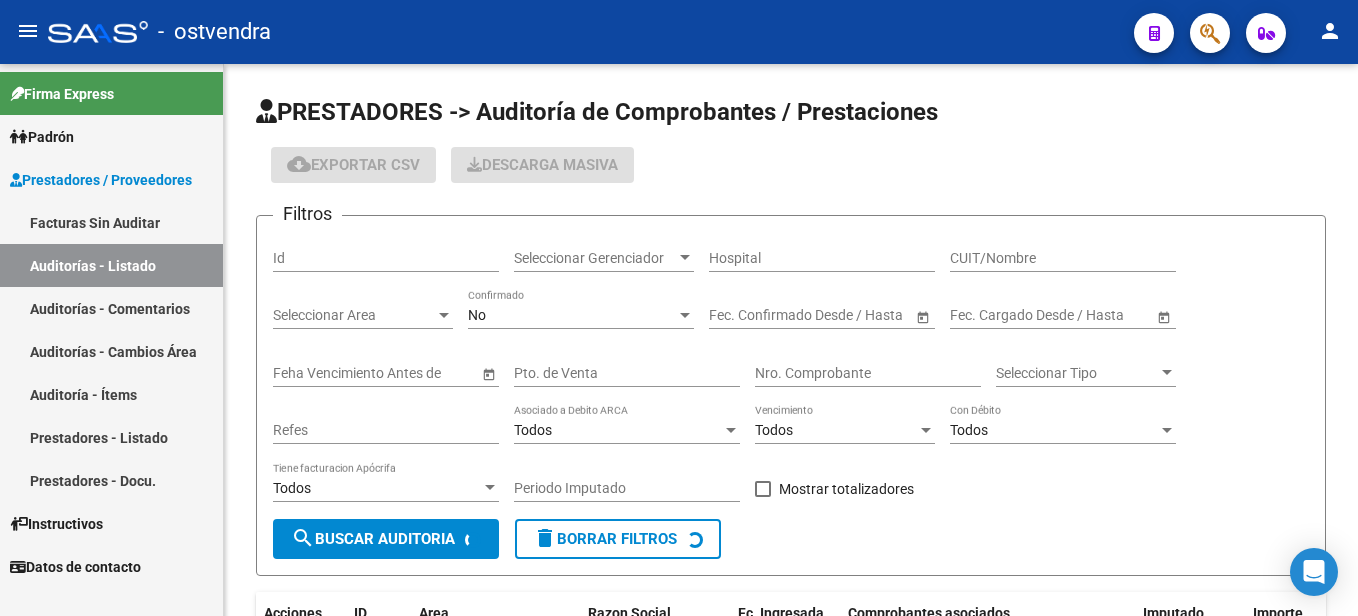scroll, scrollTop: 0, scrollLeft: 0, axis: both 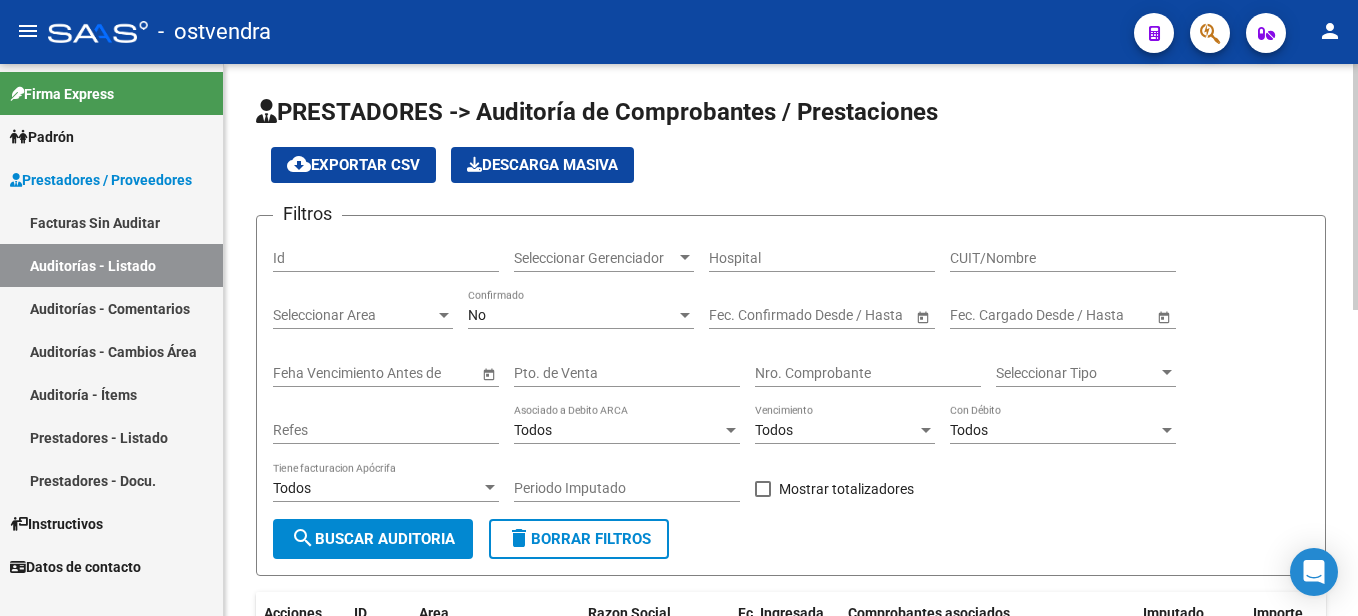 click on "Seleccionar Area Seleccionar Area" 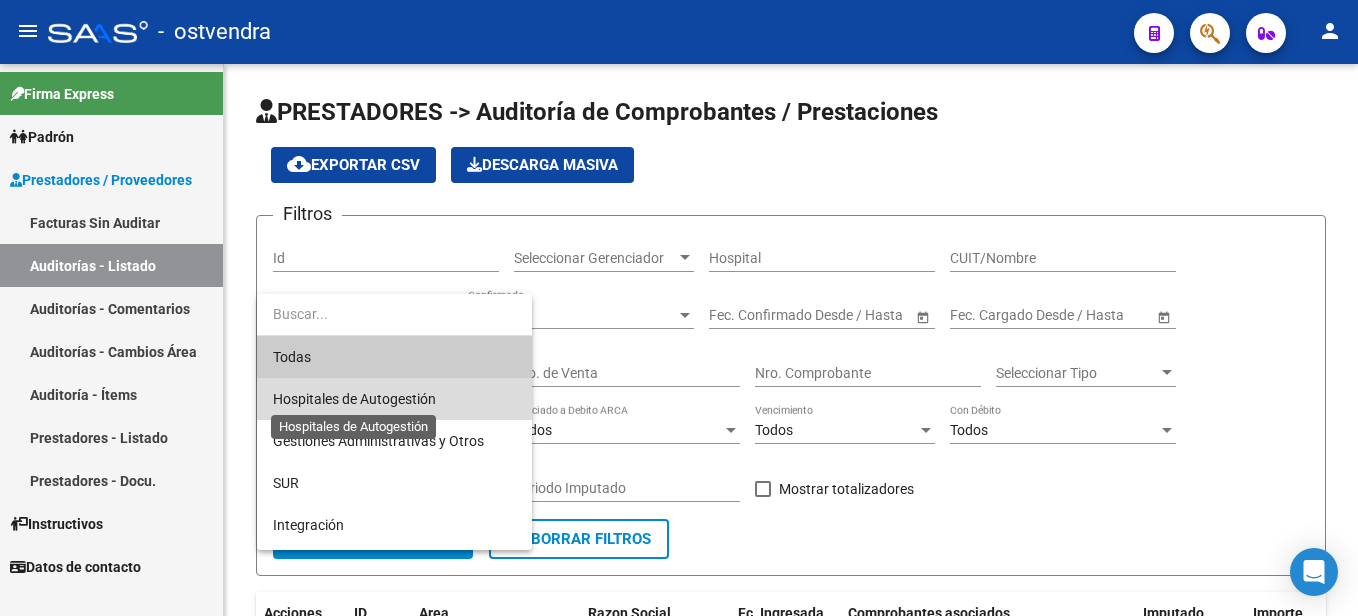 click on "Hospitales de Autogestión" at bounding box center (354, 399) 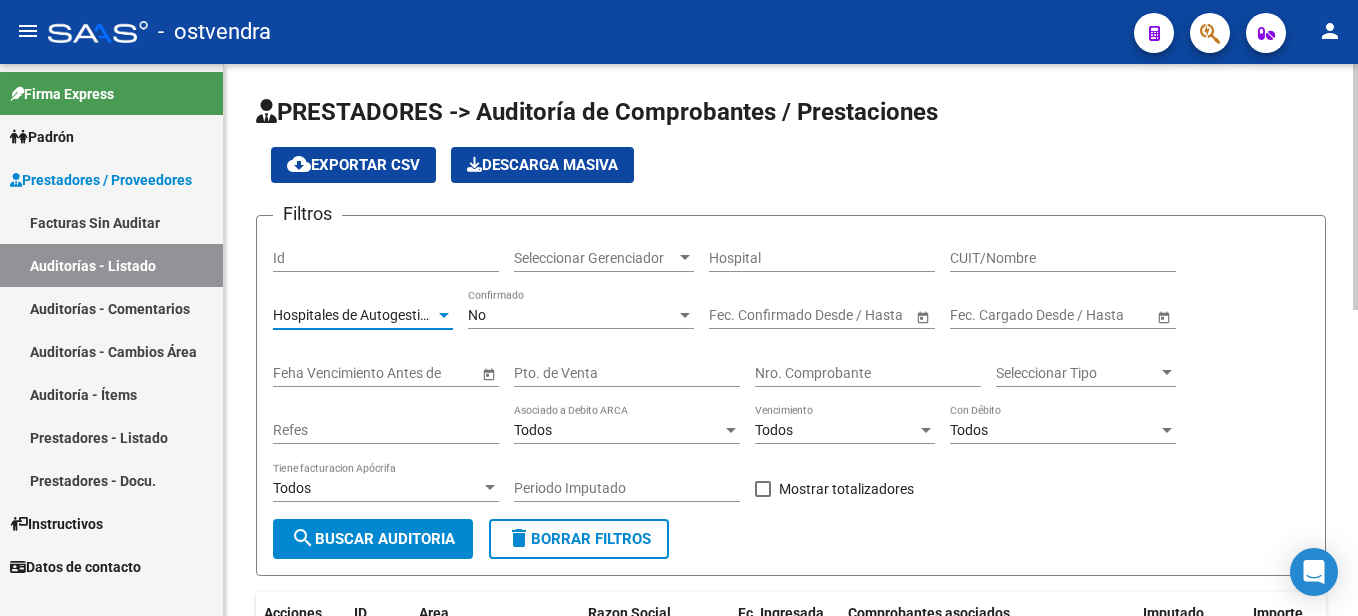 click on "No" at bounding box center (572, 315) 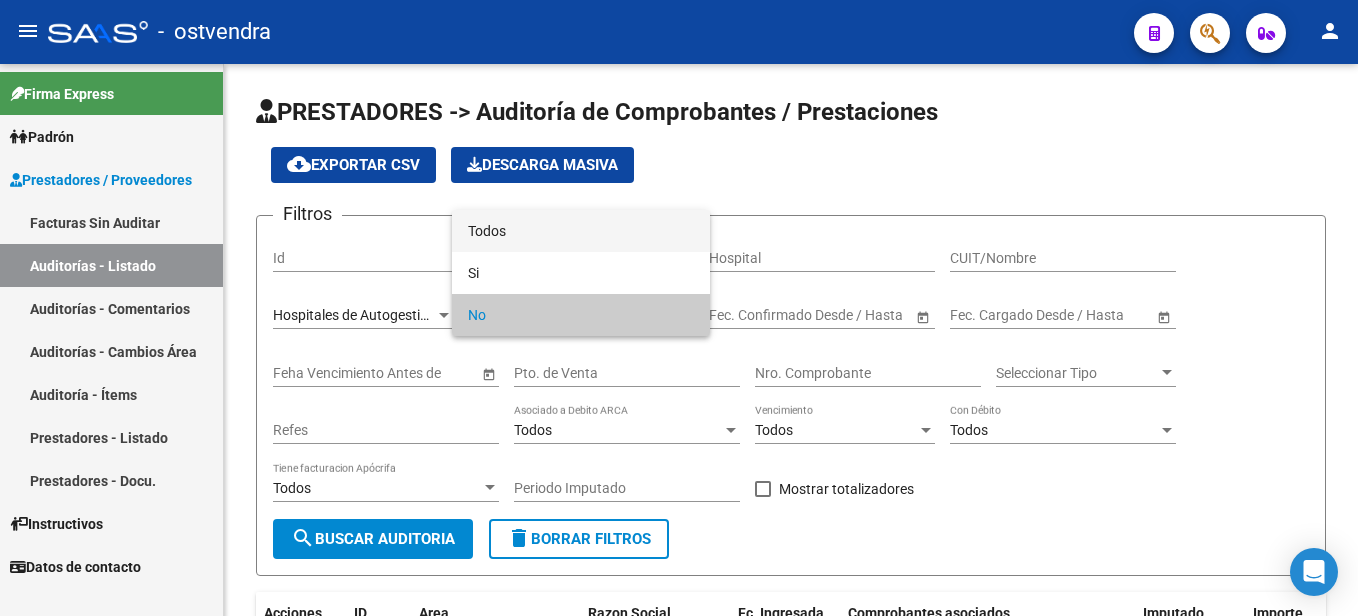 click on "Todos" at bounding box center [581, 231] 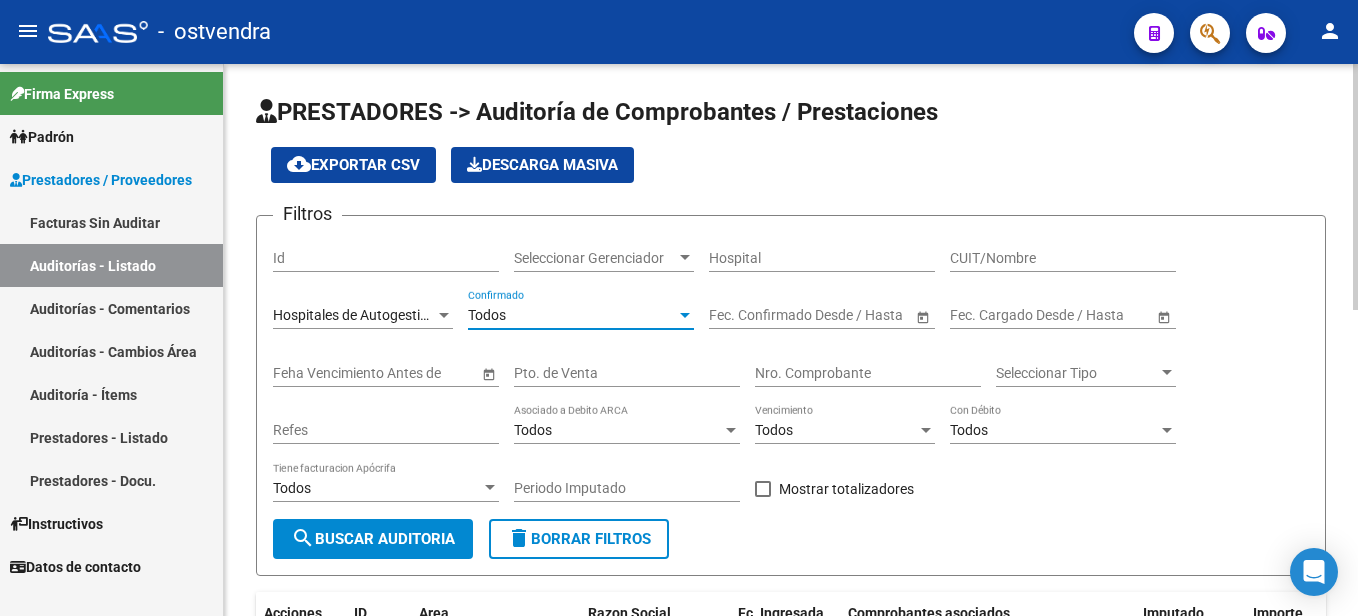 click on "search  Buscar Auditoria" 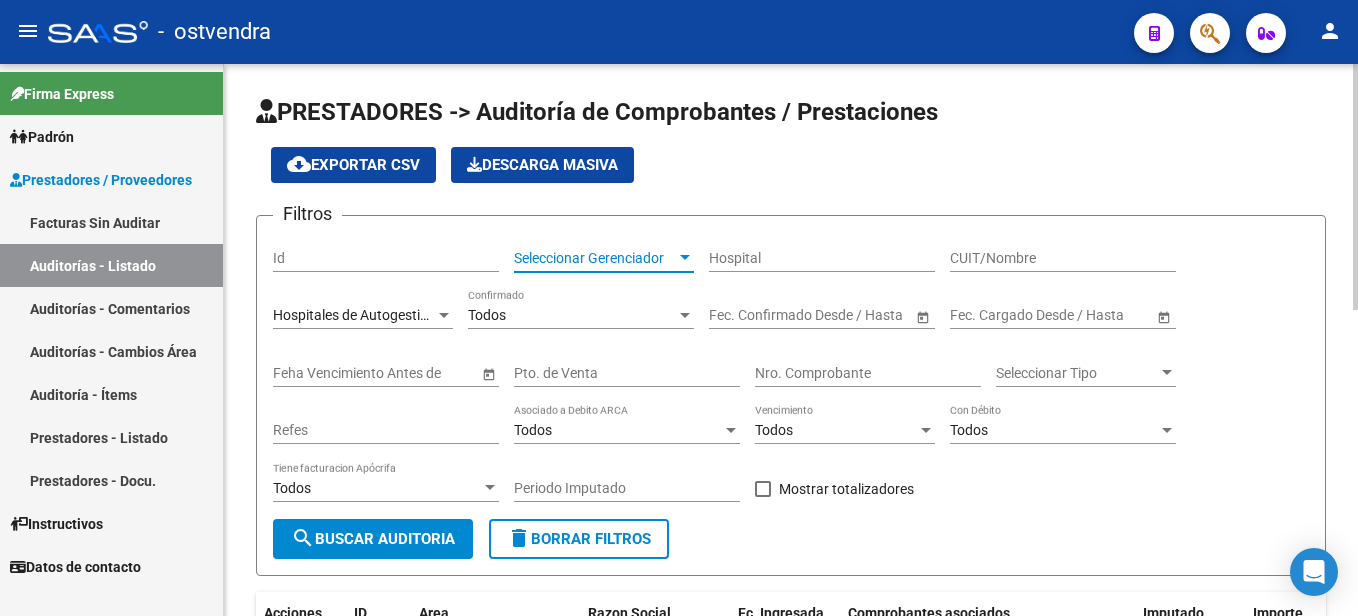 click on "Seleccionar Gerenciador" at bounding box center (595, 258) 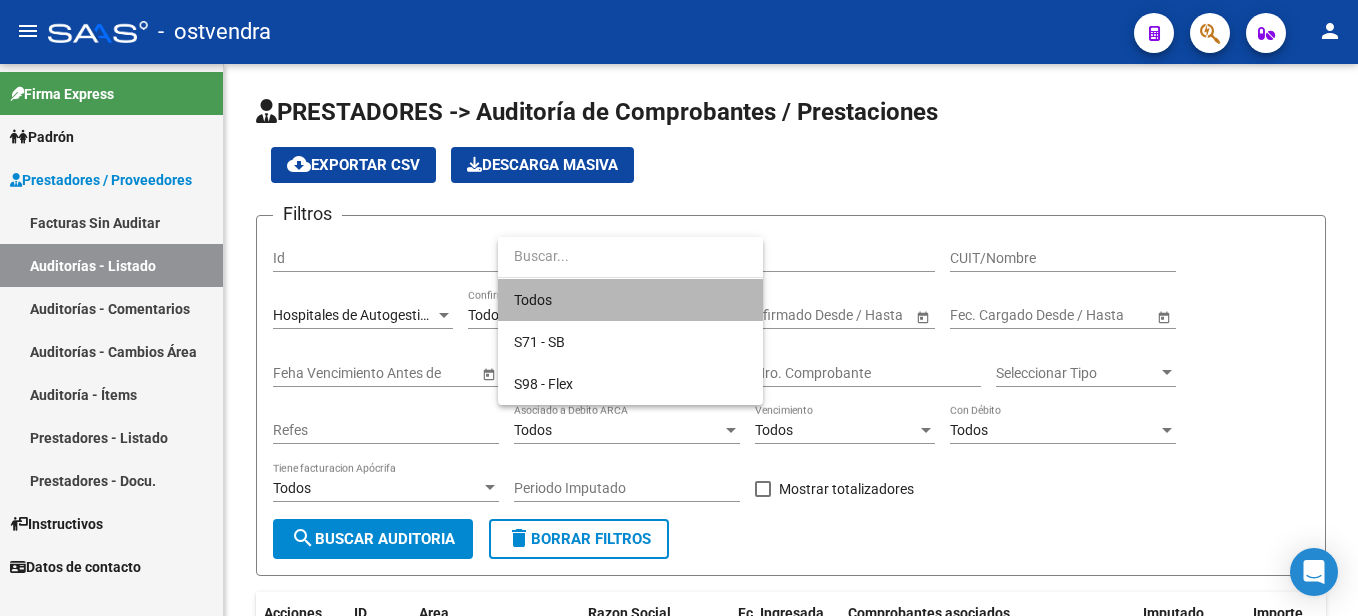 click on "Todos" at bounding box center (630, 300) 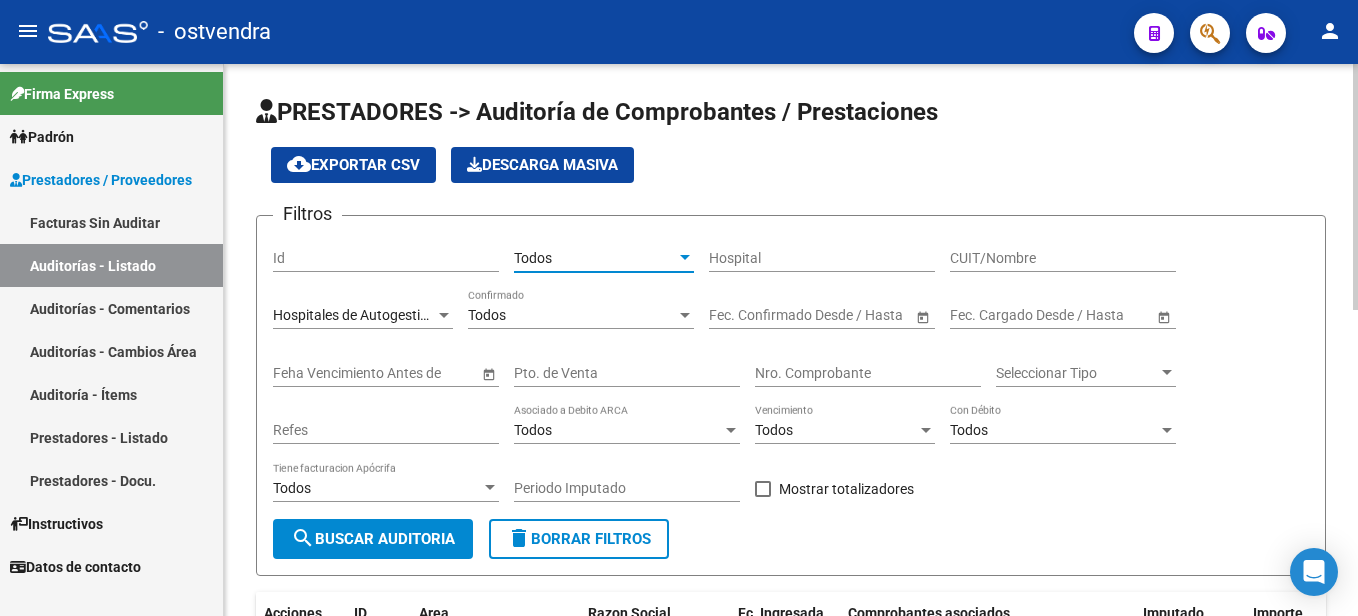 click on "search  Buscar Auditoria" 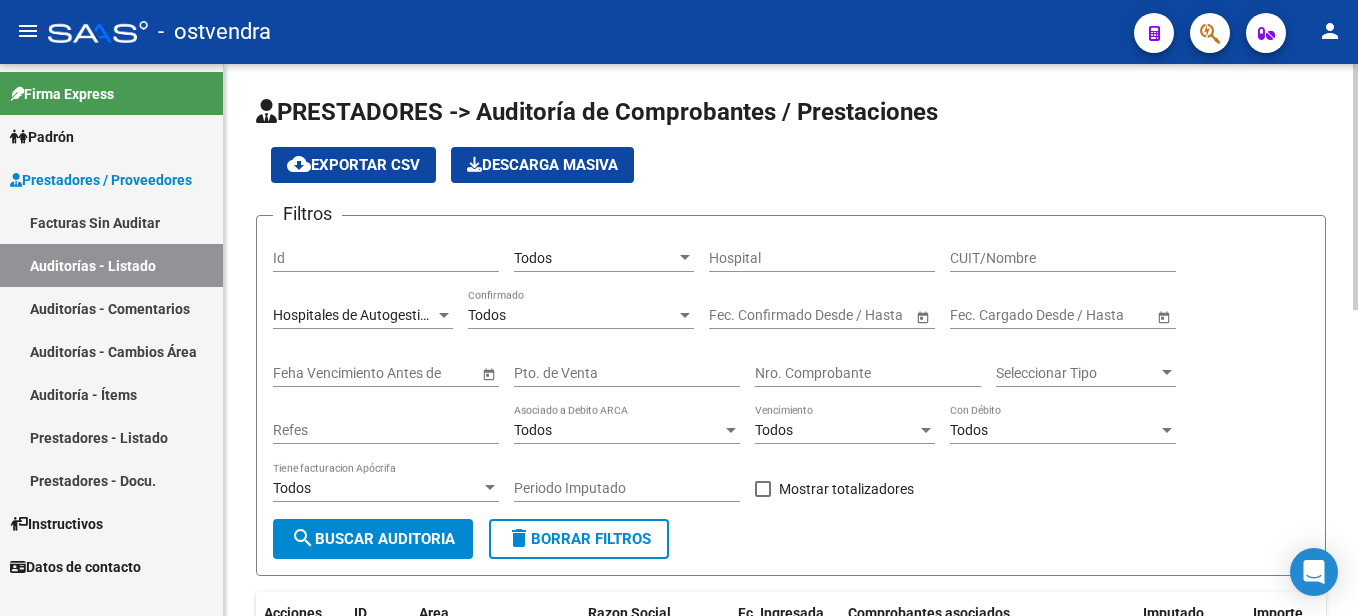 scroll, scrollTop: 500, scrollLeft: 0, axis: vertical 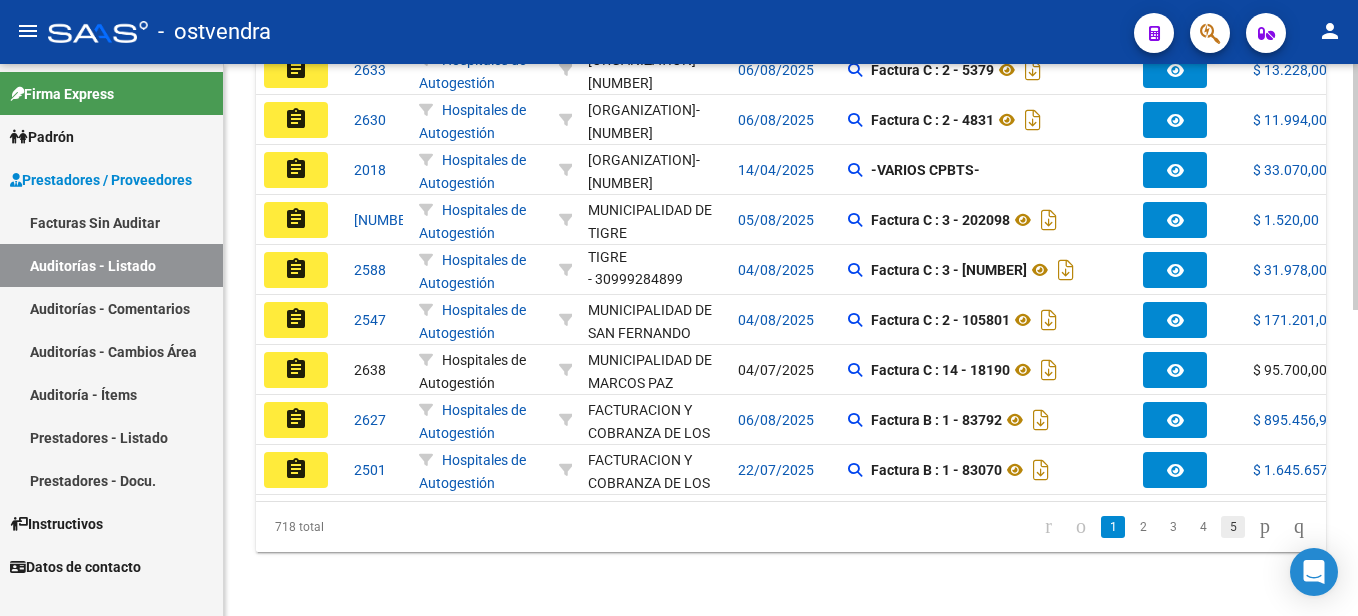 click on "5" 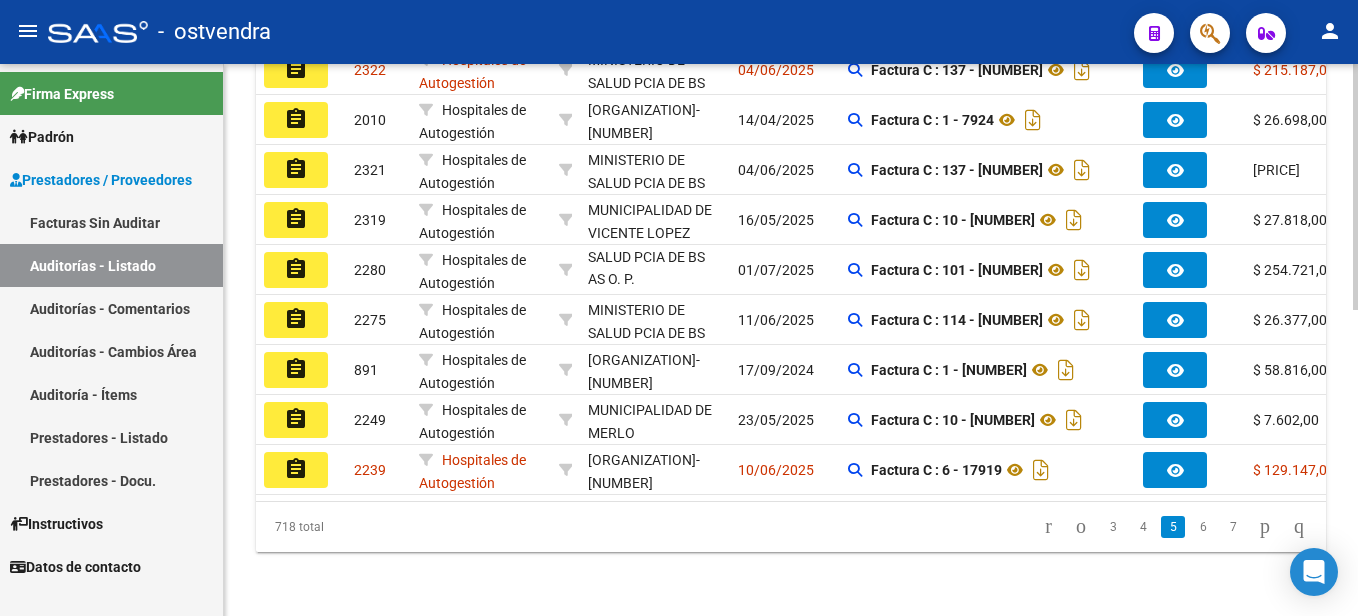 scroll, scrollTop: 686, scrollLeft: 0, axis: vertical 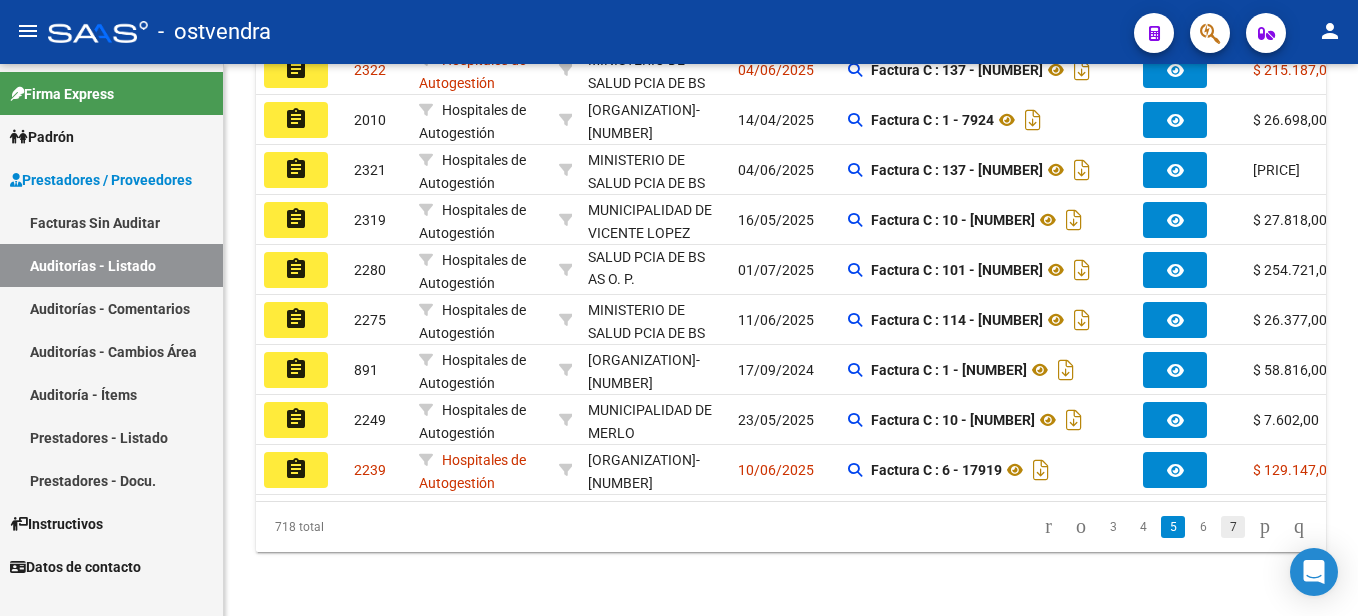 click on "7" 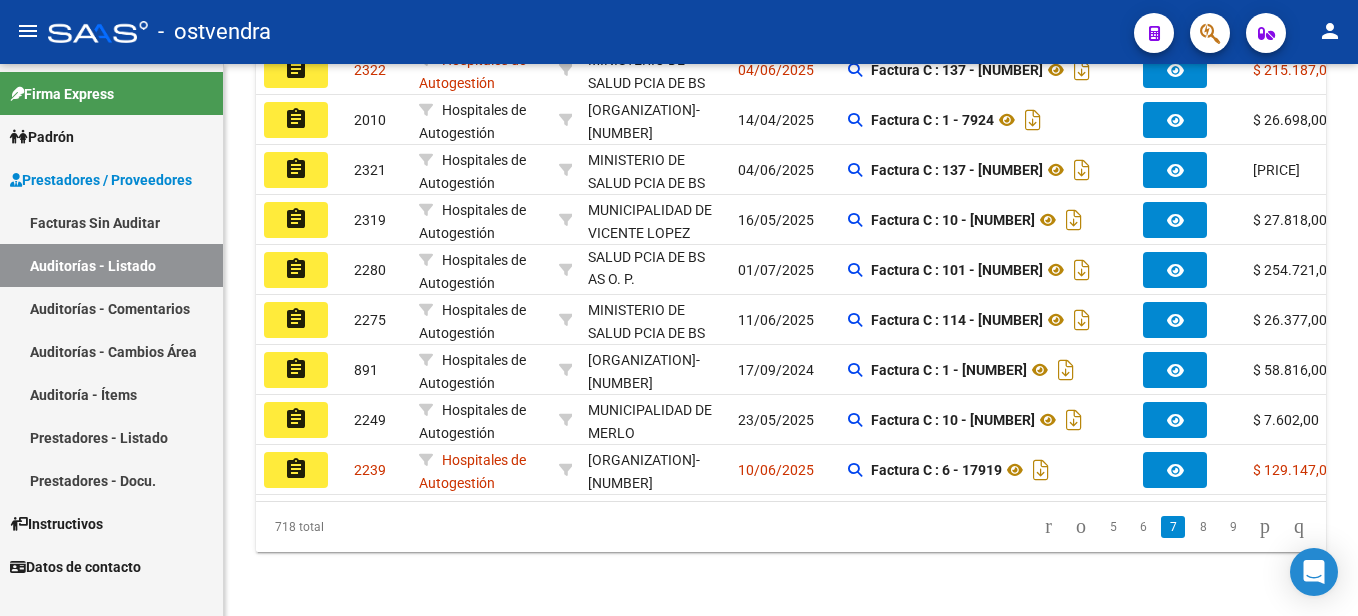 scroll, scrollTop: 686, scrollLeft: 0, axis: vertical 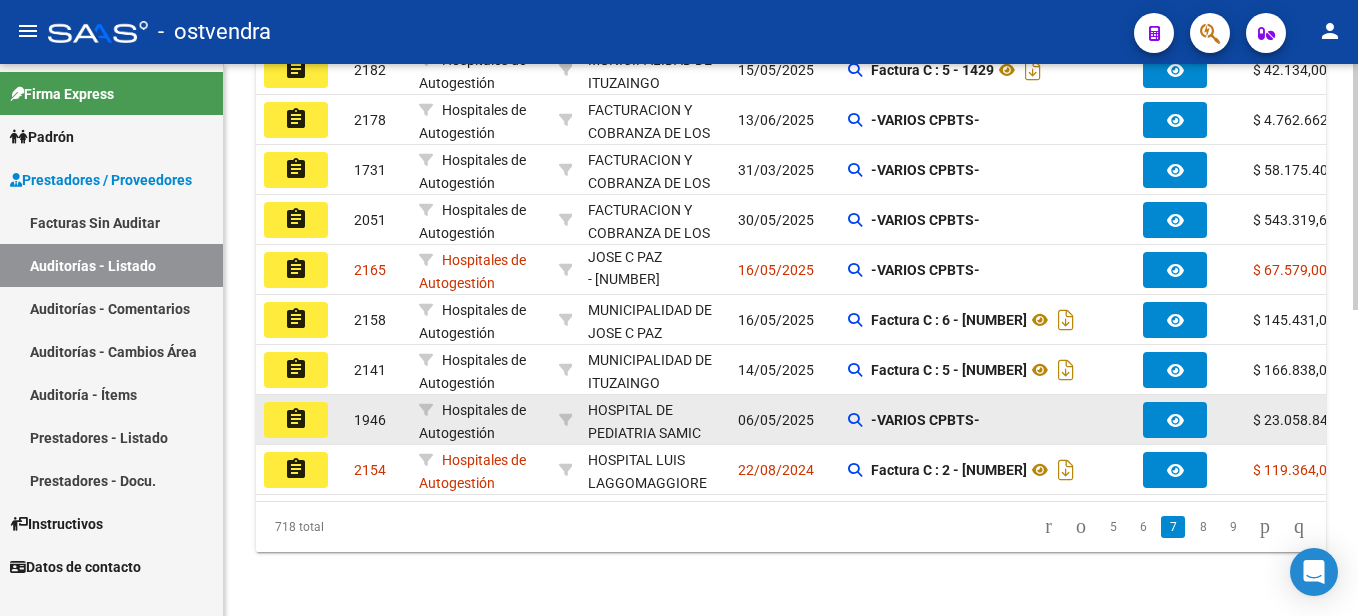 click on "assignment" 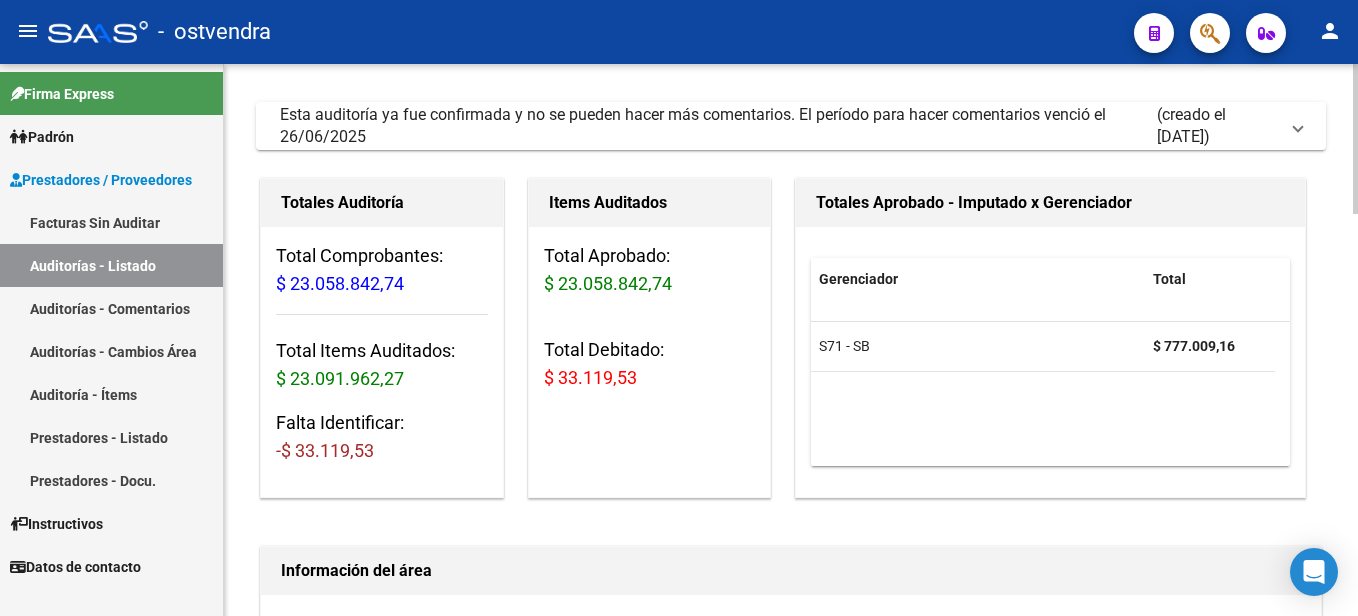 scroll, scrollTop: 0, scrollLeft: 0, axis: both 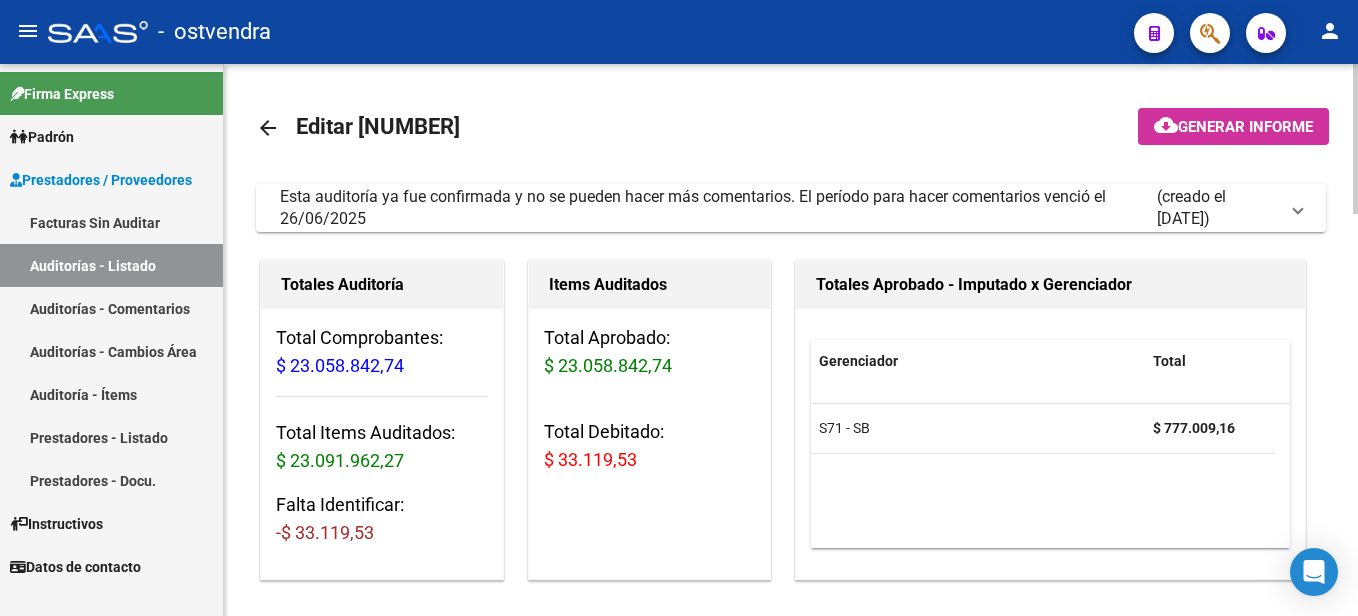 click on "arrow_back" 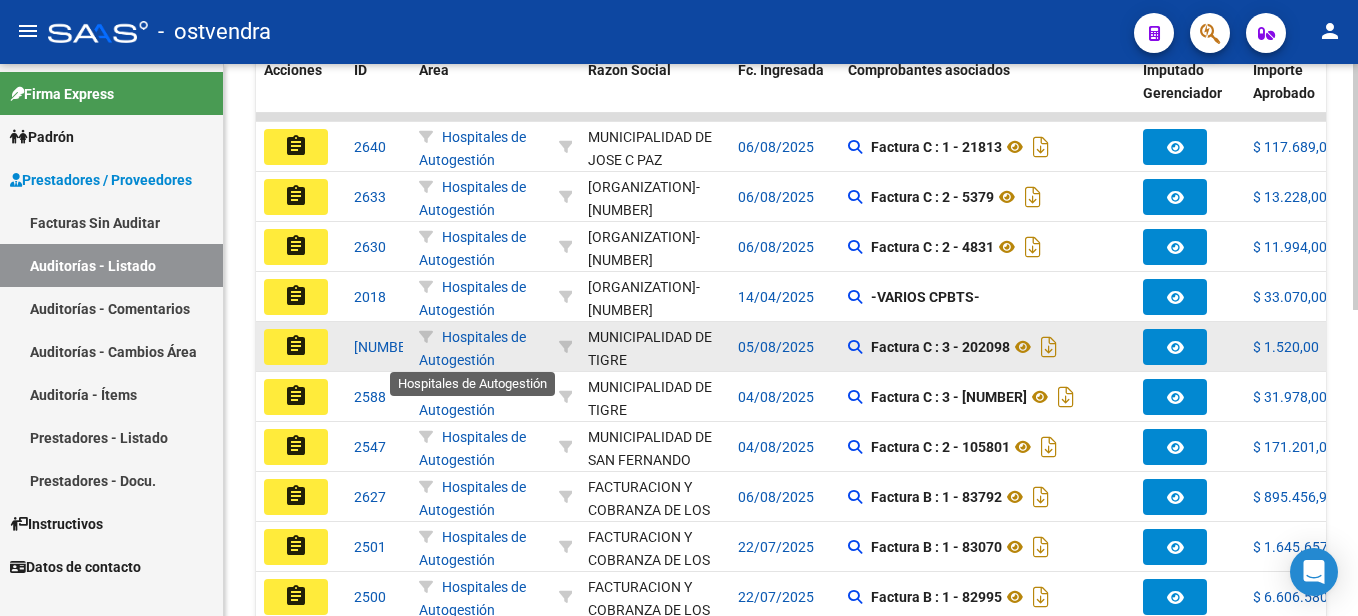 scroll, scrollTop: 600, scrollLeft: 0, axis: vertical 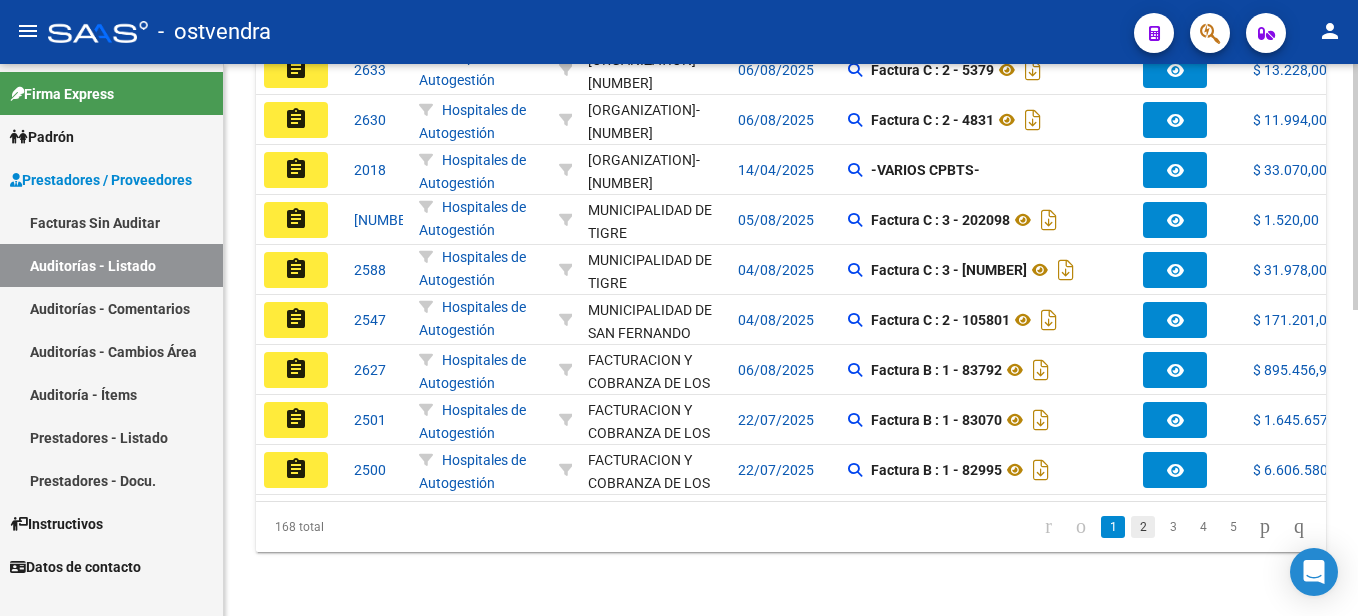 click on "2" 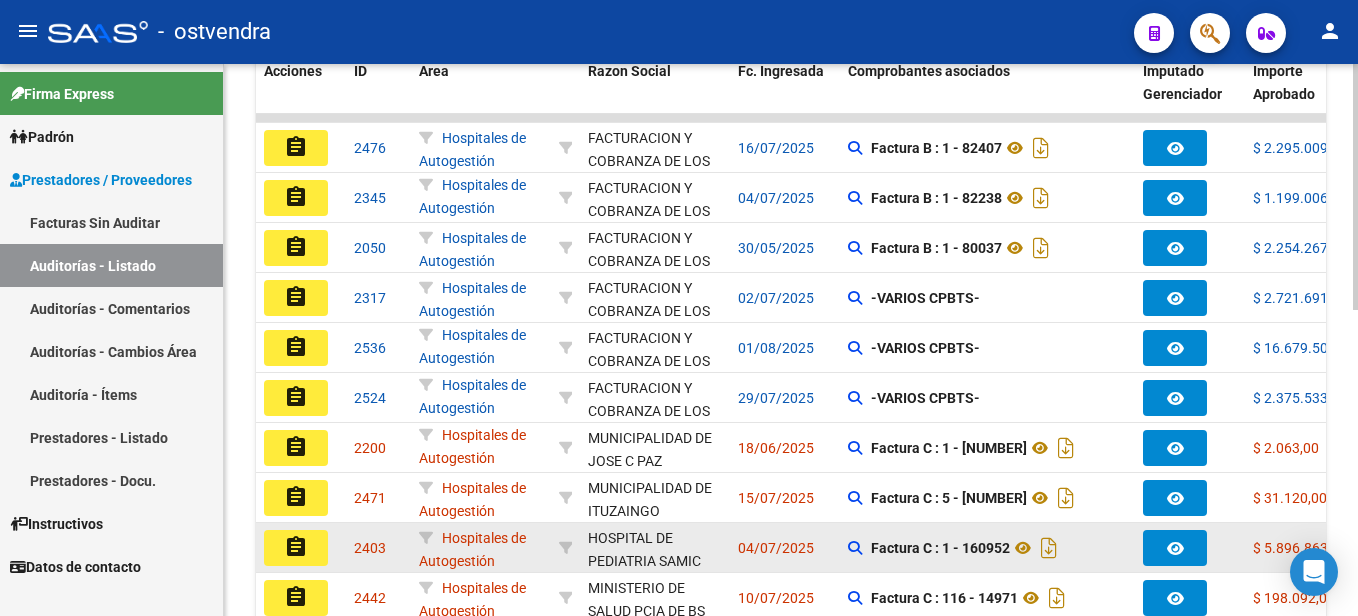 scroll, scrollTop: 486, scrollLeft: 0, axis: vertical 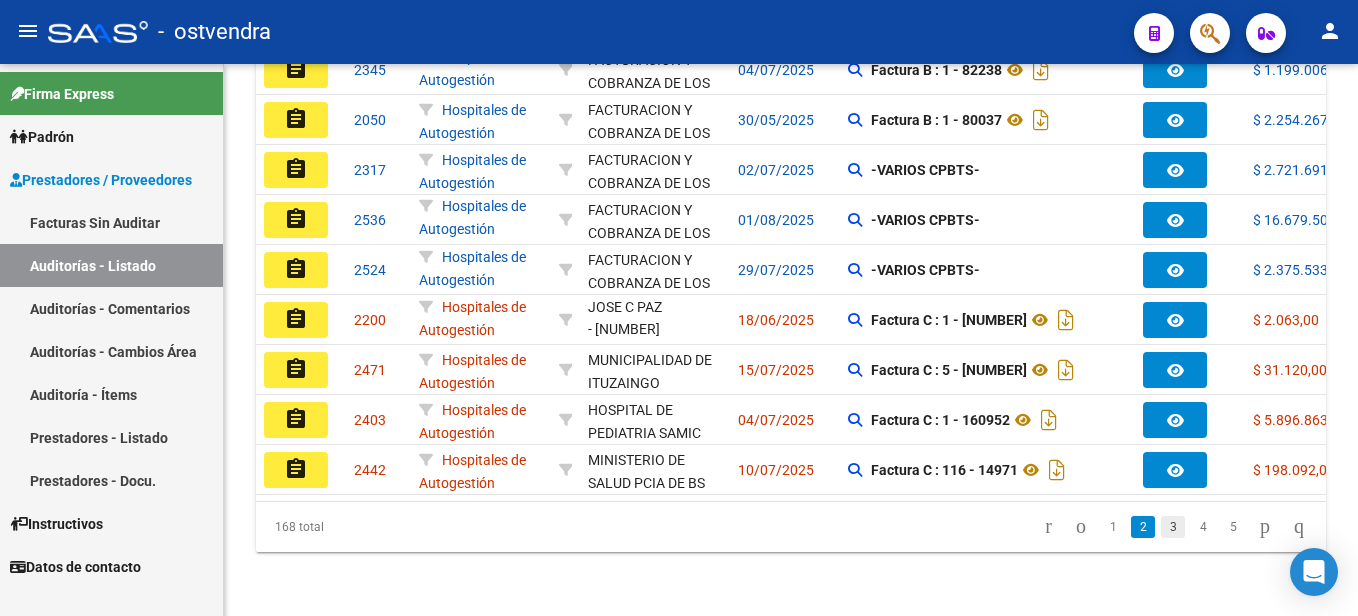 click on "3" 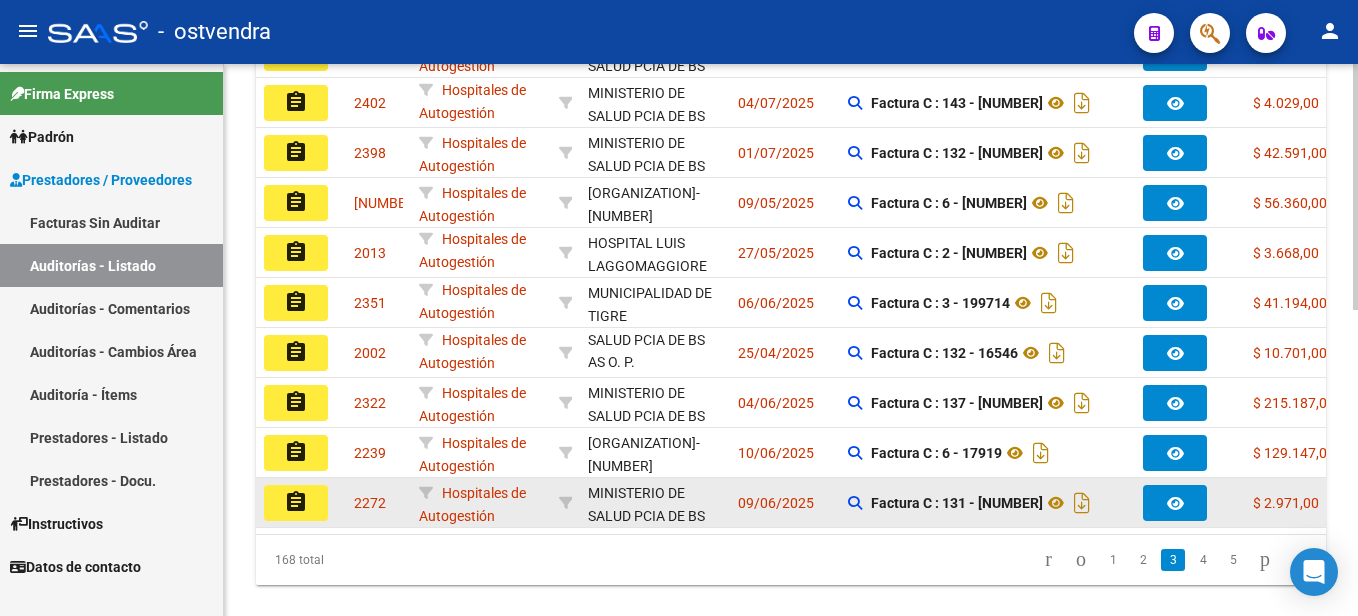scroll, scrollTop: 686, scrollLeft: 0, axis: vertical 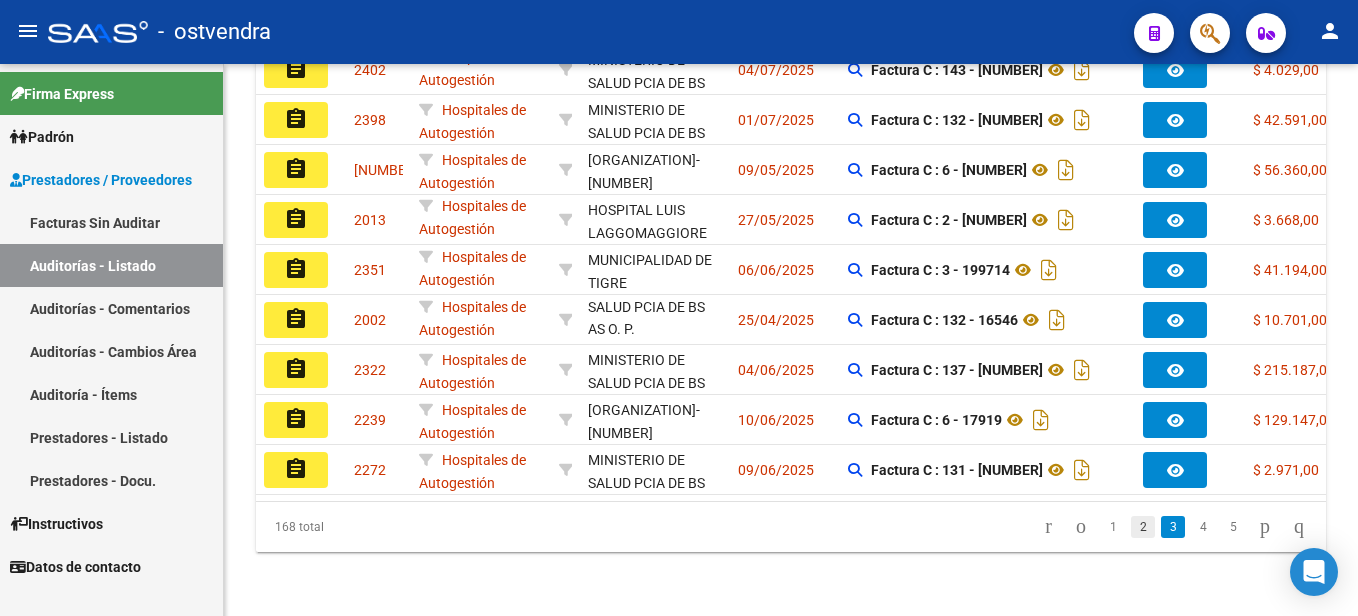 click on "2" 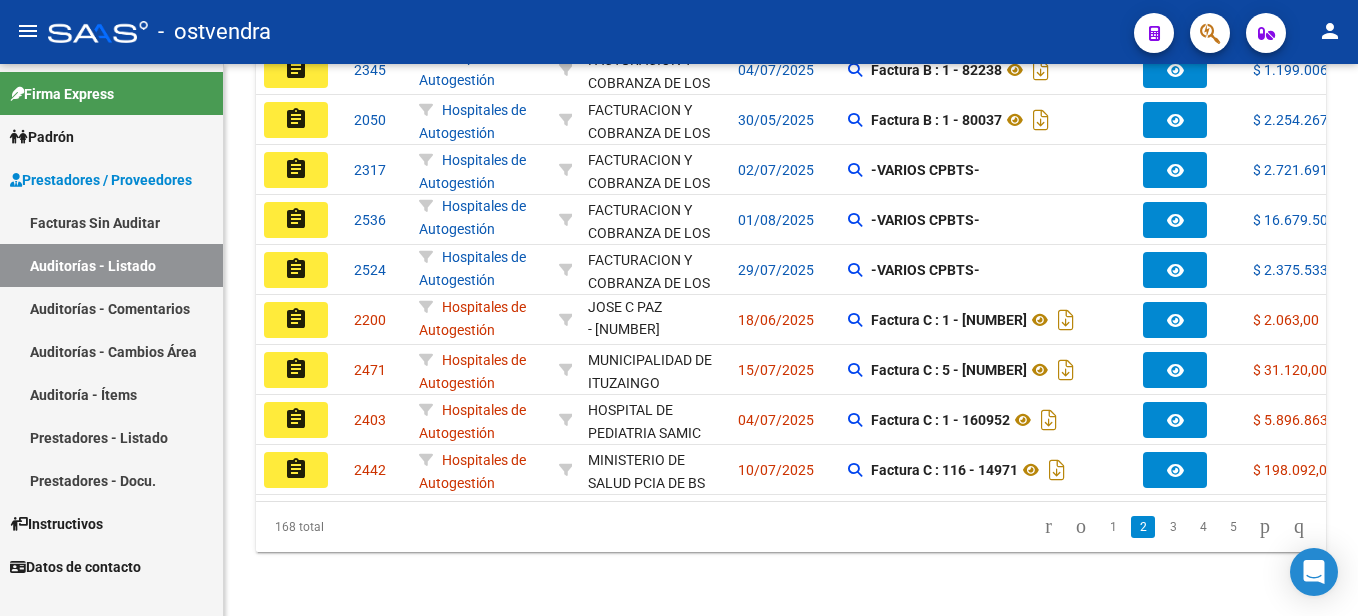 scroll, scrollTop: 686, scrollLeft: 0, axis: vertical 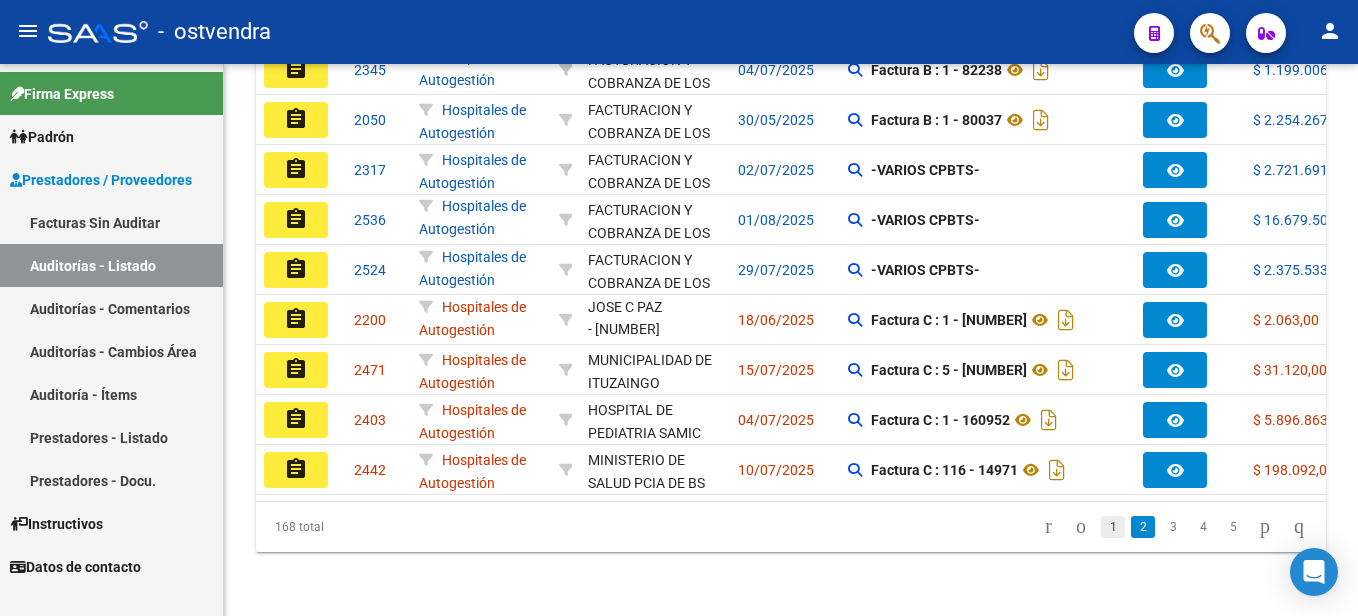 click on "1" 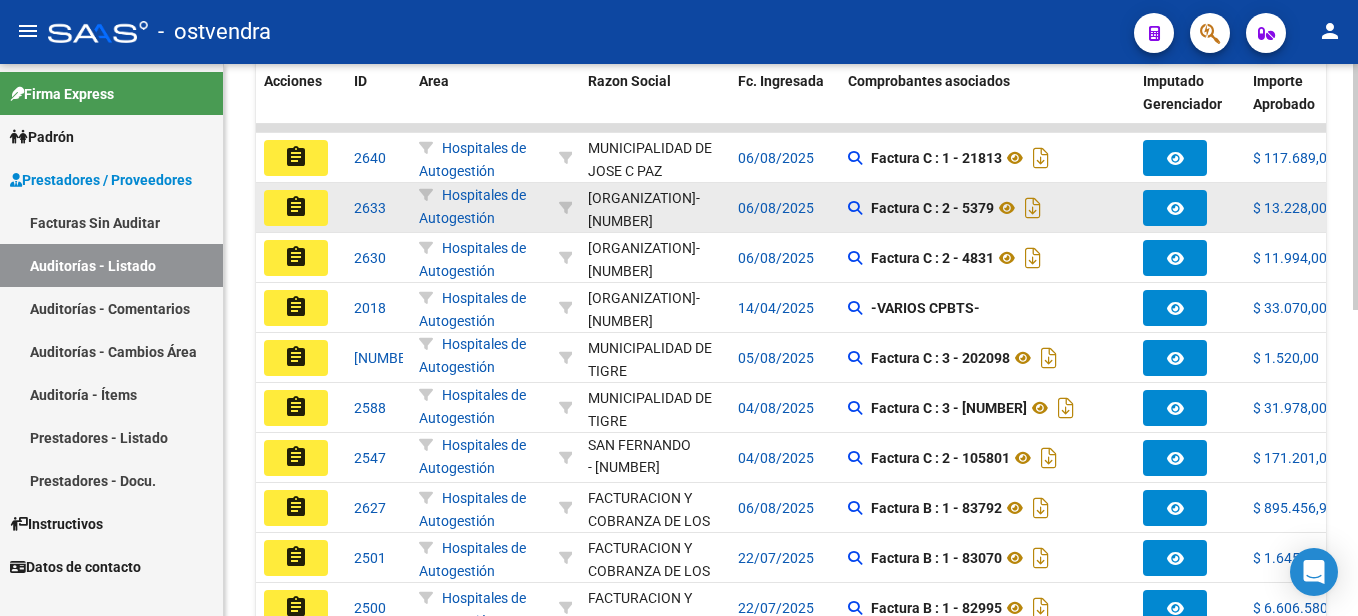 scroll, scrollTop: 486, scrollLeft: 0, axis: vertical 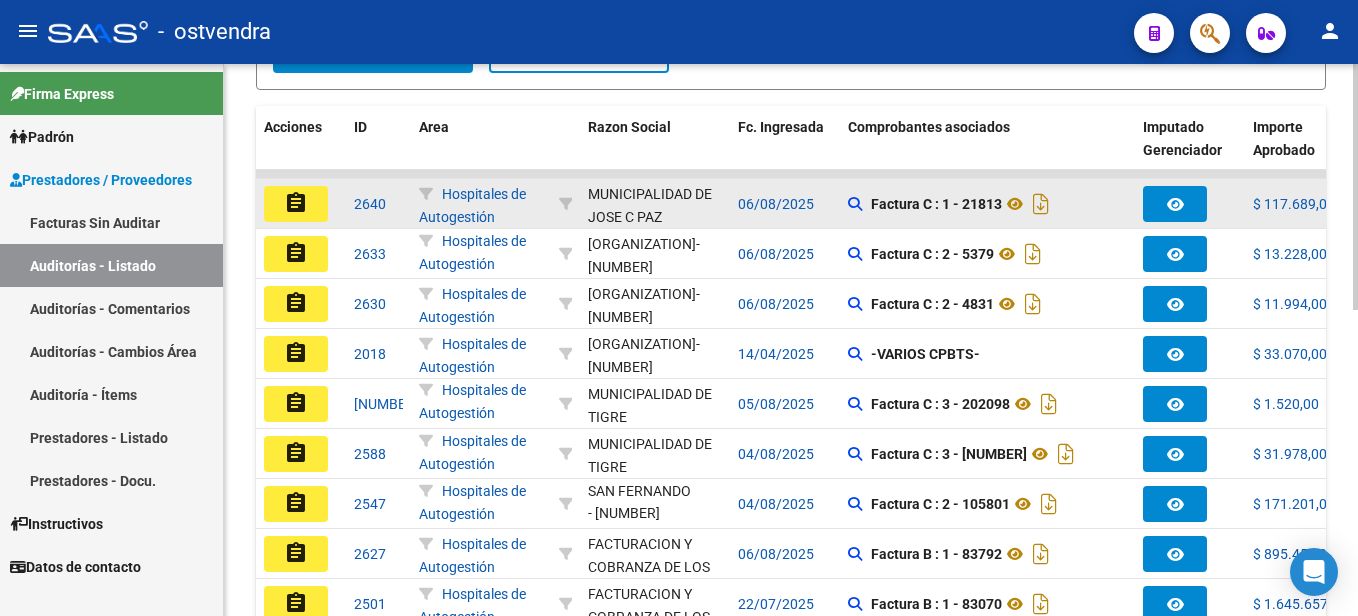 click on "assignment" 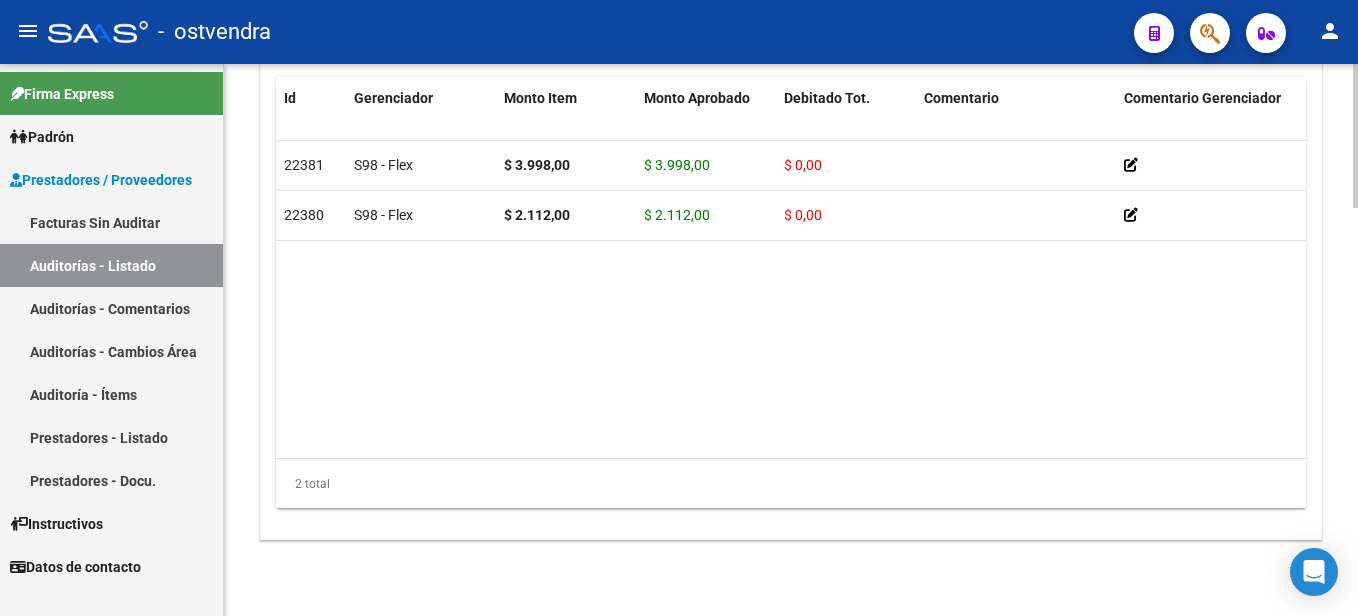 scroll, scrollTop: 1500, scrollLeft: 0, axis: vertical 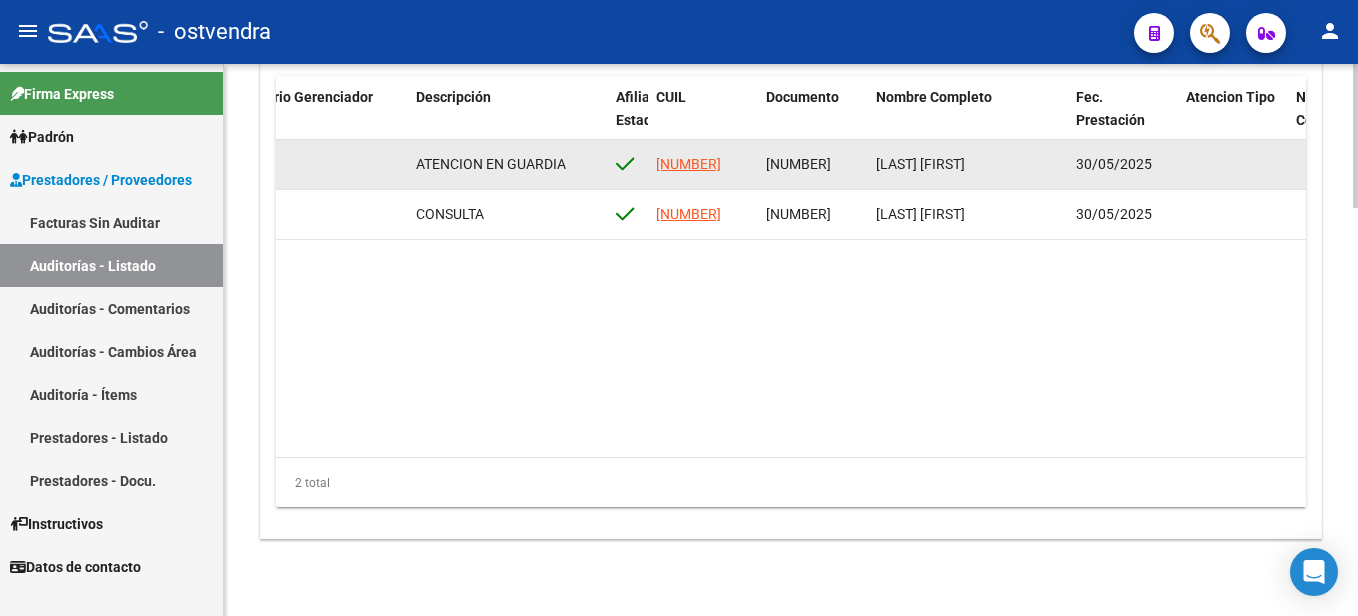 drag, startPoint x: 765, startPoint y: 159, endPoint x: 843, endPoint y: 159, distance: 78 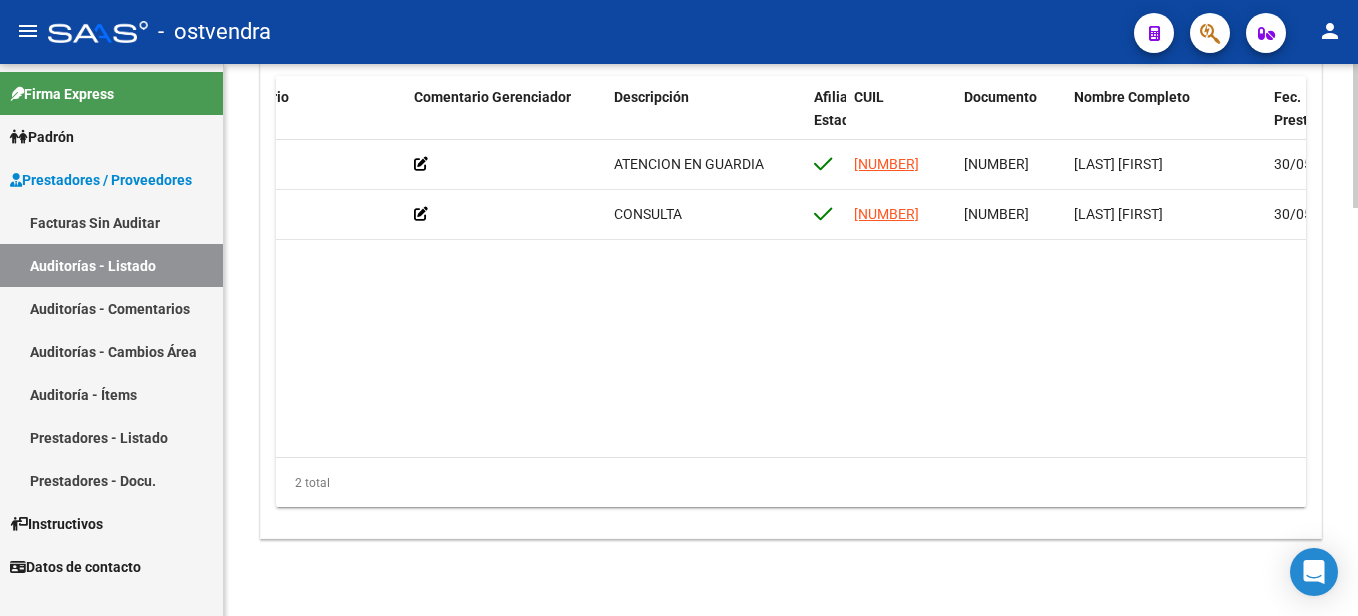 scroll, scrollTop: 0, scrollLeft: 711, axis: horizontal 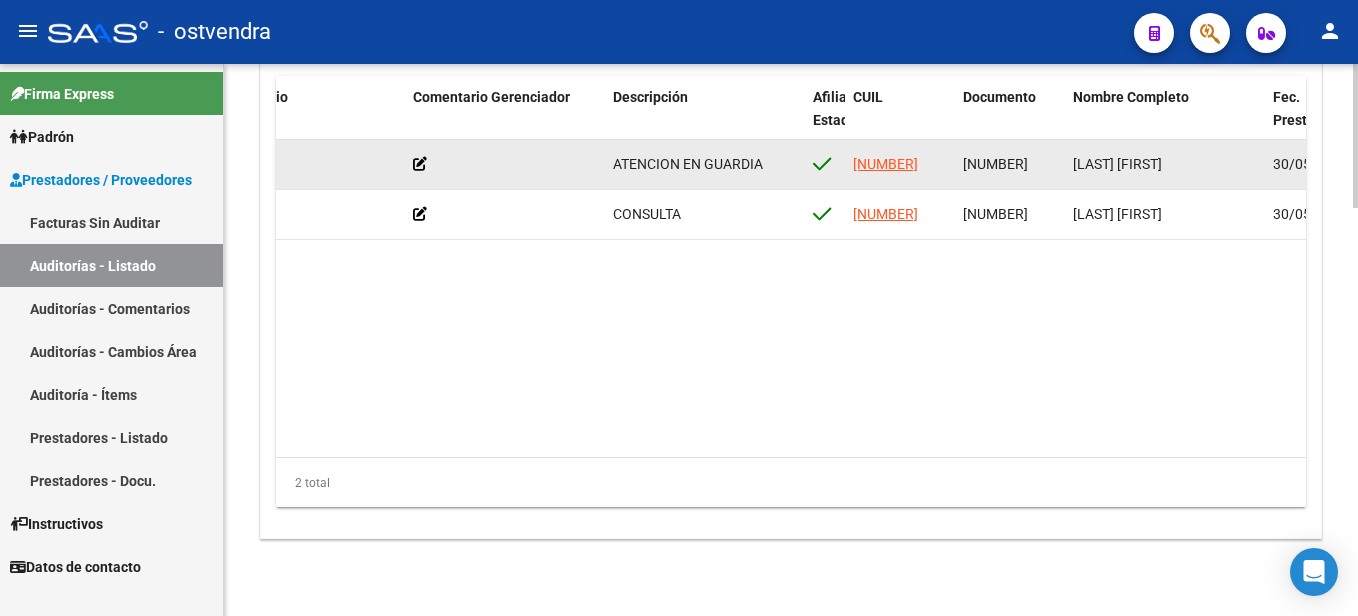click 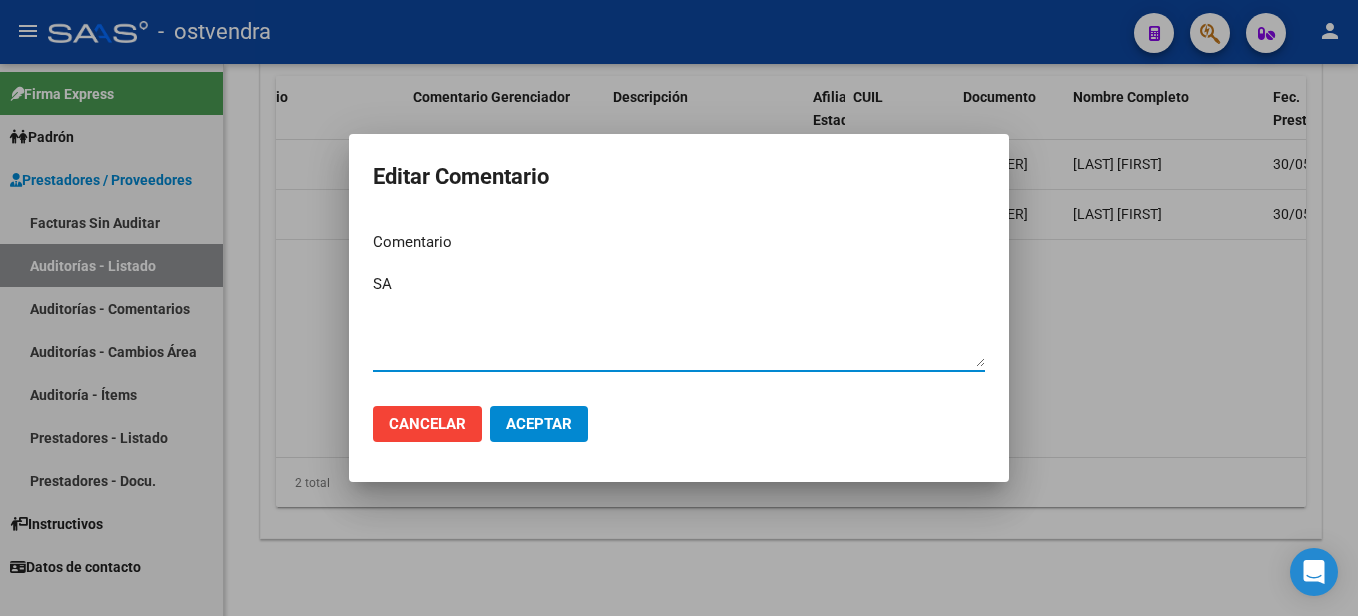 type on "S" 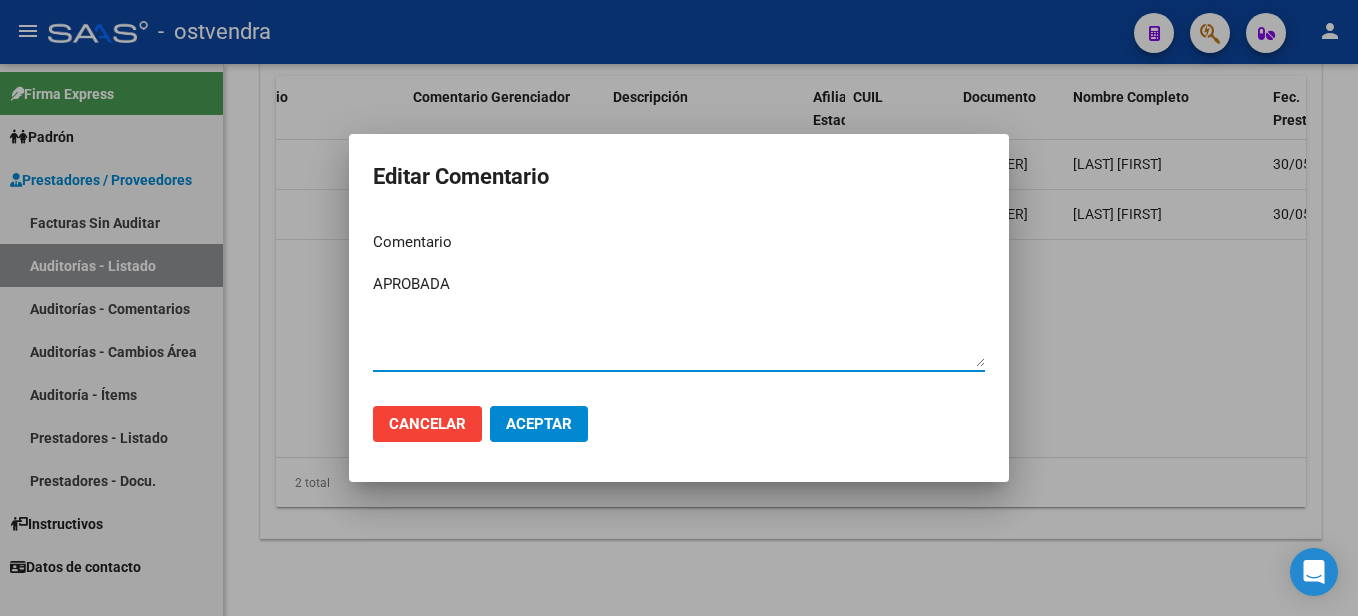 type on "APROBADA" 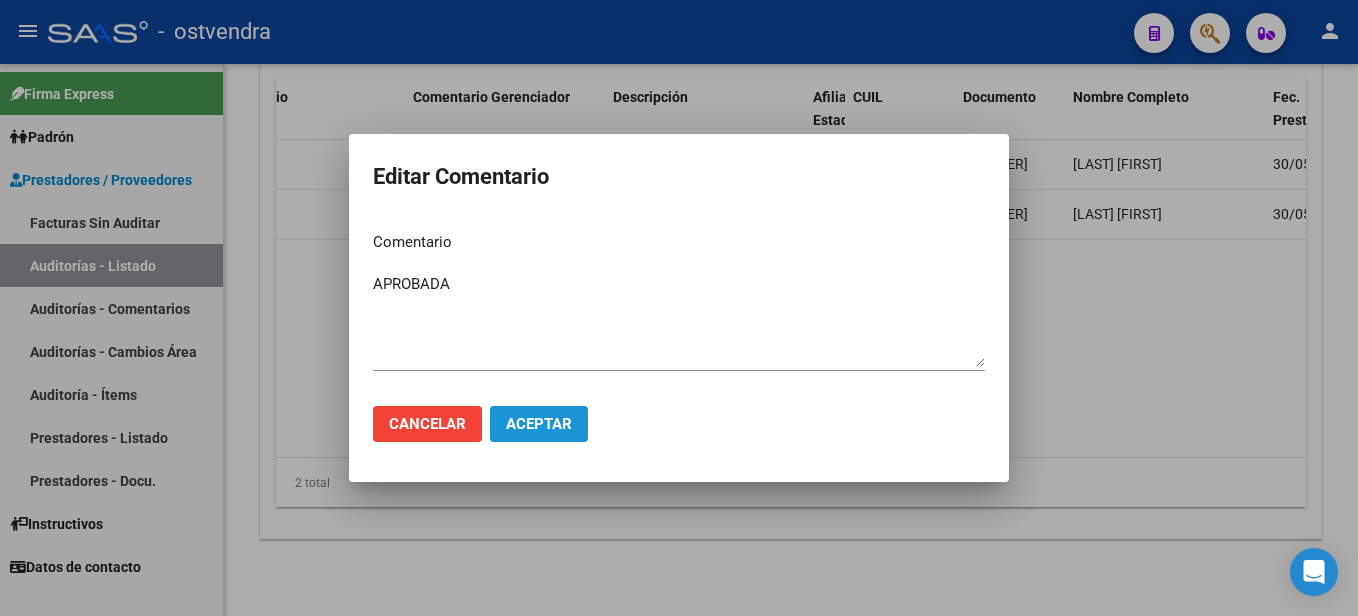 click on "Aceptar" 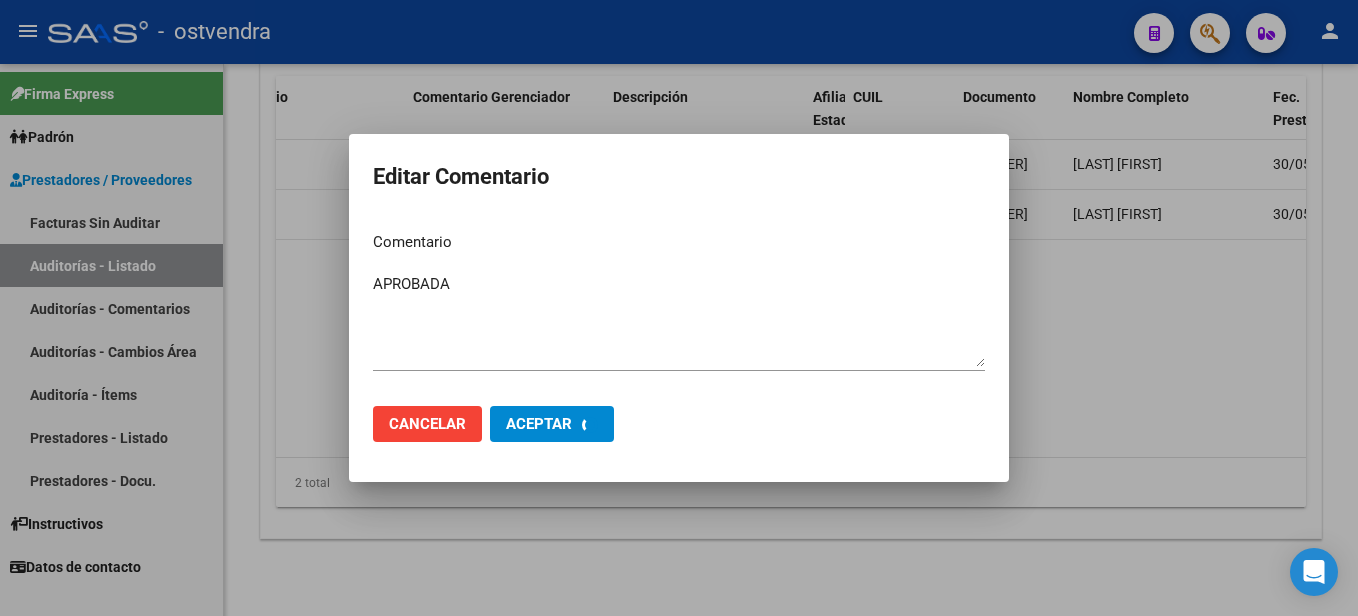 type 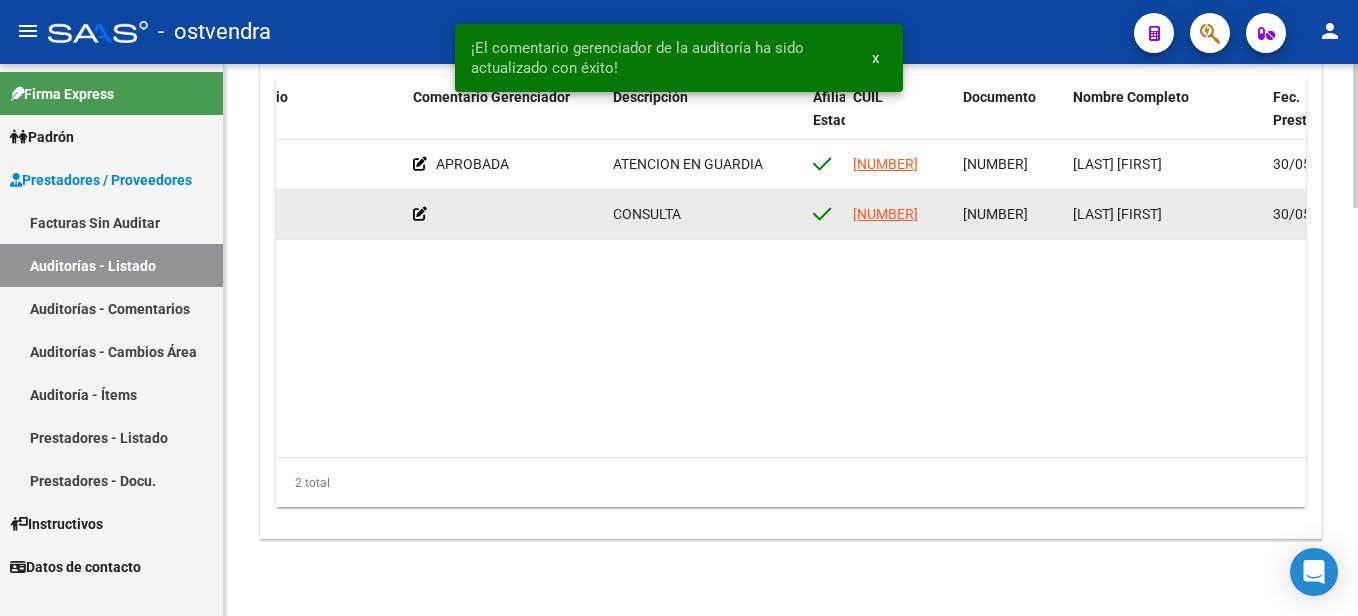 click 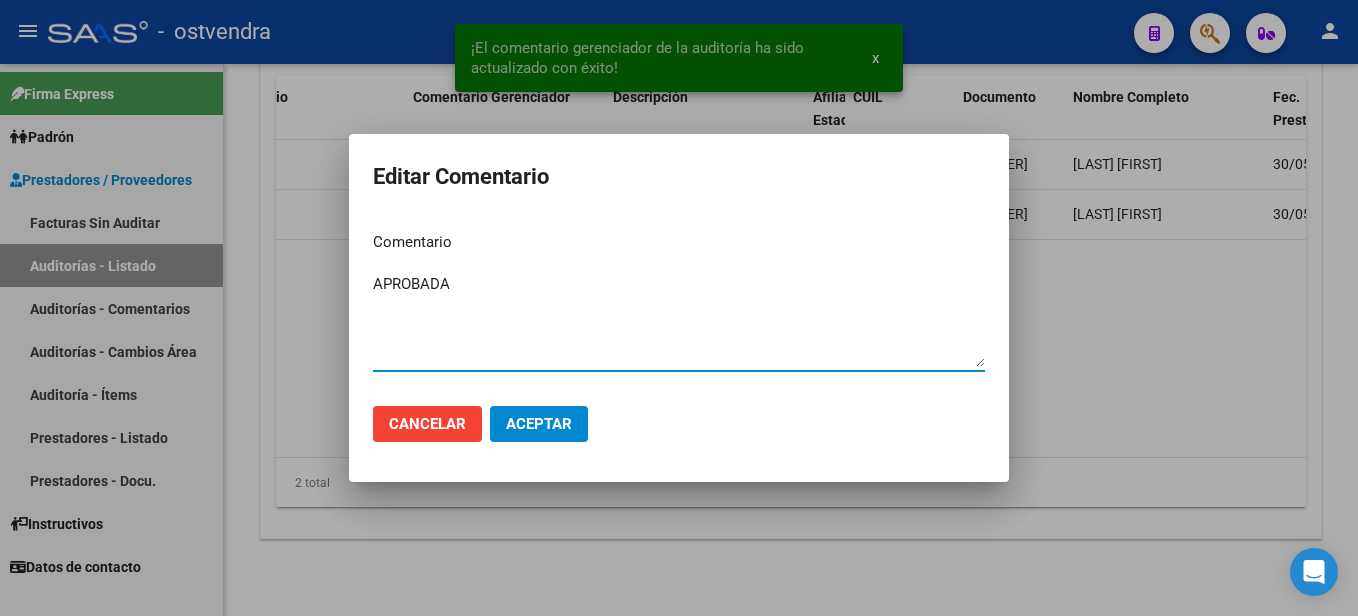 type on "APROBADA" 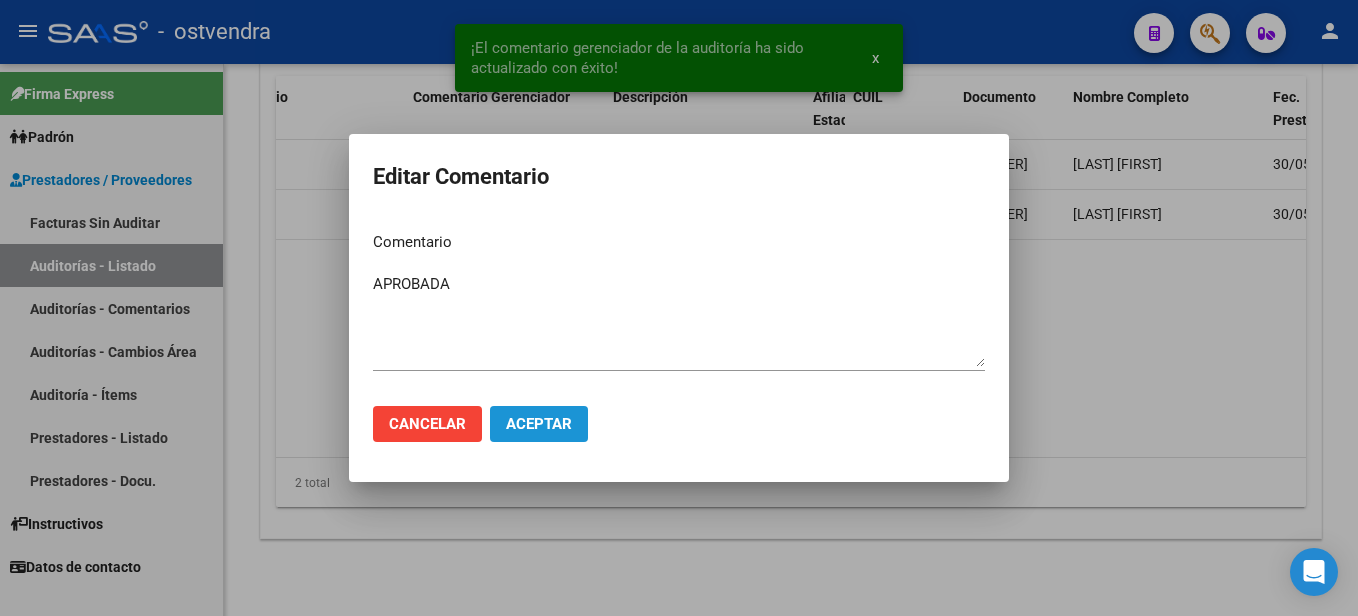 click on "Aceptar" 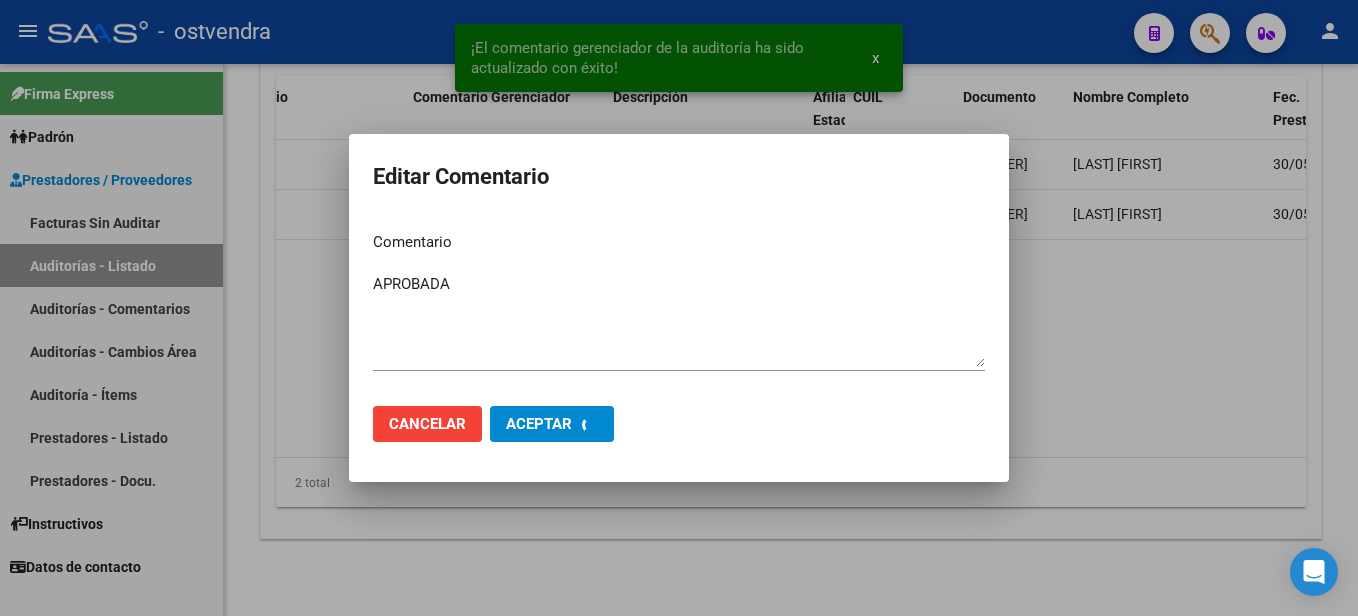 type 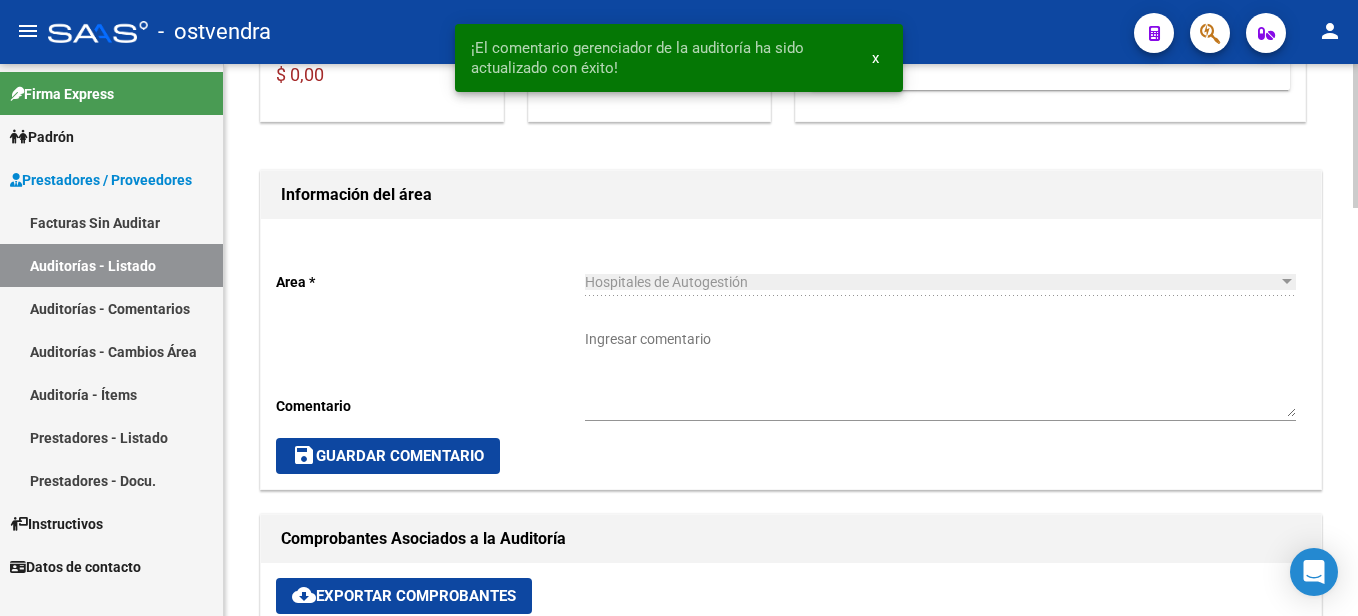 scroll, scrollTop: 400, scrollLeft: 0, axis: vertical 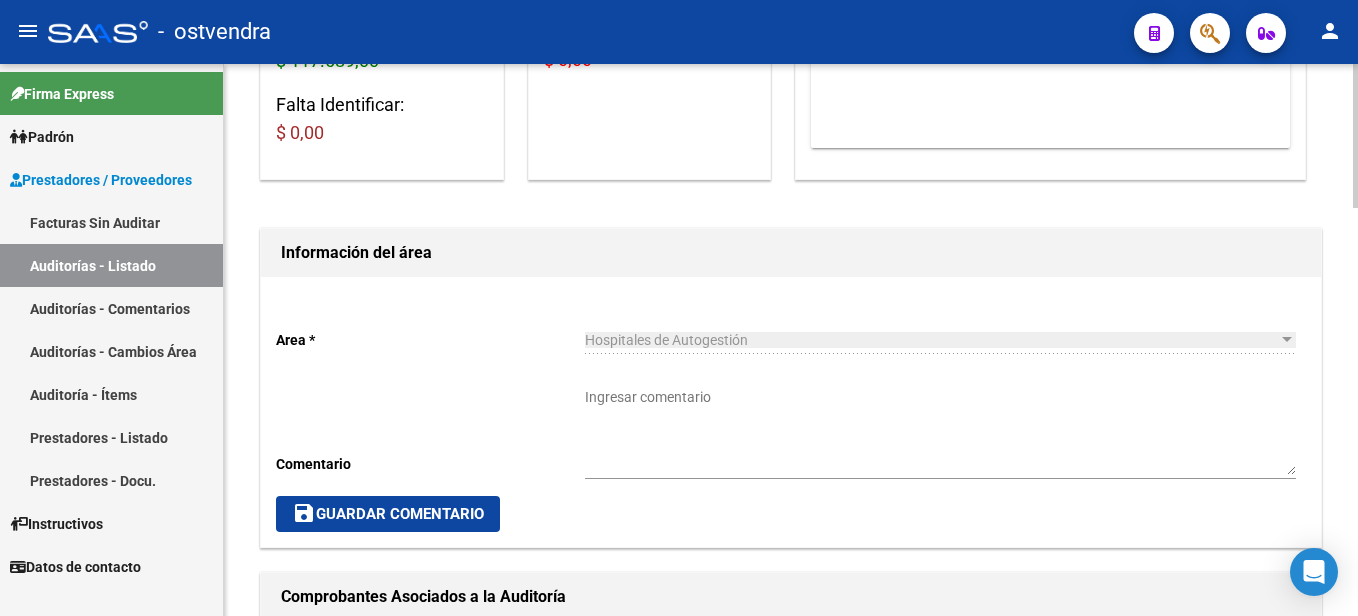 click on "Ingresar comentario" at bounding box center (940, 431) 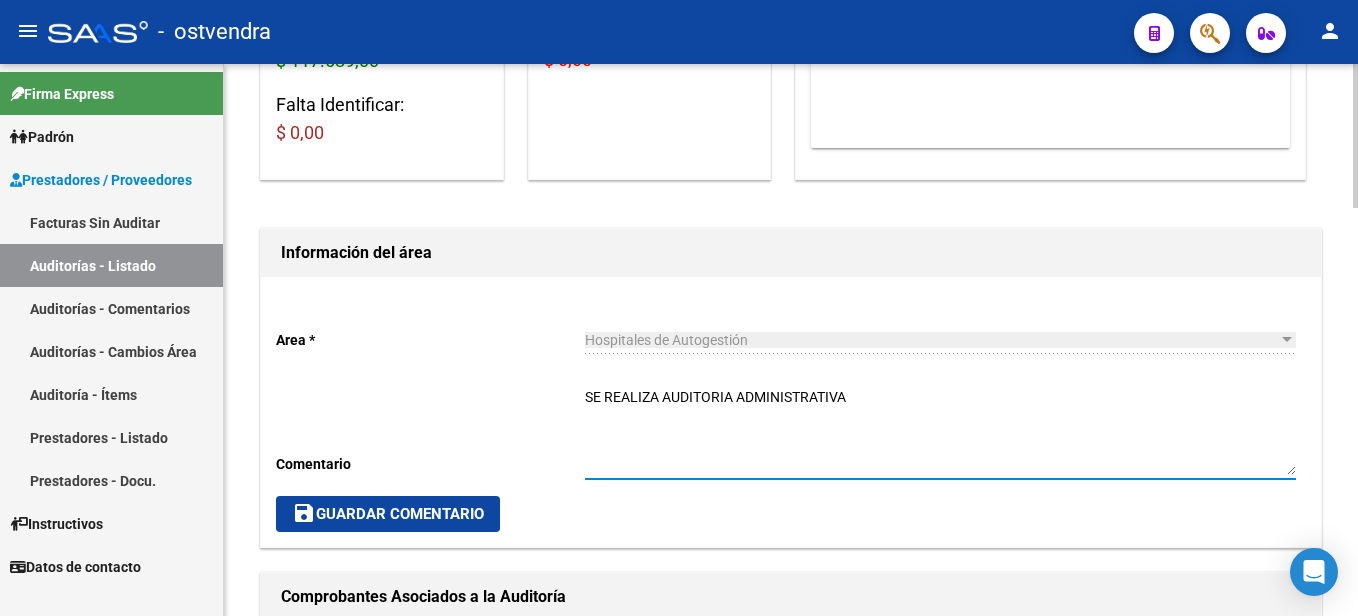 type on "SE REALIZA AUDITORIA ADMINISTRATIVA" 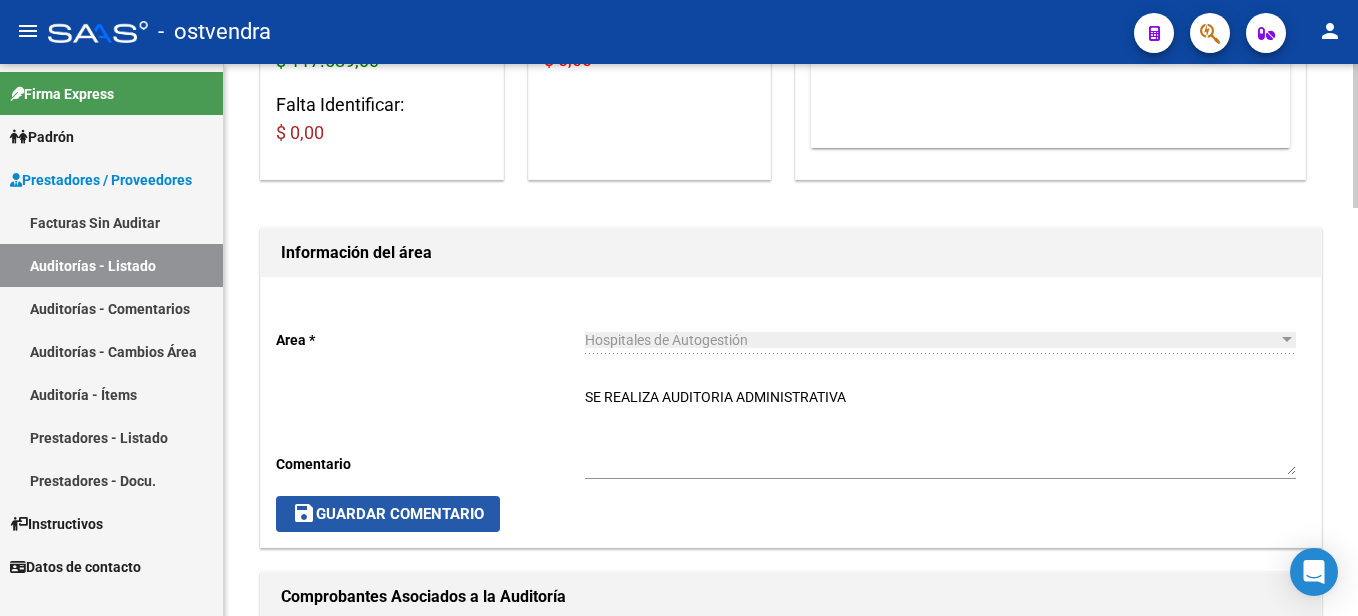 click on "save  Guardar Comentario" 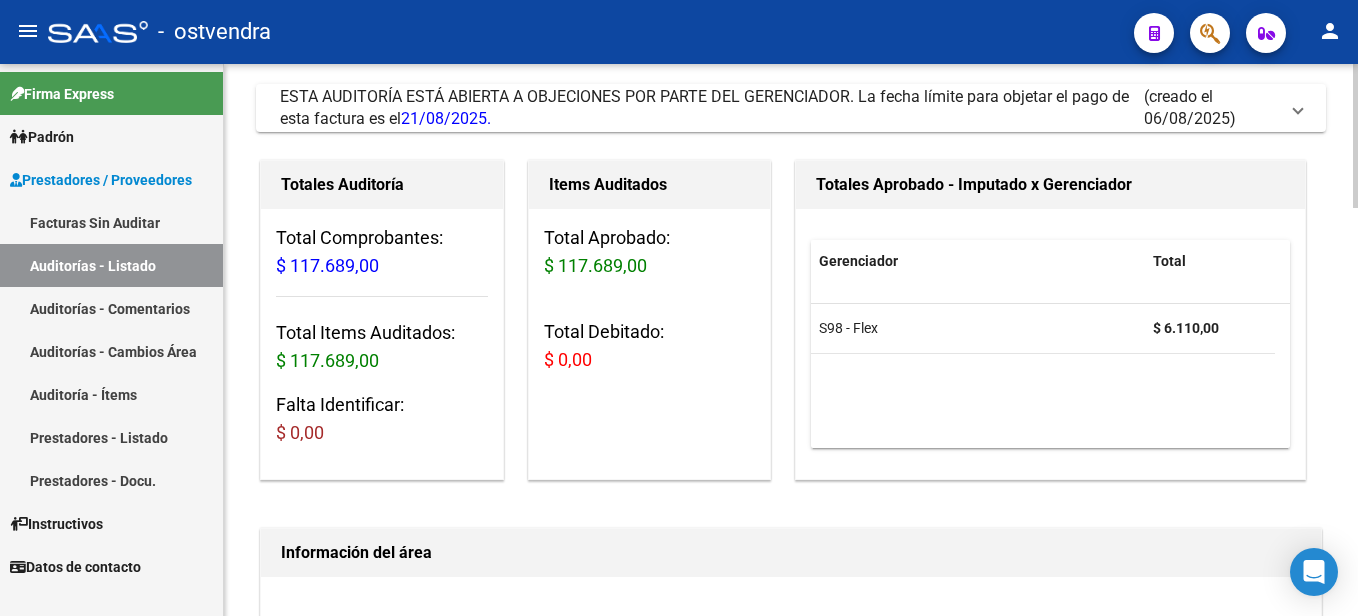 scroll, scrollTop: 0, scrollLeft: 0, axis: both 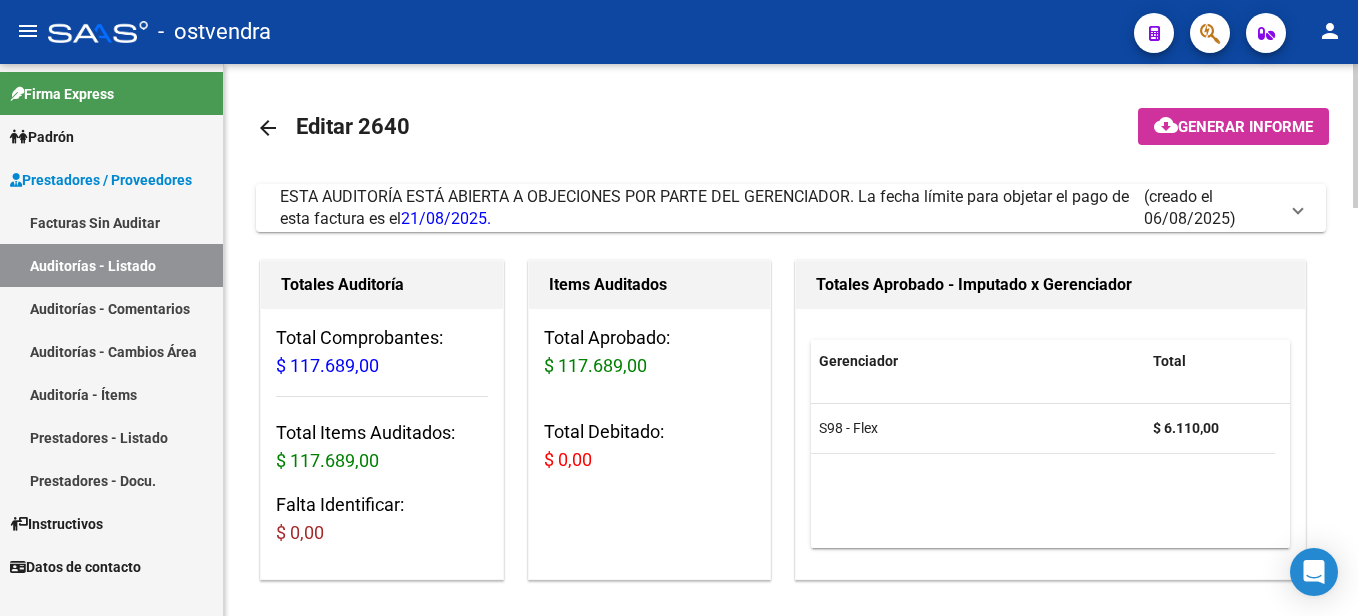 click on "arrow_back" 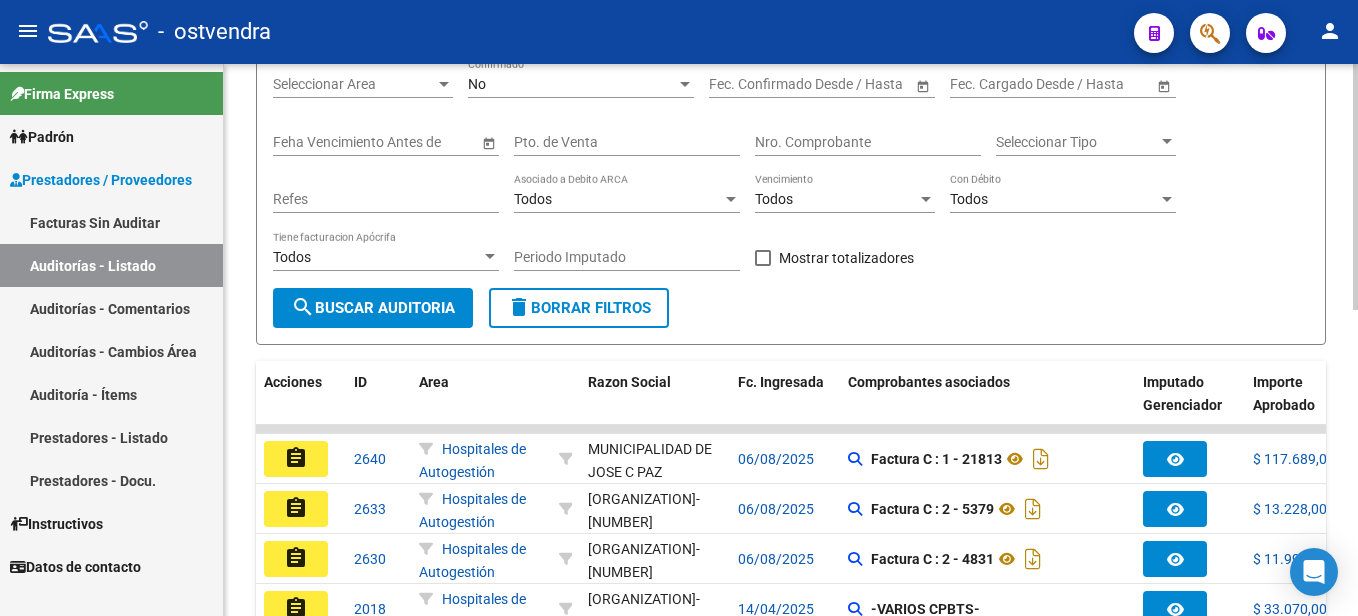 scroll, scrollTop: 300, scrollLeft: 0, axis: vertical 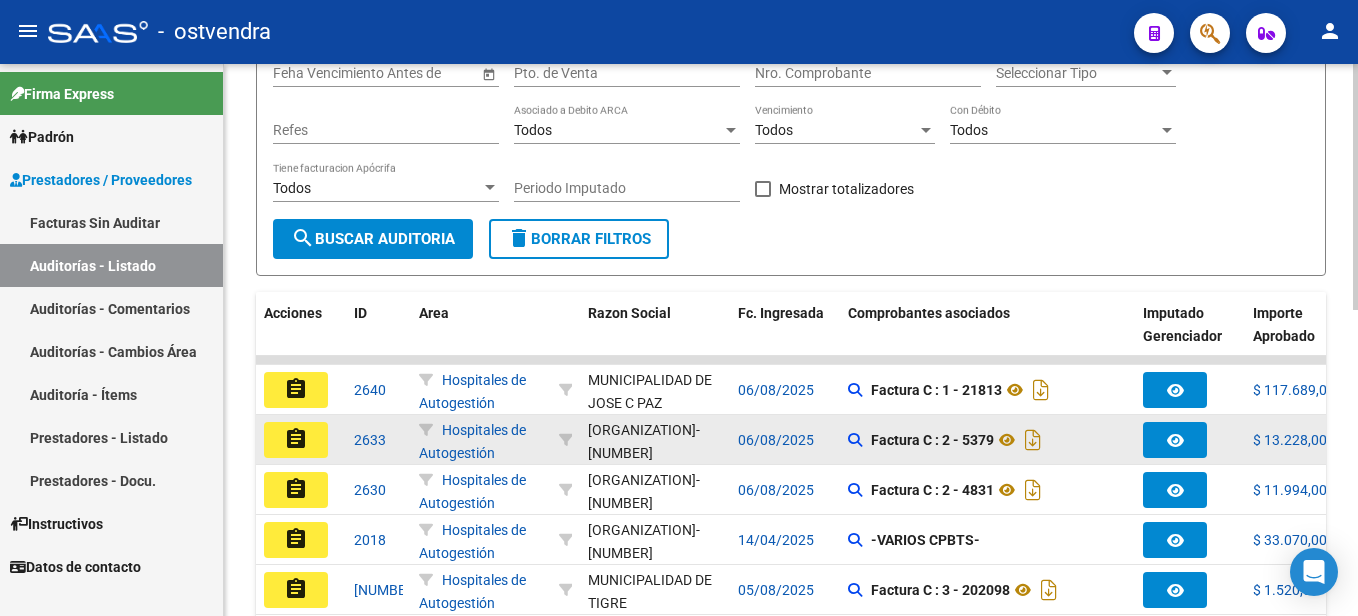 click on "assignment" 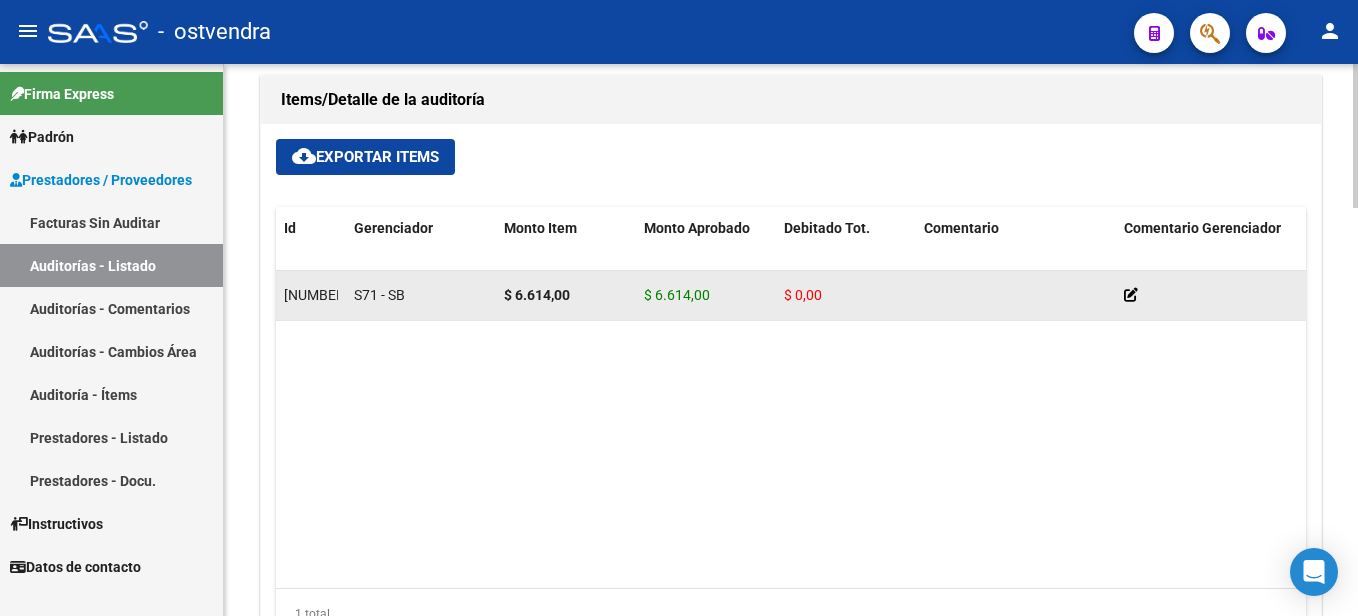 scroll, scrollTop: 1400, scrollLeft: 0, axis: vertical 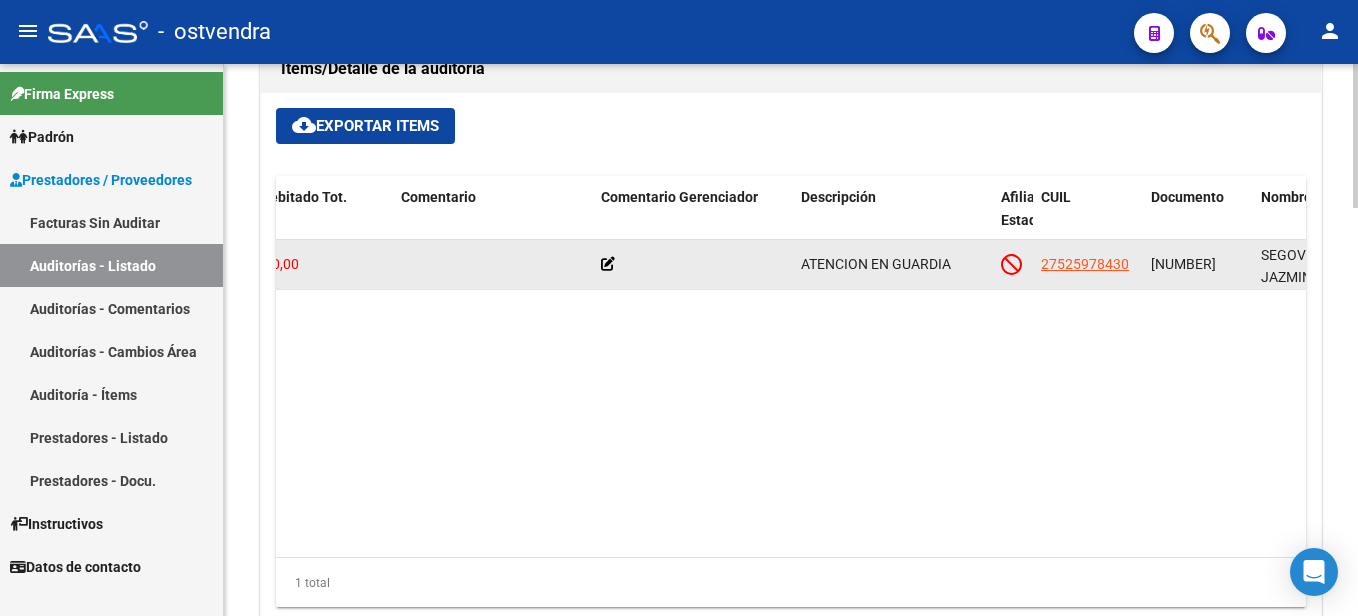 click 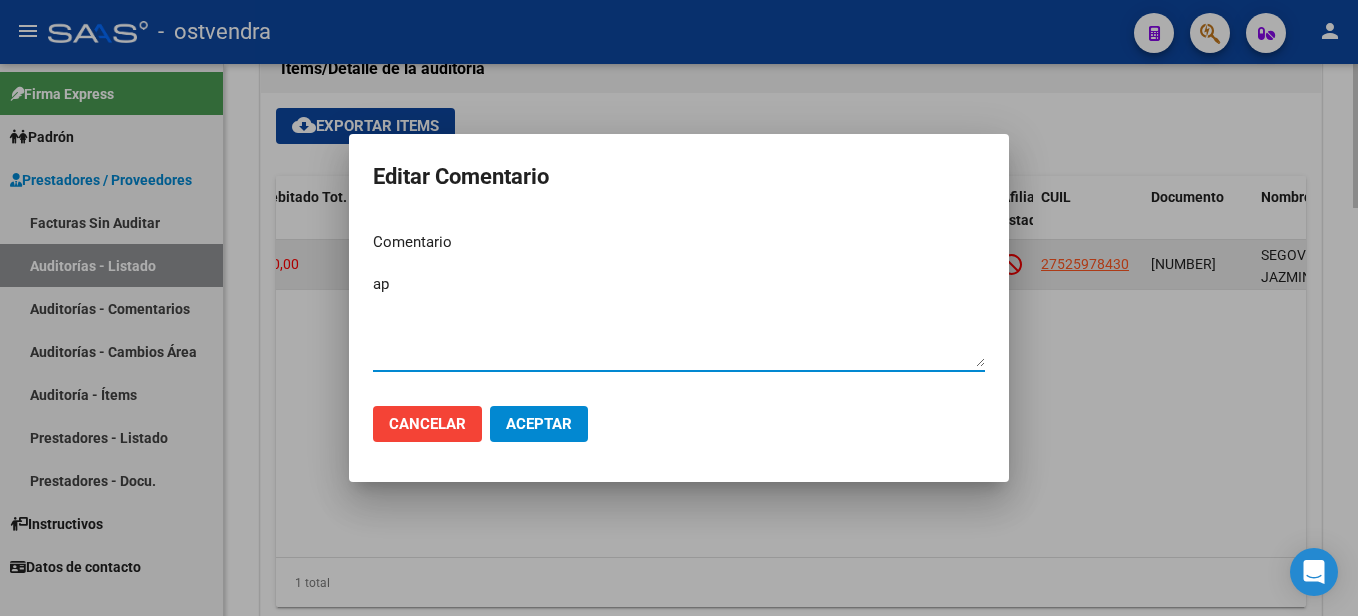 type on "a" 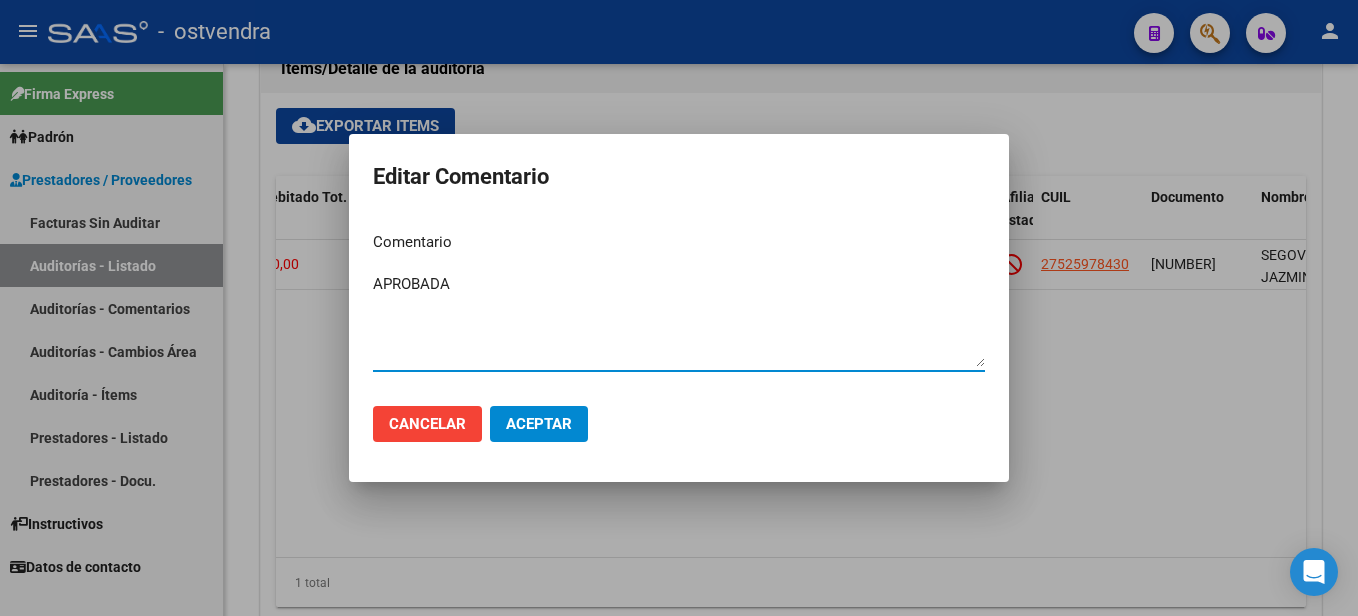 type on "APROBADA" 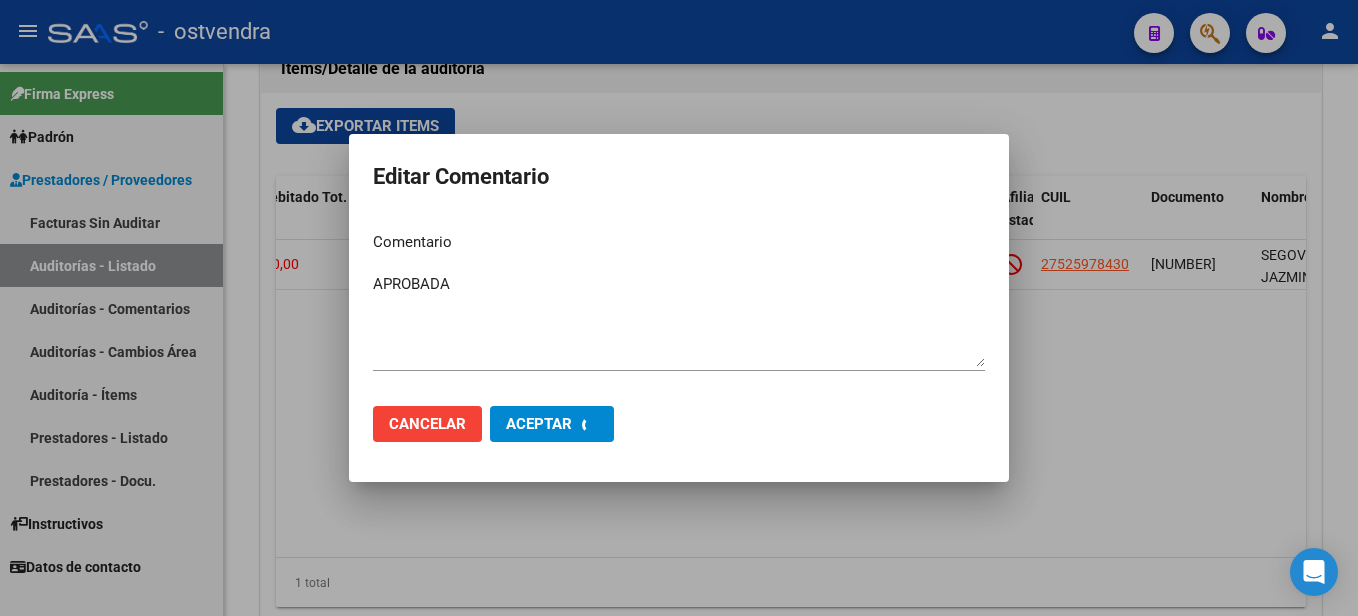 type 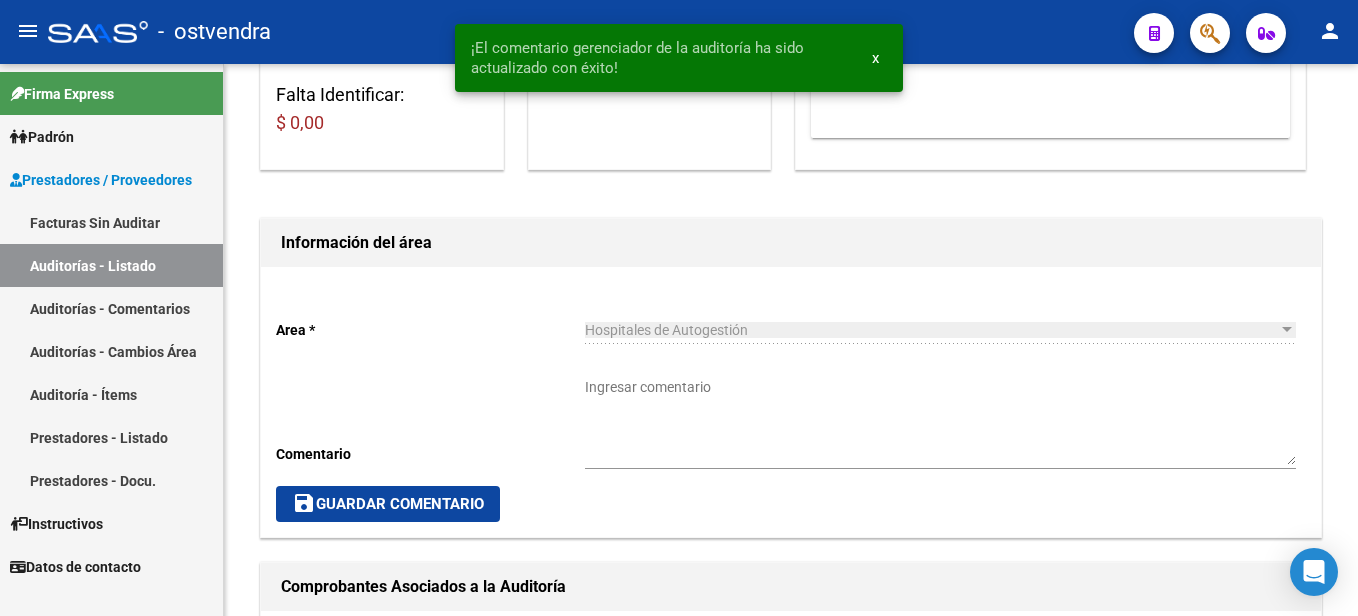 scroll, scrollTop: 400, scrollLeft: 0, axis: vertical 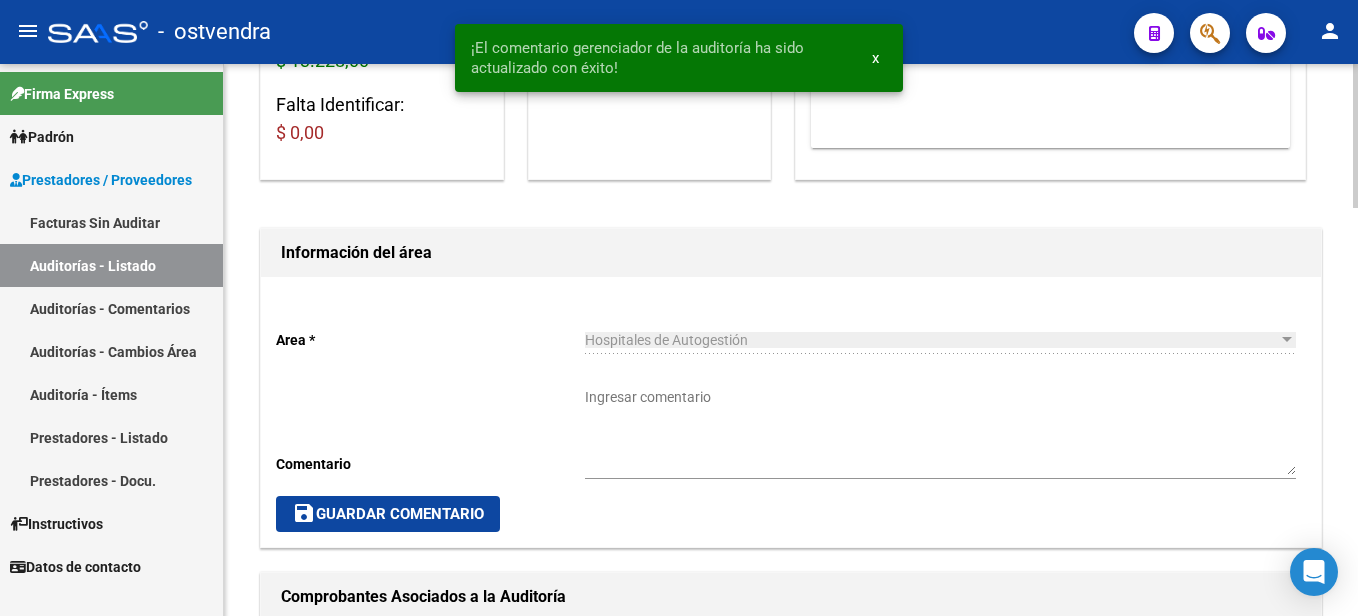 click on "Ingresar comentario" at bounding box center [940, 431] 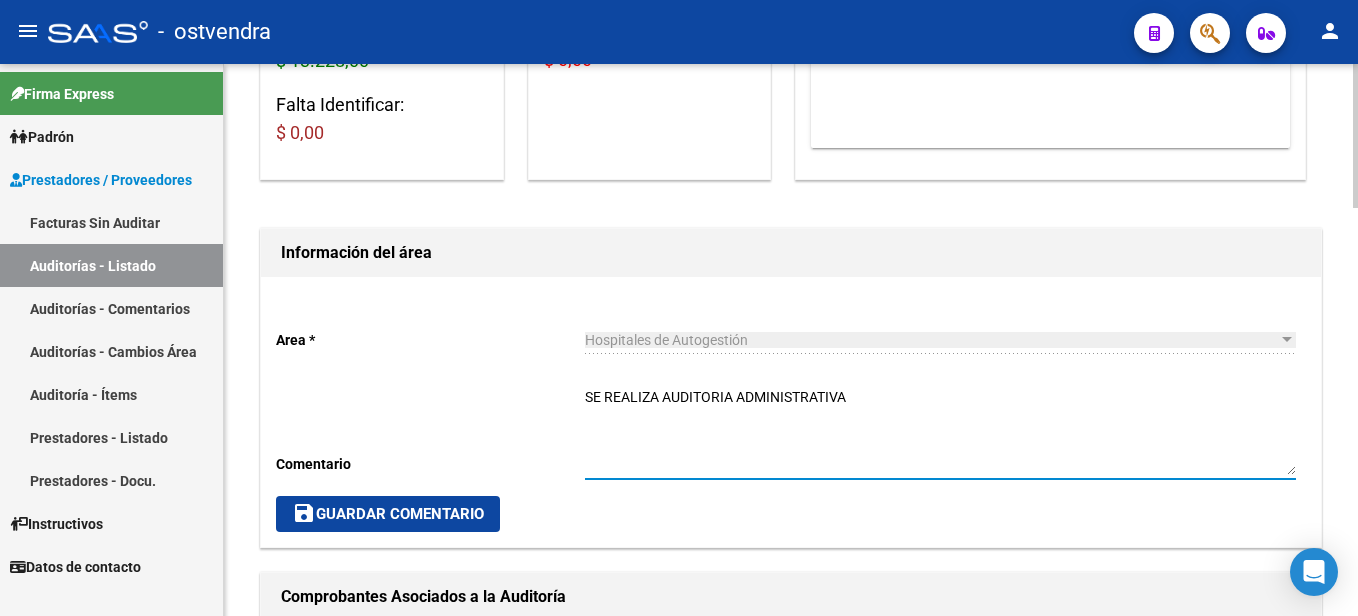 type on "SE REALIZA AUDITORIA ADMINISTRATIVA" 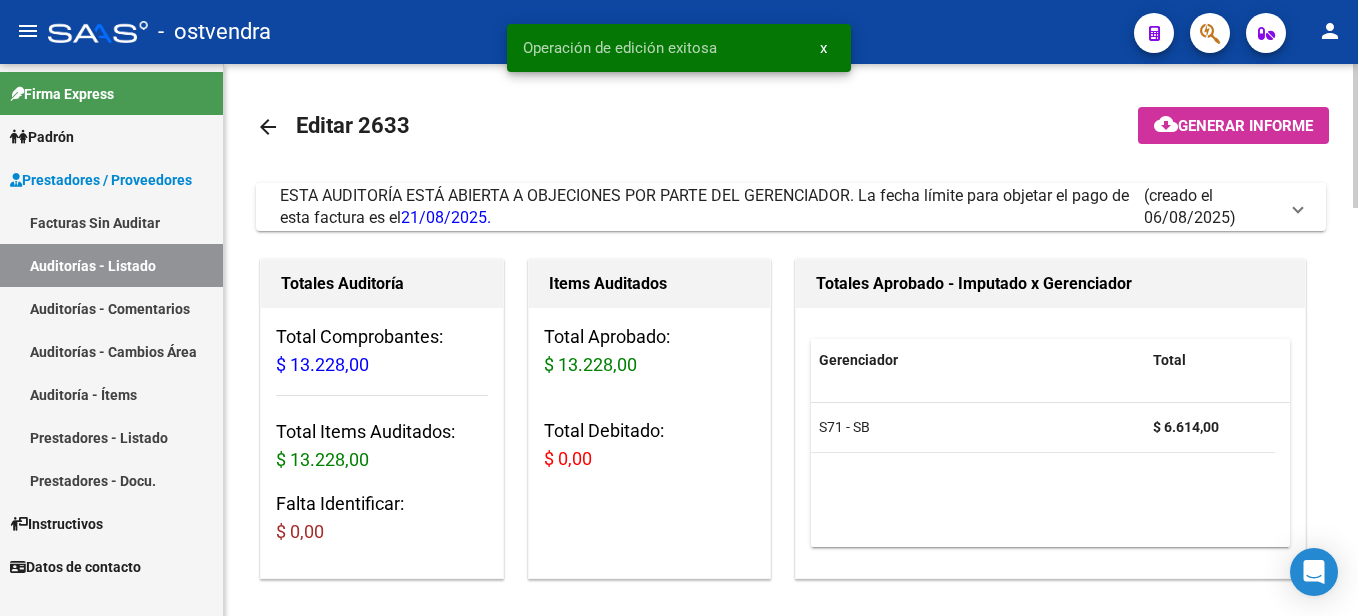 scroll, scrollTop: 0, scrollLeft: 0, axis: both 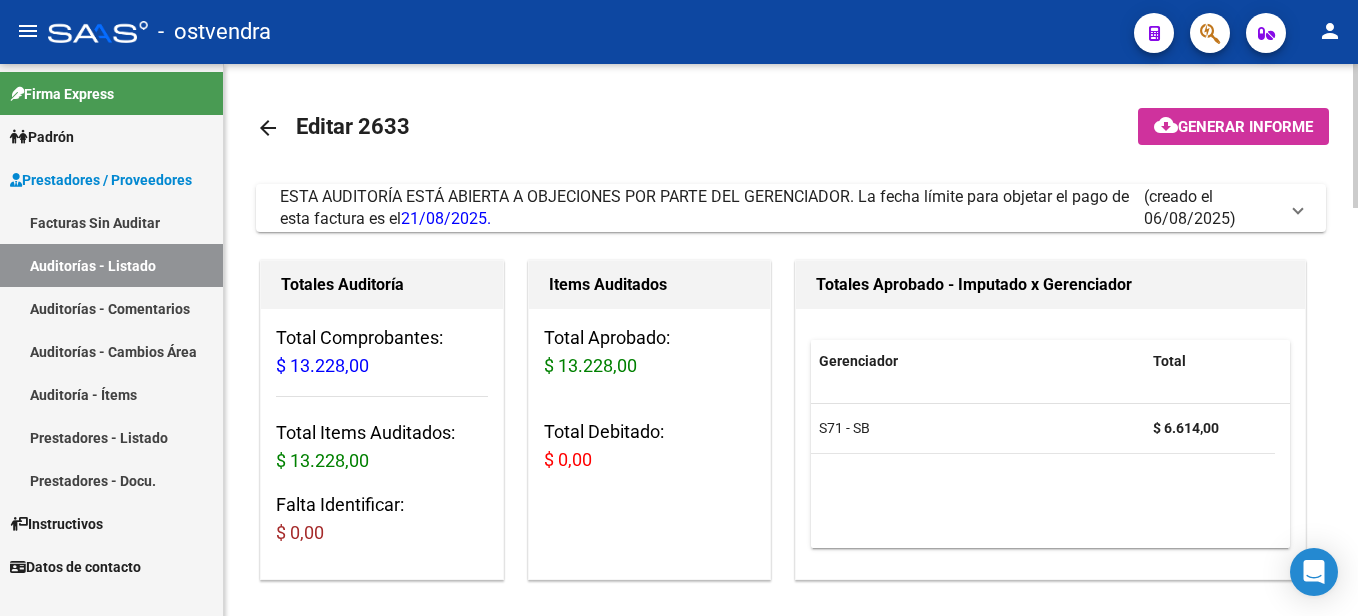 click on "arrow_back" 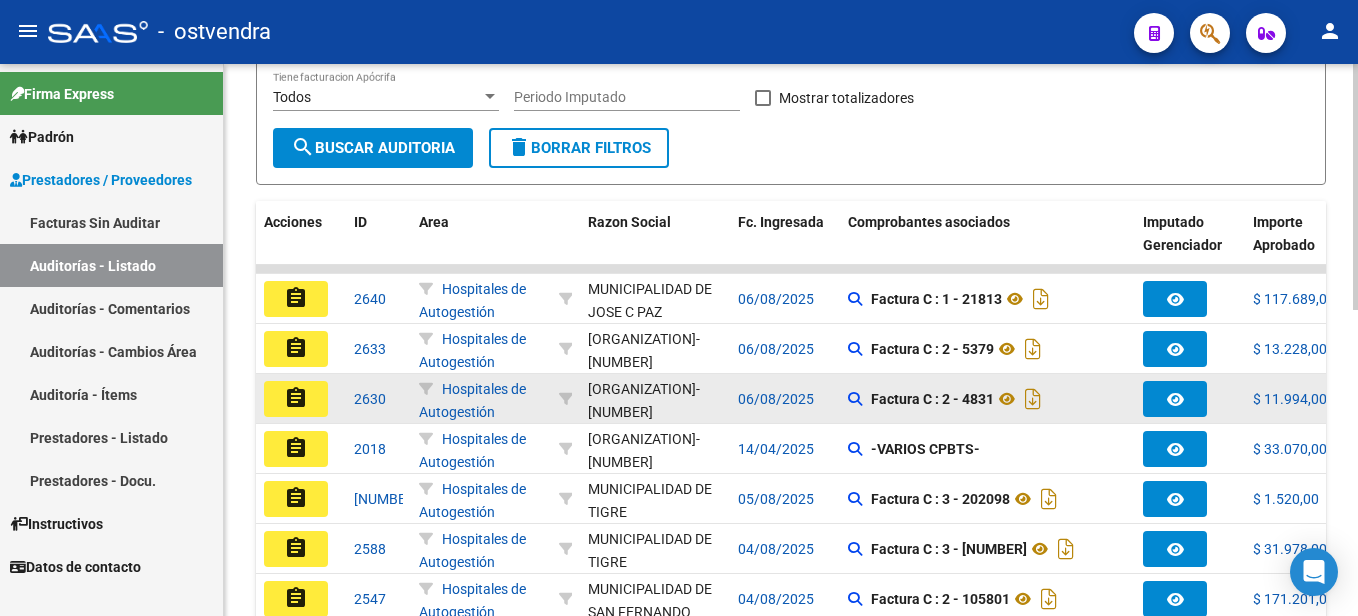 scroll, scrollTop: 400, scrollLeft: 0, axis: vertical 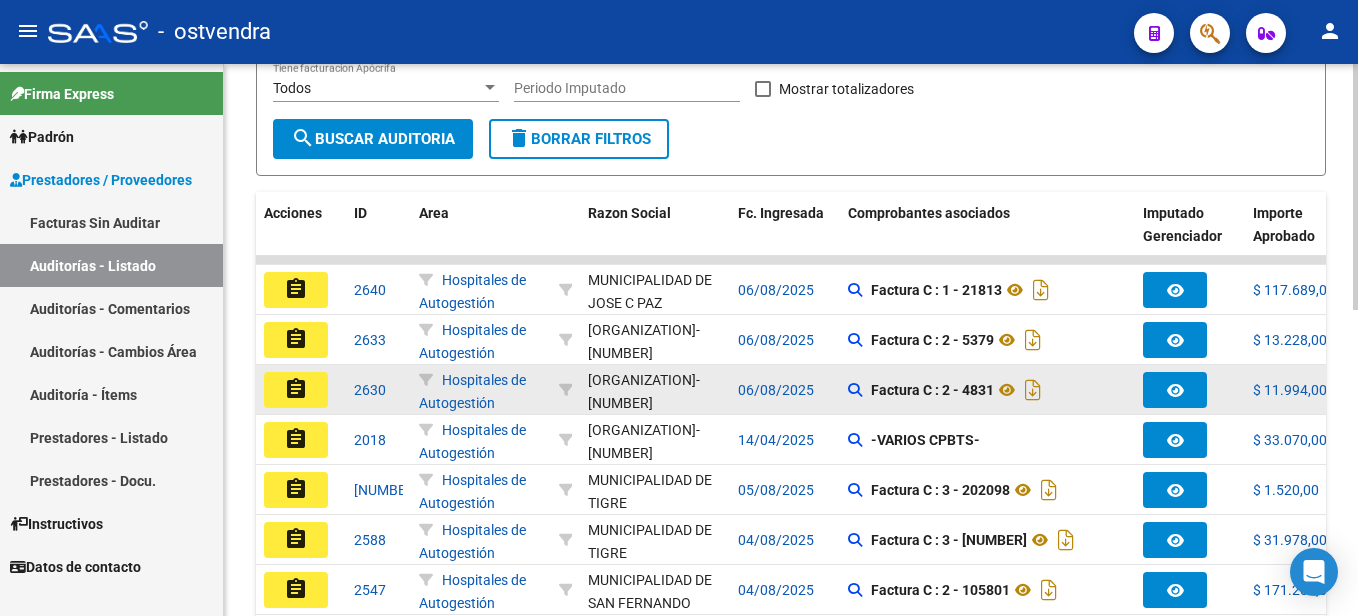 click on "assignment" 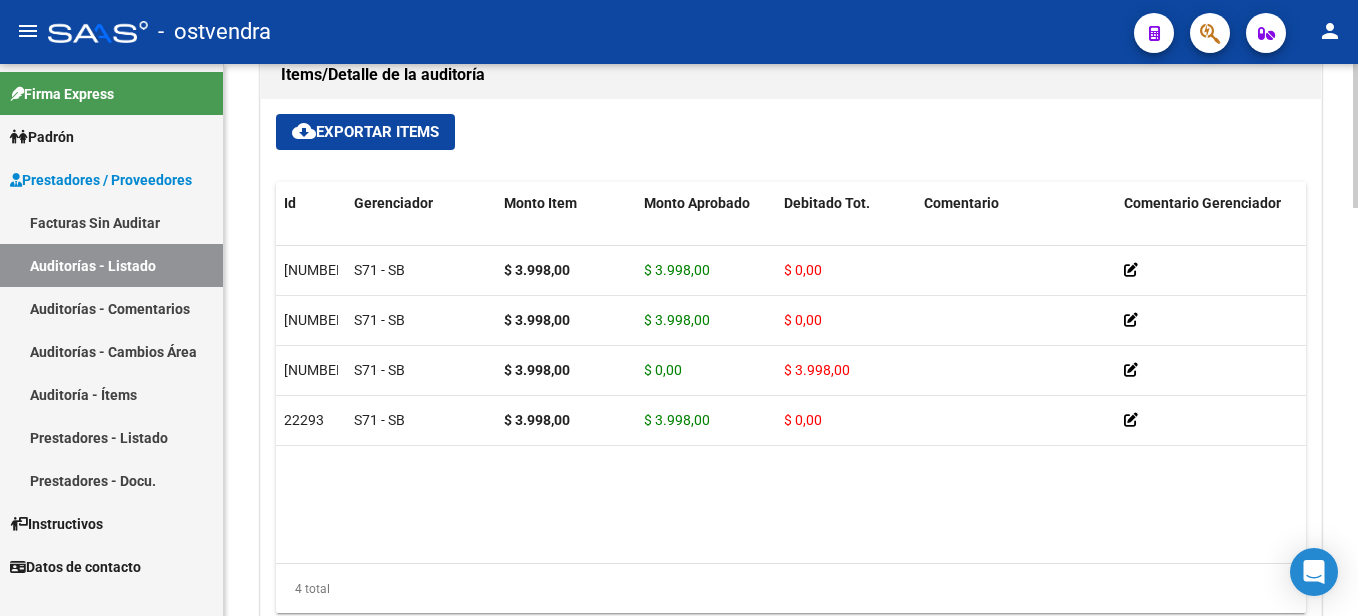 scroll, scrollTop: 1400, scrollLeft: 0, axis: vertical 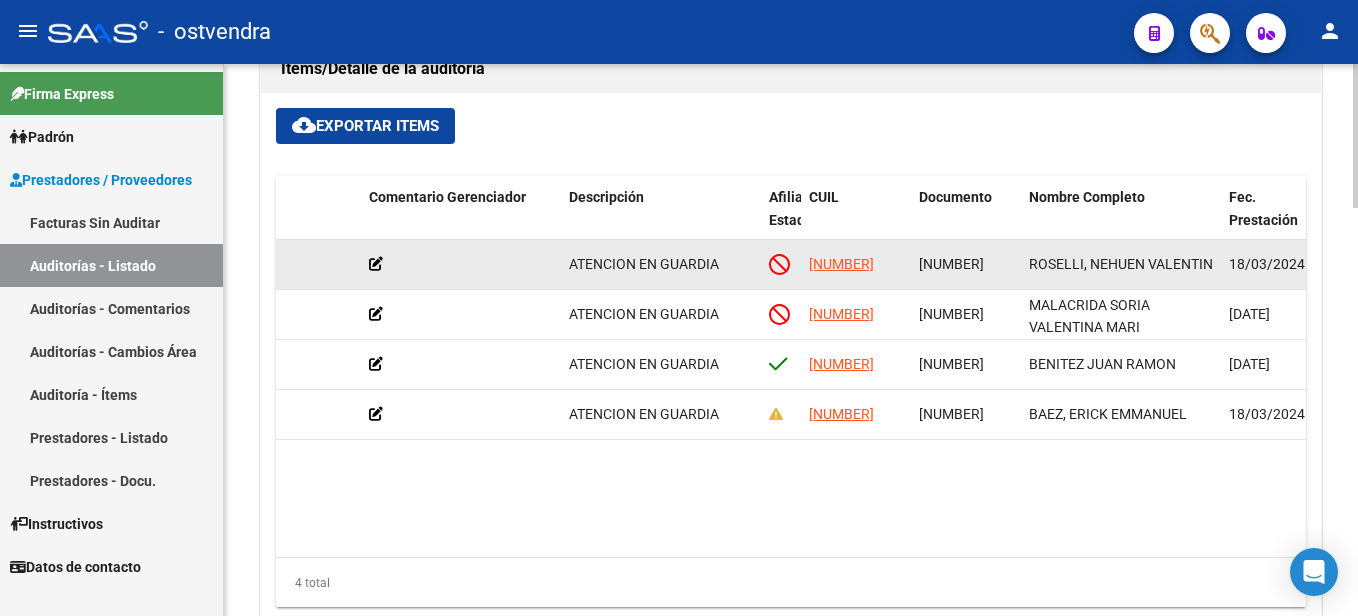click 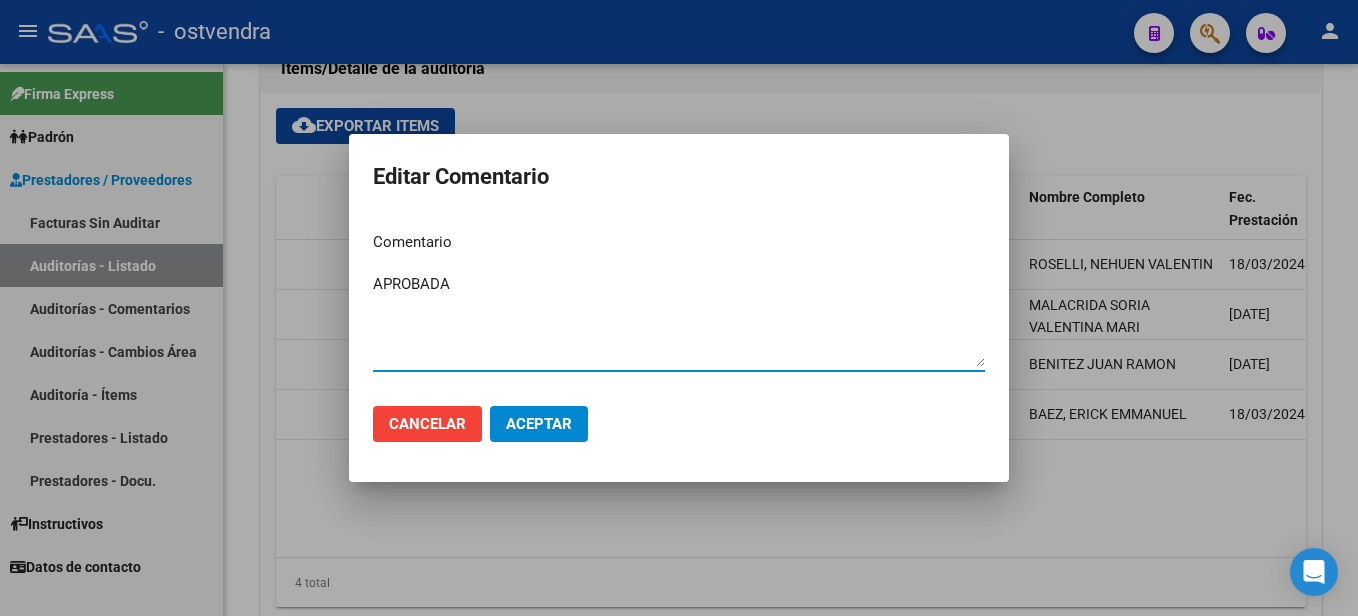 type on "APROBADA" 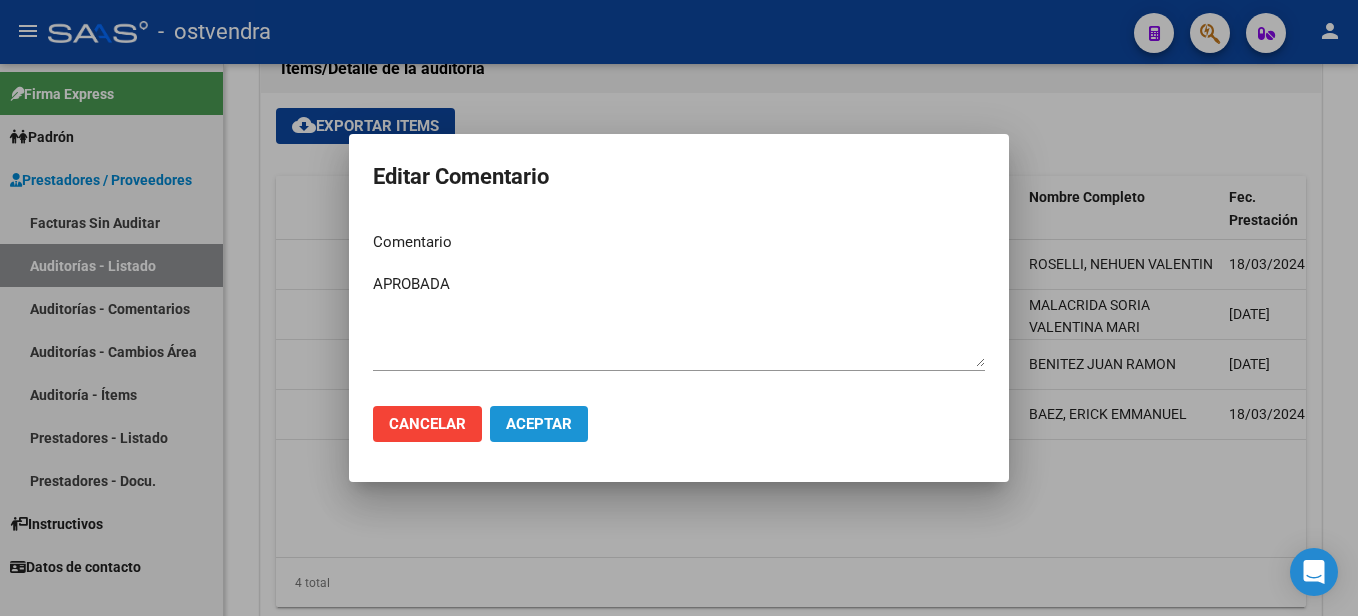 click on "Aceptar" 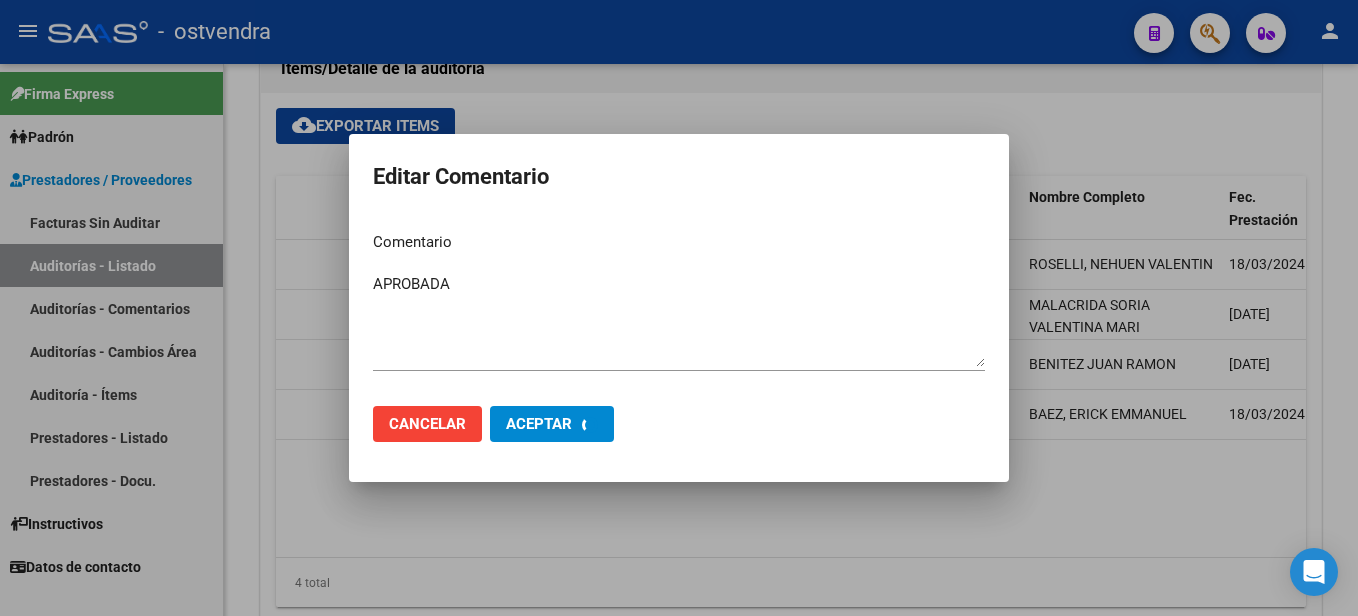 type 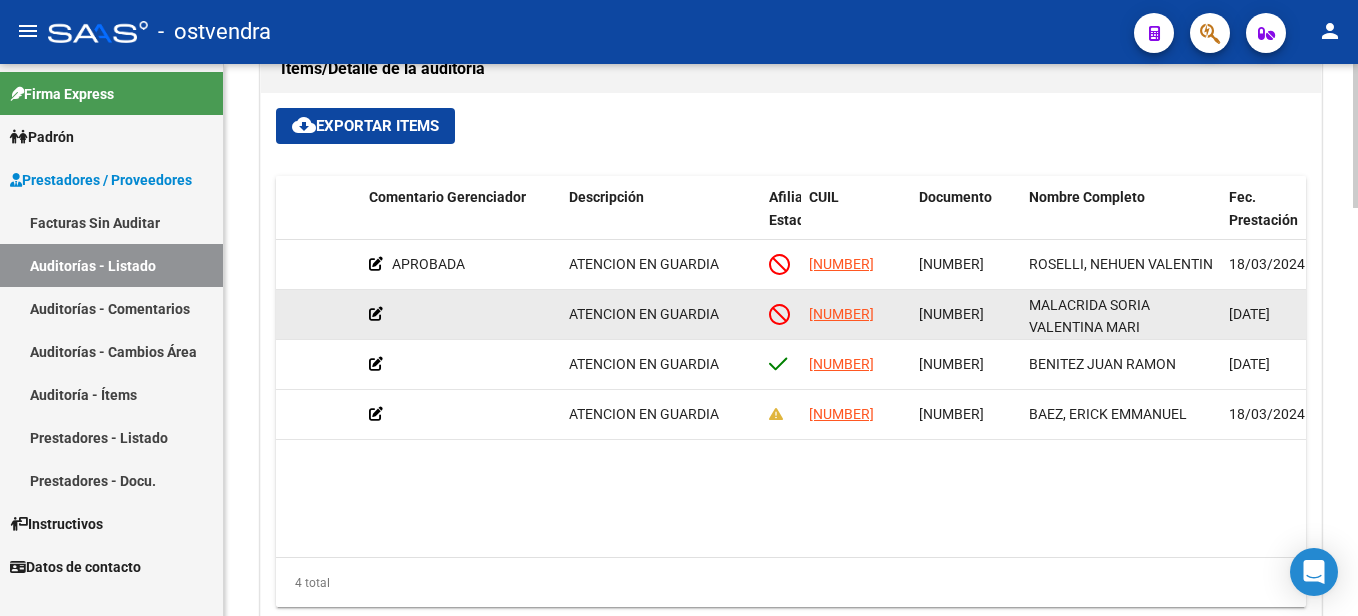 click 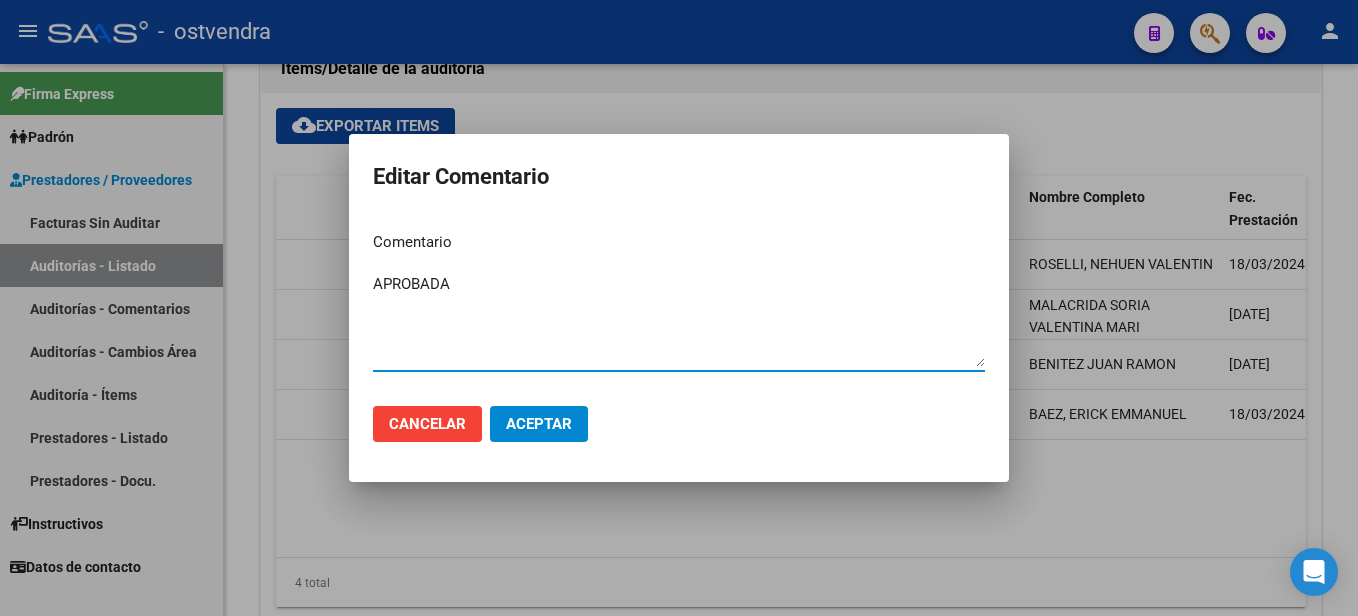 type on "APROBADA" 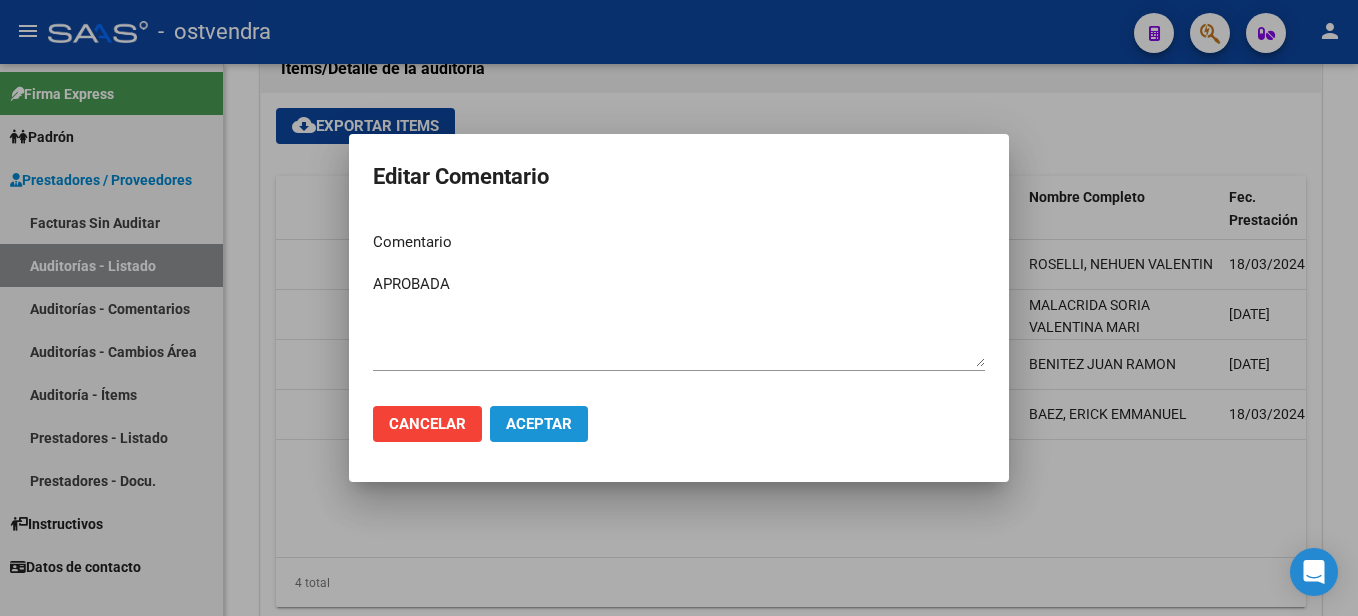 click on "Aceptar" 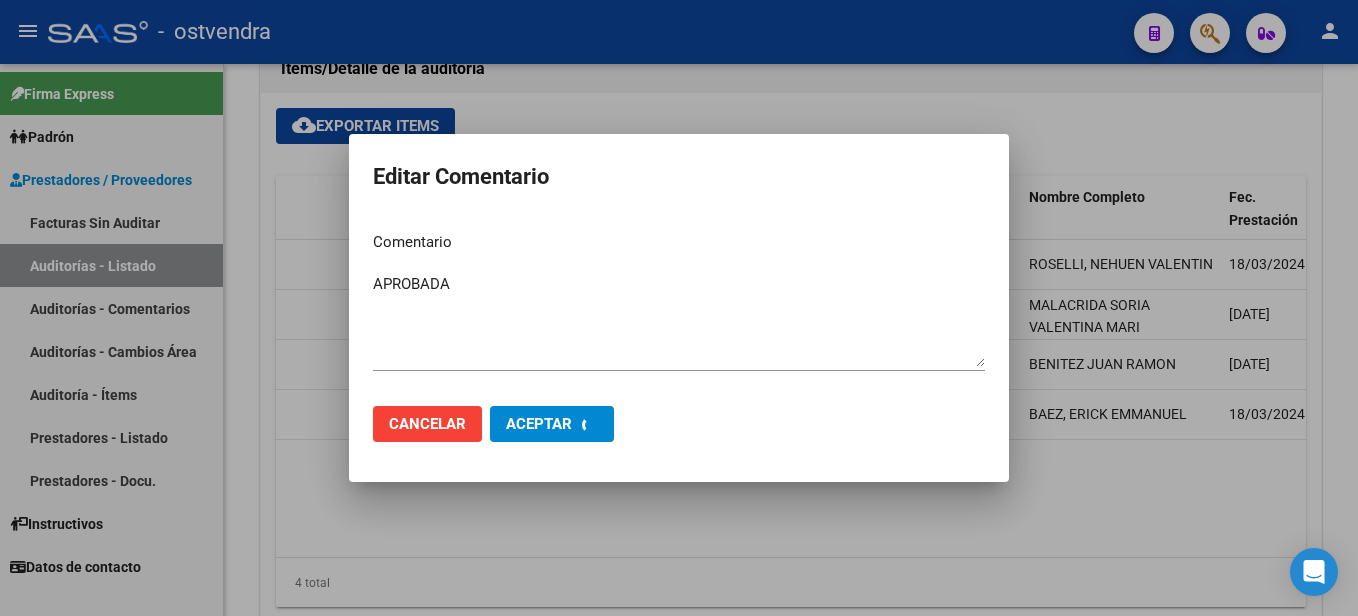 type 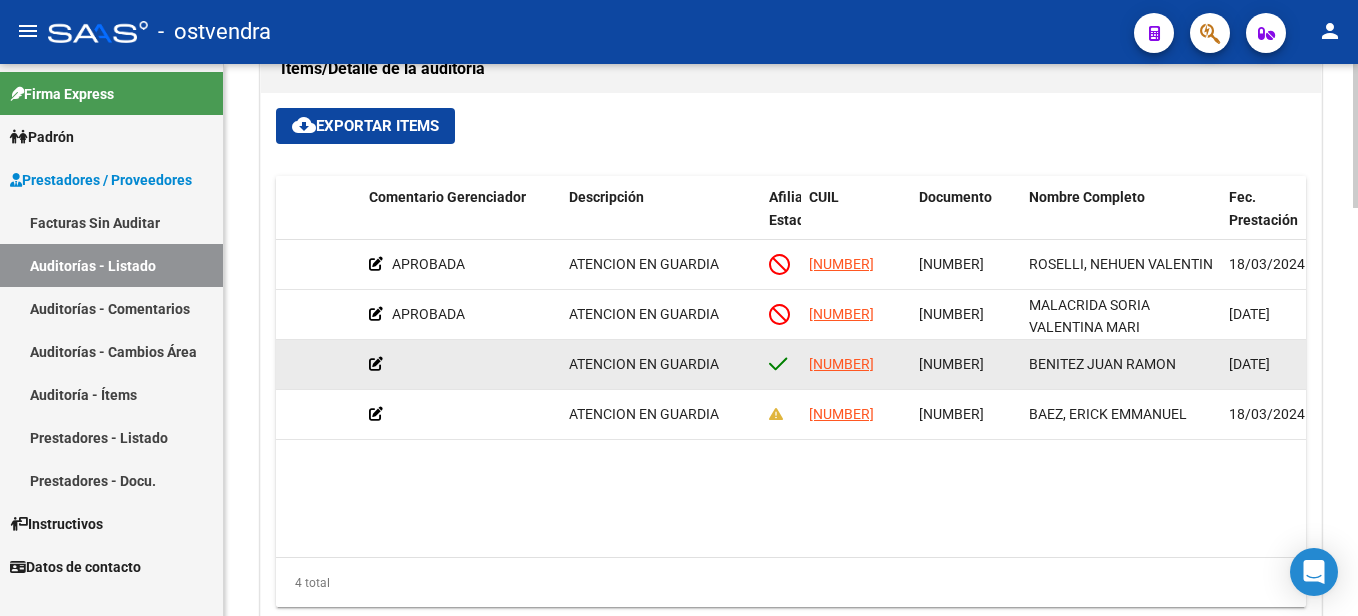 click 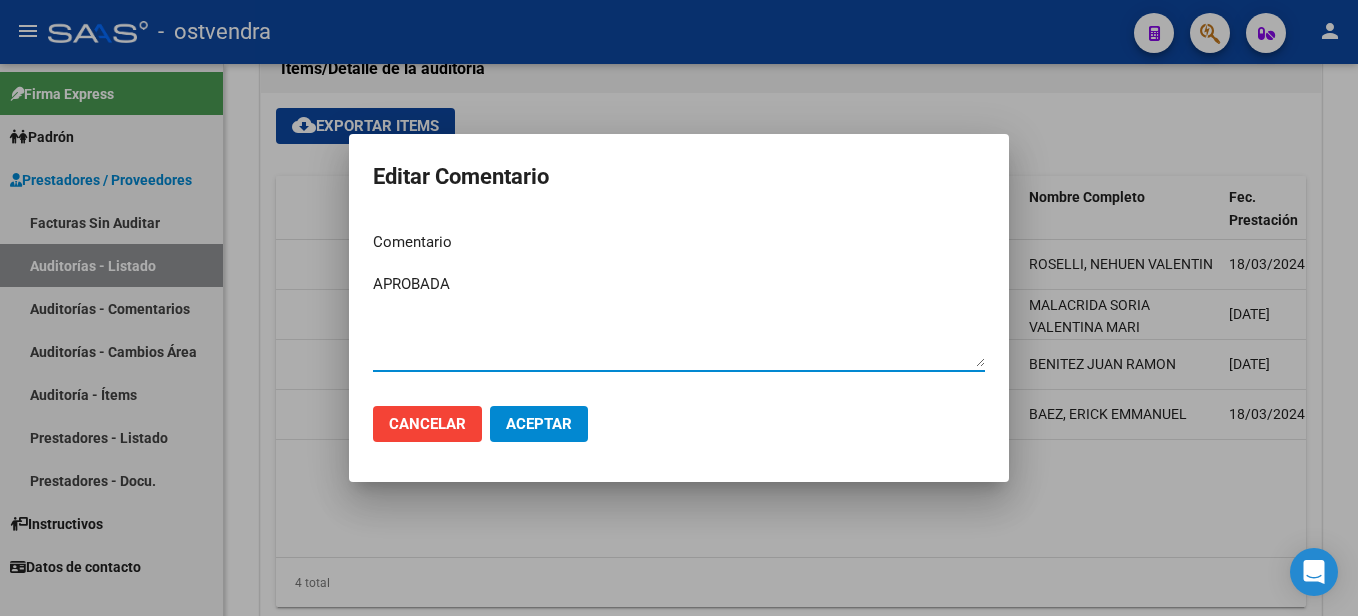 type on "APROBADA" 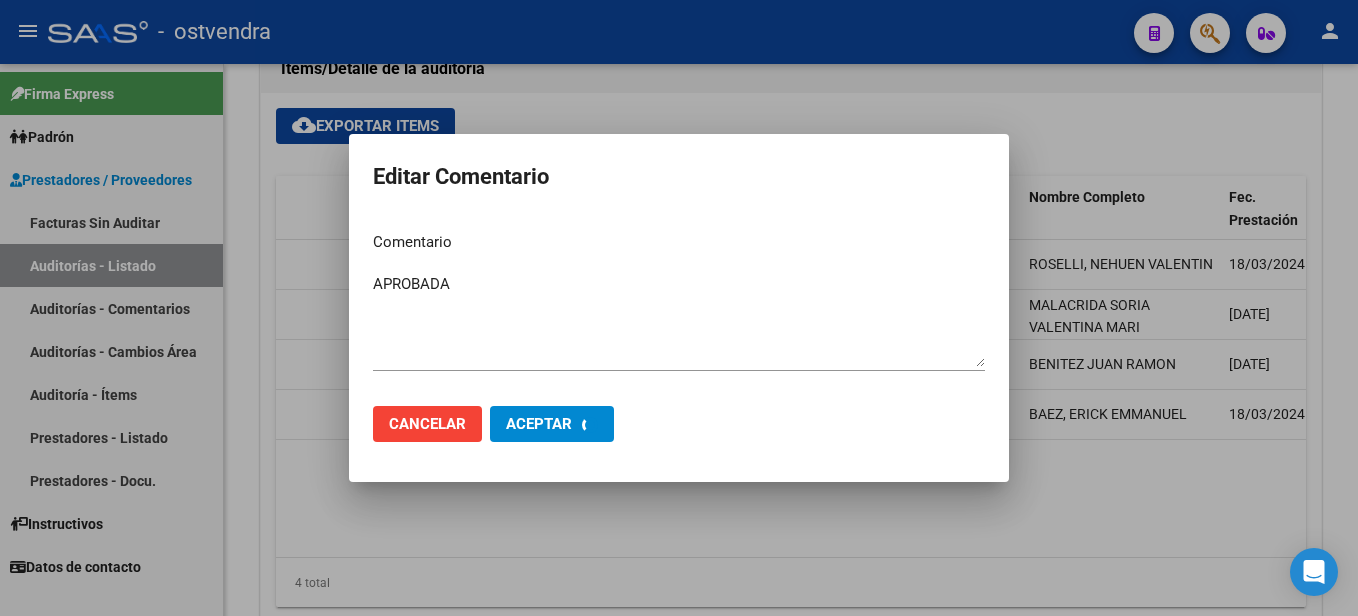 type 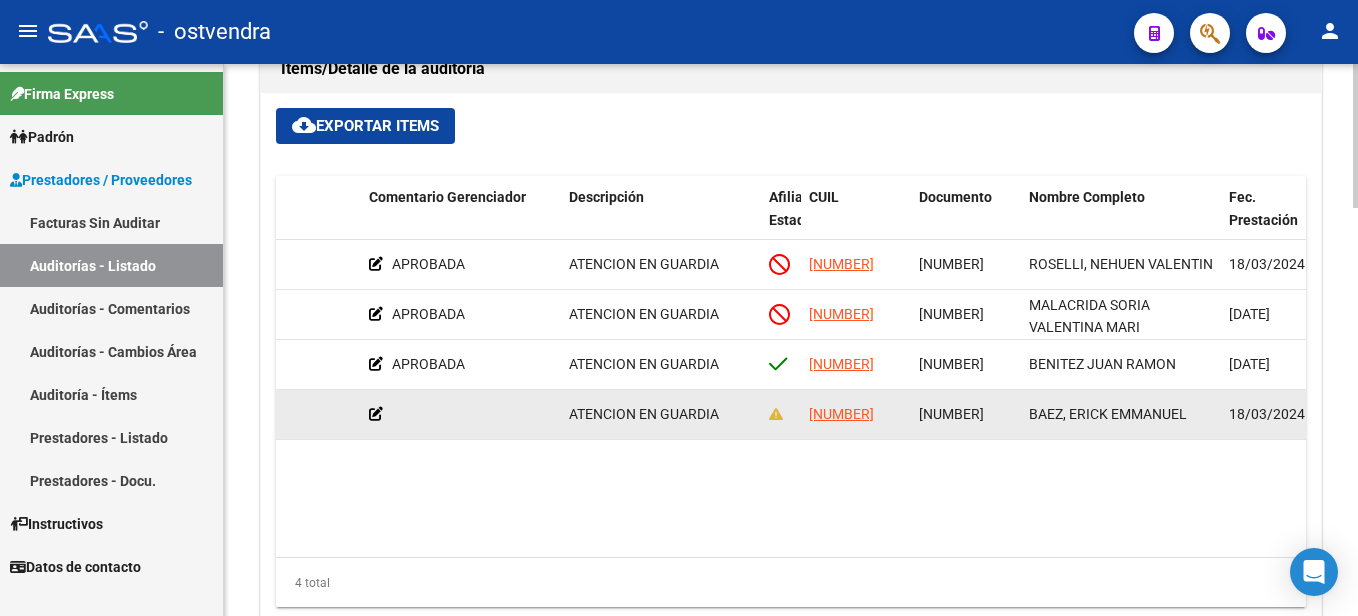 click 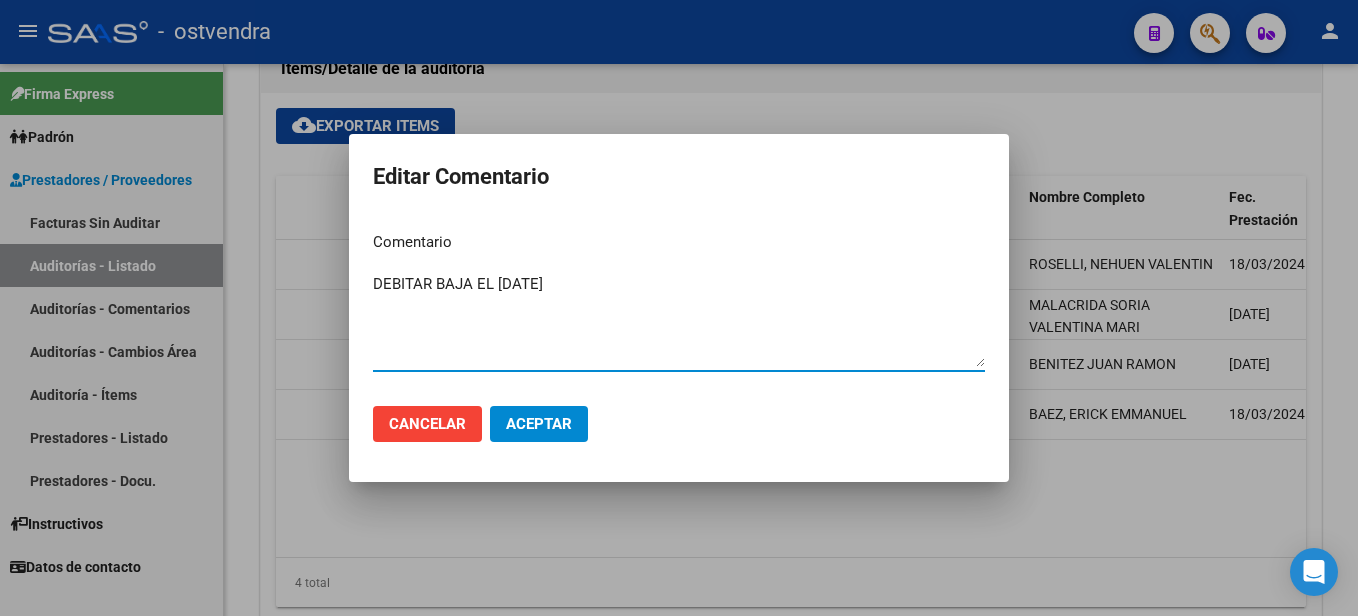 type on "DEBITAR BAJA EL [DATE]" 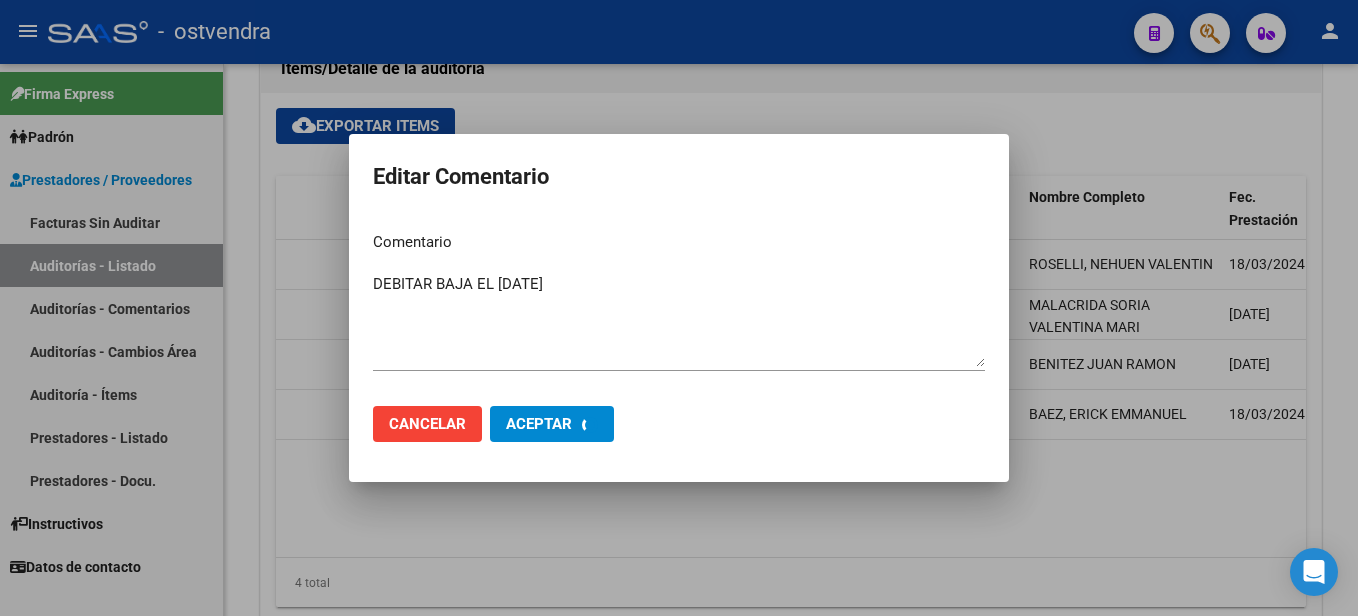 type 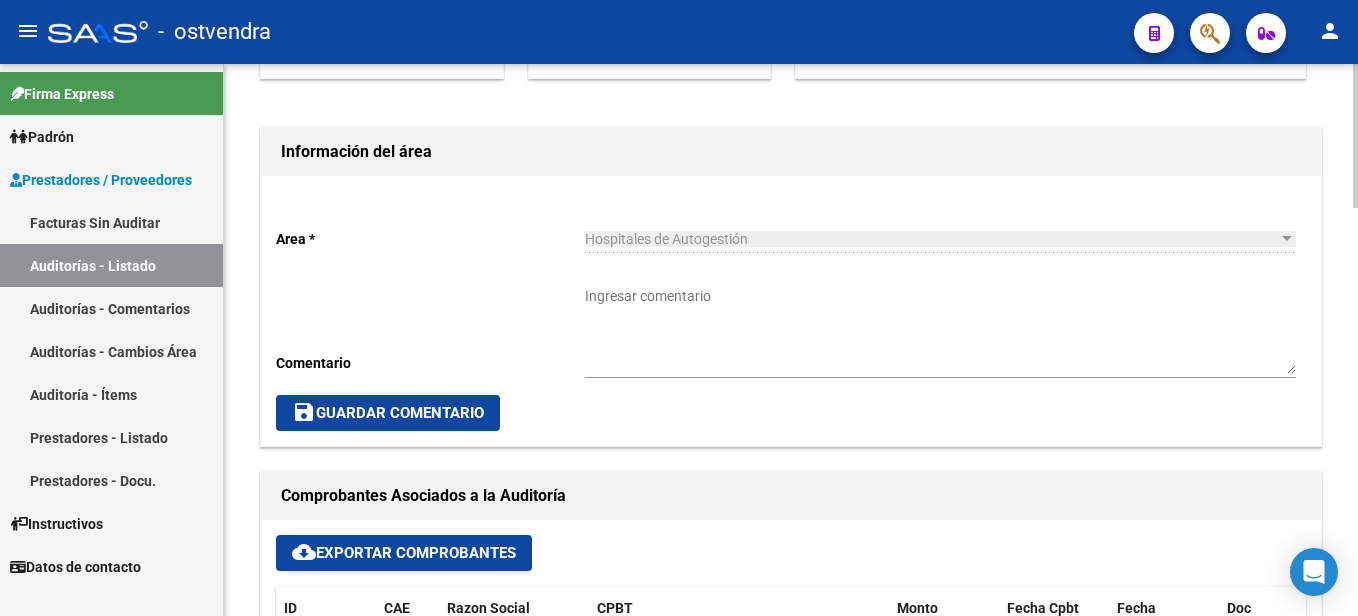 scroll, scrollTop: 500, scrollLeft: 0, axis: vertical 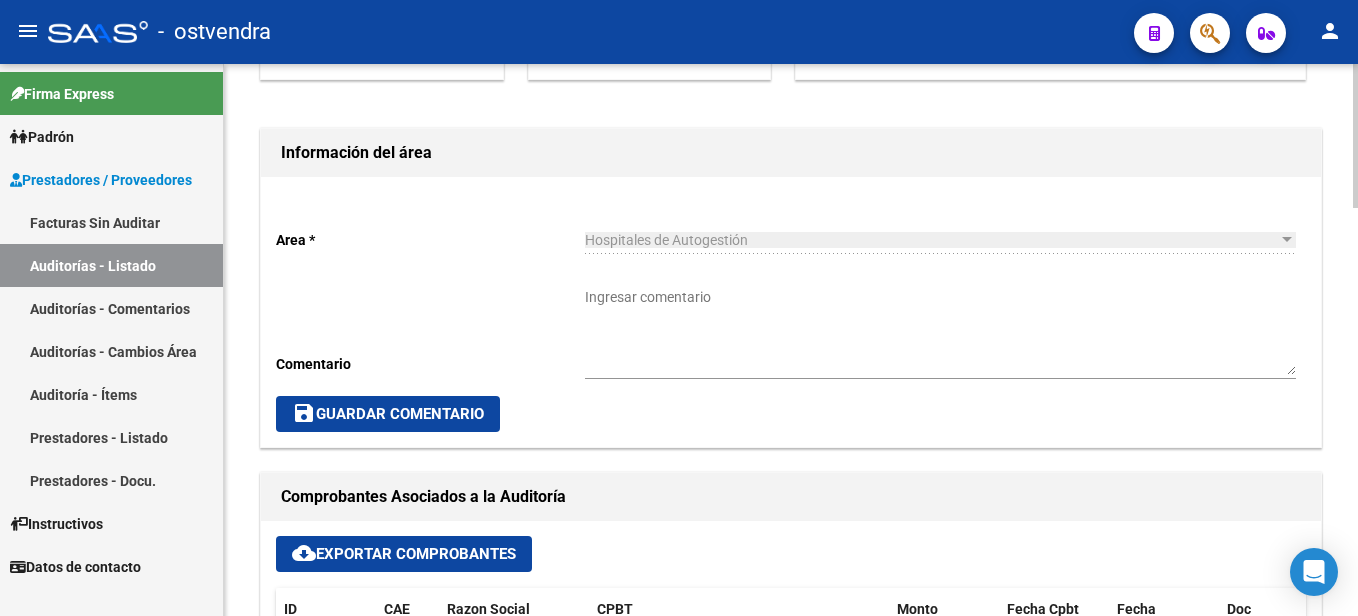 click on "Ingresar comentario" 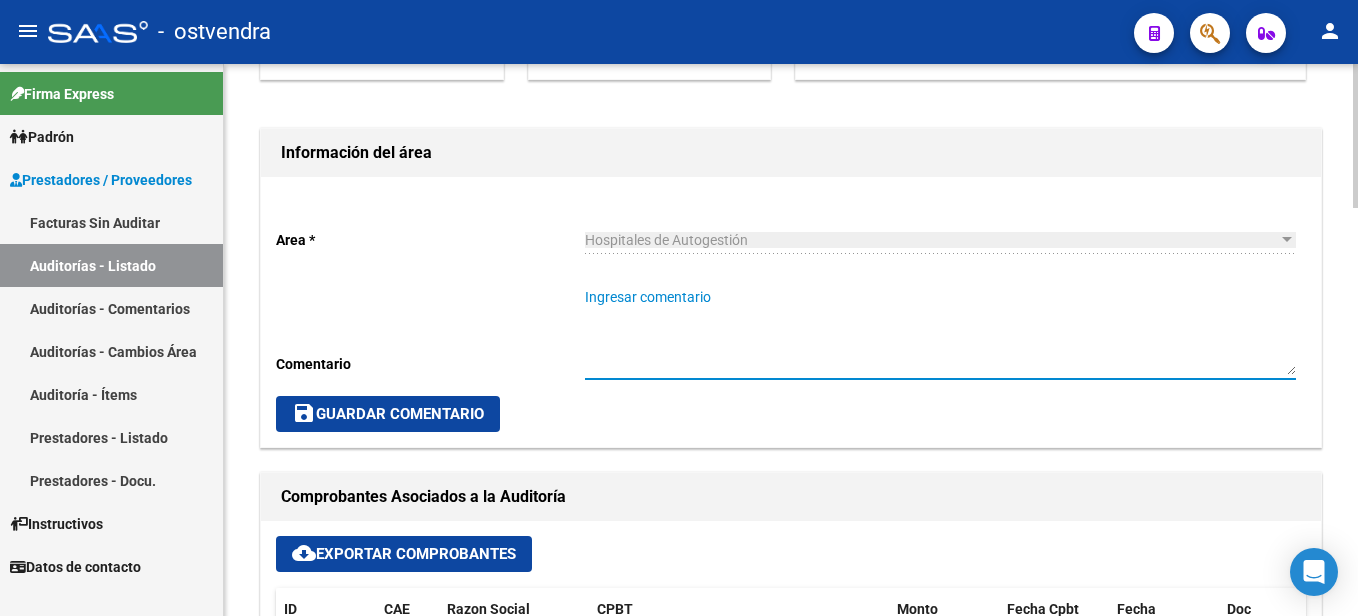click on "Ingresar comentario" at bounding box center [940, 331] 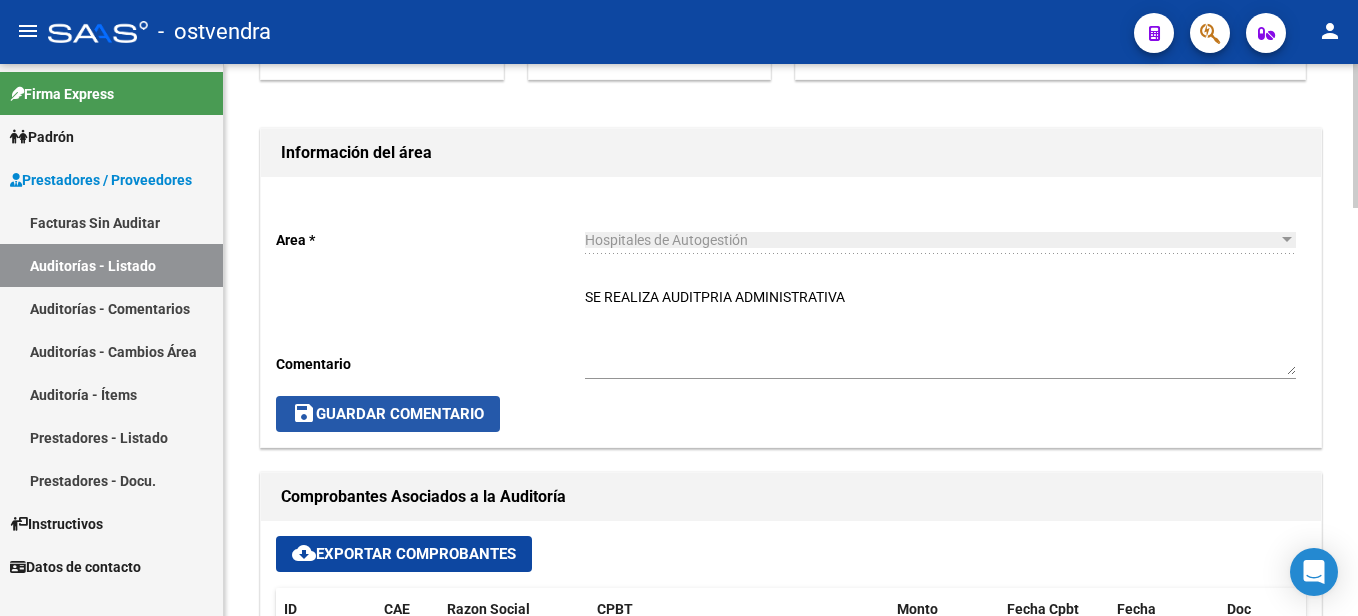 click on "save  Guardar Comentario" 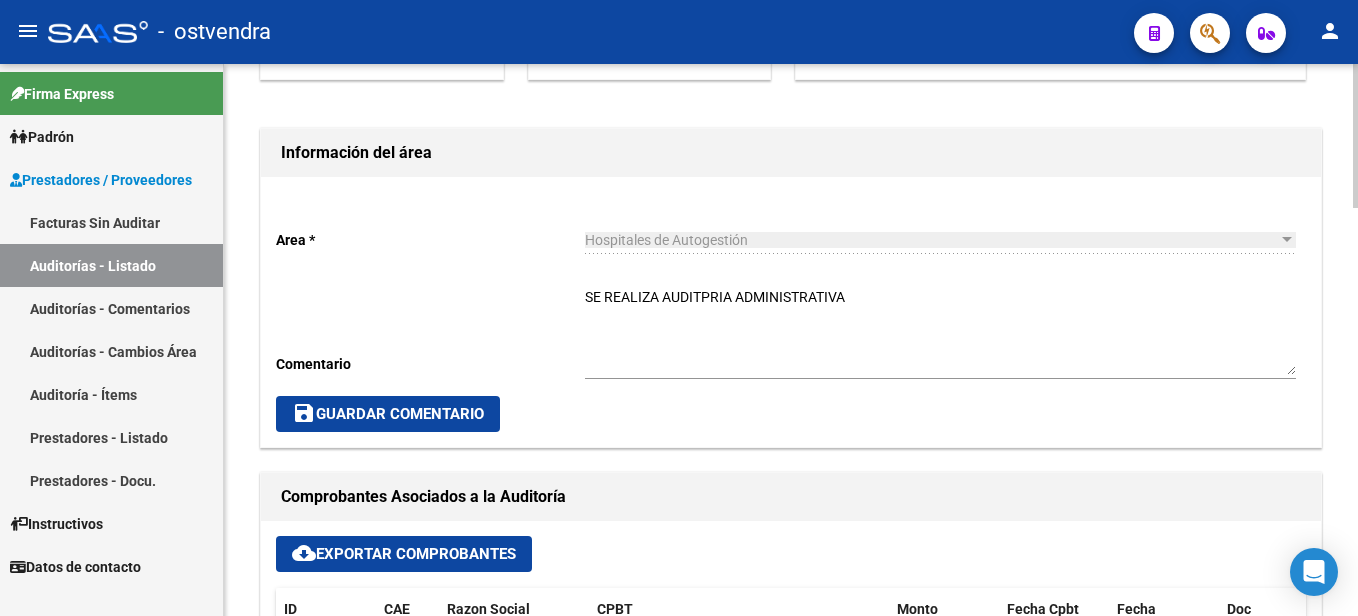 click on "SE REALIZA AUDITPRIA ADMINISTRATIVA" at bounding box center (940, 331) 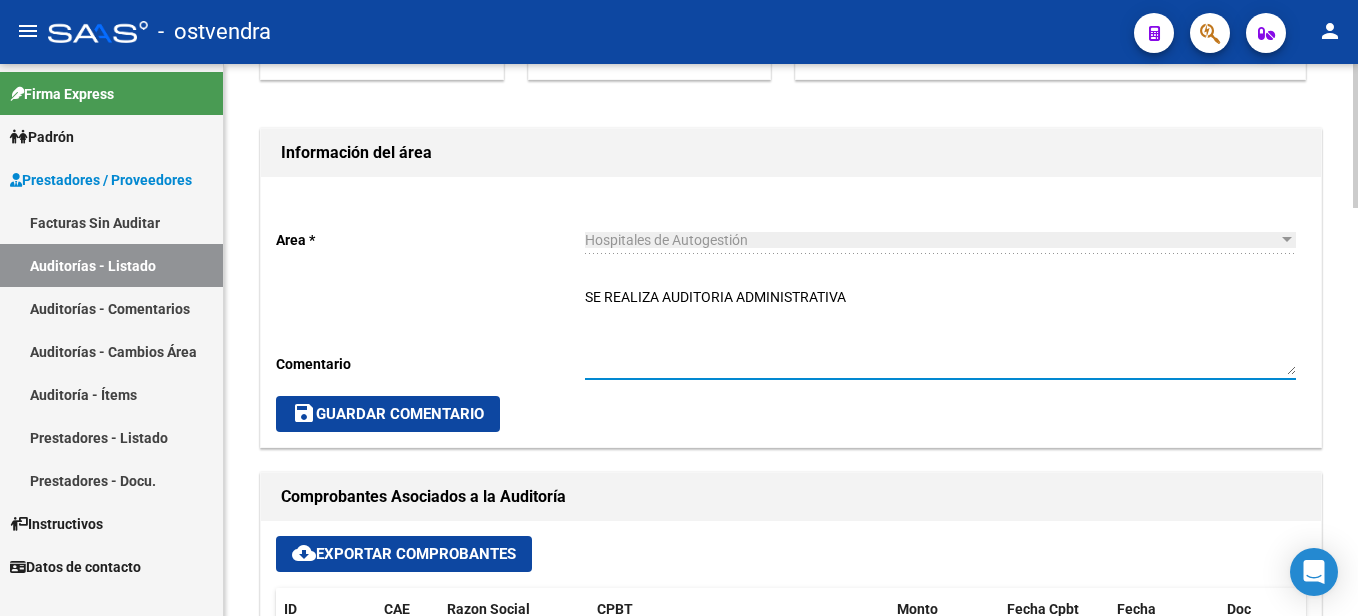 type on "SE REALIZA AUDITORIA ADMINISTRATIVA" 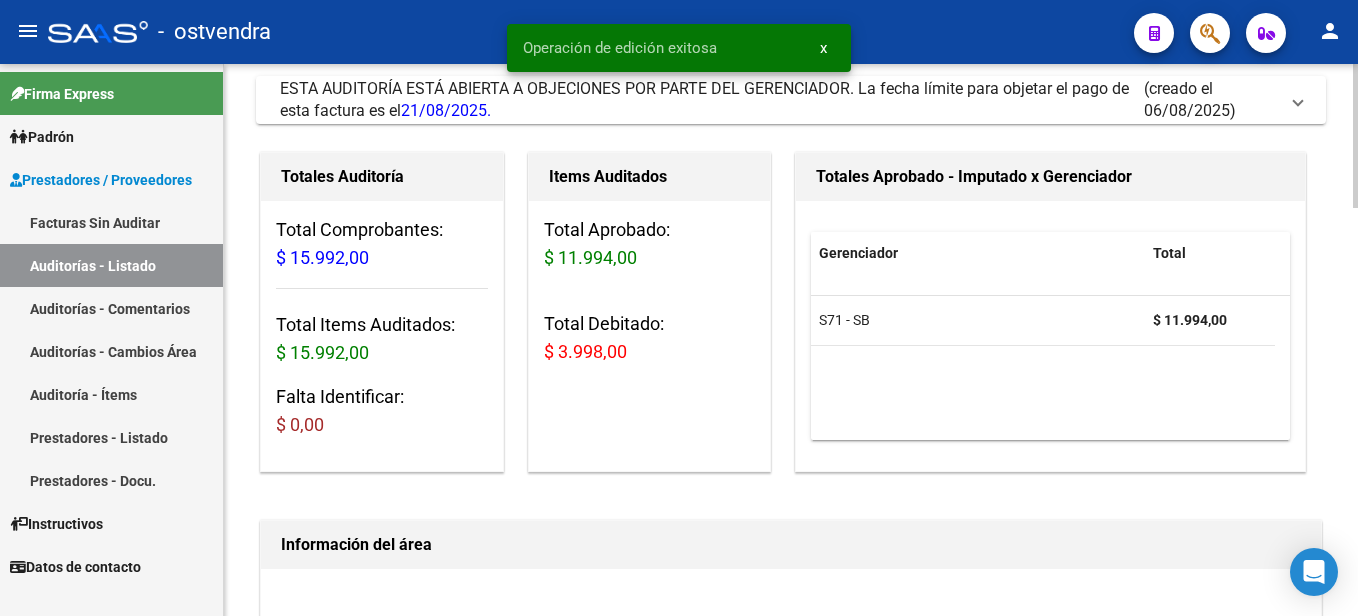 scroll, scrollTop: 0, scrollLeft: 0, axis: both 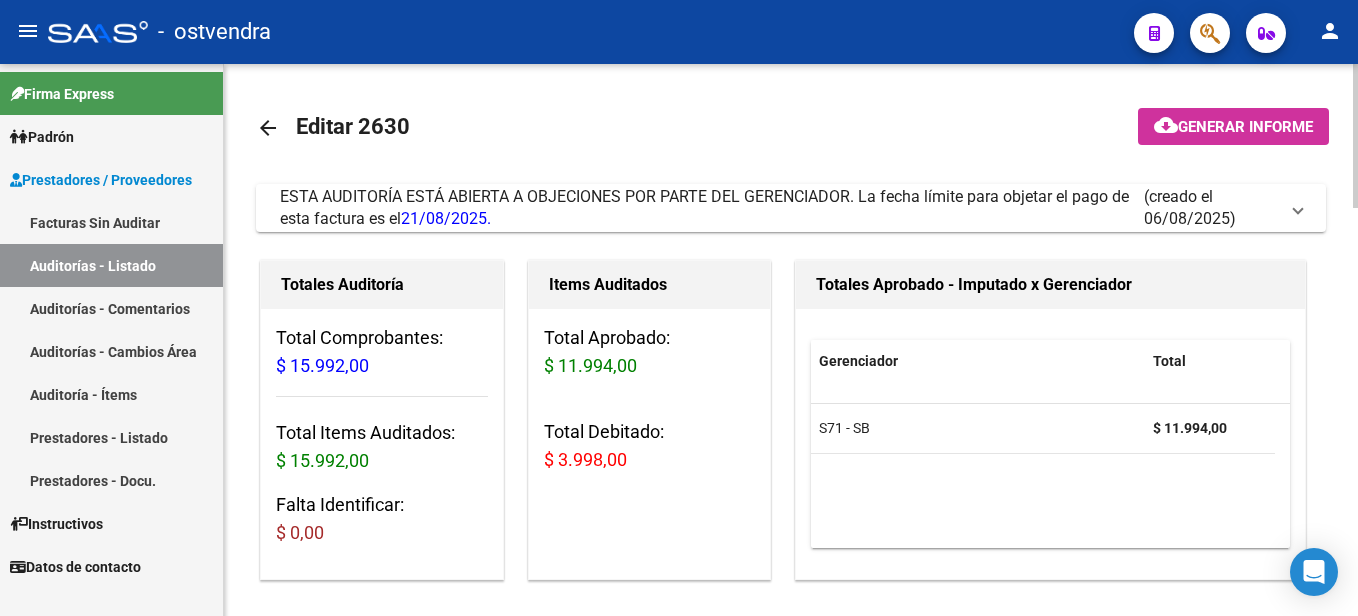 click on "arrow_back" 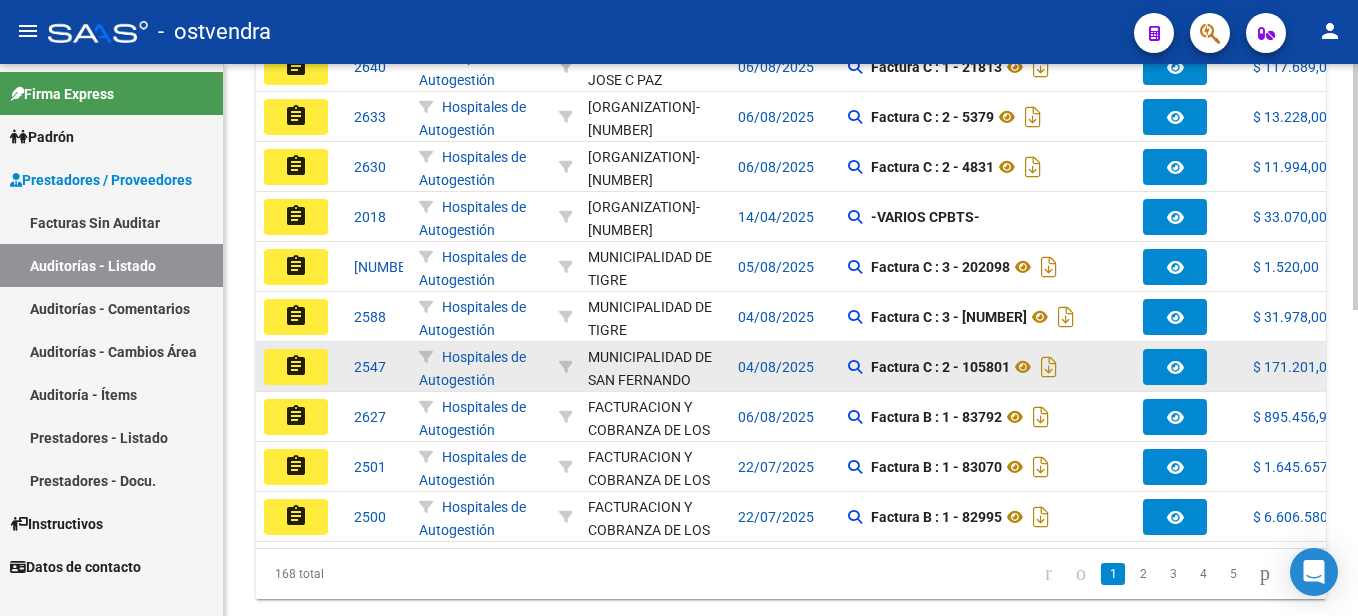scroll, scrollTop: 580, scrollLeft: 0, axis: vertical 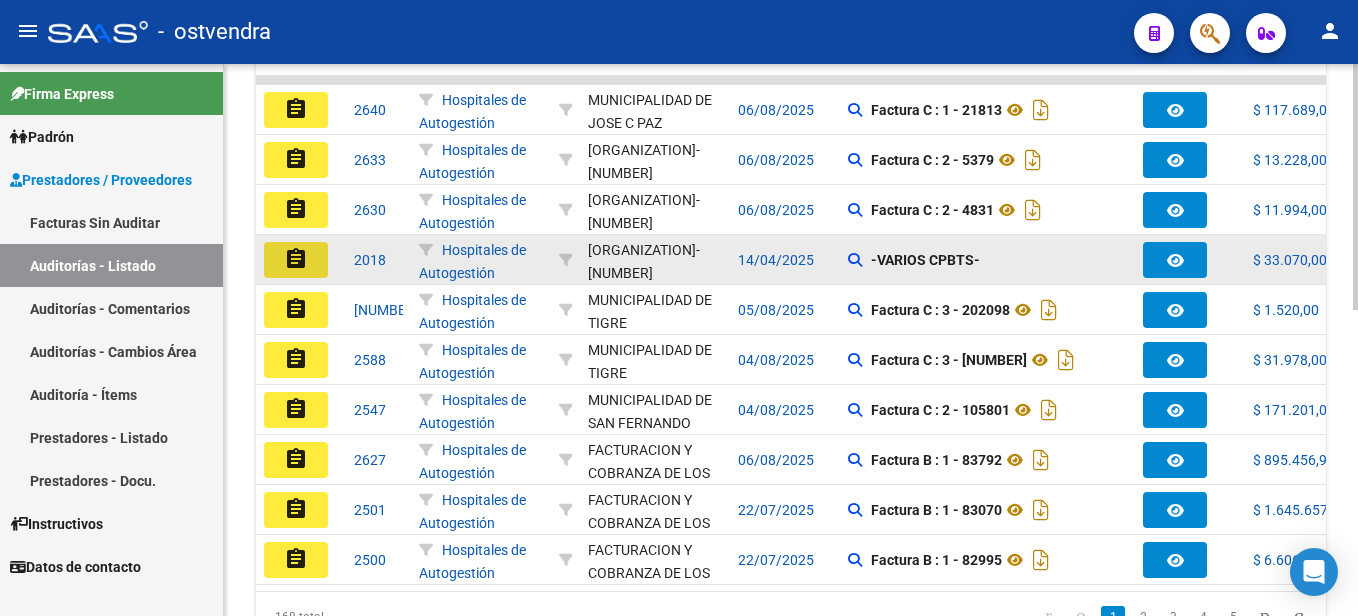 click on "assignment" 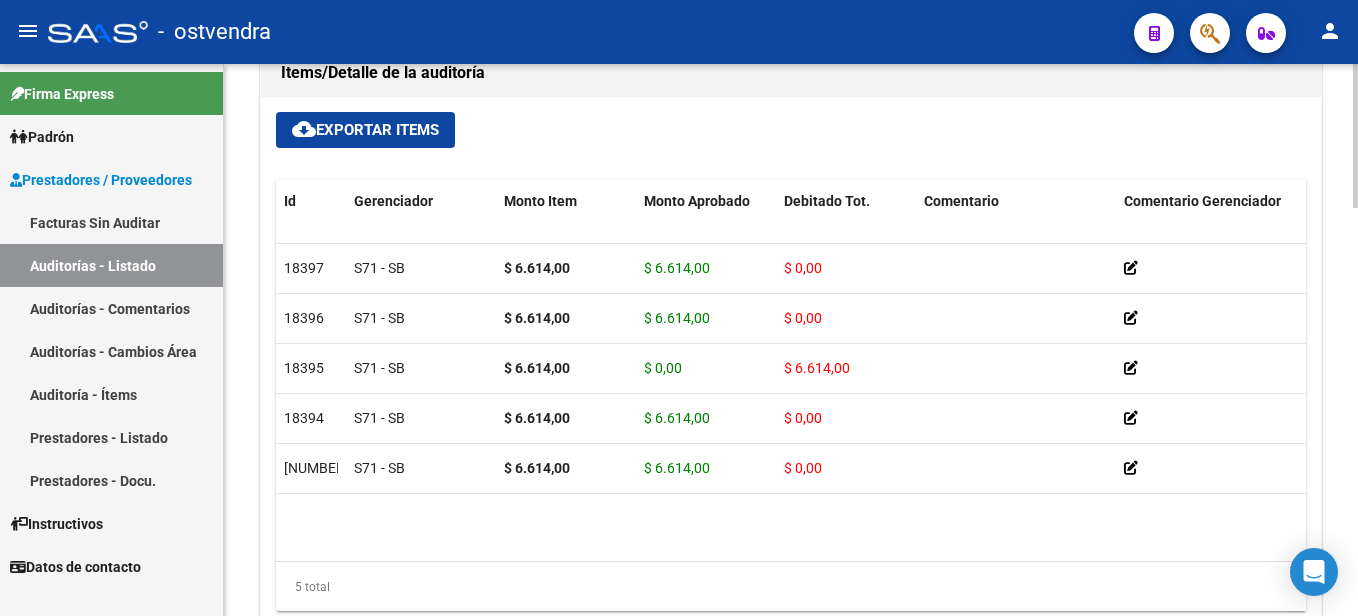 scroll, scrollTop: 1400, scrollLeft: 0, axis: vertical 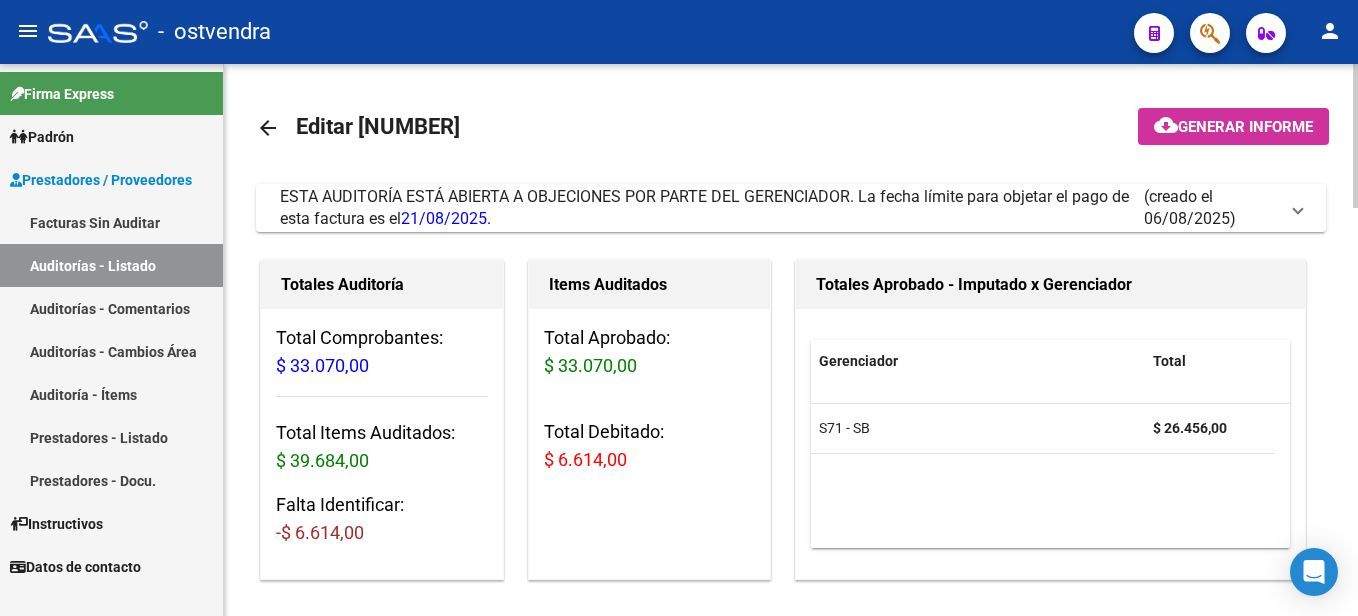 click on "arrow_back" 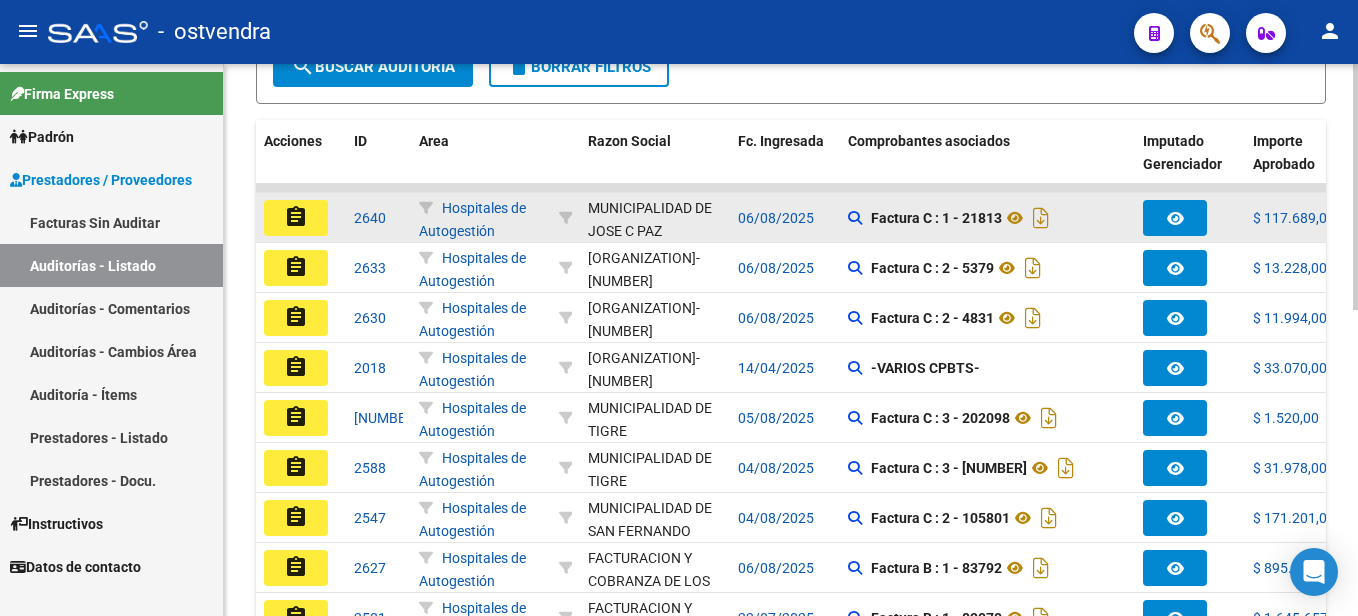 scroll, scrollTop: 500, scrollLeft: 0, axis: vertical 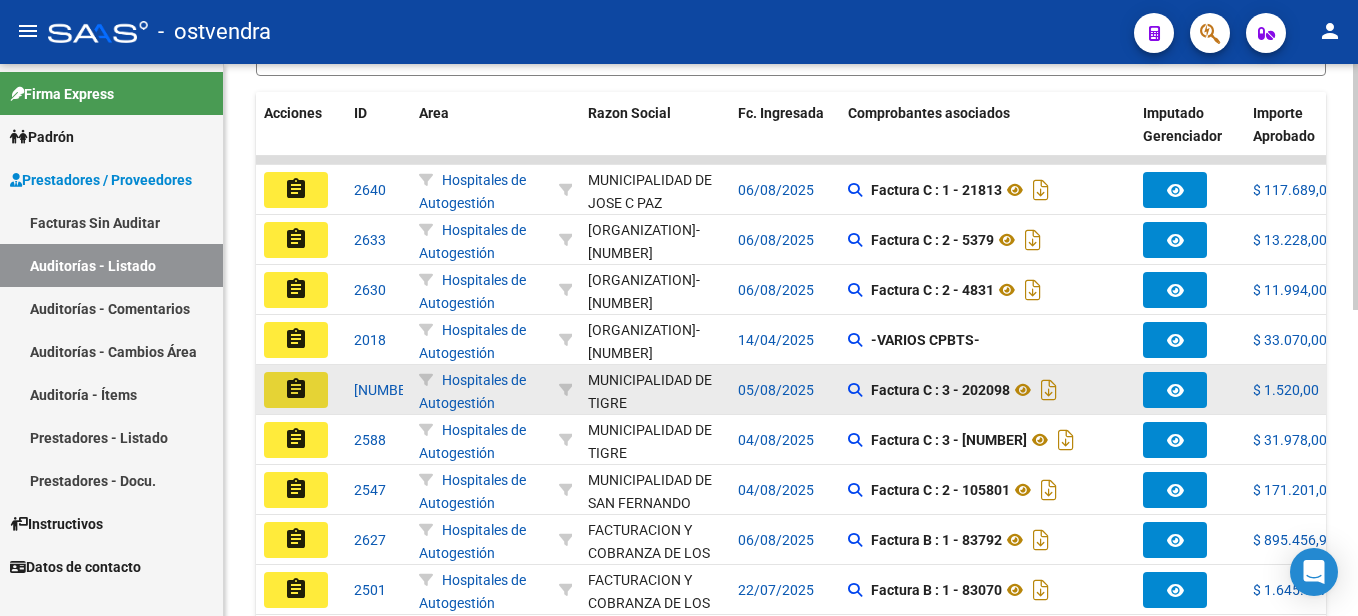 click on "assignment" 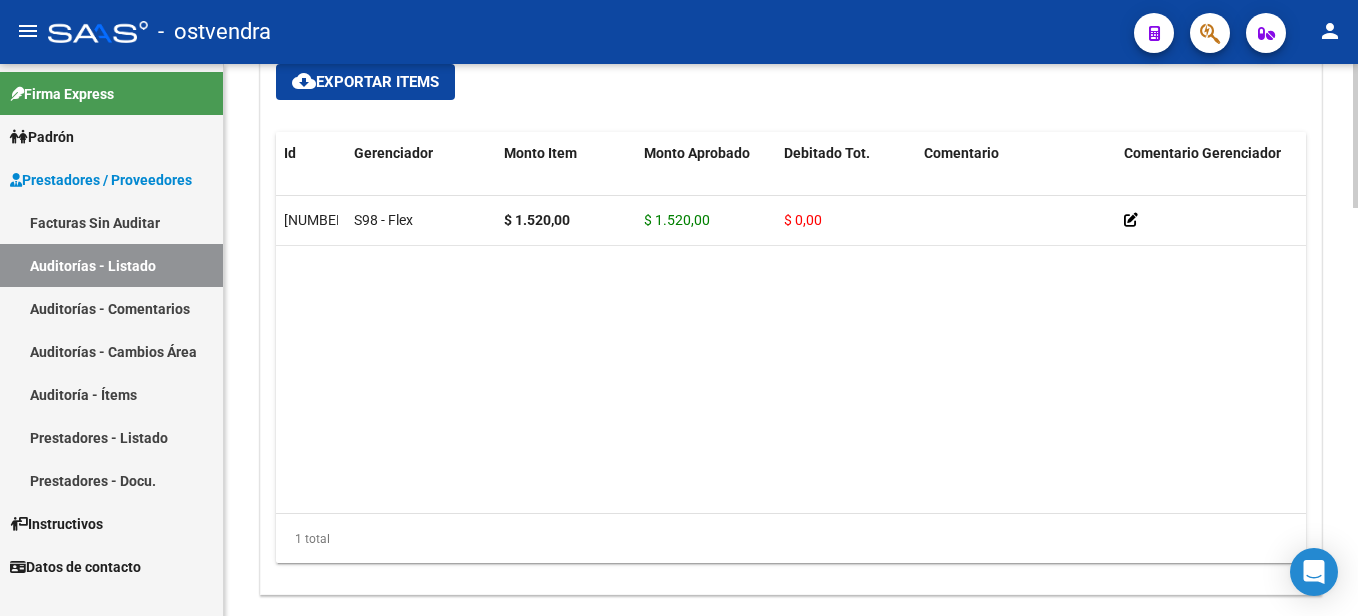 scroll, scrollTop: 1500, scrollLeft: 0, axis: vertical 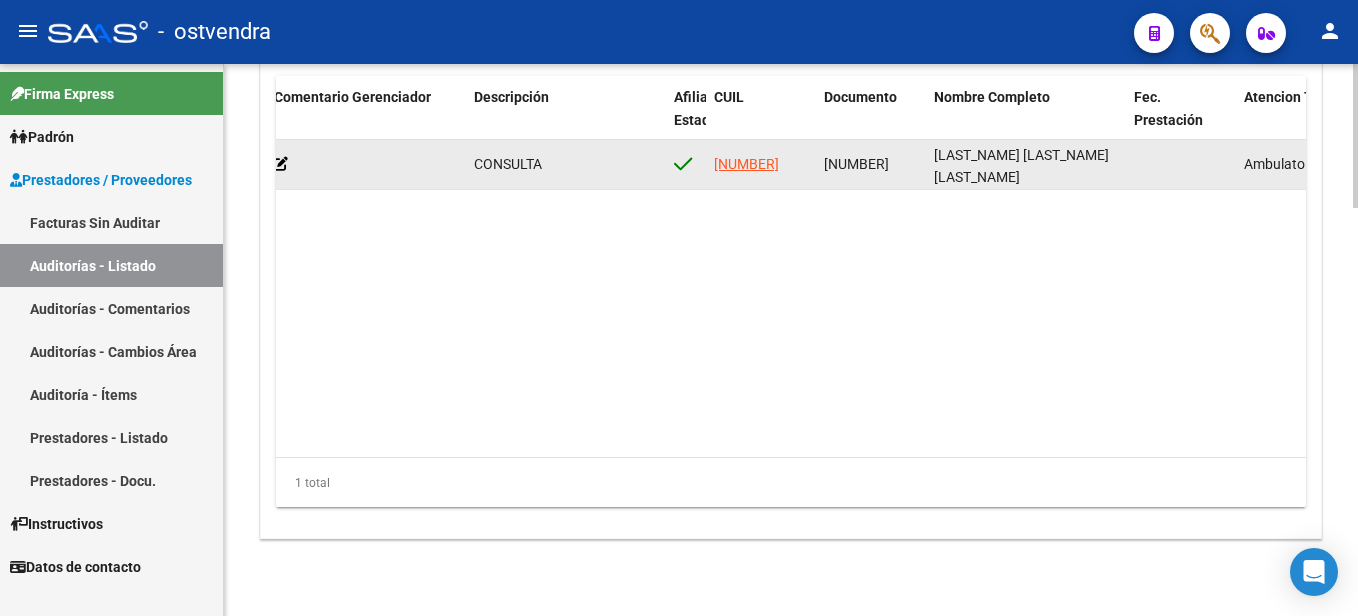 drag, startPoint x: 826, startPoint y: 159, endPoint x: 887, endPoint y: 163, distance: 61.13101 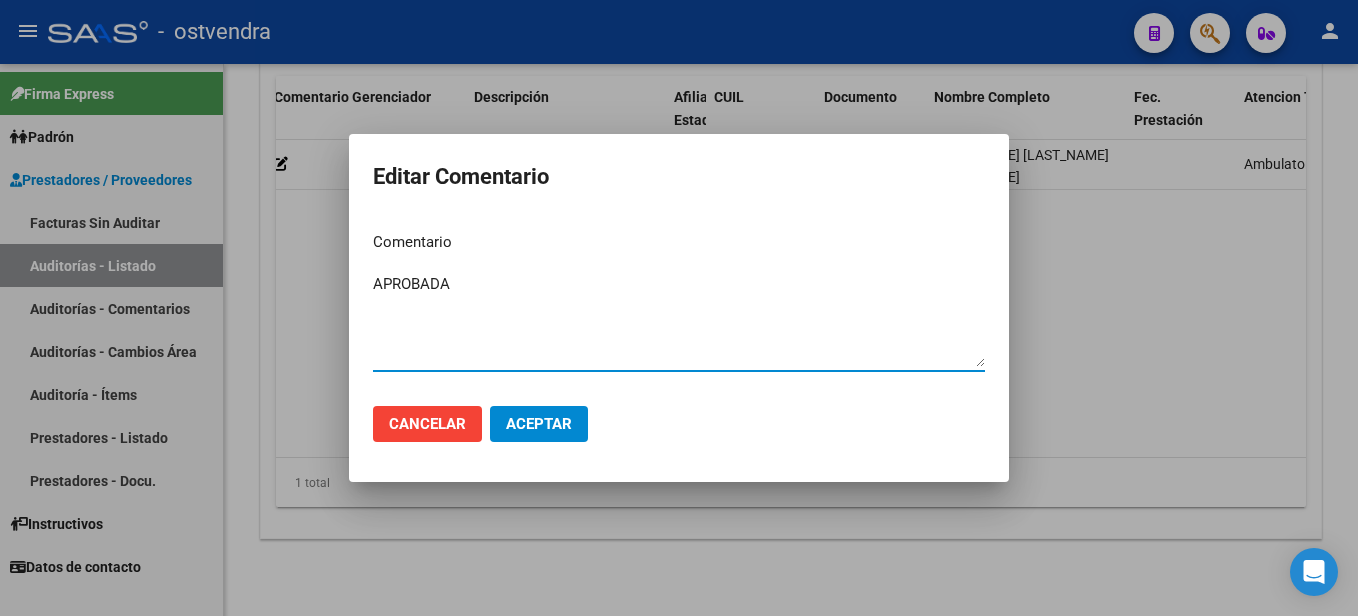 type on "APROBADA" 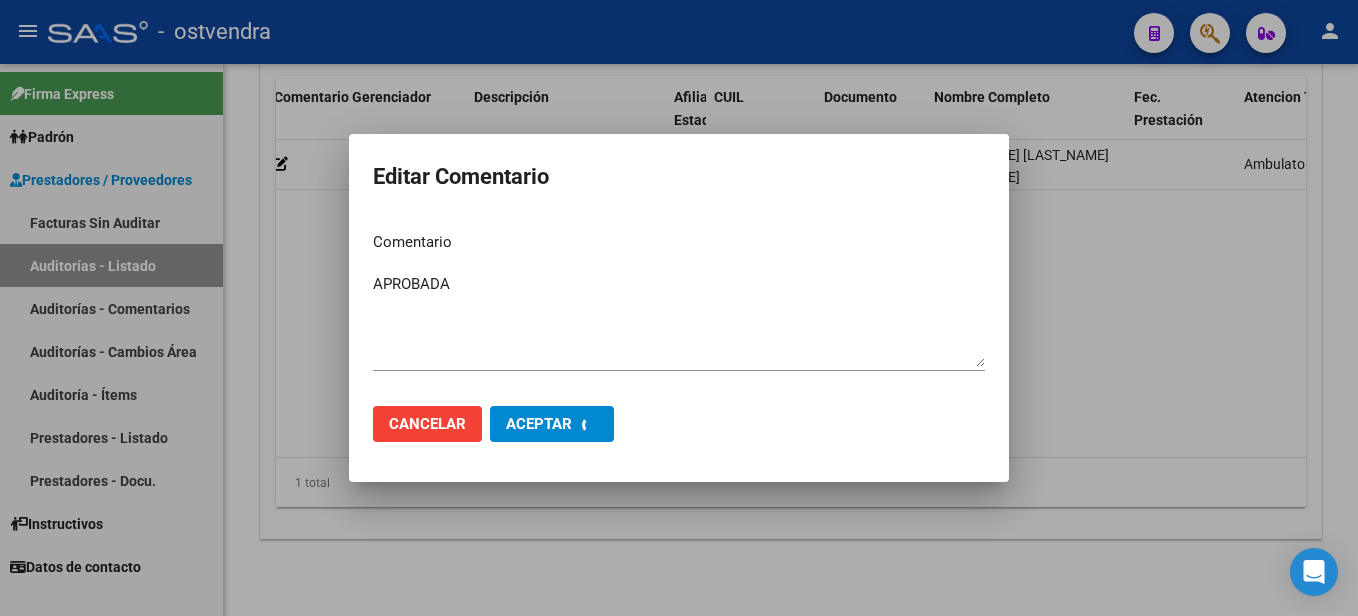 type 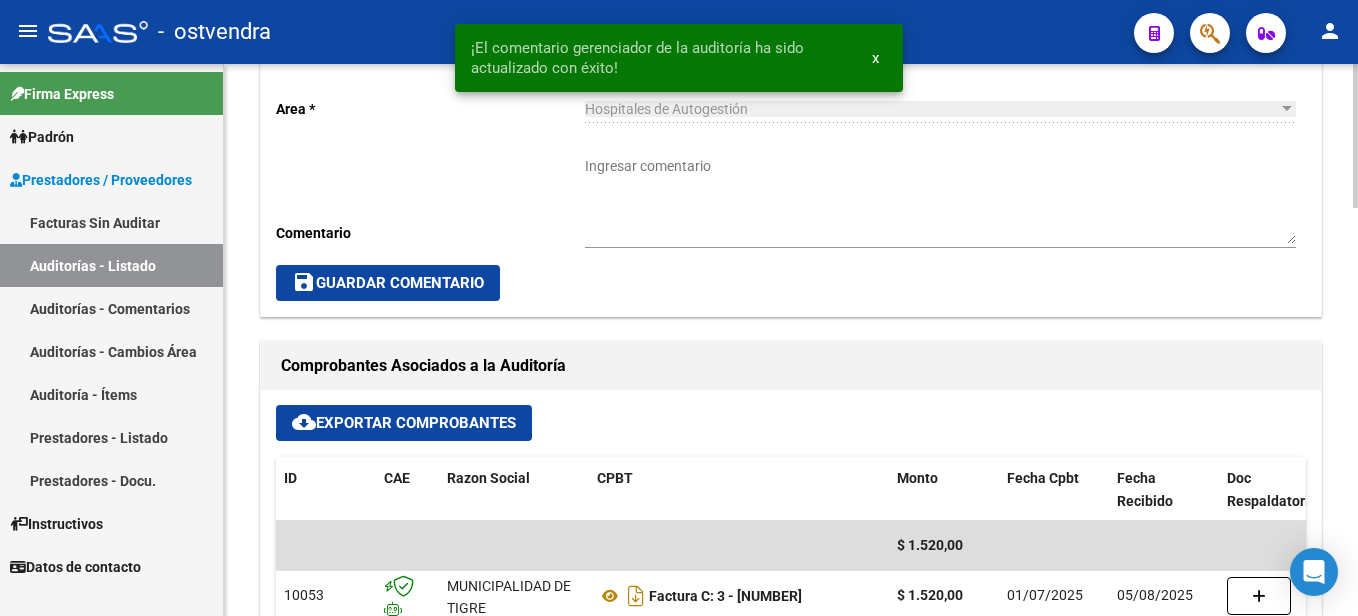 scroll, scrollTop: 600, scrollLeft: 0, axis: vertical 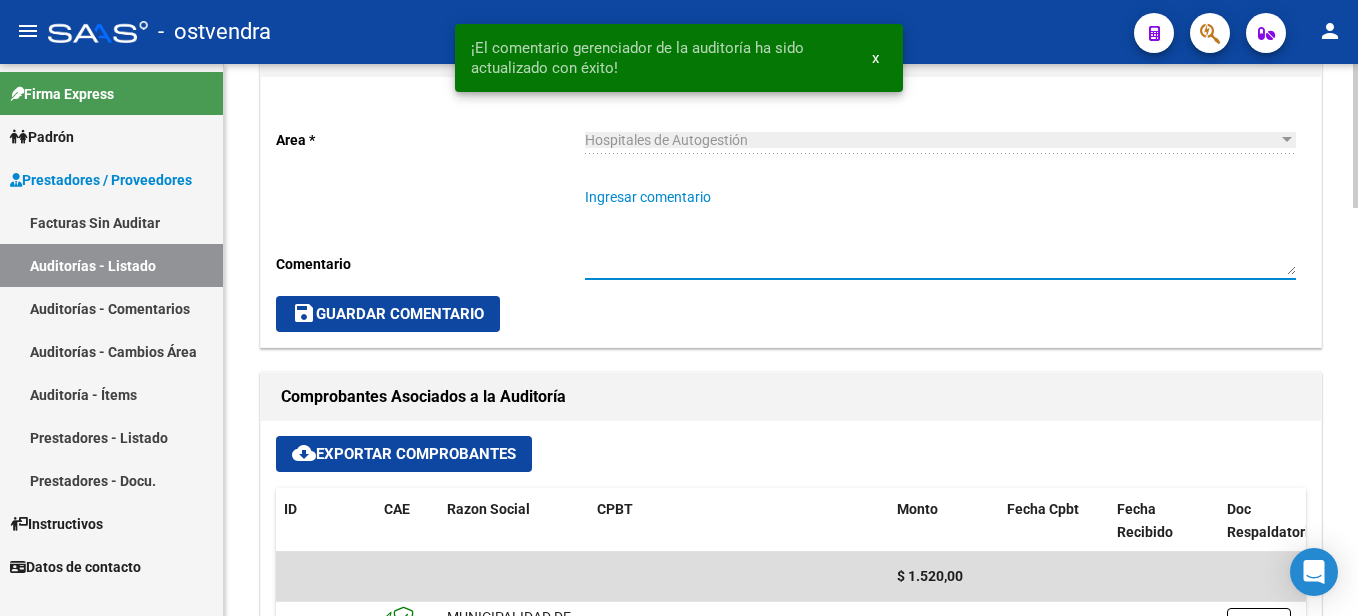 click on "Ingresar comentario" at bounding box center [940, 231] 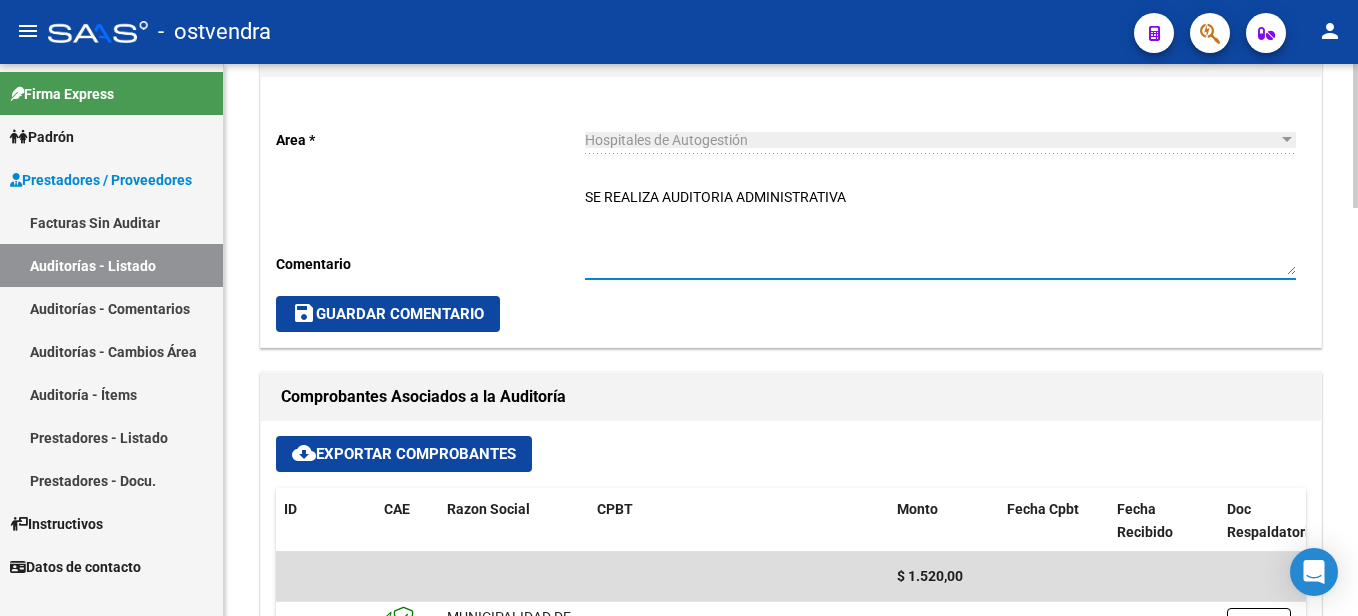 type on "SE REALIZA AUDITORIA ADMINISTRATIVA" 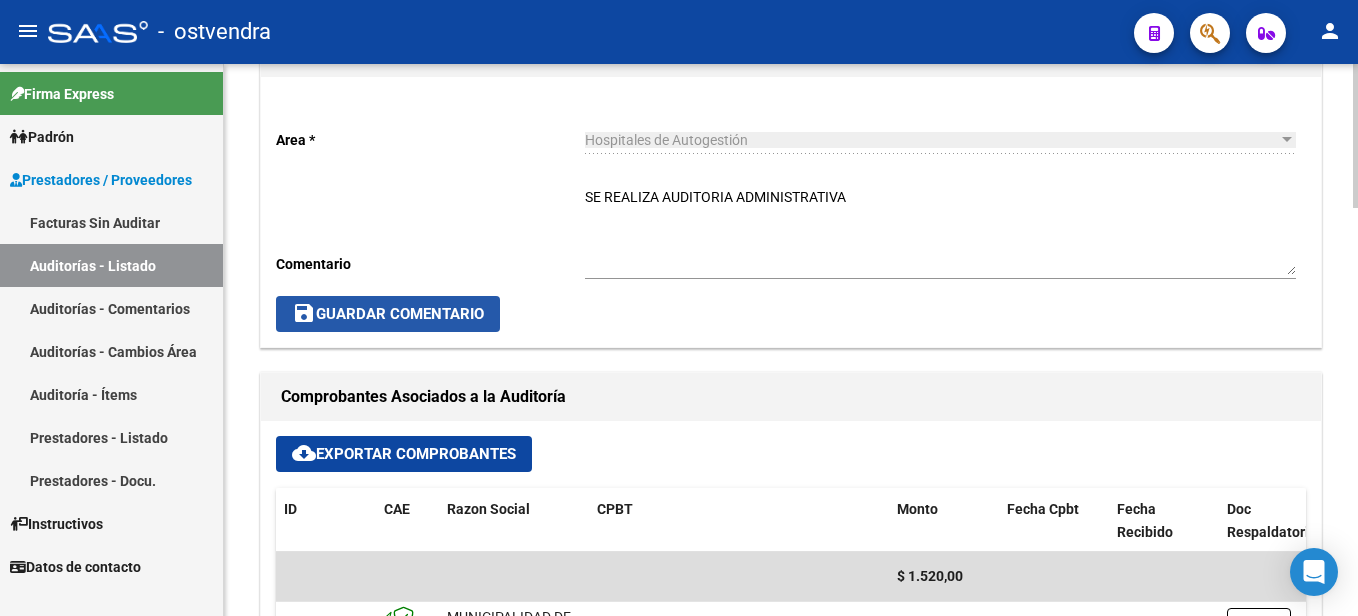 click on "save  Guardar Comentario" 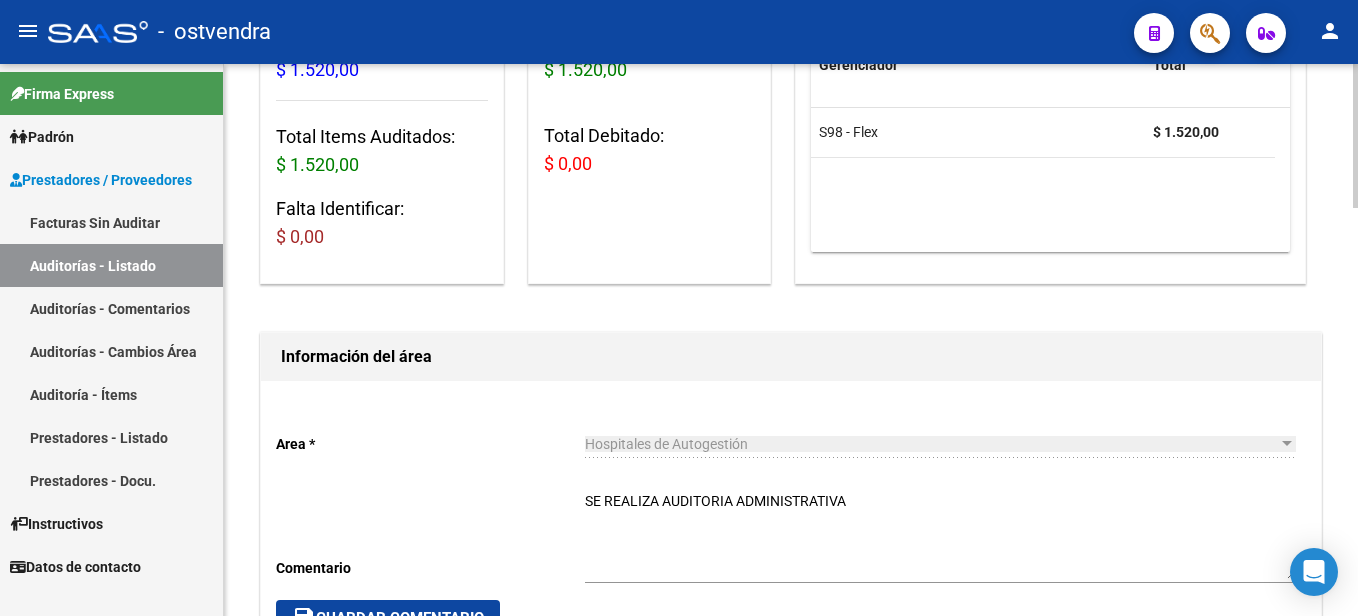 scroll, scrollTop: 0, scrollLeft: 0, axis: both 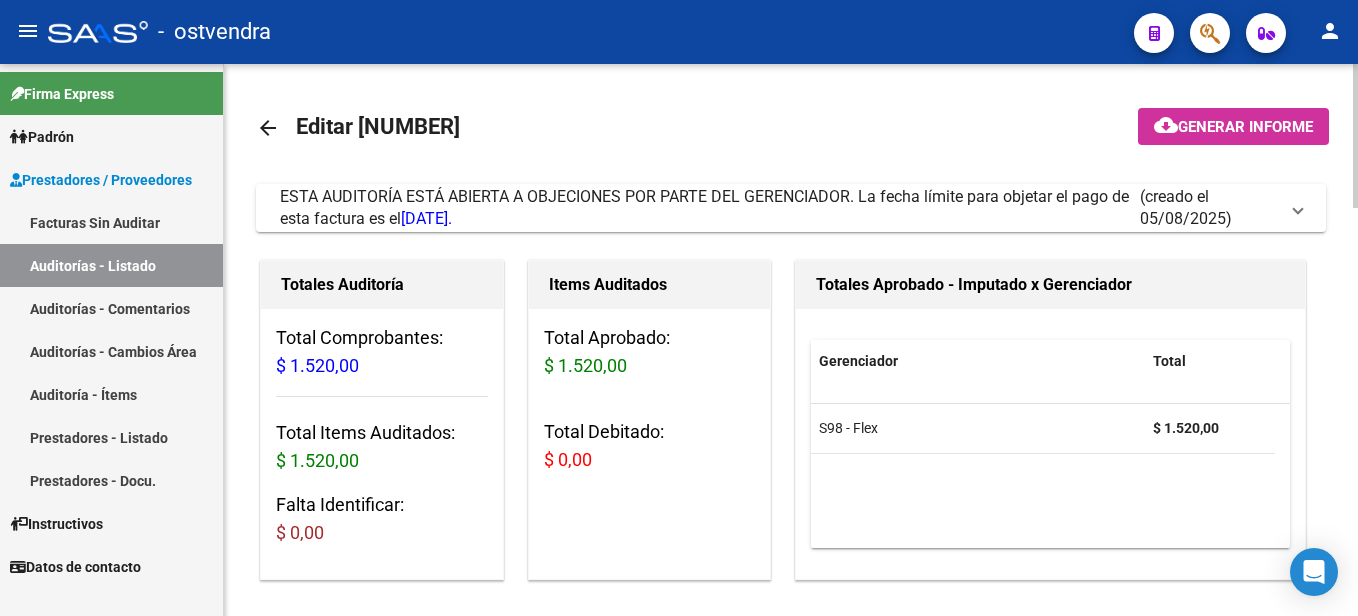 click on "arrow_back" 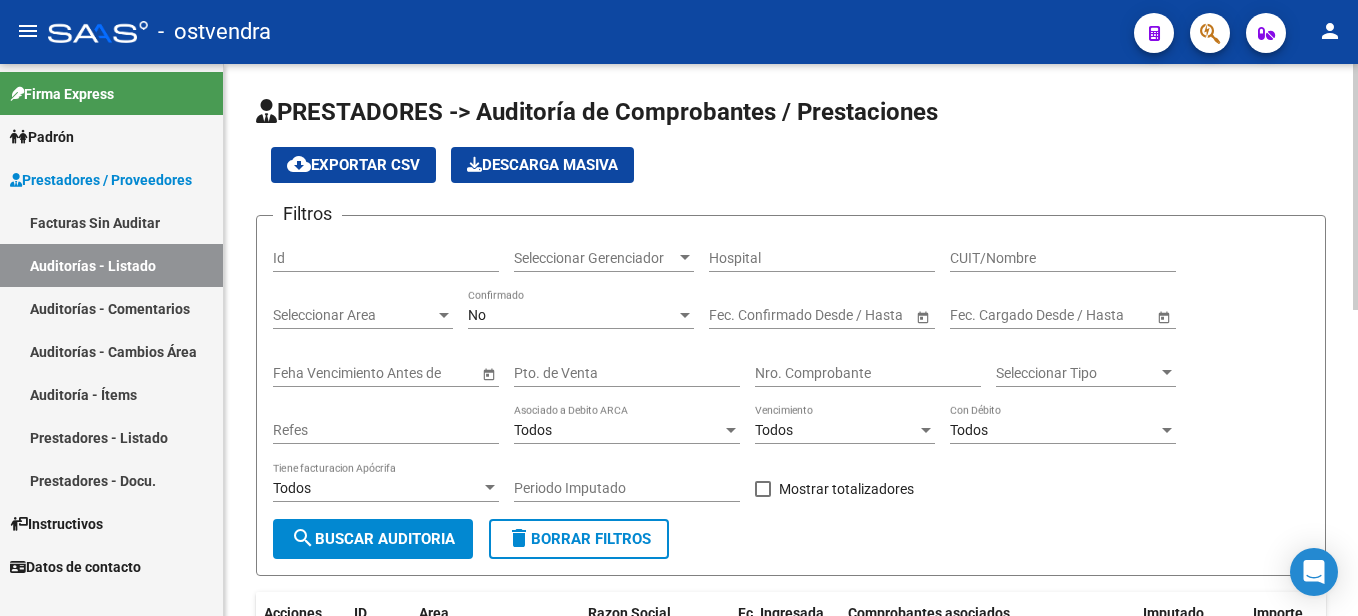 scroll, scrollTop: 686, scrollLeft: 0, axis: vertical 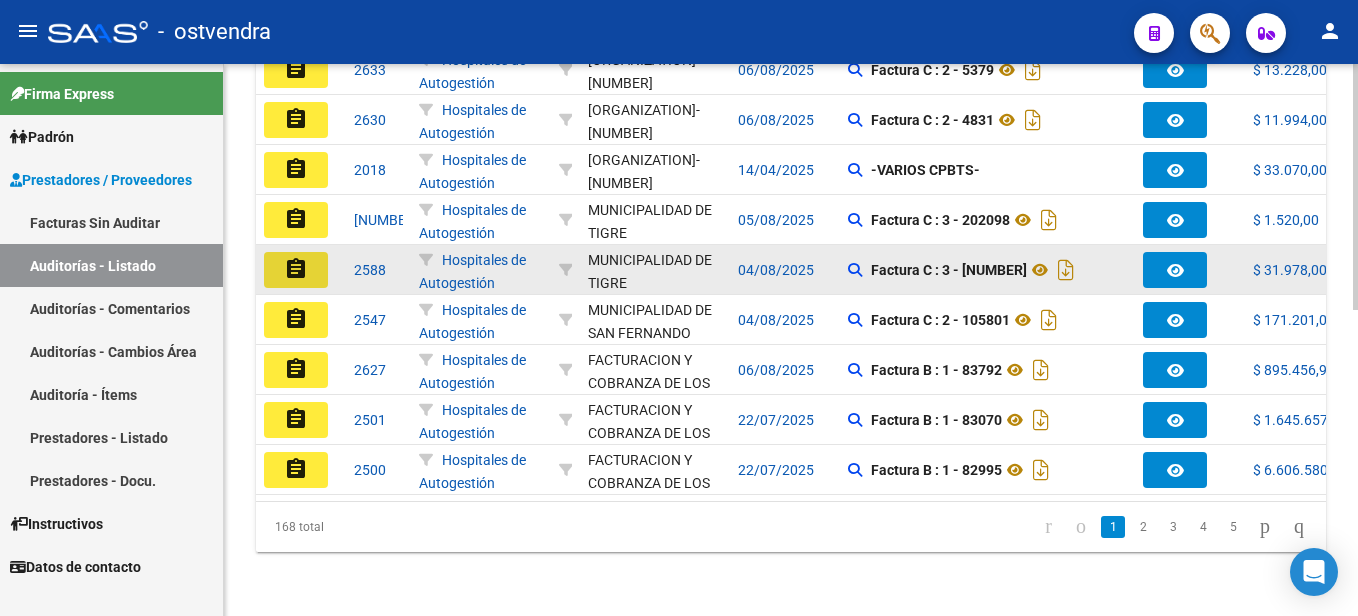 click on "assignment" 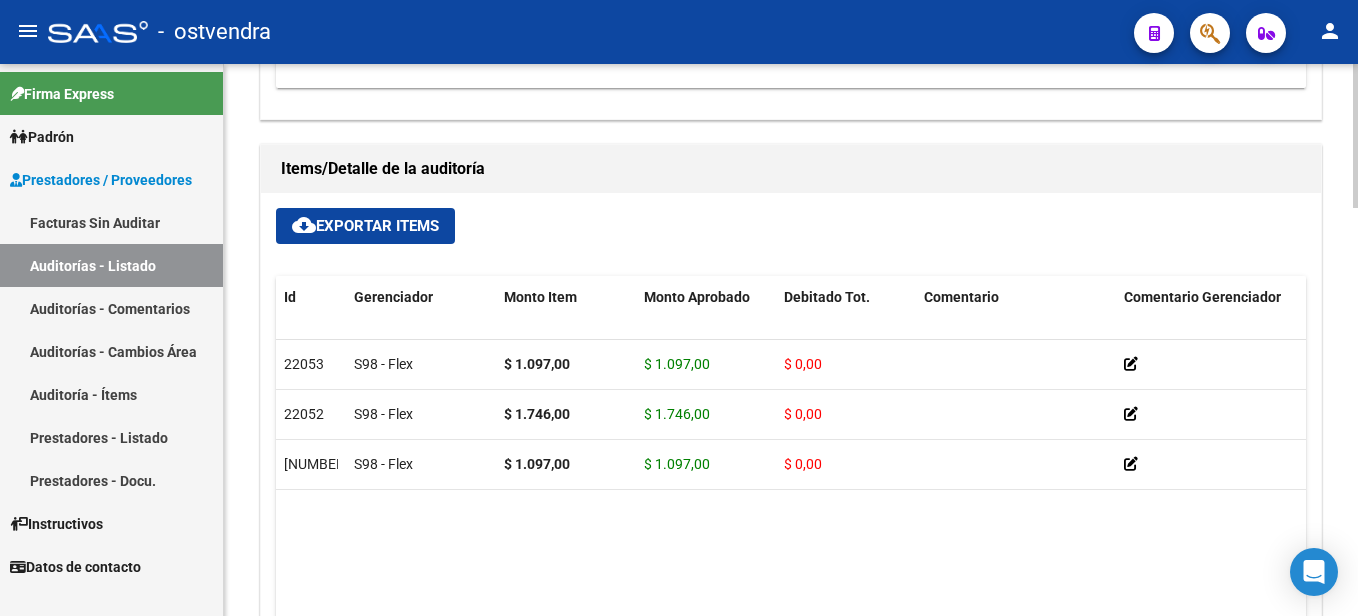 scroll, scrollTop: 1400, scrollLeft: 0, axis: vertical 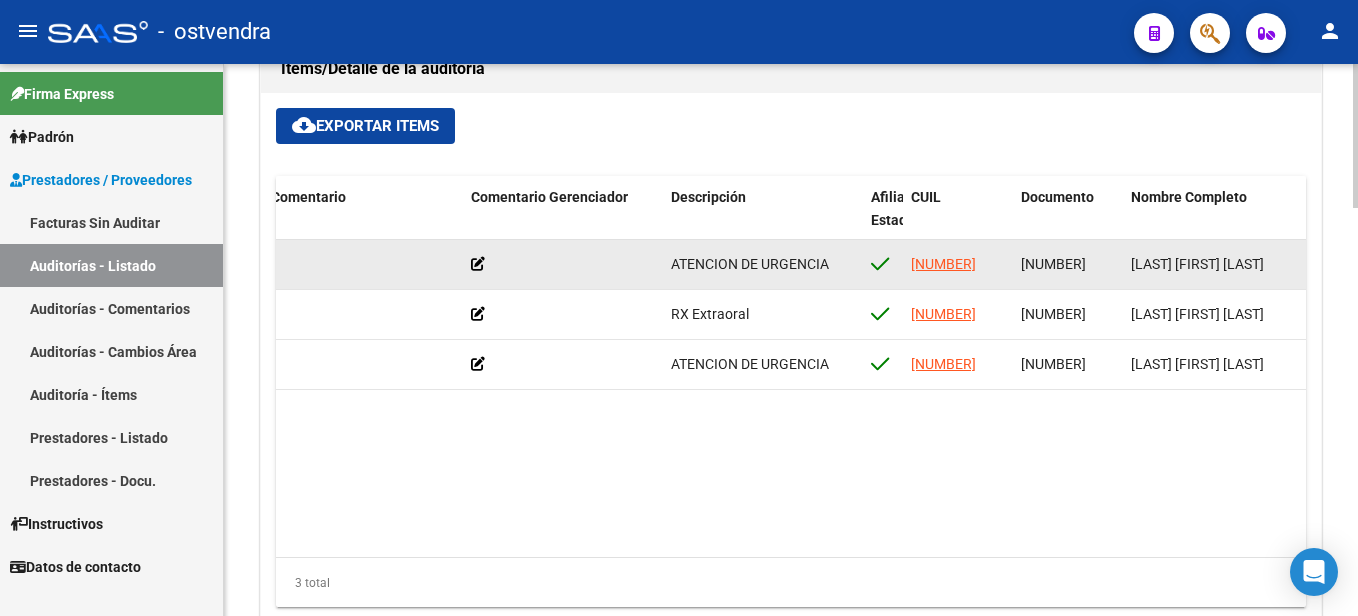 drag, startPoint x: 1022, startPoint y: 257, endPoint x: 1110, endPoint y: 269, distance: 88.814415 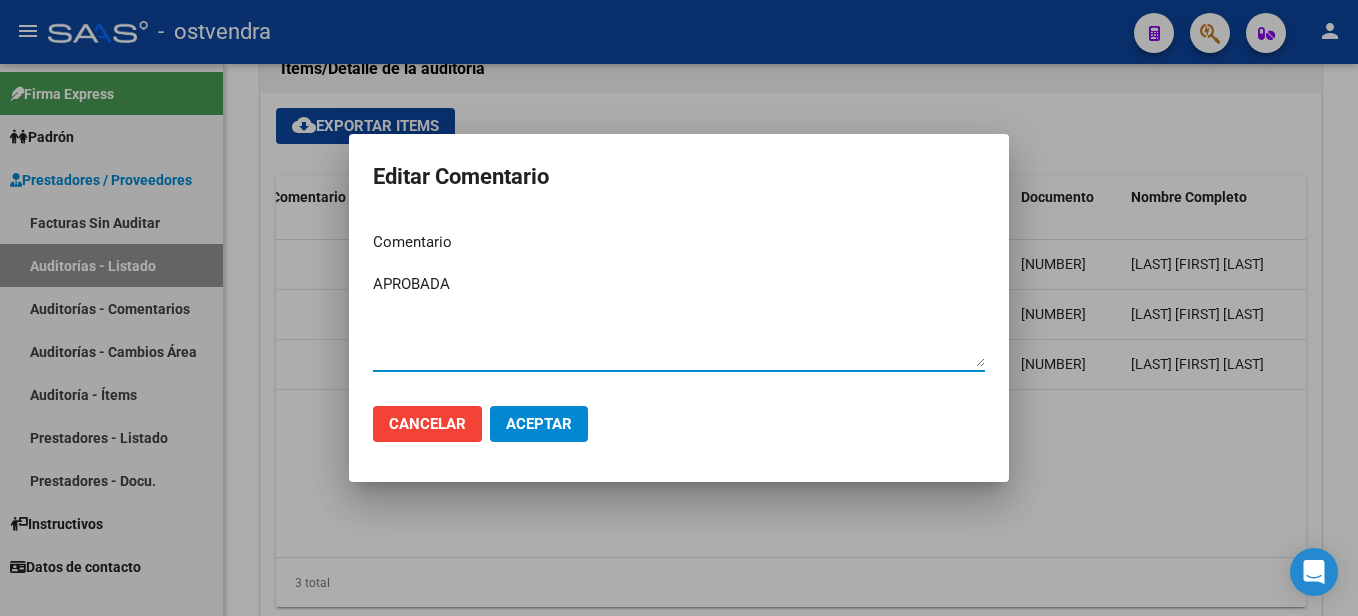 type on "APROBADA" 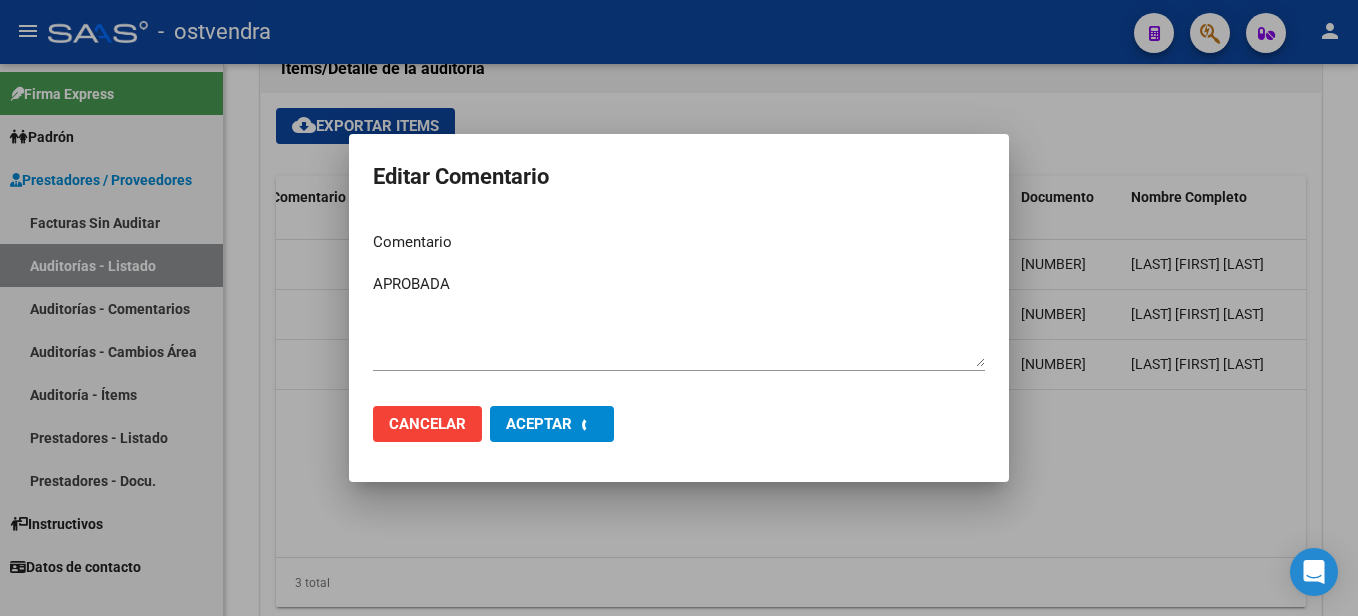 type 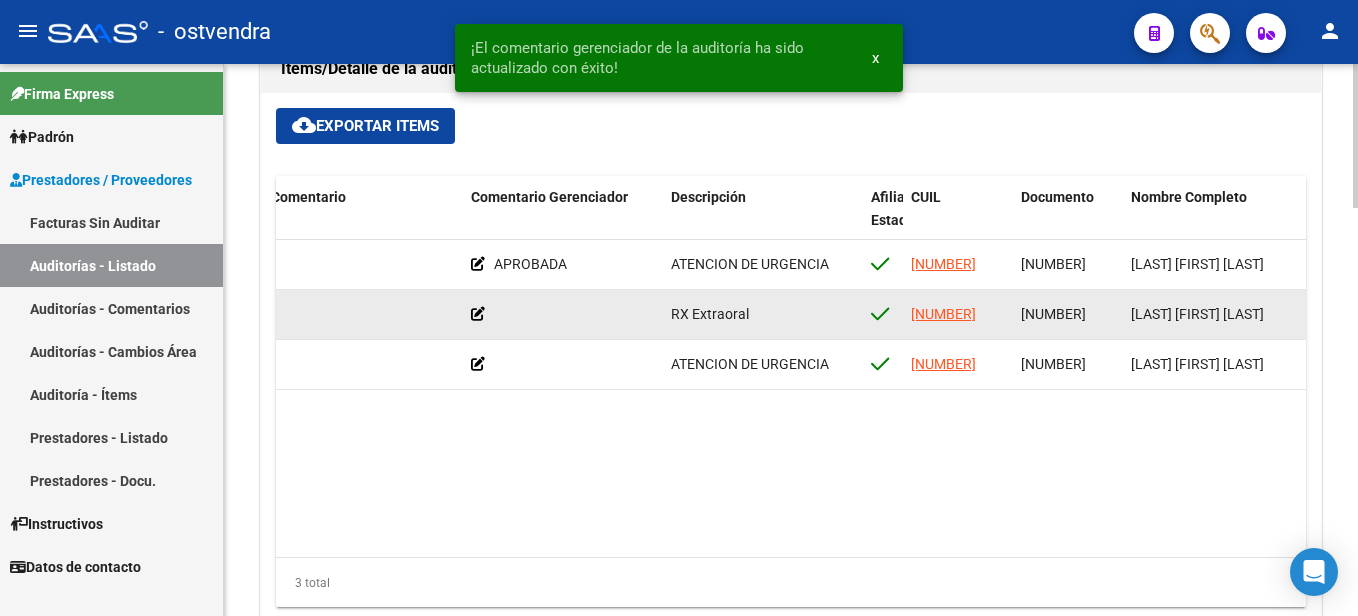 click 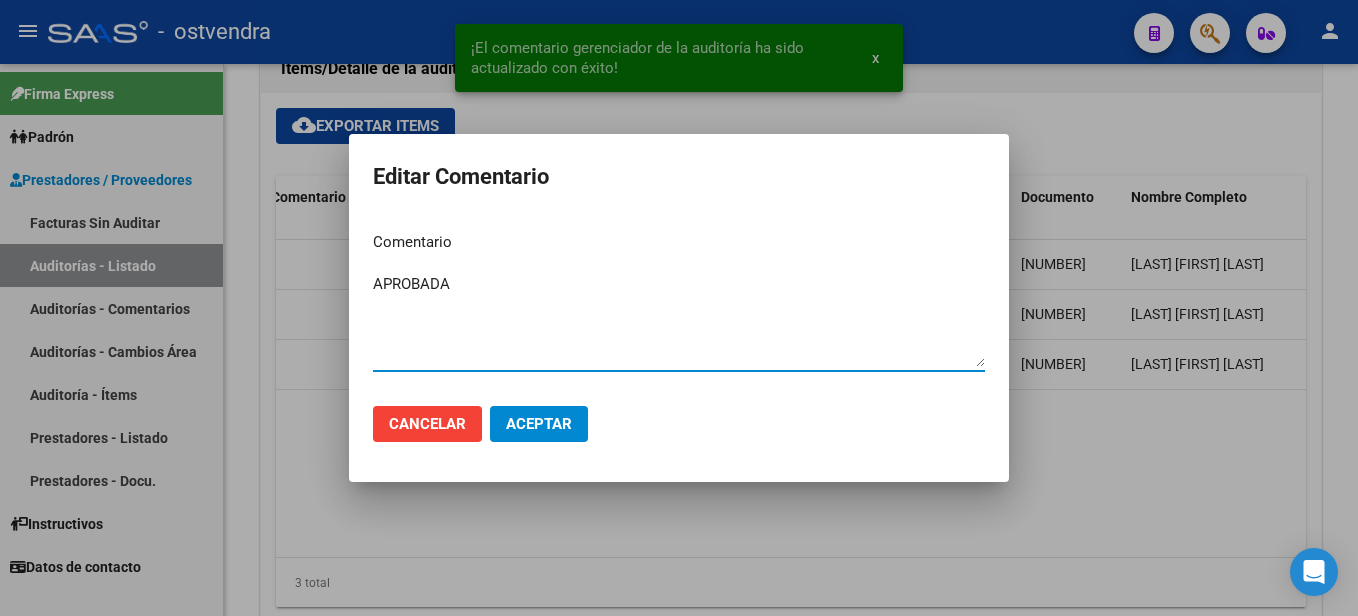 type on "APROBADA" 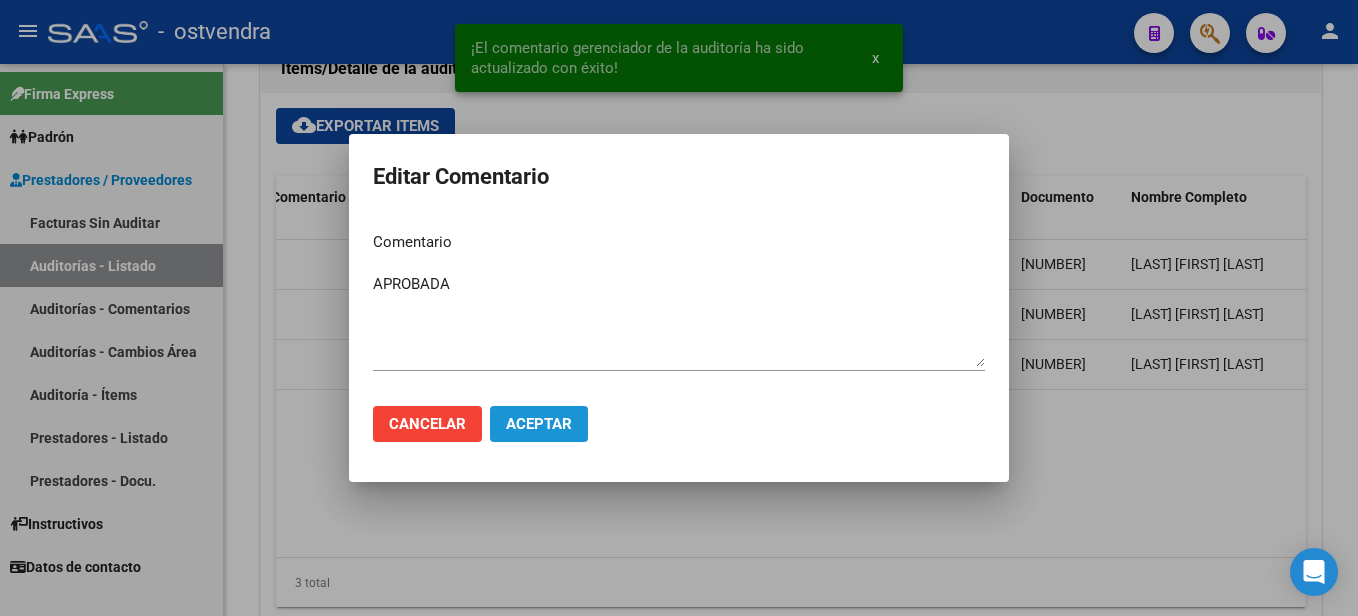 click on "Aceptar" 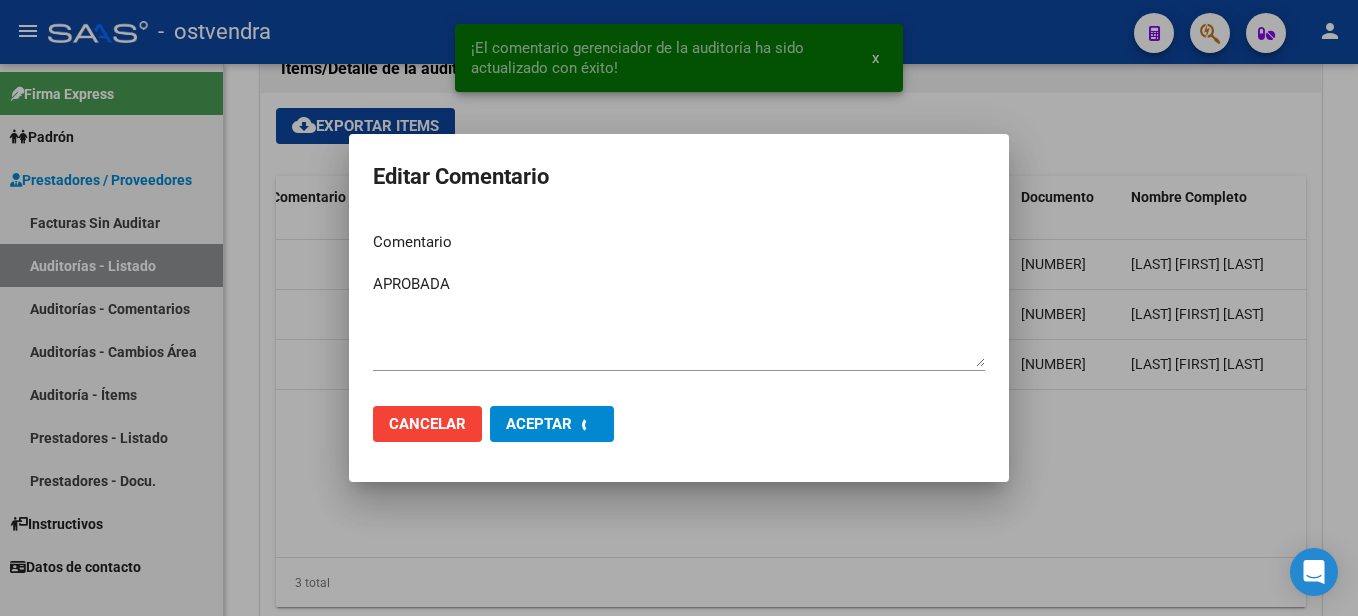 type 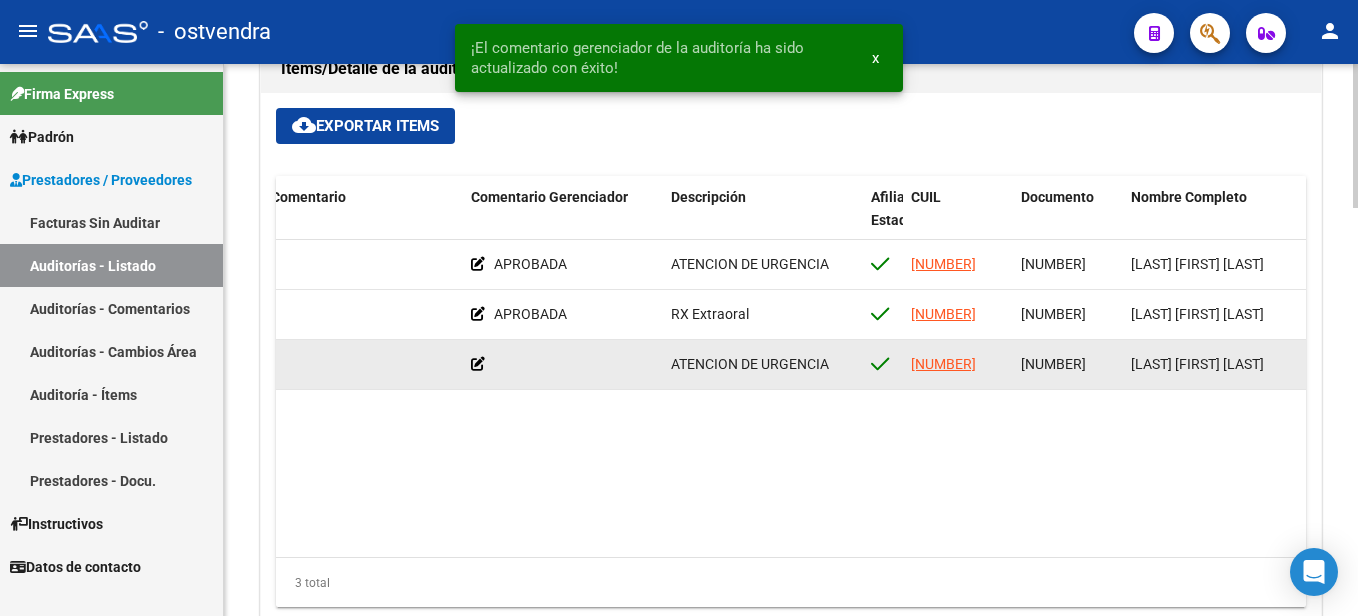click 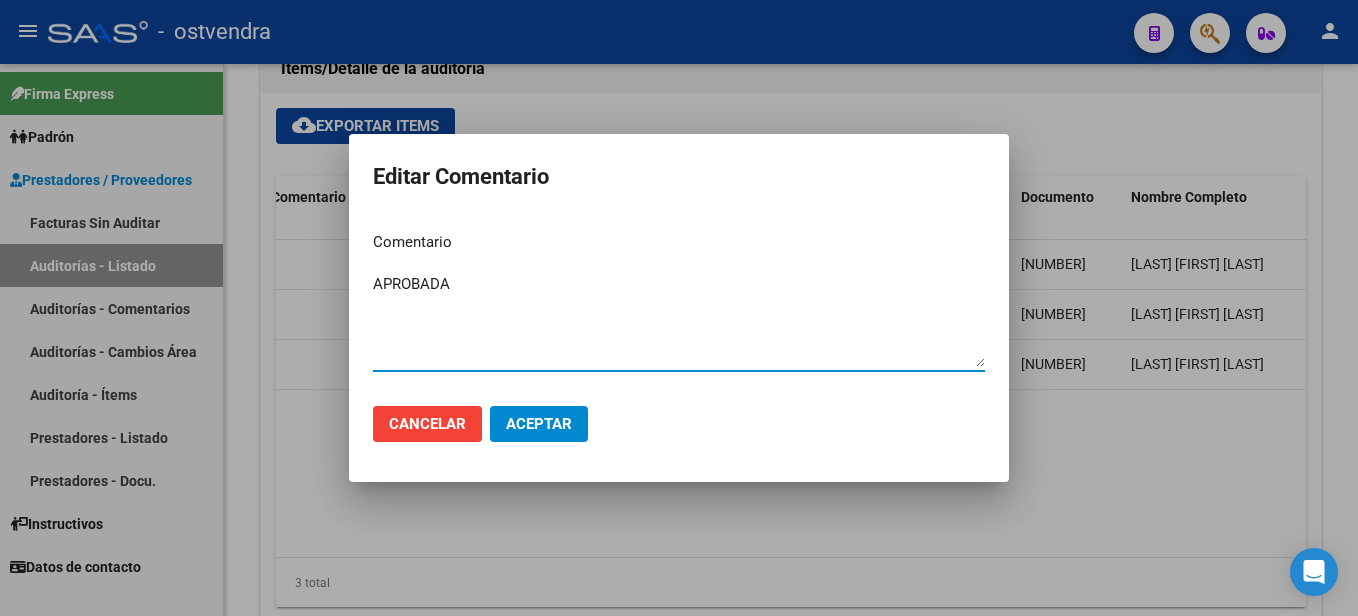 type on "APROBADA" 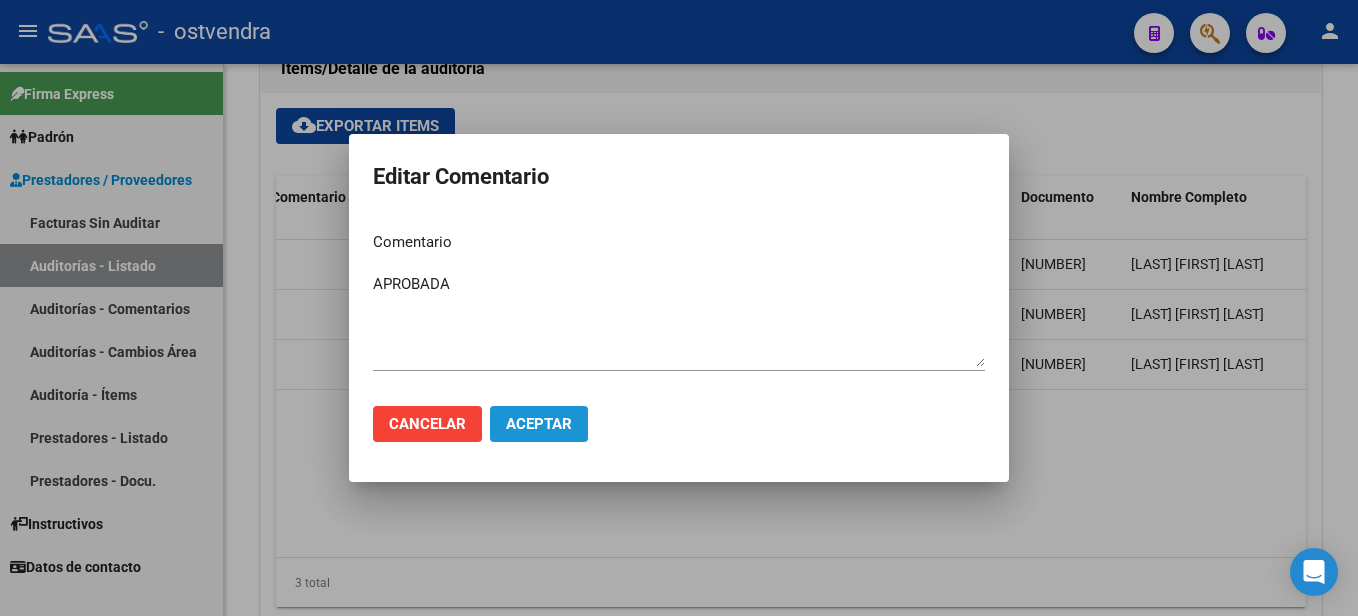 click on "Aceptar" 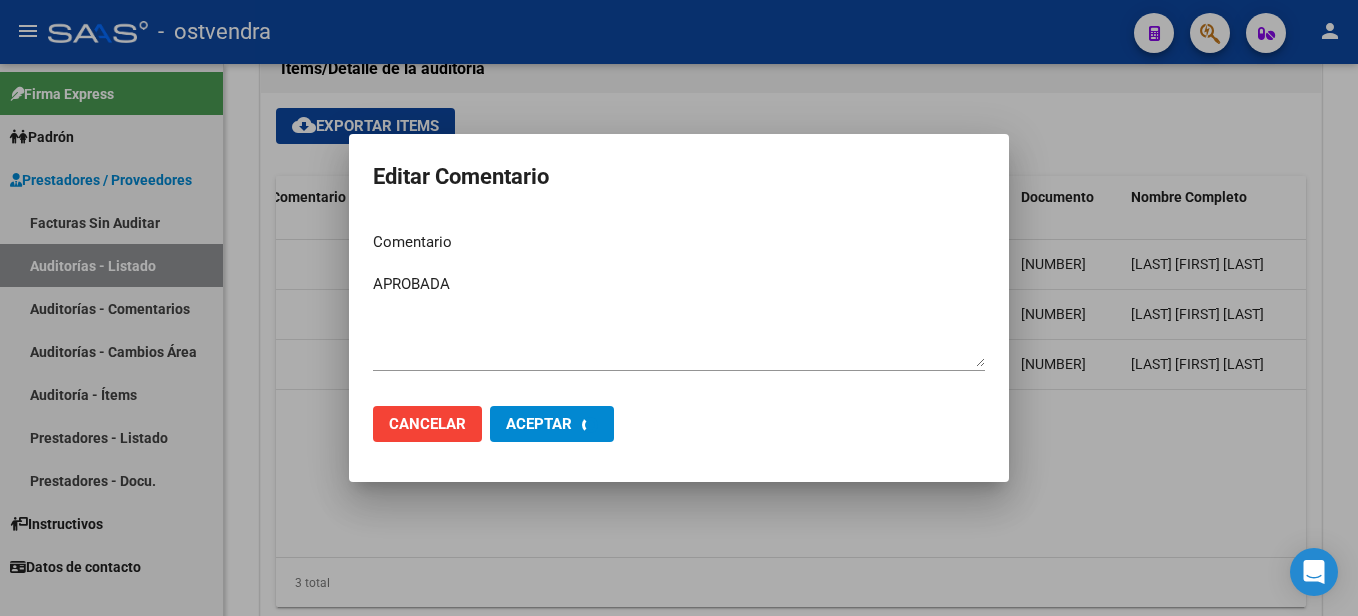 type 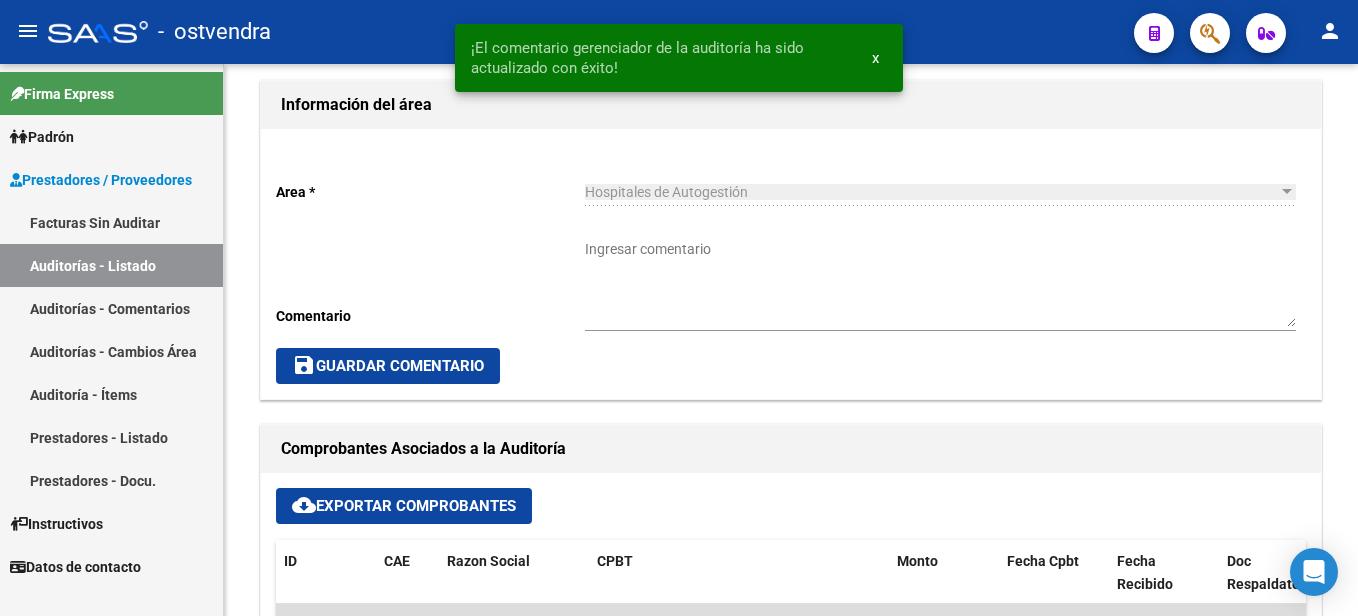 scroll, scrollTop: 500, scrollLeft: 0, axis: vertical 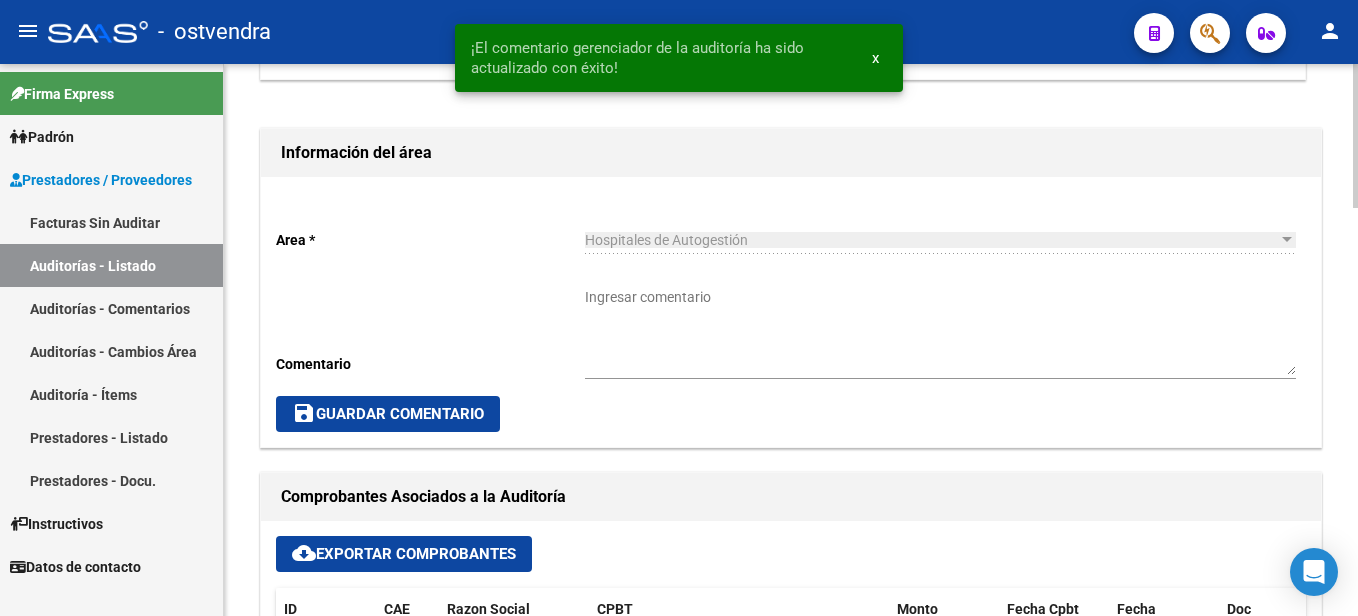 click on "Ingresar comentario" at bounding box center [940, 331] 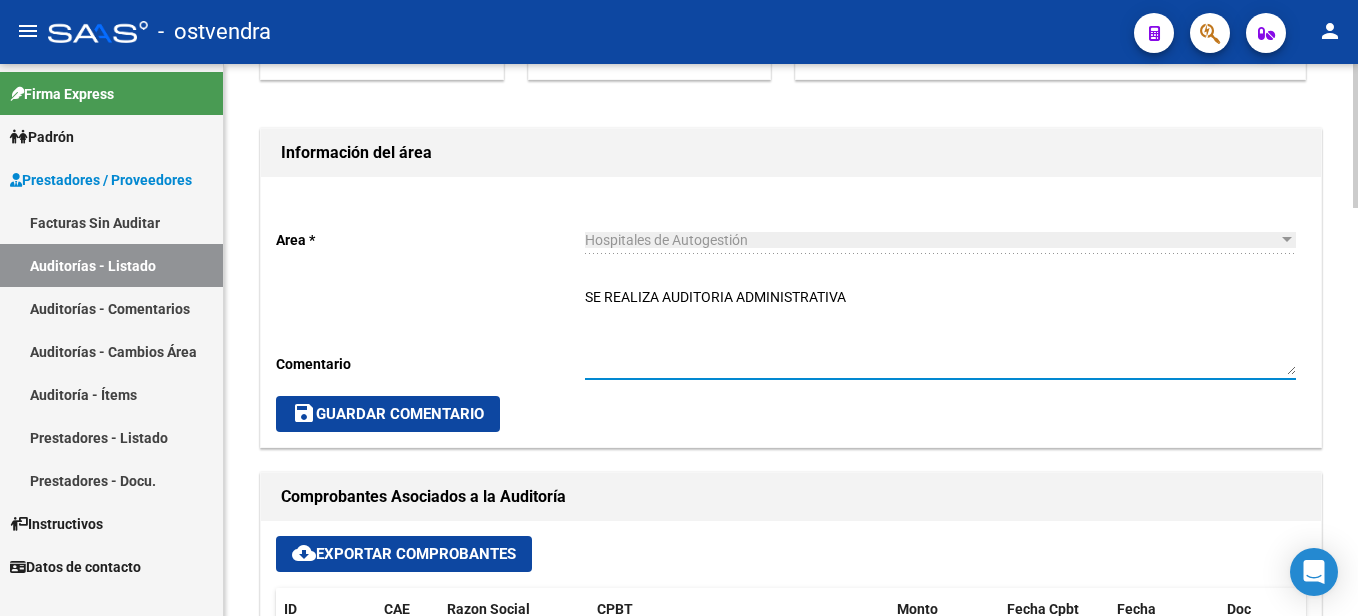 type on "SE REALIZA AUDITORIA ADMINISTRATIVA" 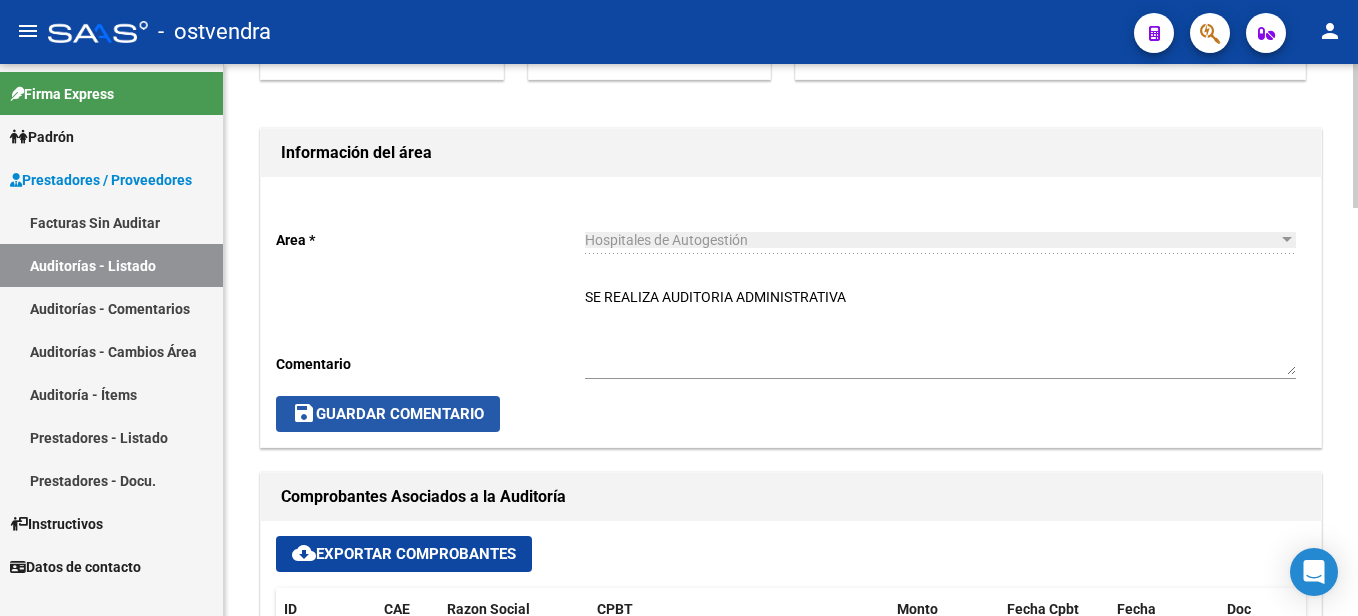click on "save  Guardar Comentario" 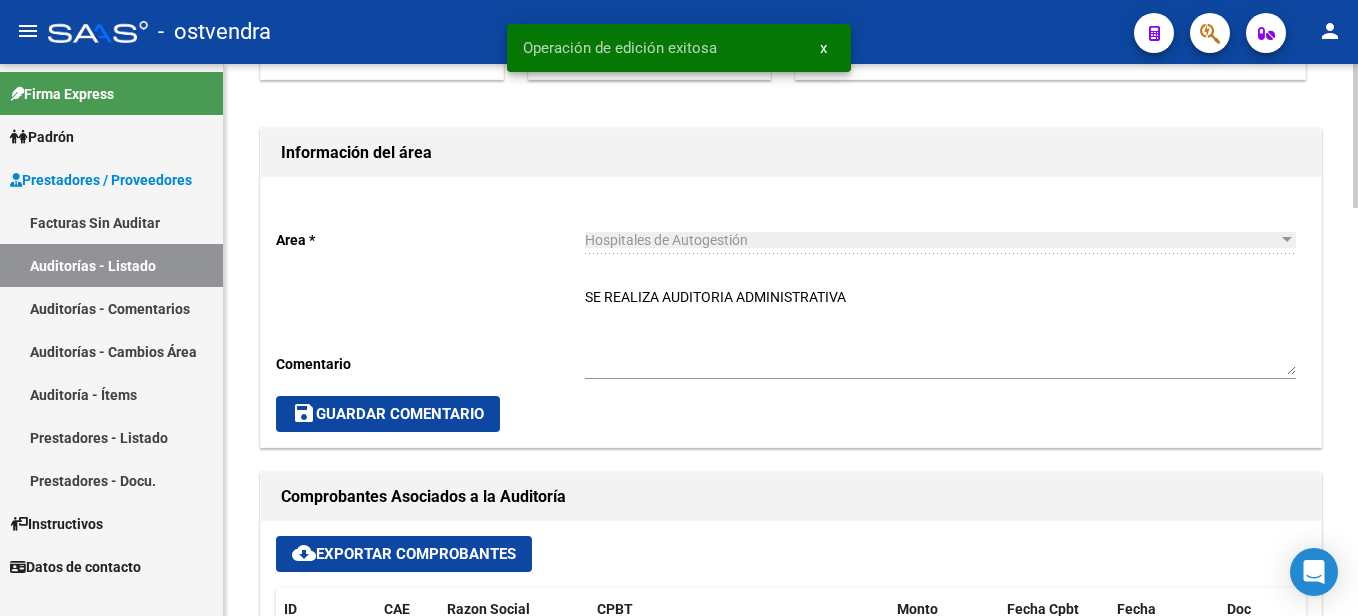 scroll, scrollTop: 0, scrollLeft: 0, axis: both 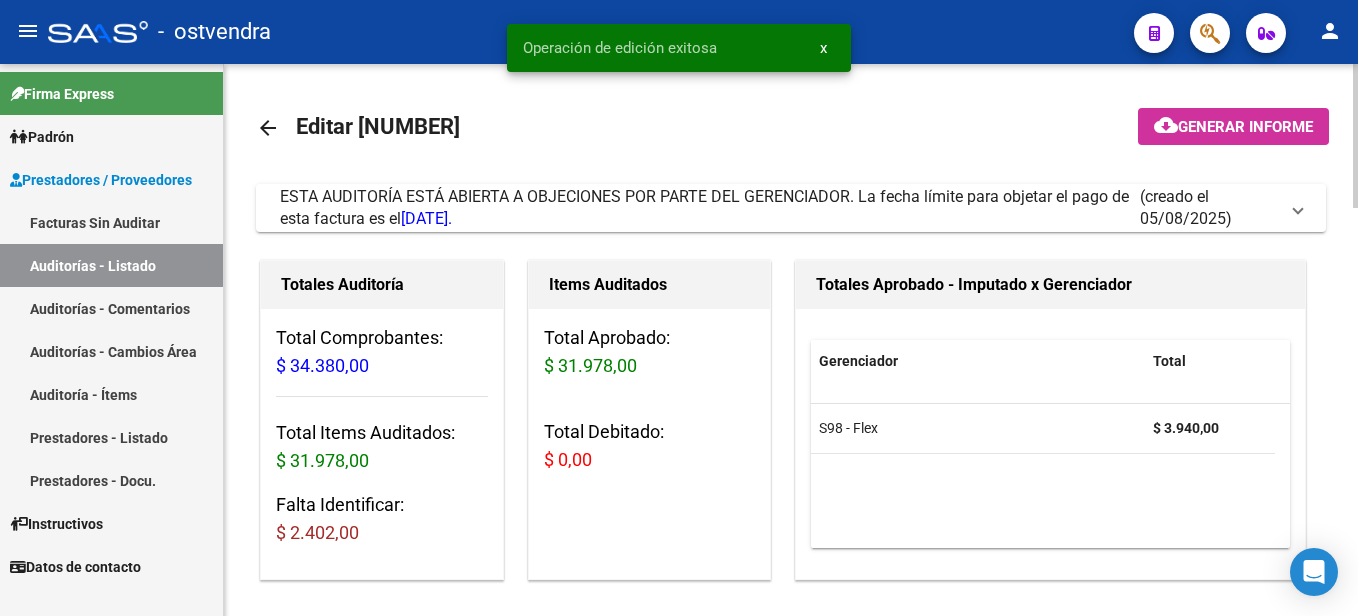 click on "arrow_back" 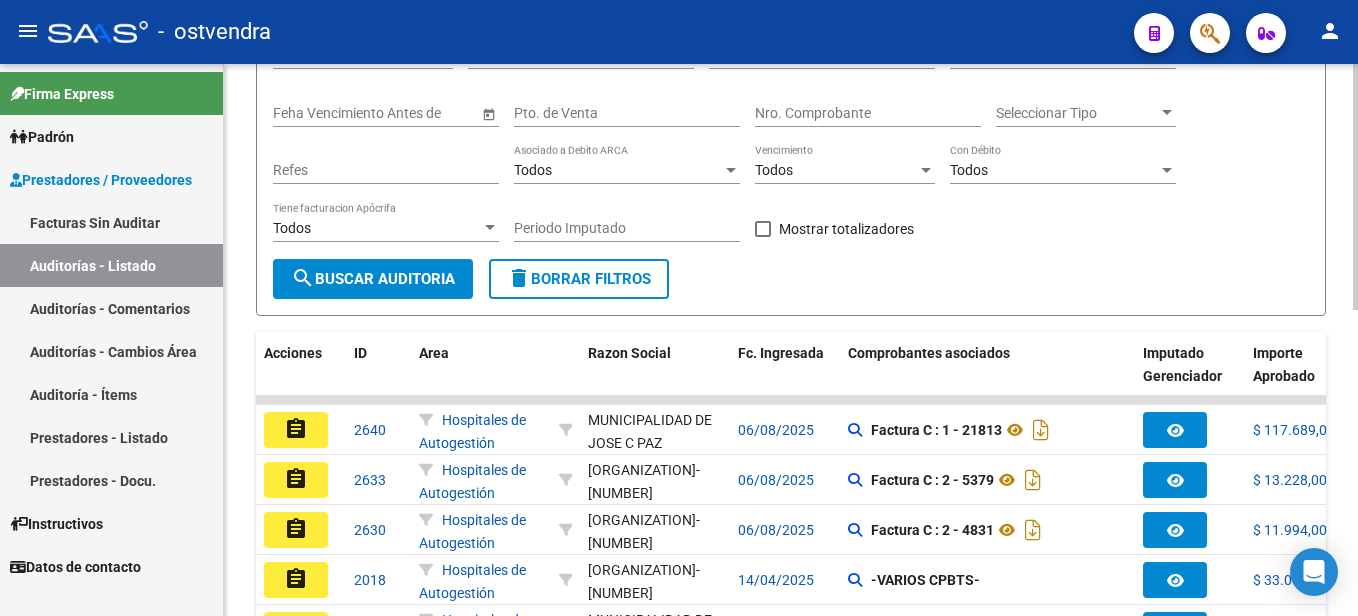scroll, scrollTop: 500, scrollLeft: 0, axis: vertical 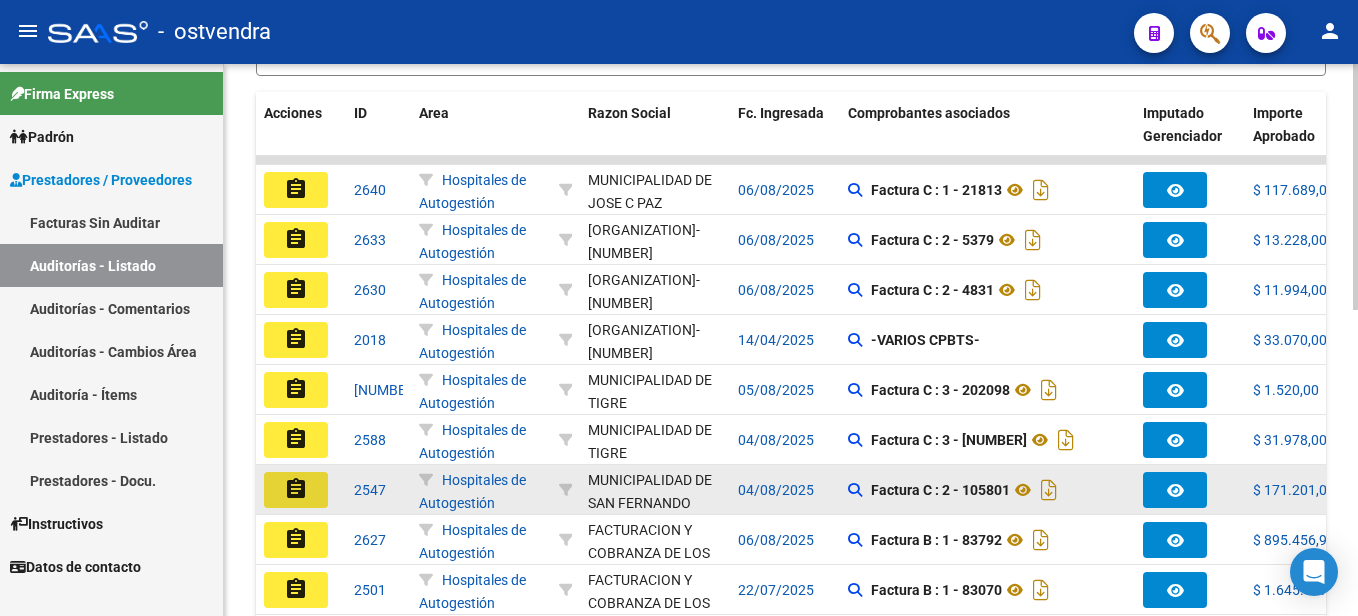 click on "assignment" 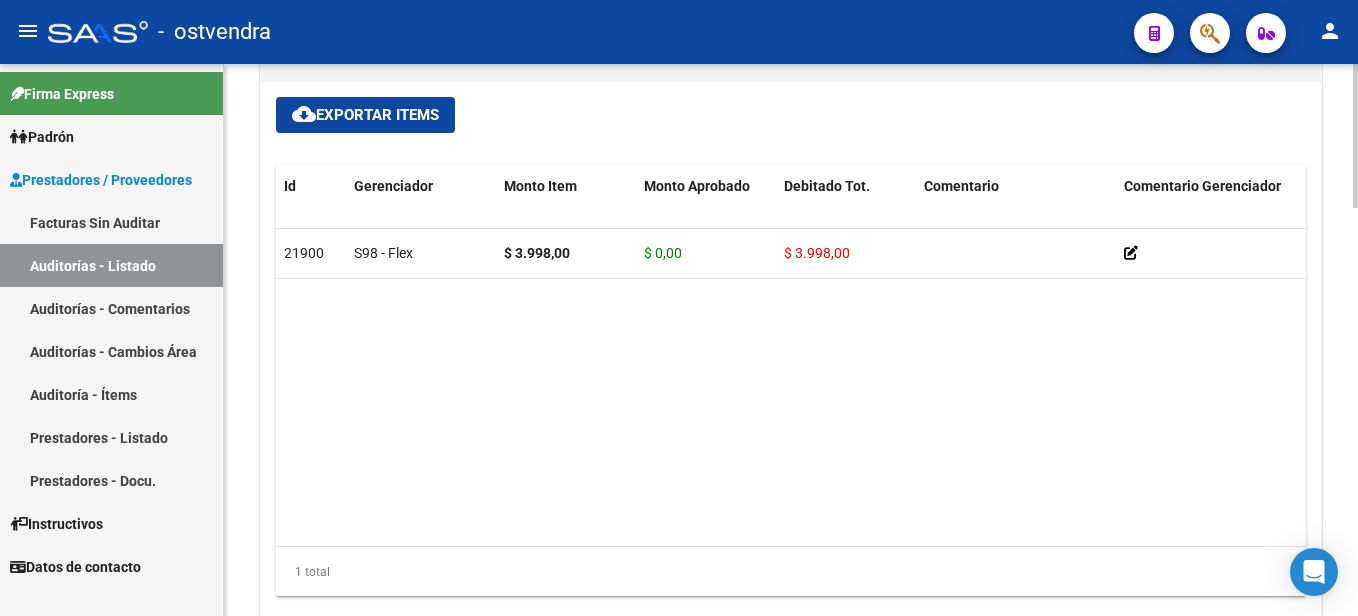 scroll, scrollTop: 1365, scrollLeft: 0, axis: vertical 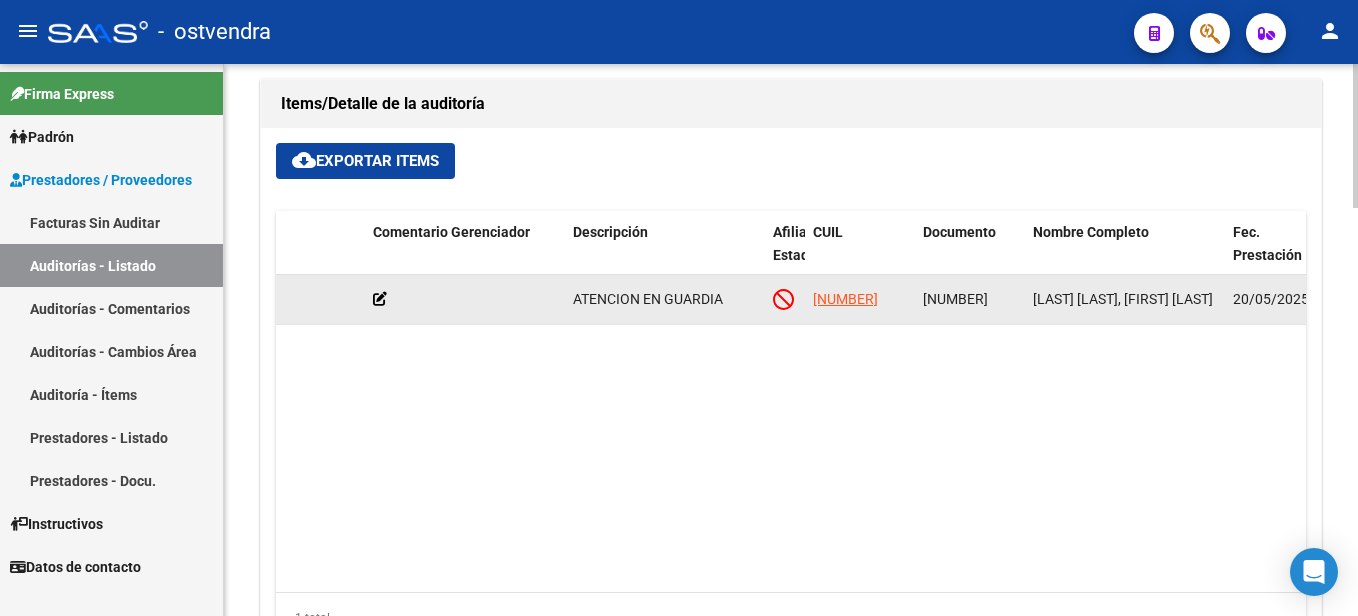 drag, startPoint x: 925, startPoint y: 293, endPoint x: 992, endPoint y: 297, distance: 67.11929 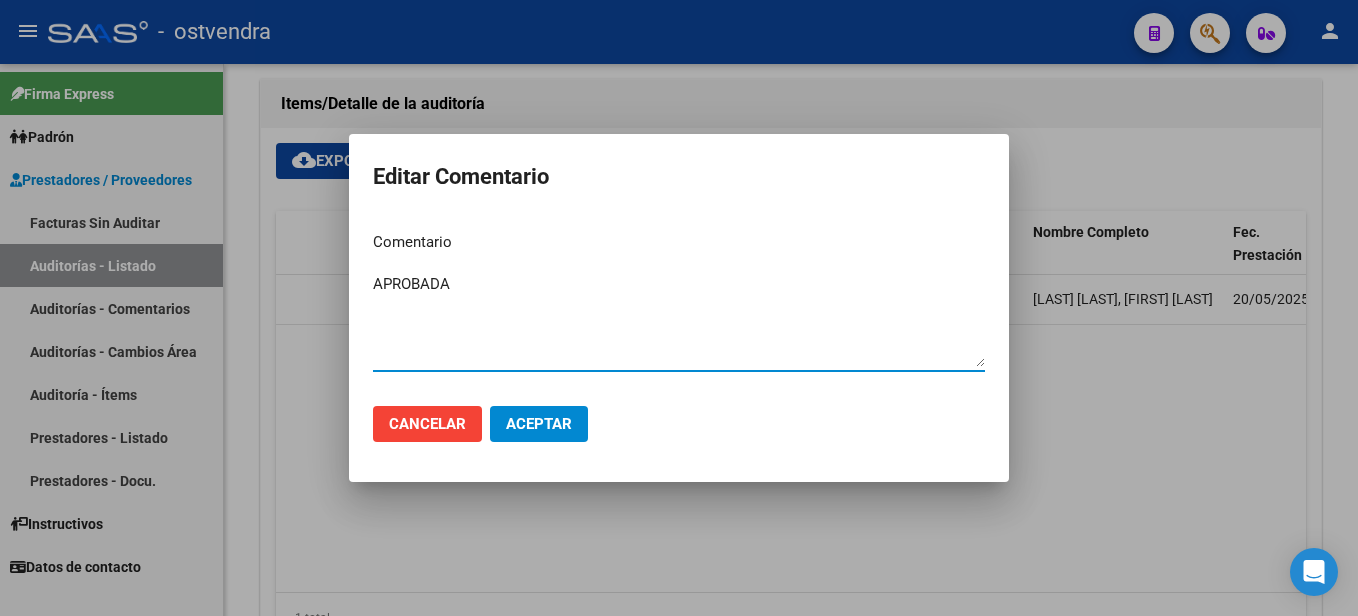 type on "APROBADA" 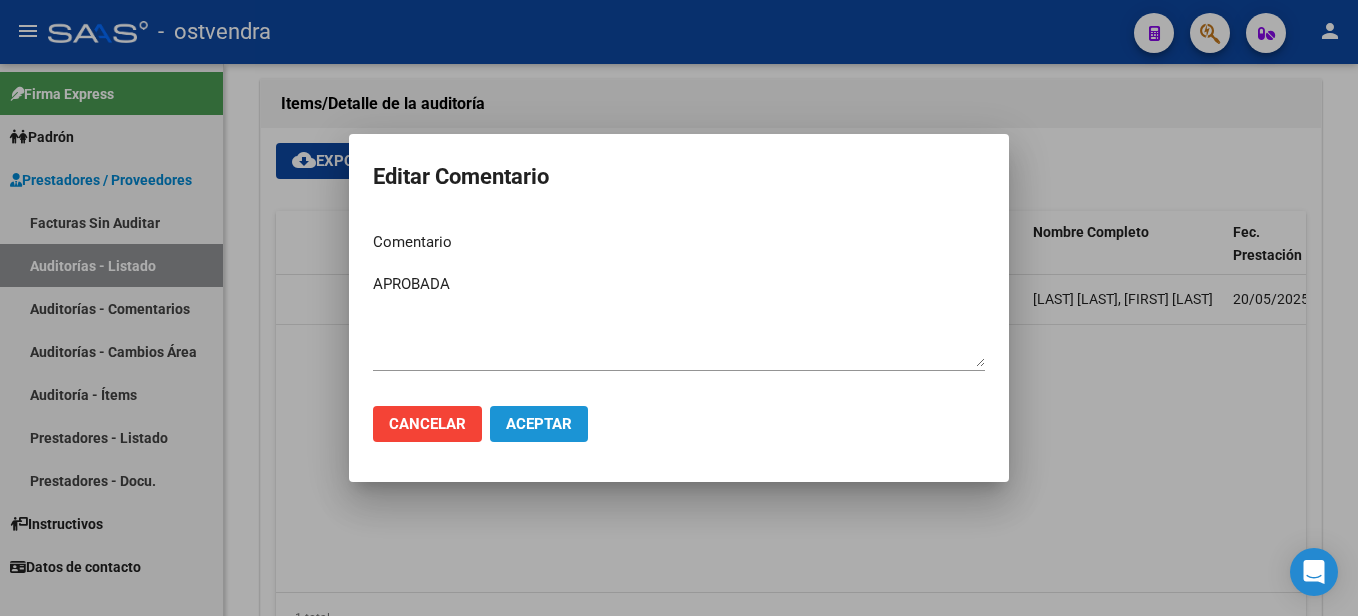 click on "Aceptar" 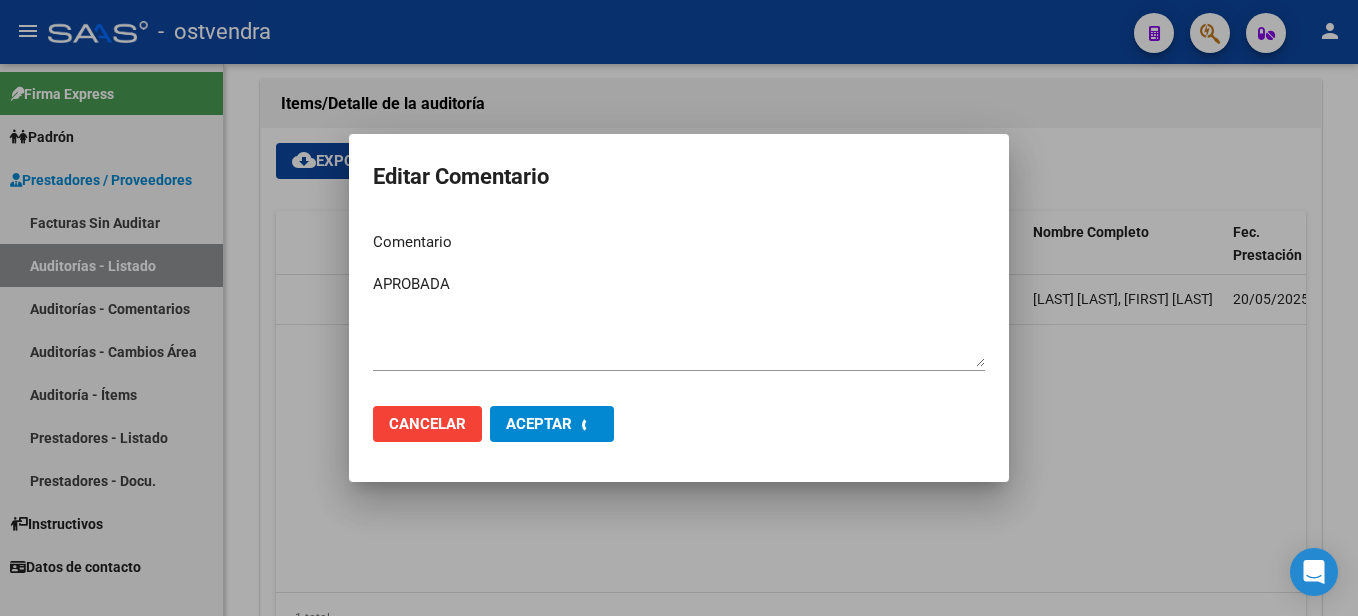 type 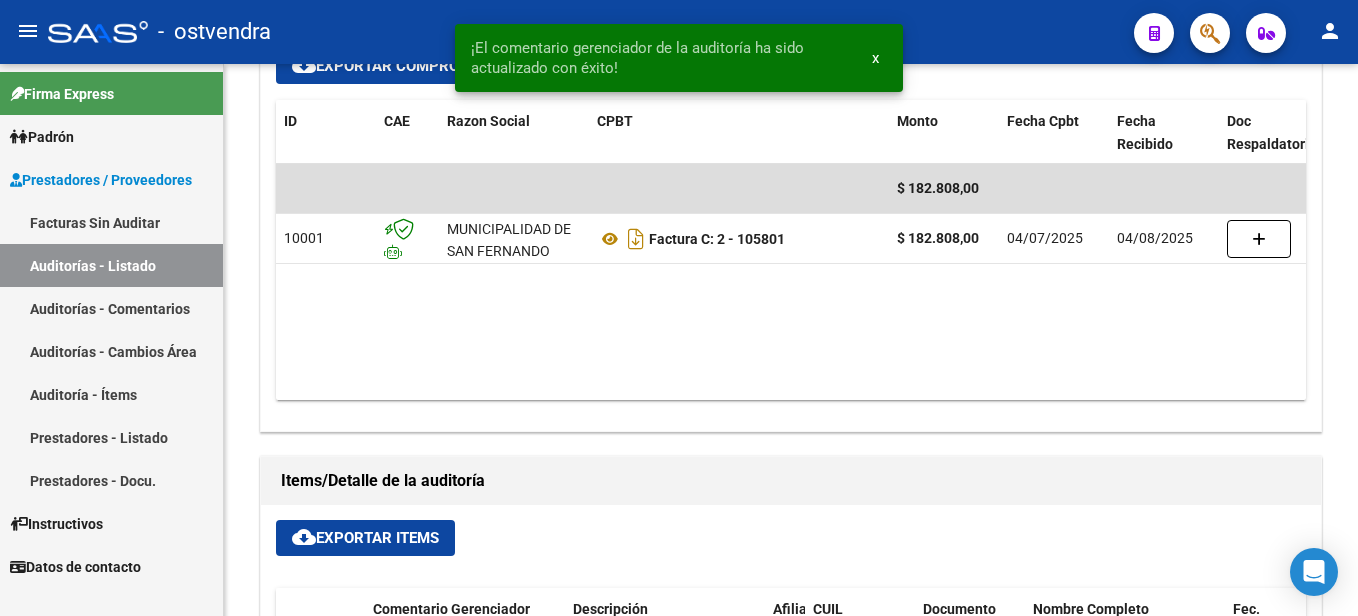 scroll, scrollTop: 965, scrollLeft: 0, axis: vertical 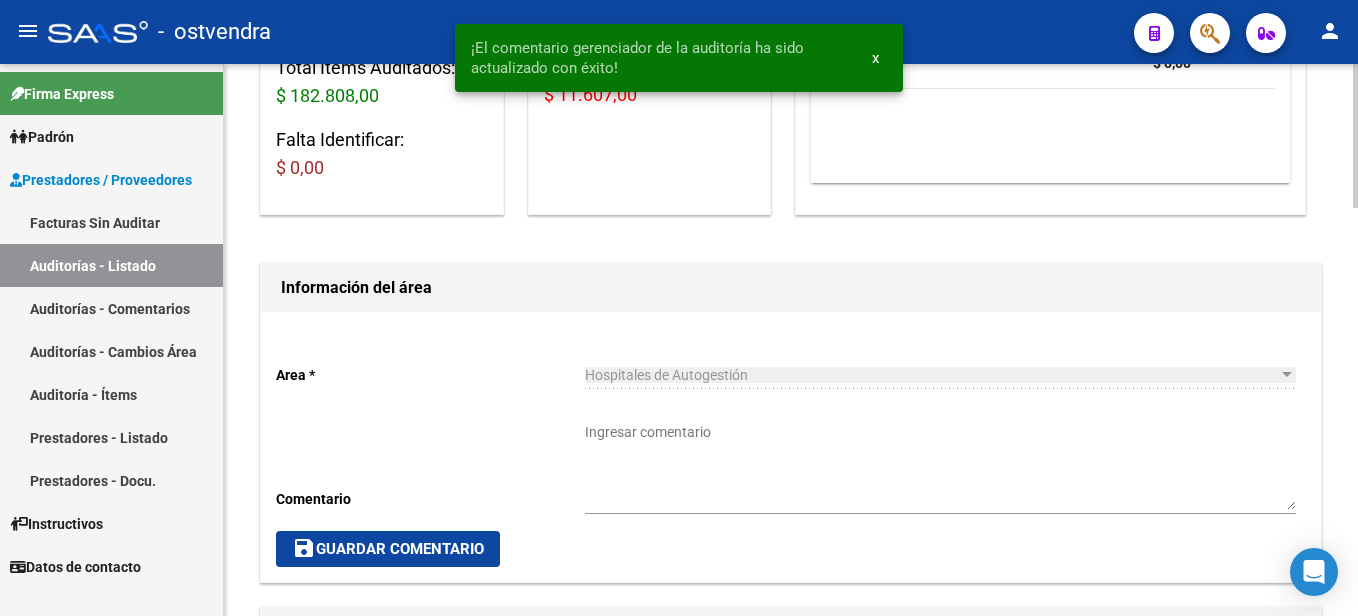 click on "Ingresar comentario" at bounding box center (940, 466) 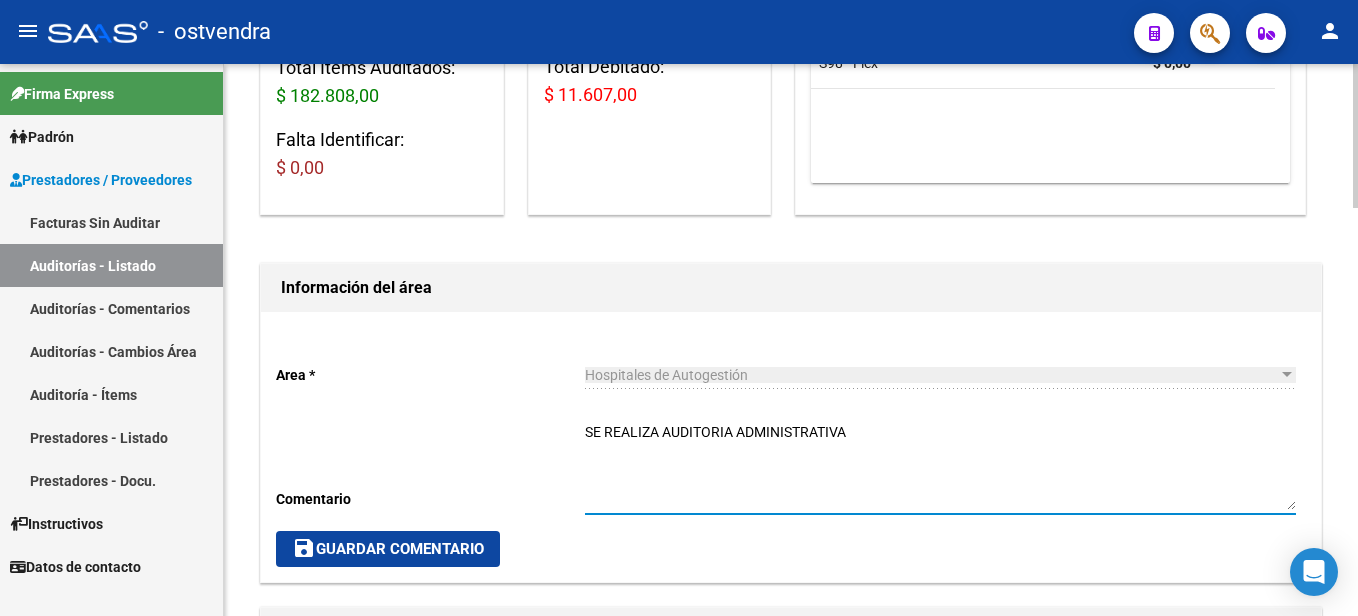 type on "SE REALIZA AUDITORIA ADMINISTRATIVA" 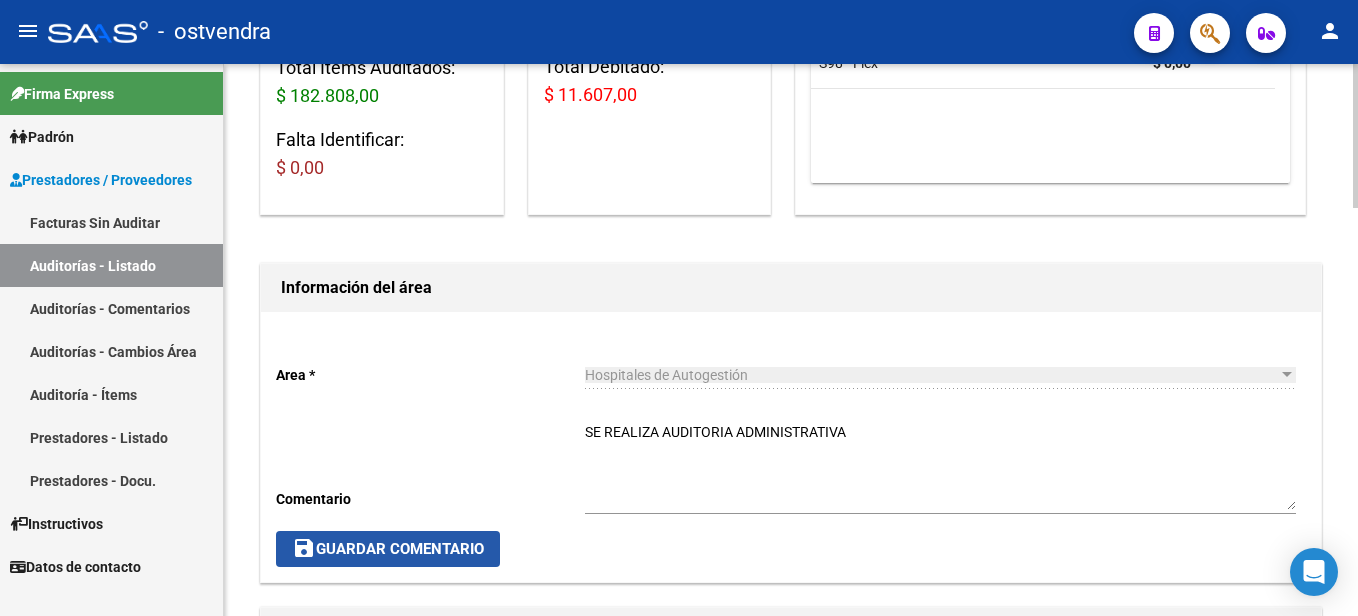 click on "save  Guardar Comentario" 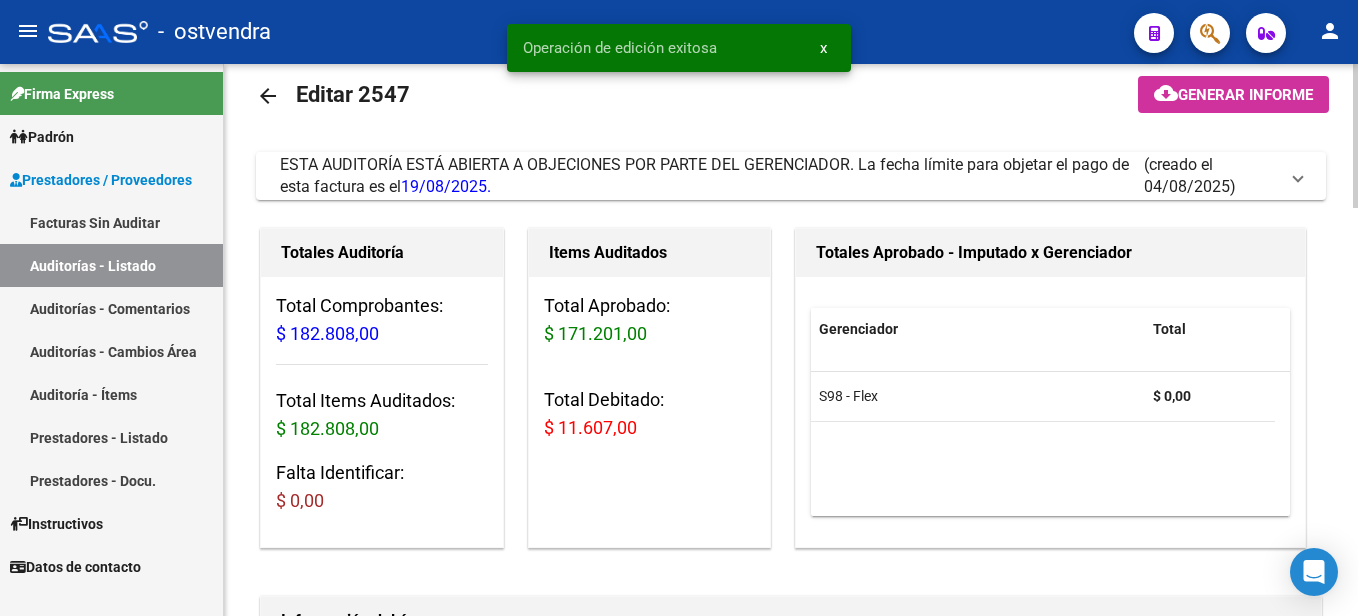 scroll, scrollTop: 0, scrollLeft: 0, axis: both 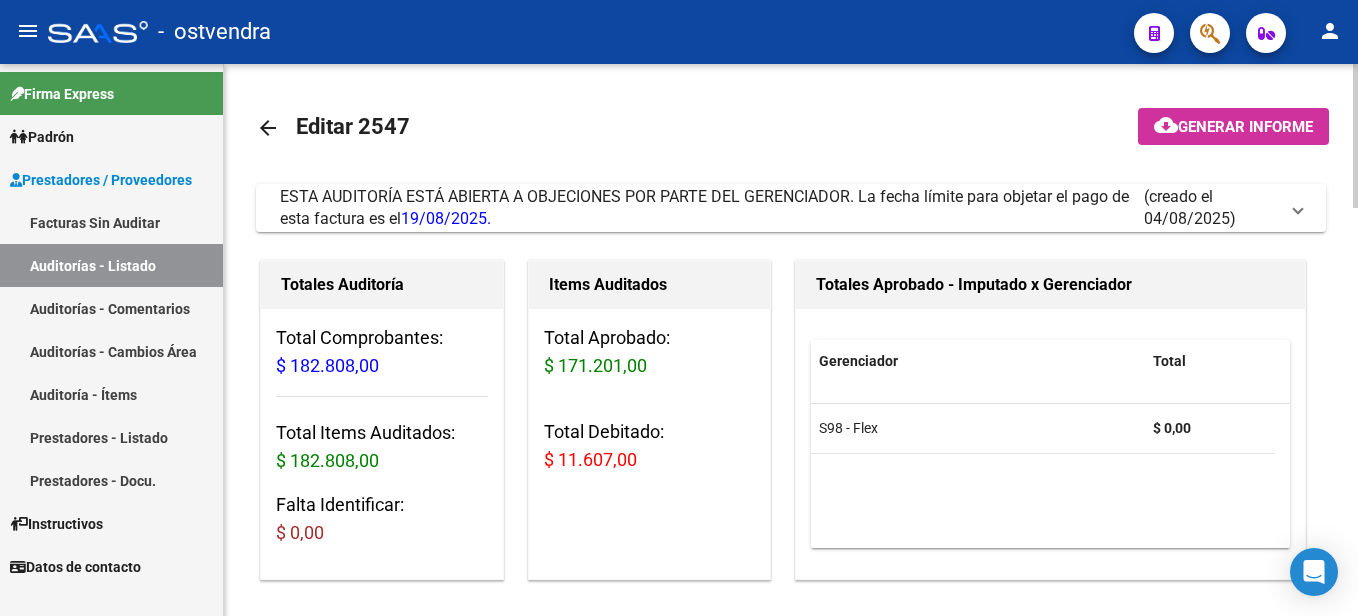 click on "arrow_back" 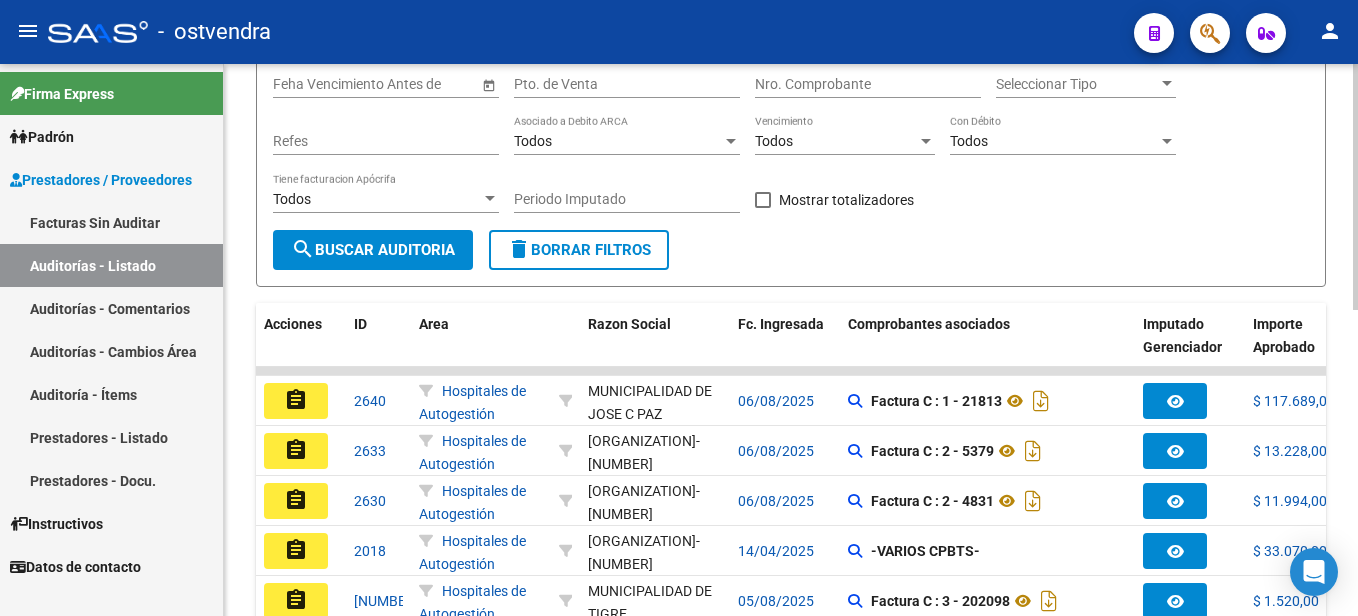 scroll, scrollTop: 300, scrollLeft: 0, axis: vertical 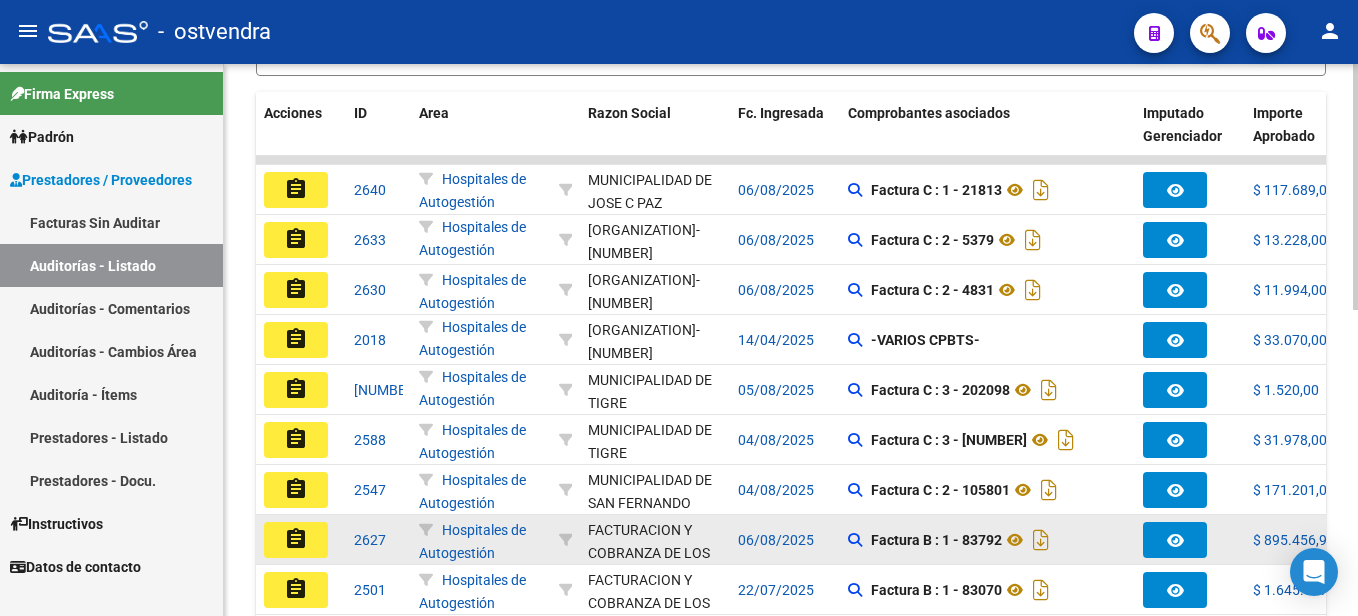 click on "assignment" 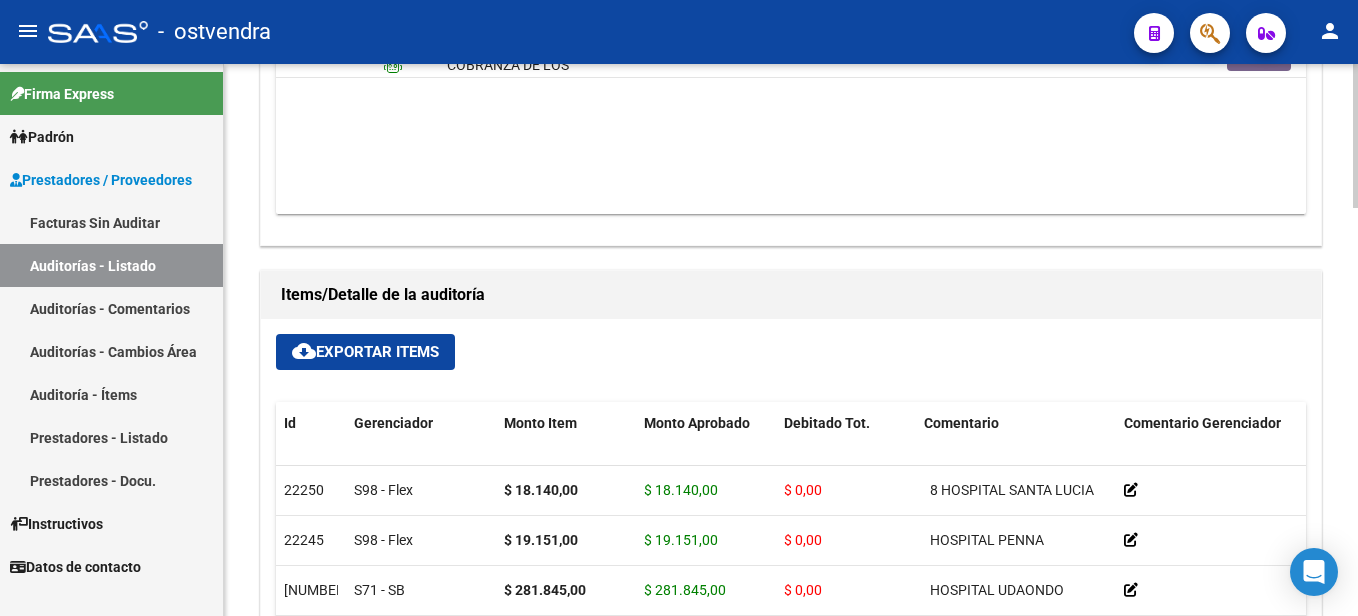 scroll, scrollTop: 1400, scrollLeft: 0, axis: vertical 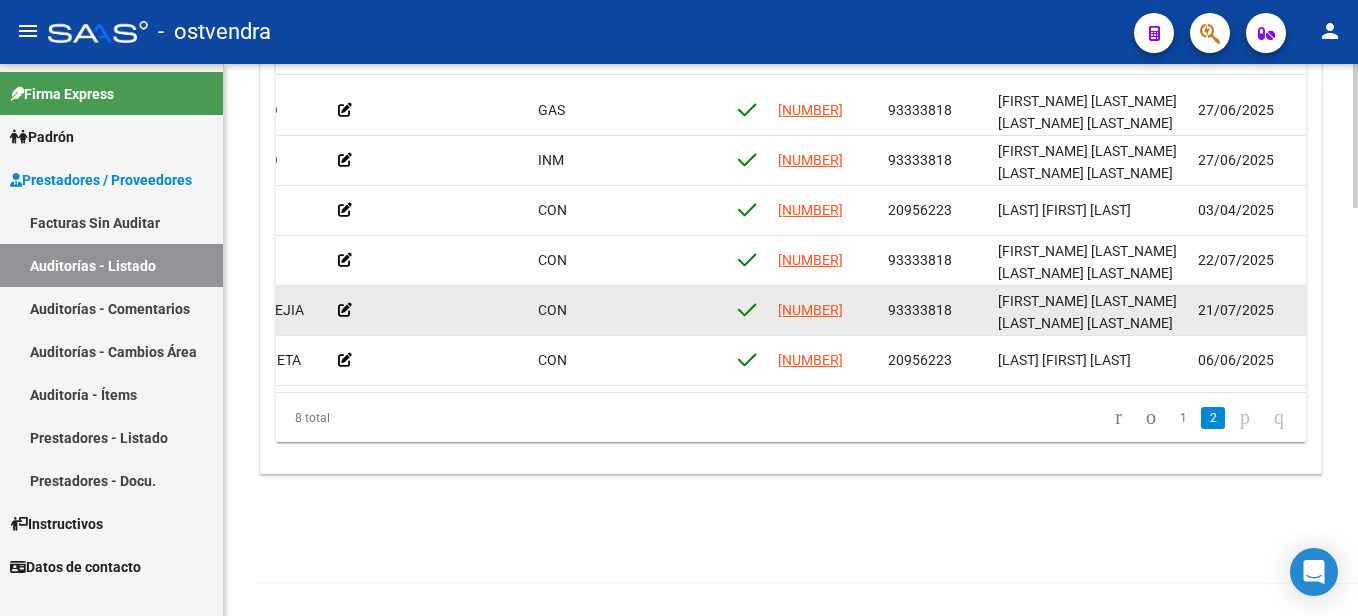 drag, startPoint x: 890, startPoint y: 290, endPoint x: 962, endPoint y: 297, distance: 72.33948 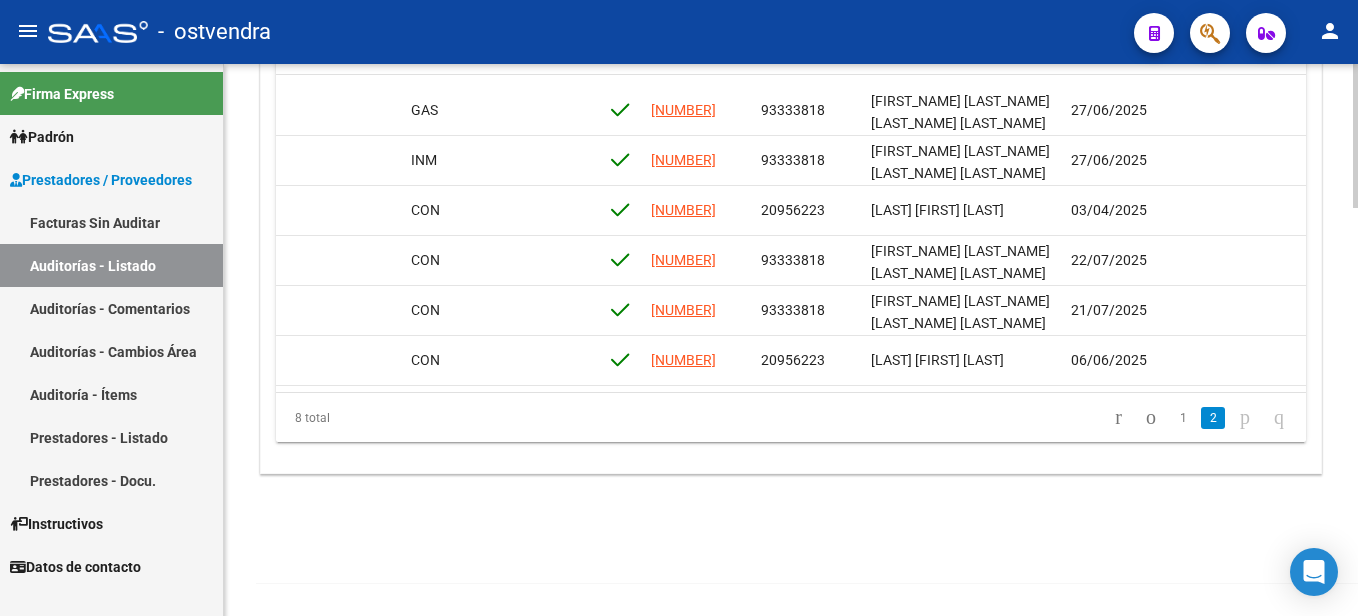 scroll, scrollTop: 105, scrollLeft: 930, axis: both 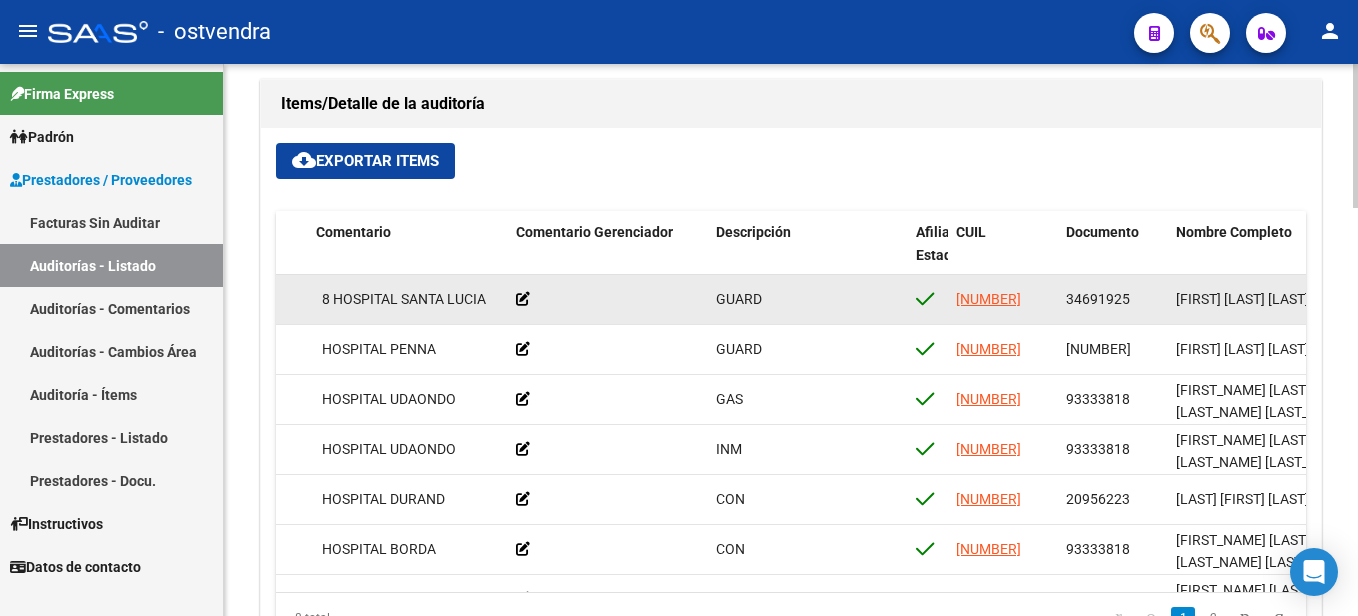 drag, startPoint x: 1068, startPoint y: 292, endPoint x: 1119, endPoint y: 297, distance: 51.24451 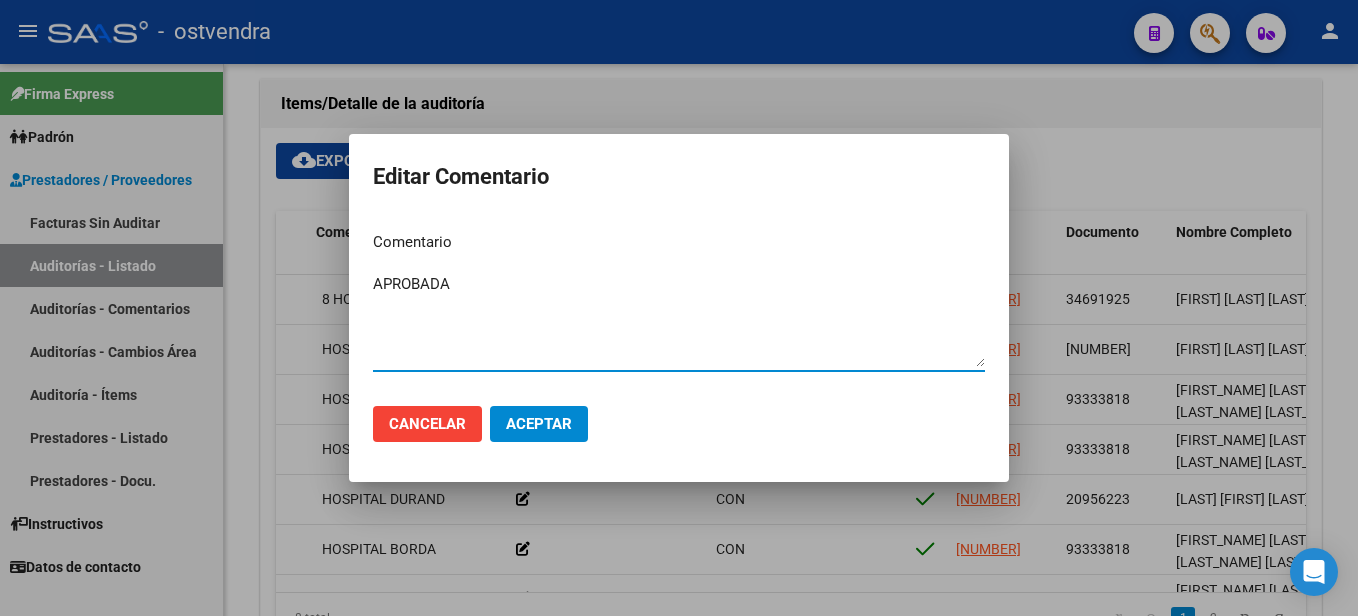 type on "APROBADA" 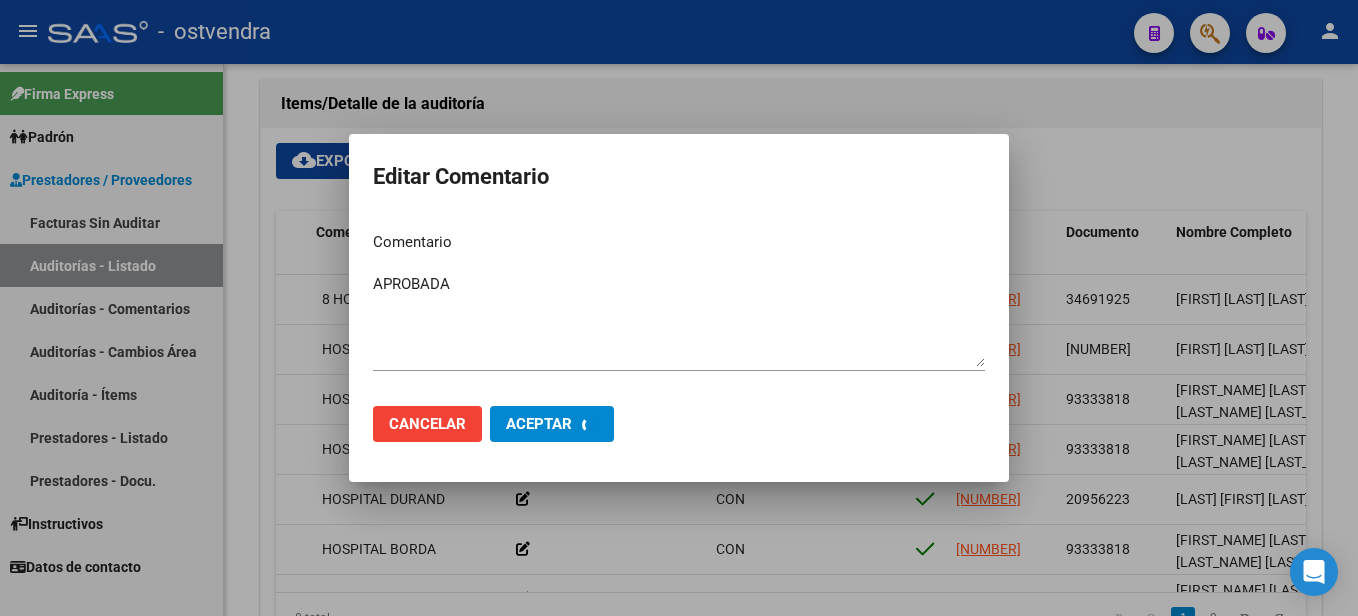 type 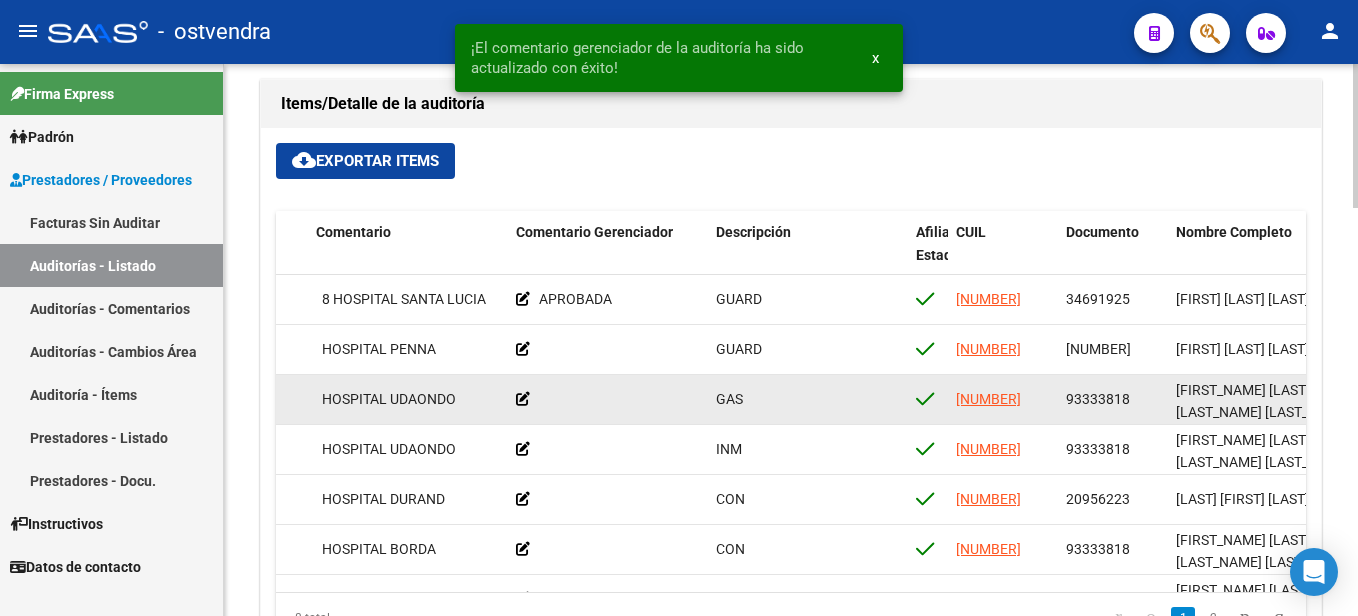 click 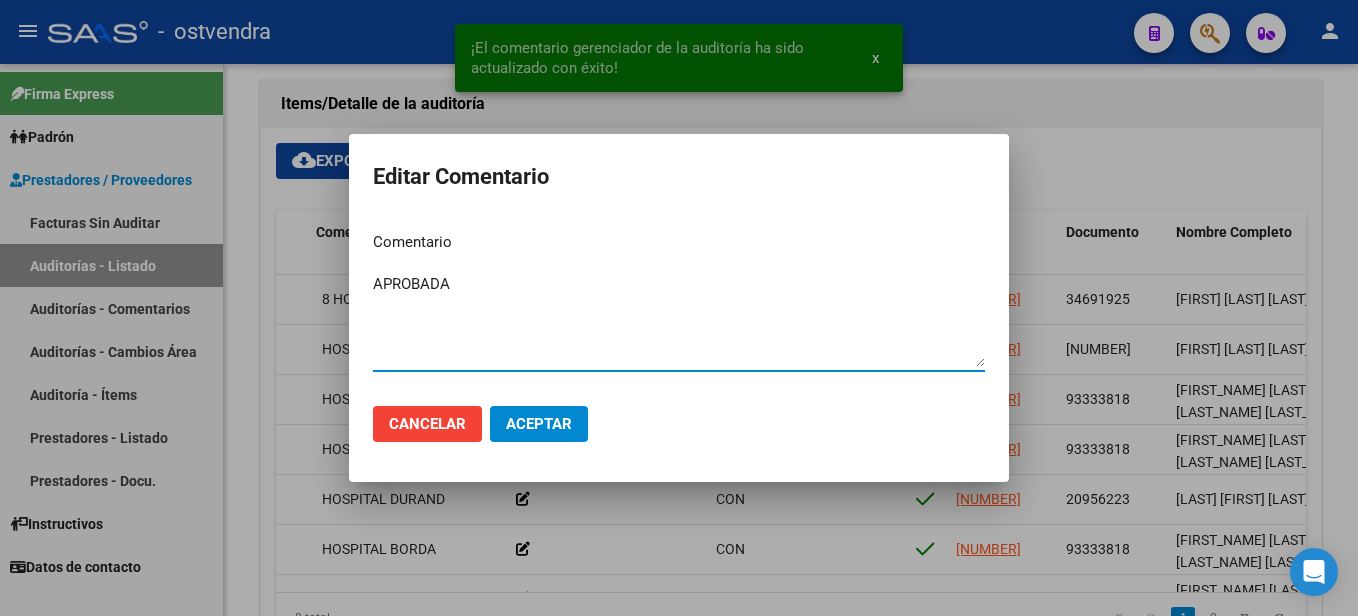 type on "APROBADA" 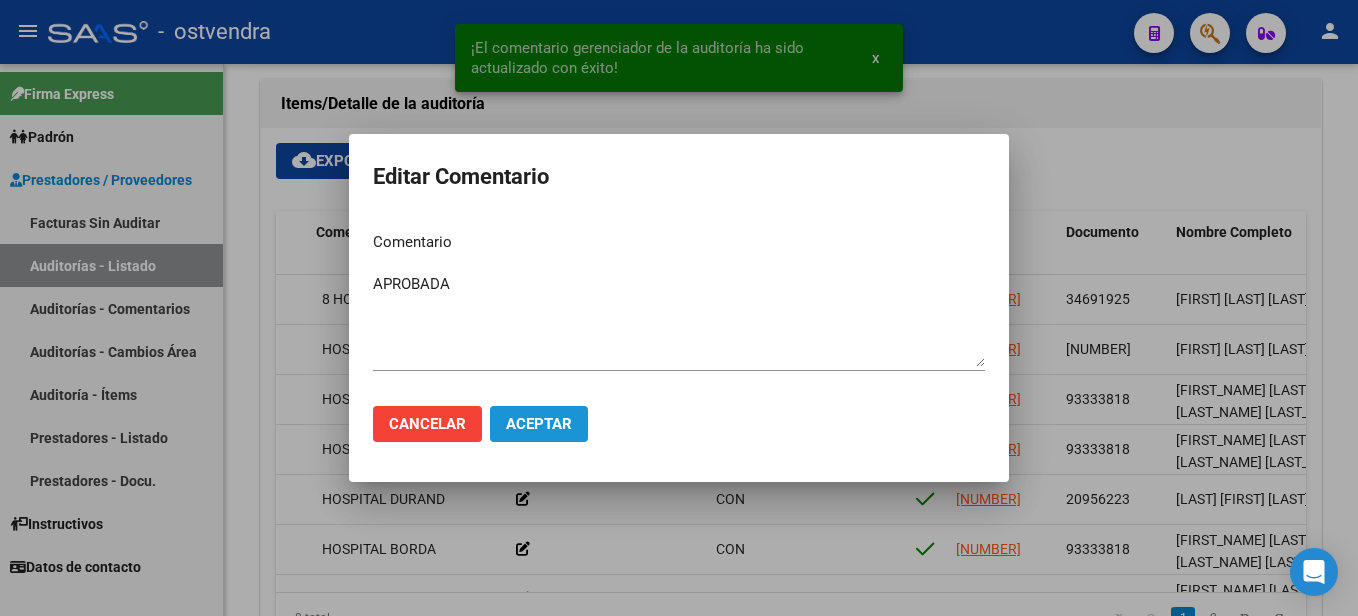 click on "Aceptar" 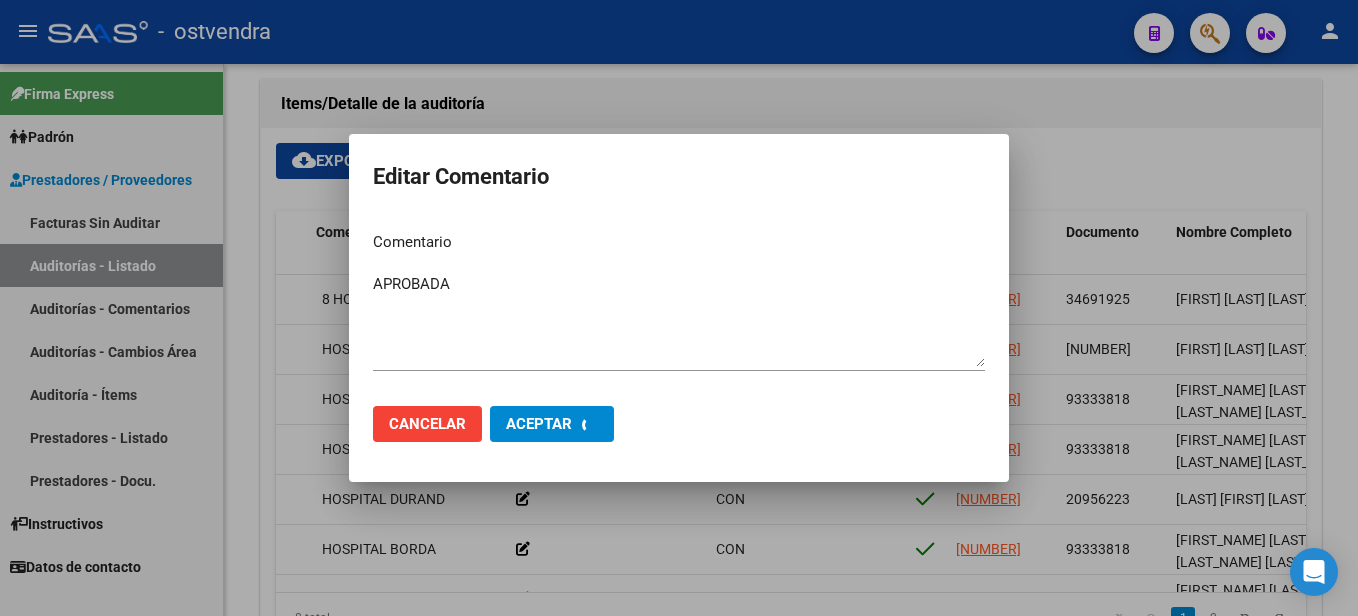 type 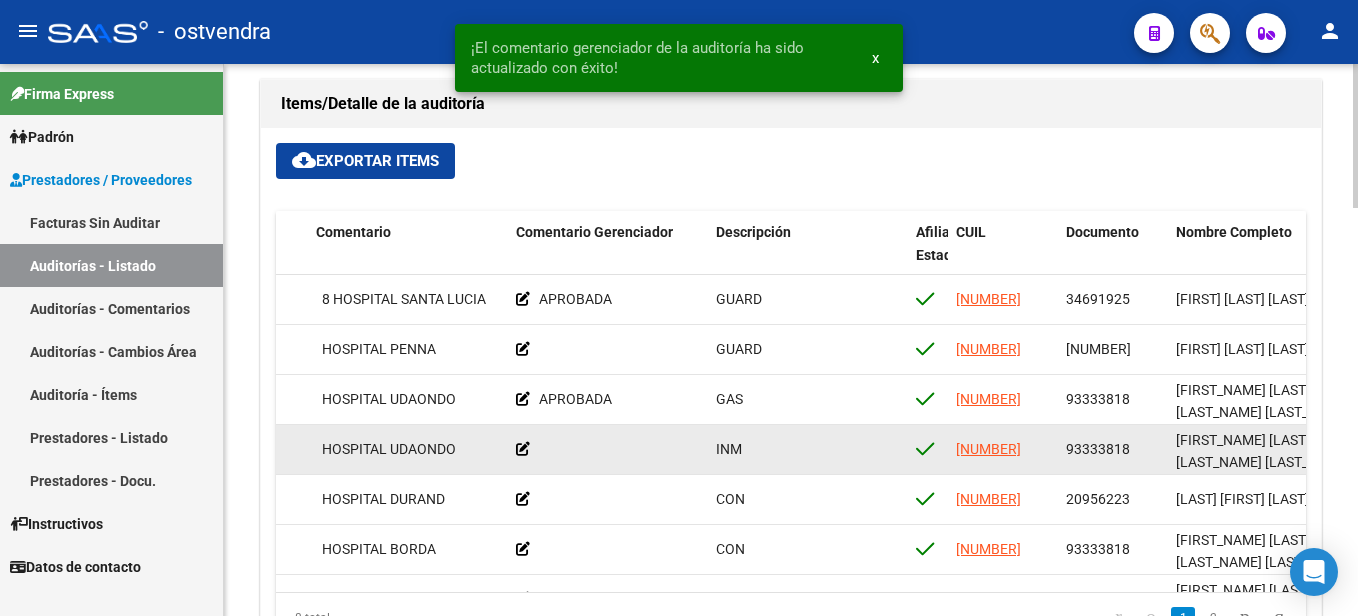 click 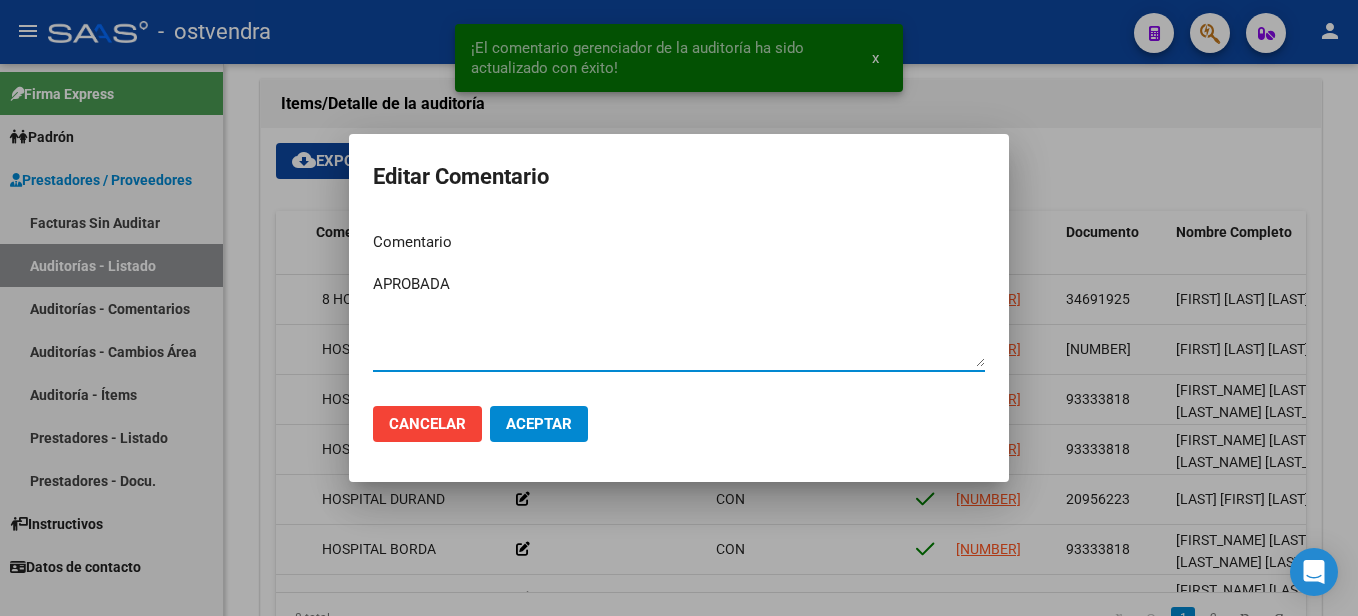 type on "APROBADA" 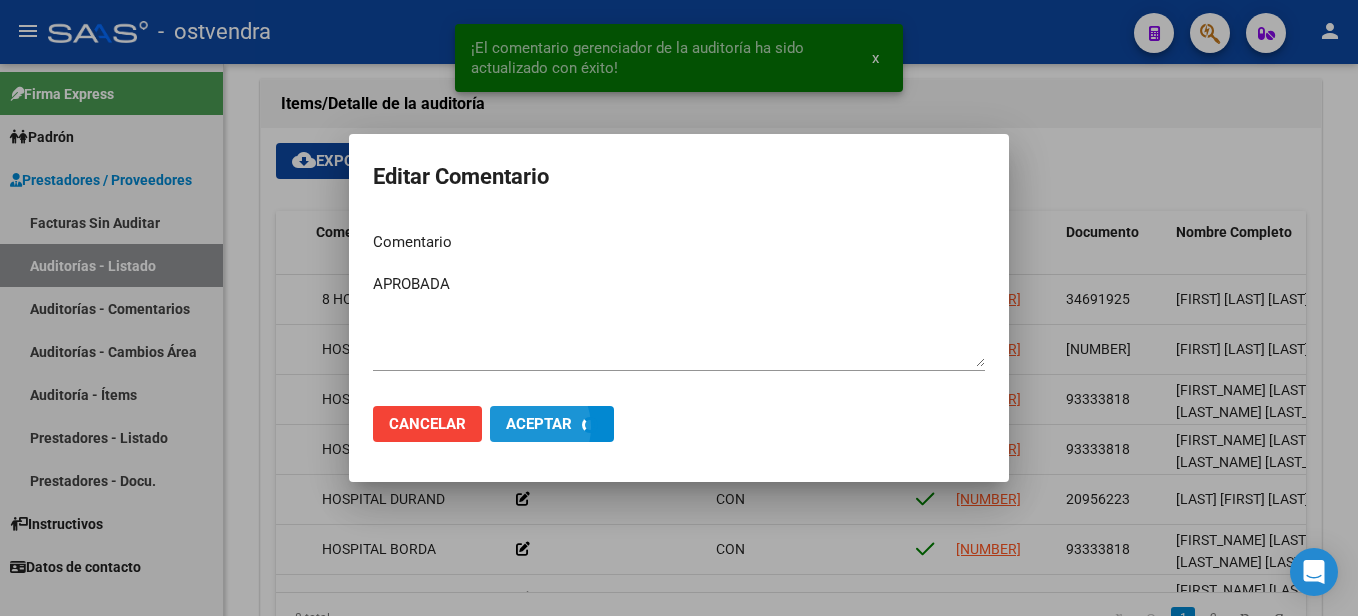 type 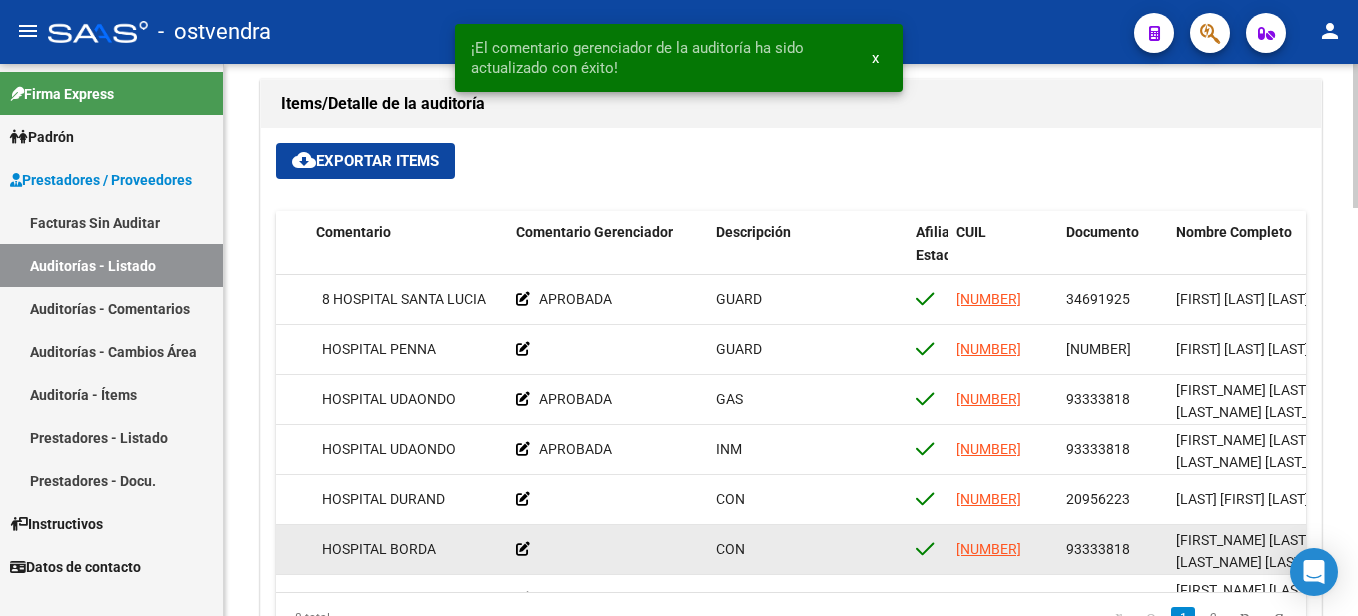 click 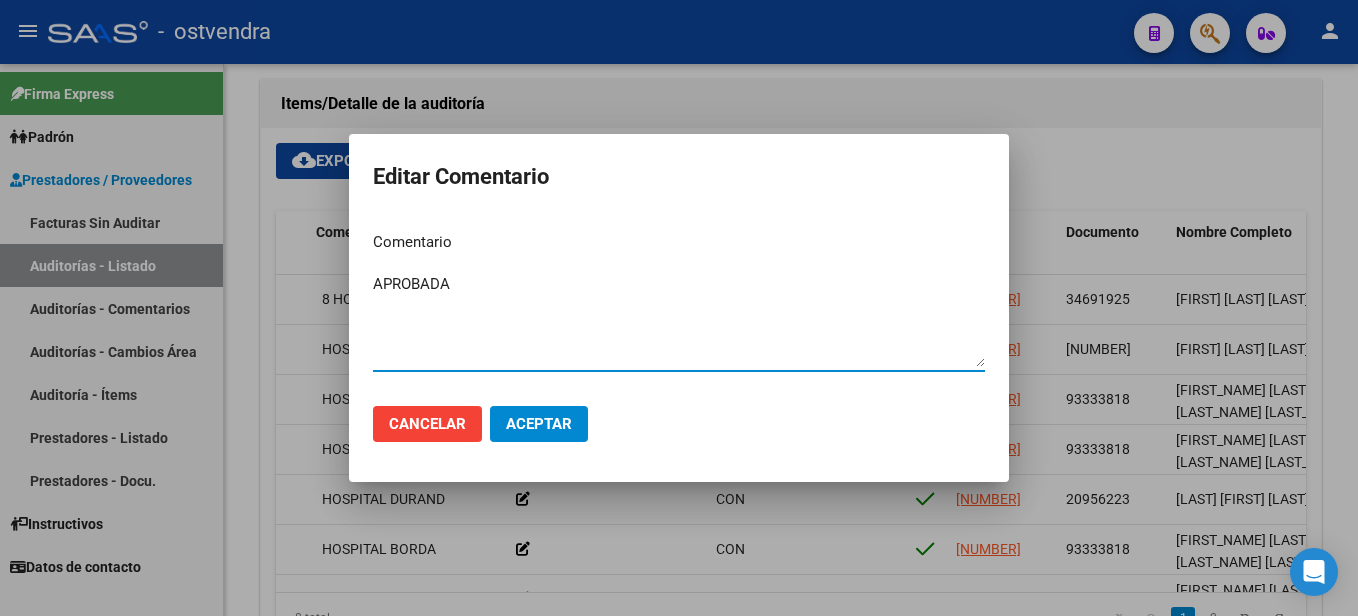 type on "APROBADA" 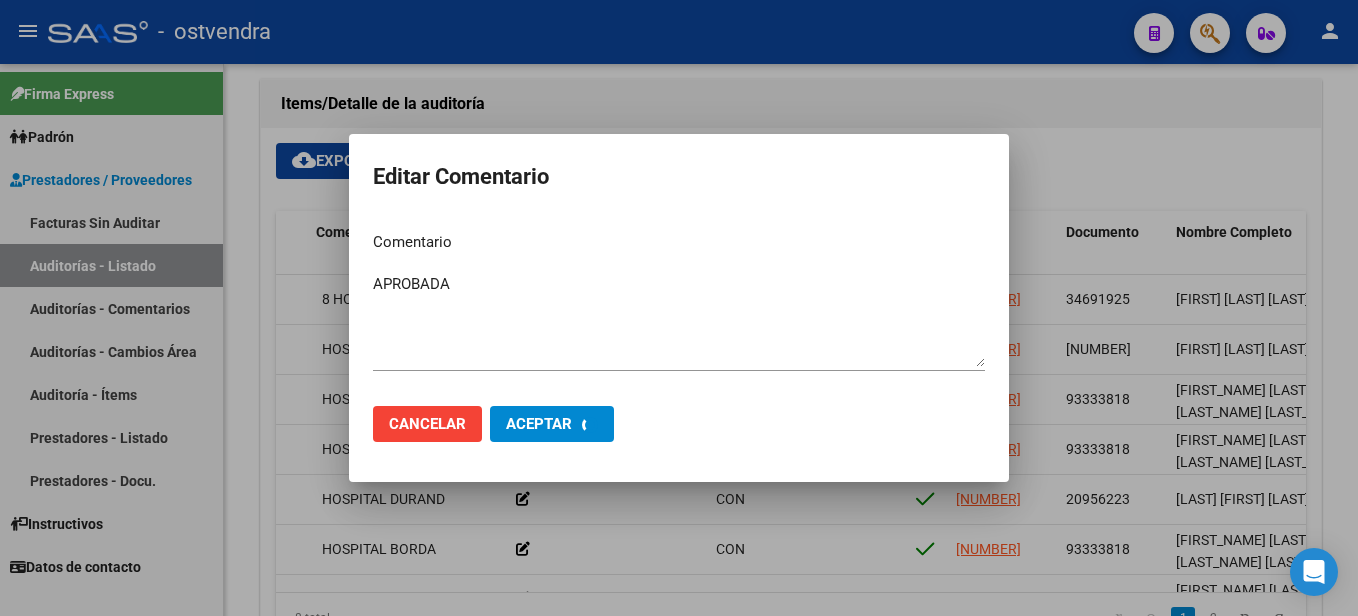 type 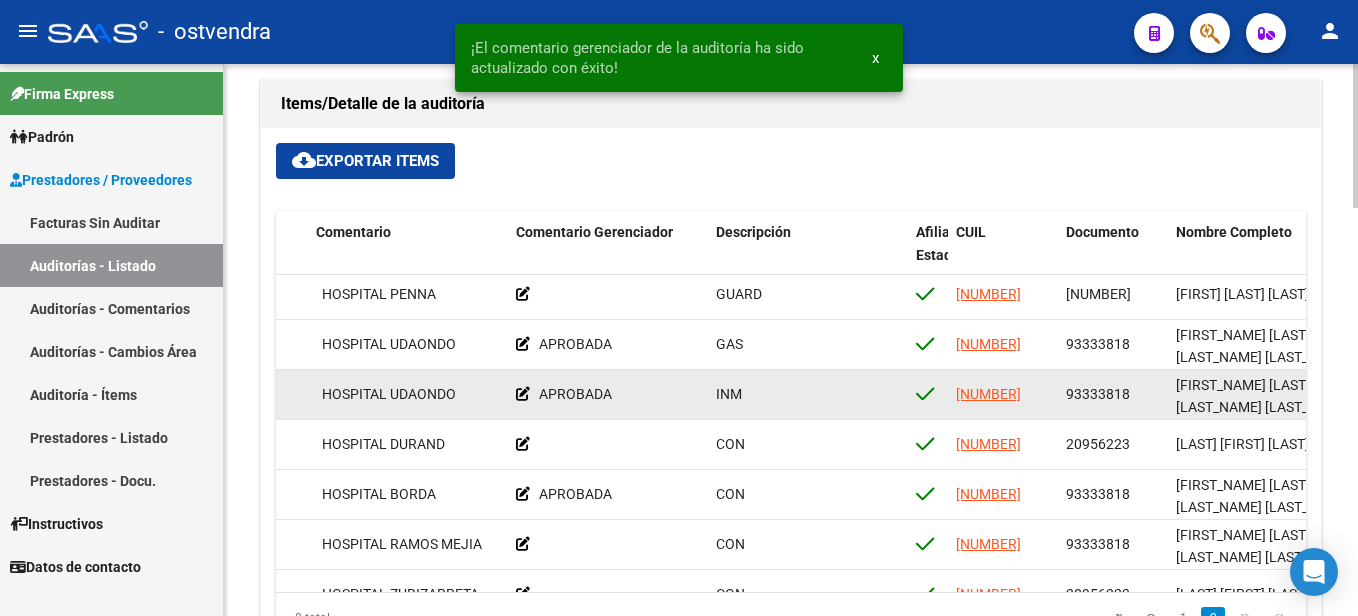 scroll, scrollTop: 100, scrollLeft: 608, axis: both 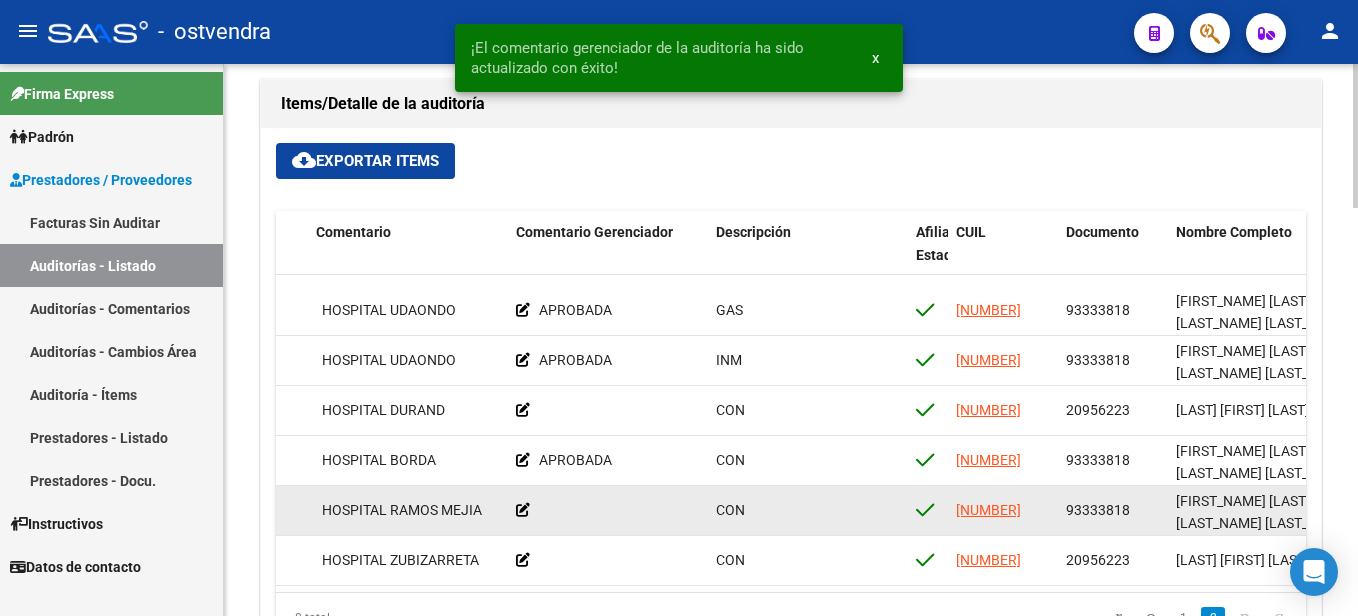 click 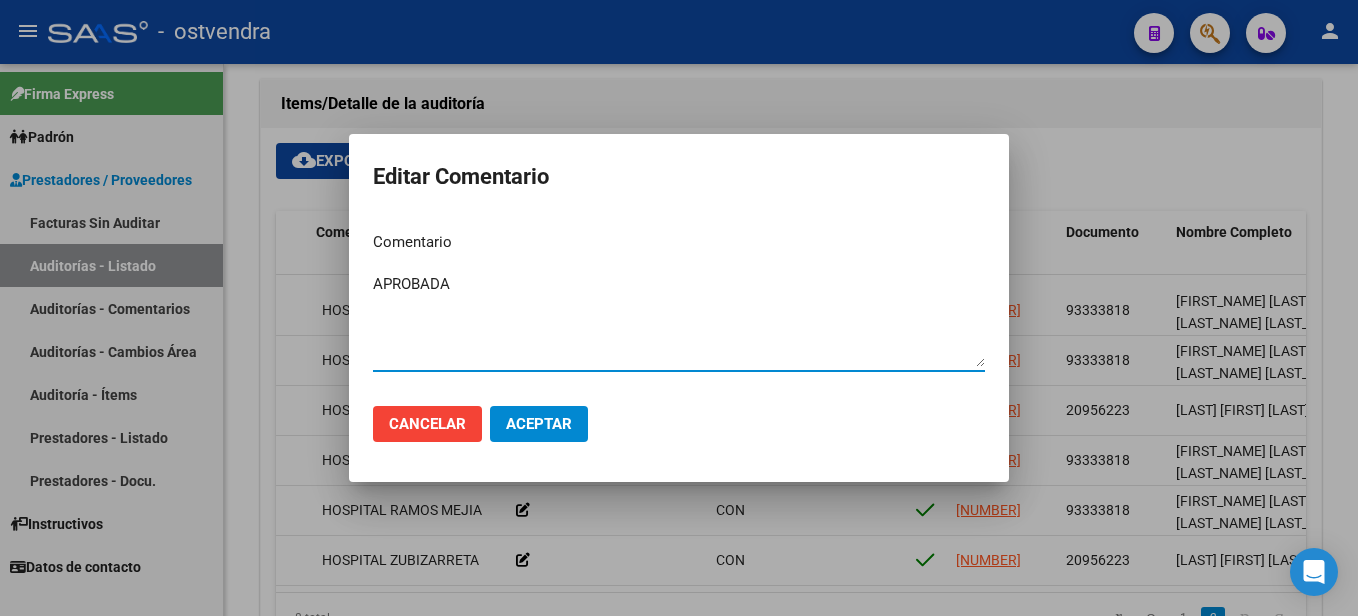 type on "APROBADA" 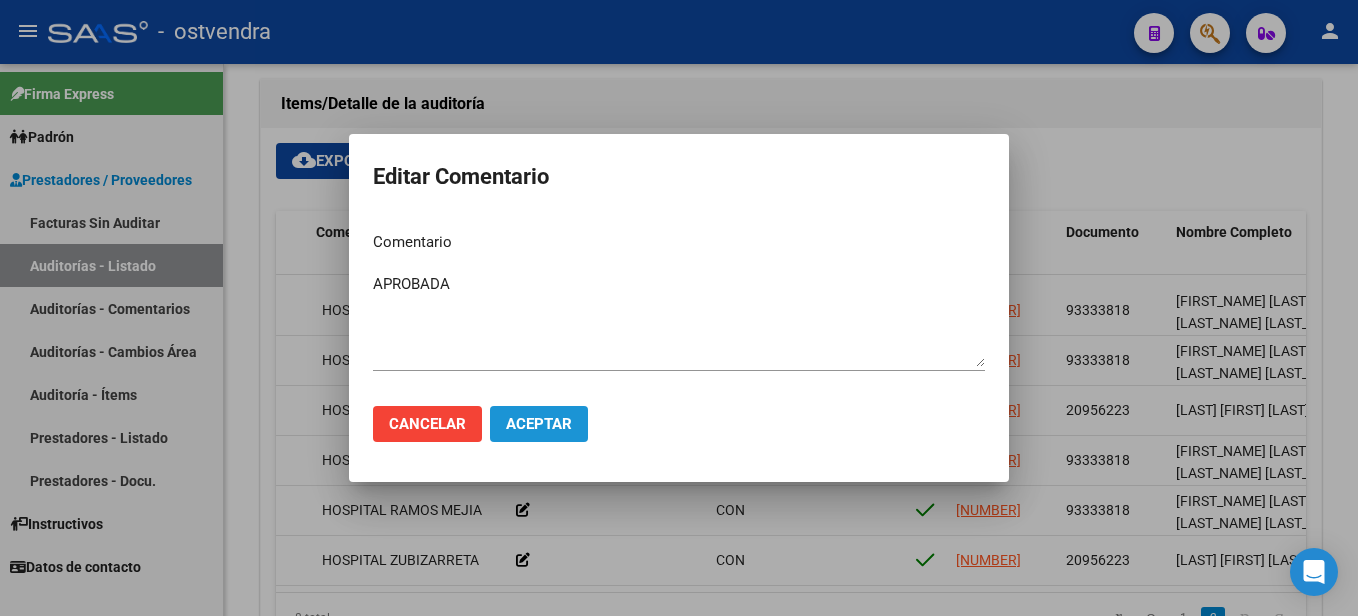 click on "Aceptar" 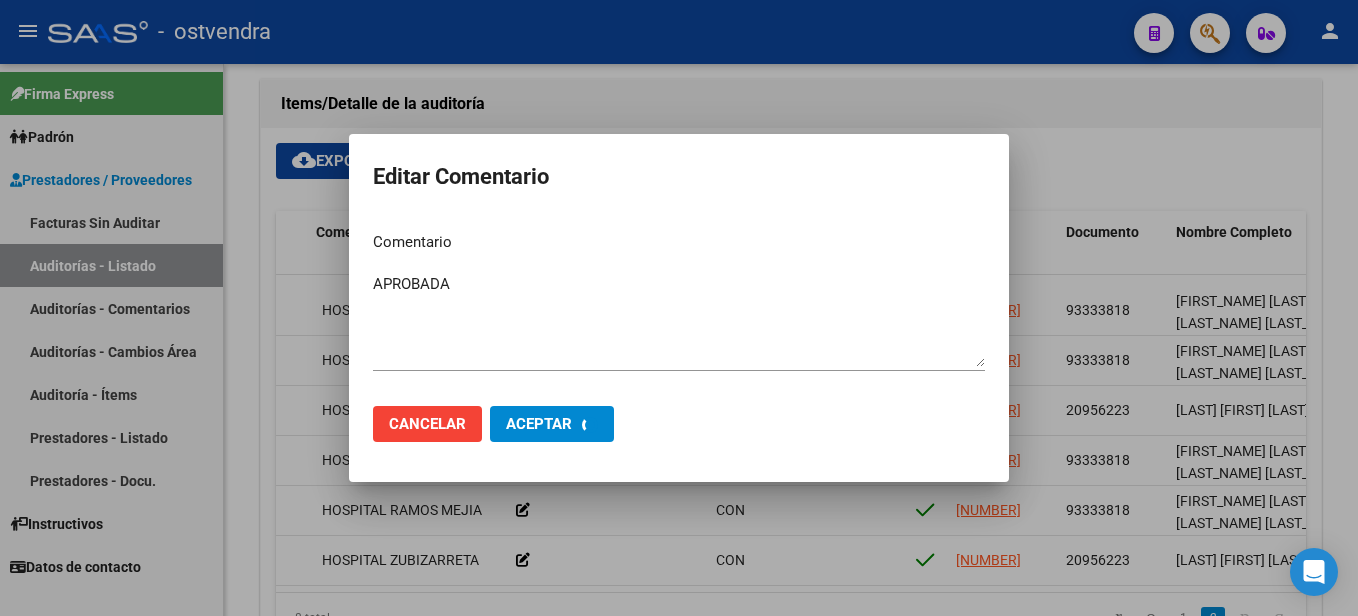 type 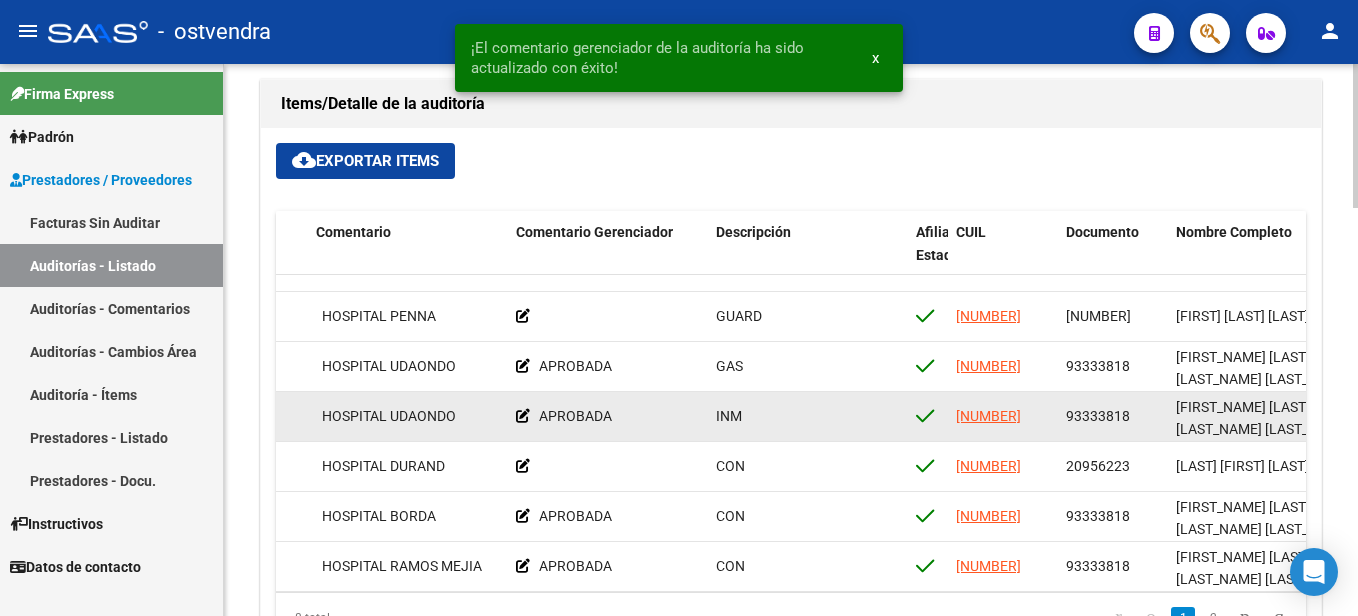 scroll, scrollTop: 0, scrollLeft: 608, axis: horizontal 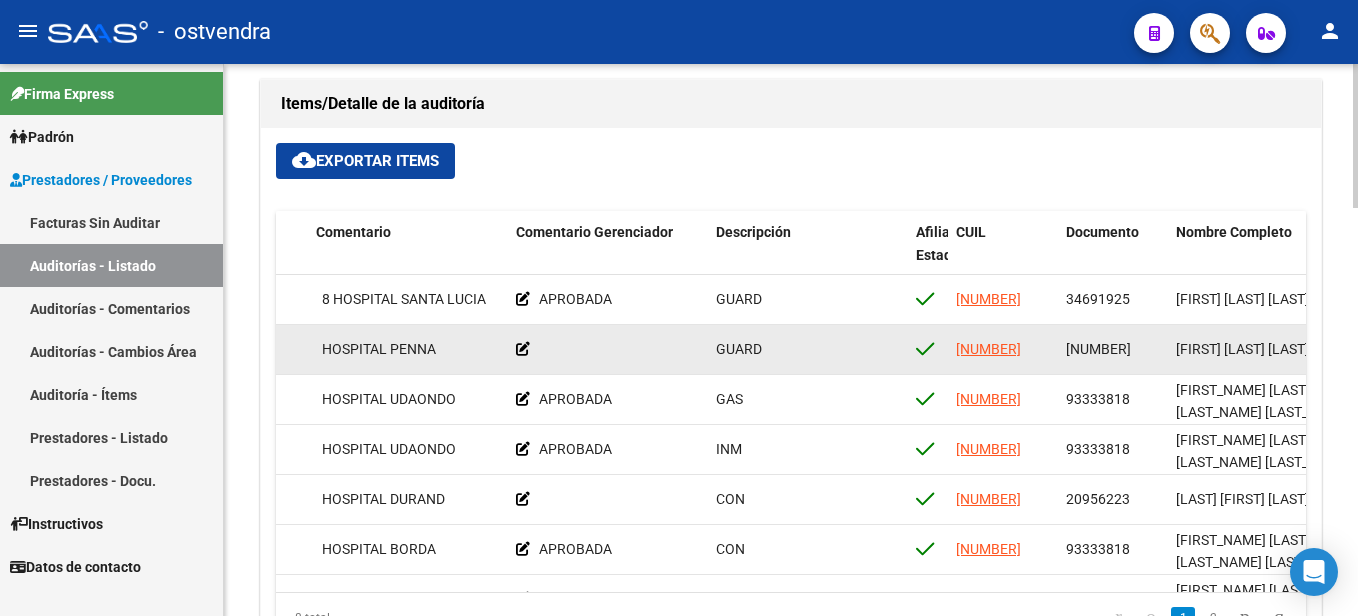 drag, startPoint x: 1065, startPoint y: 345, endPoint x: 1126, endPoint y: 348, distance: 61.073727 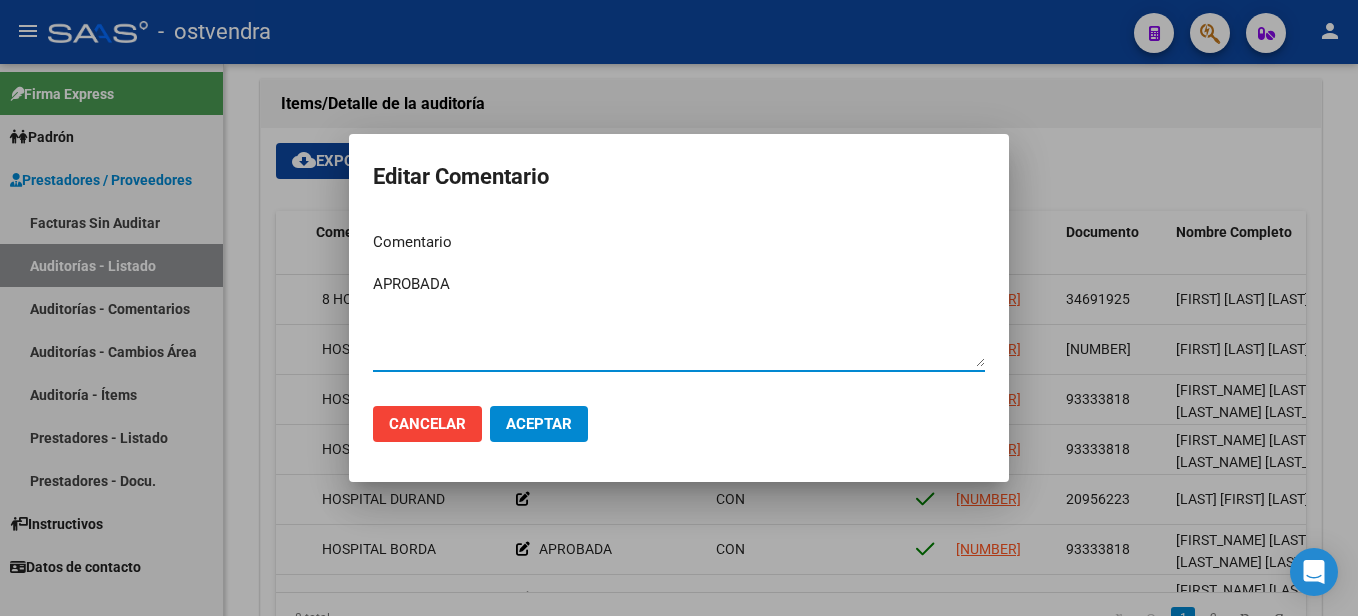 type on "APROBADA" 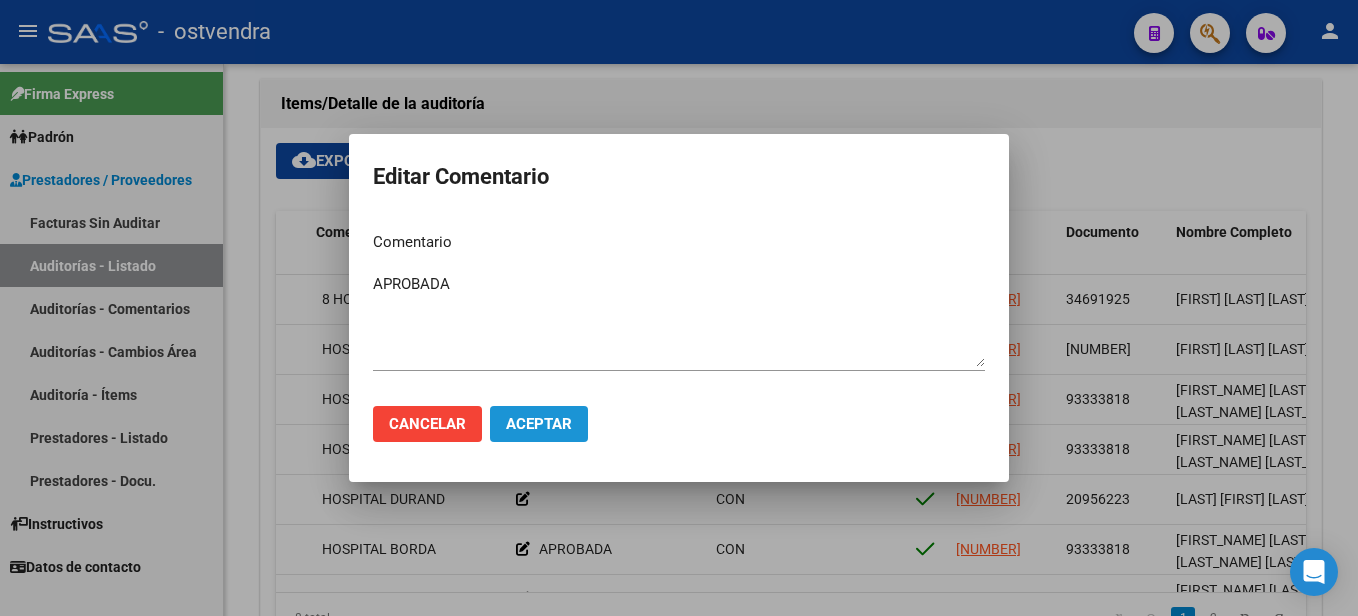 click on "Aceptar" 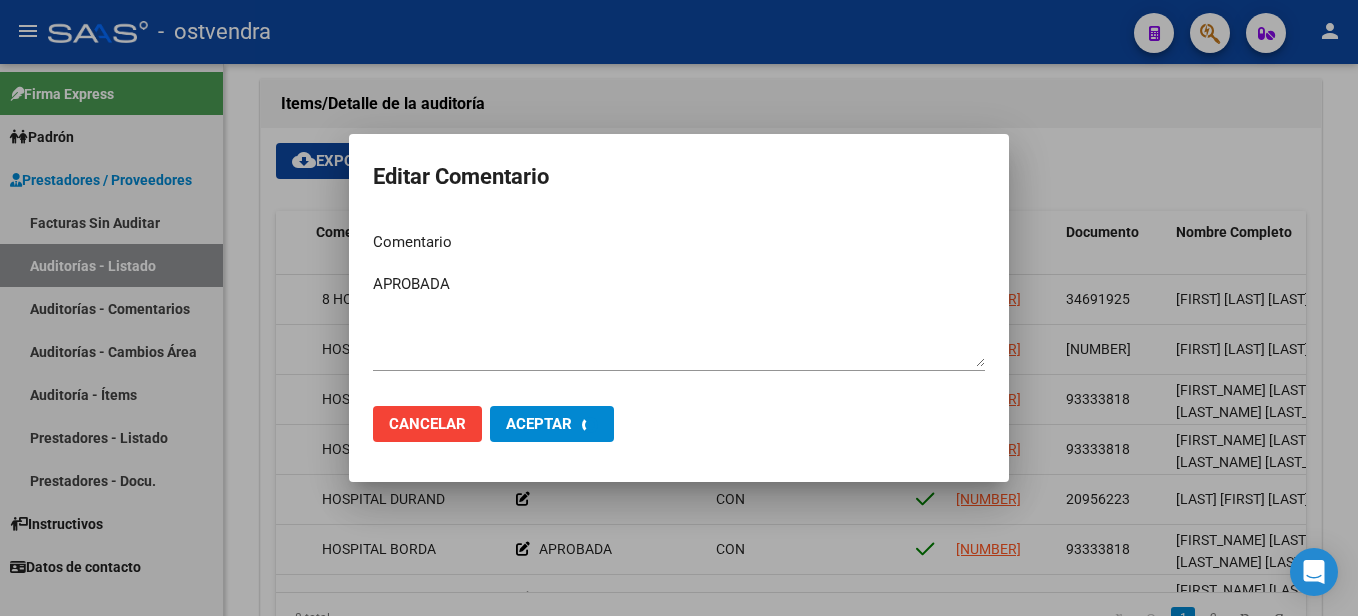type 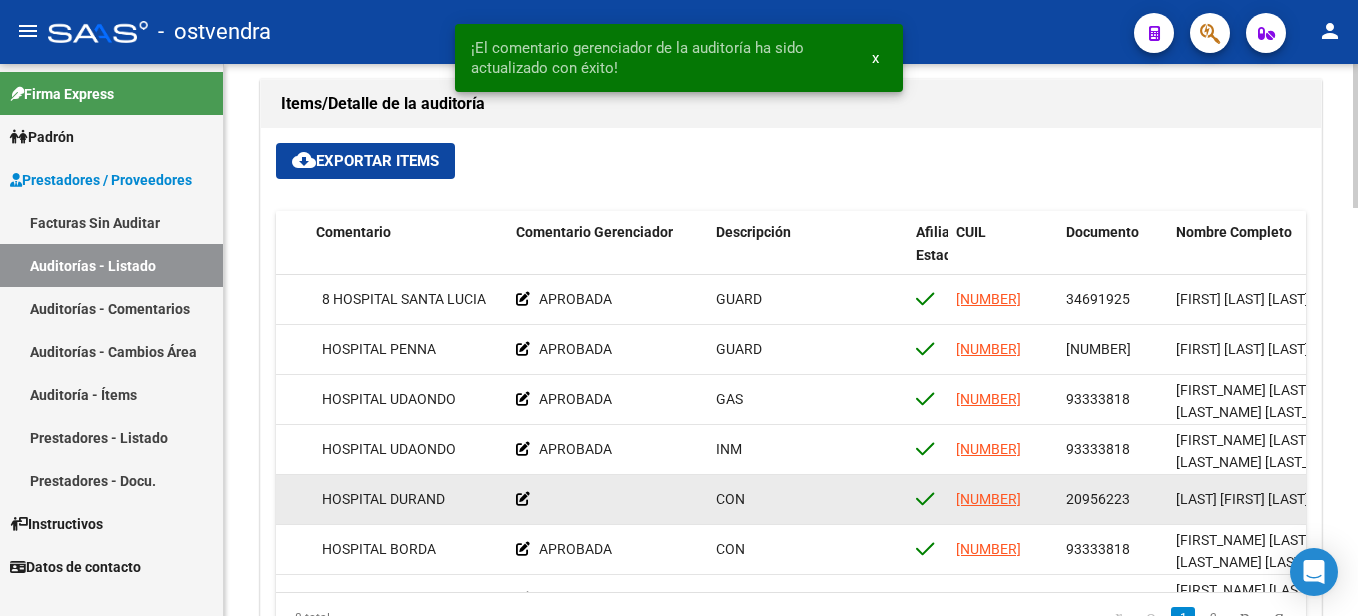 drag, startPoint x: 1071, startPoint y: 497, endPoint x: 1128, endPoint y: 494, distance: 57.07889 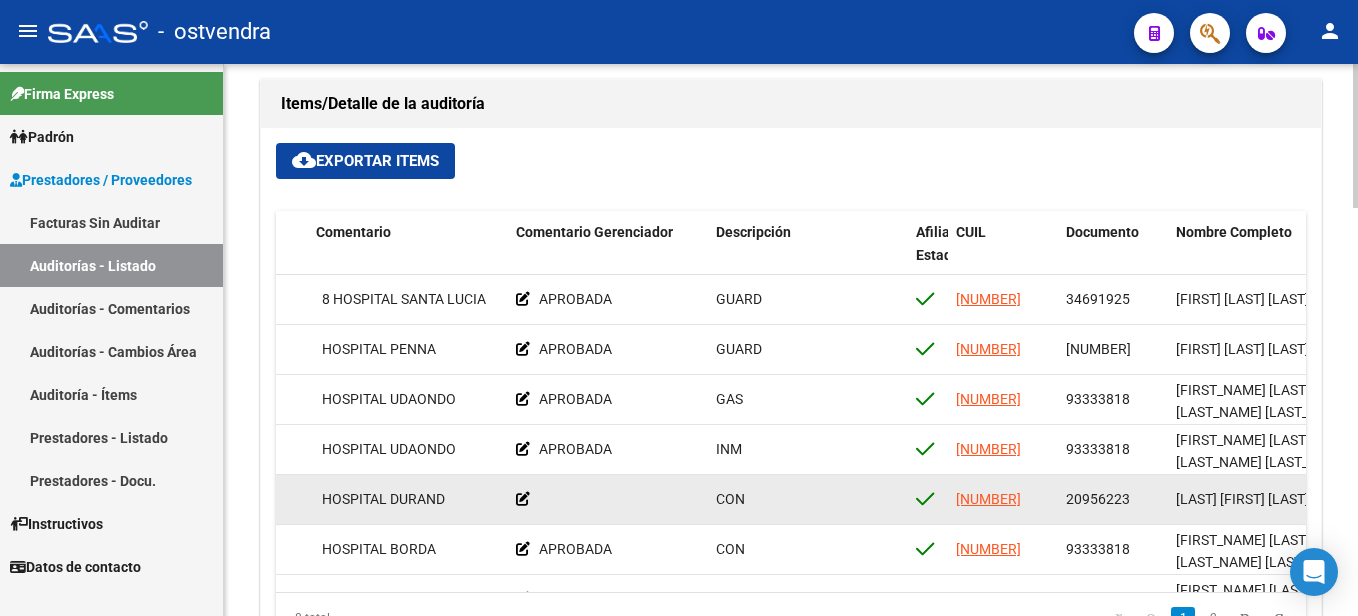 copy on "20956223" 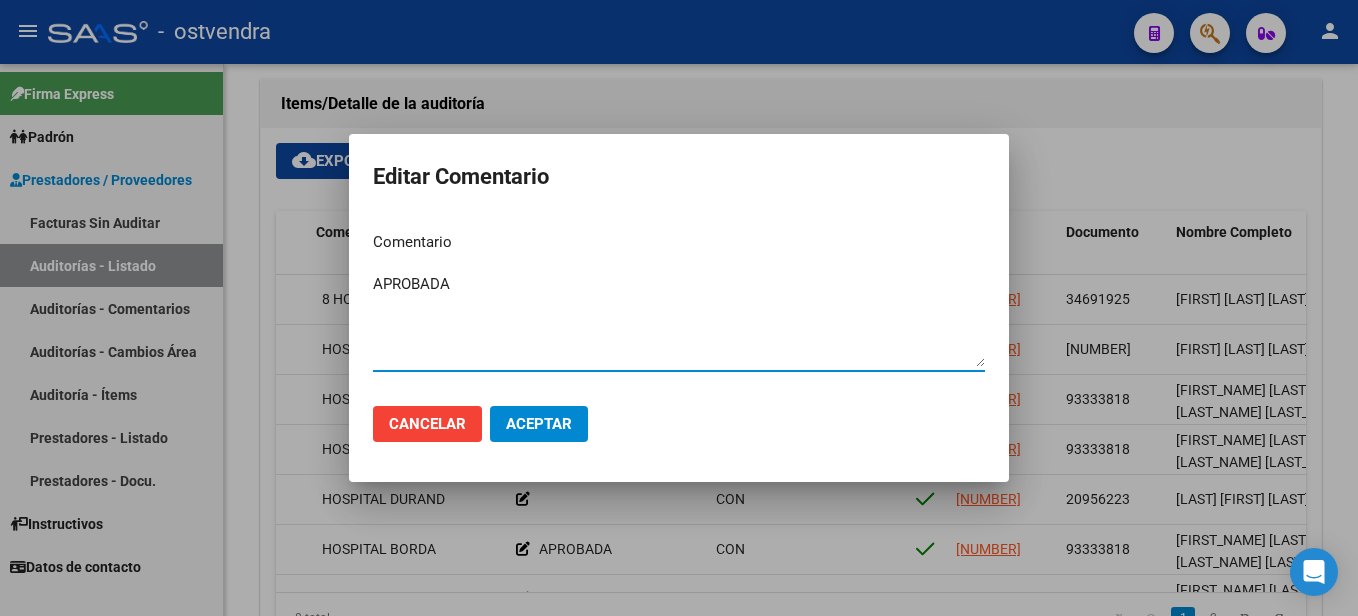 type on "APROBADA" 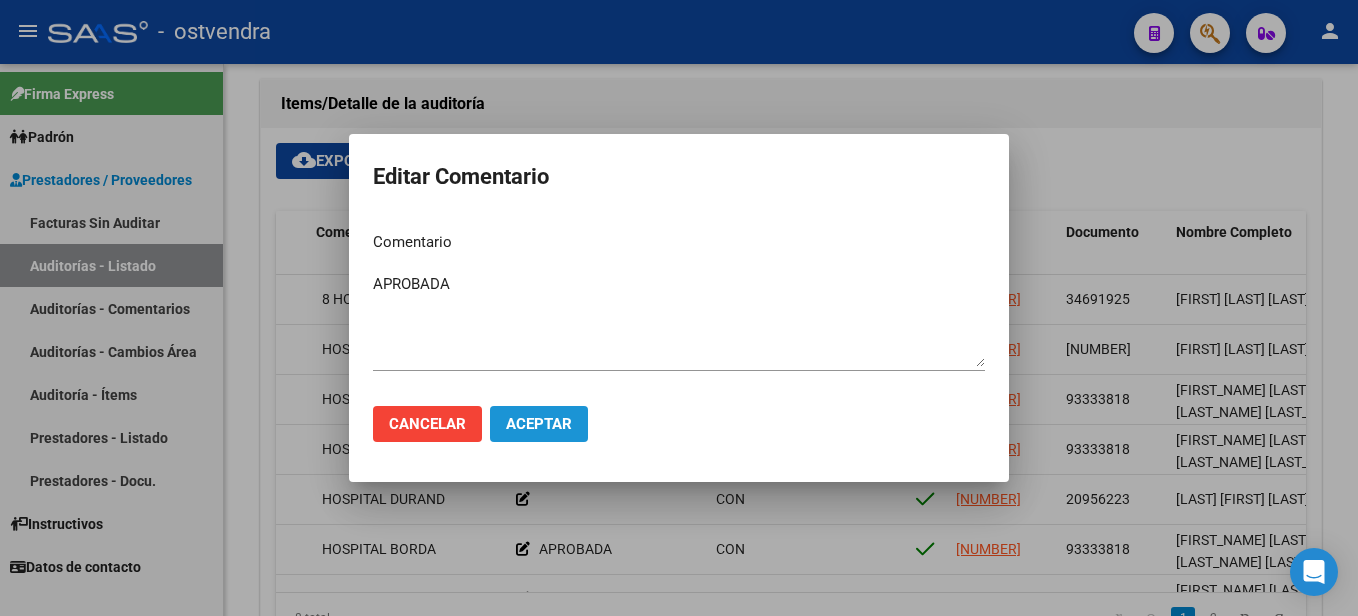 click on "Aceptar" 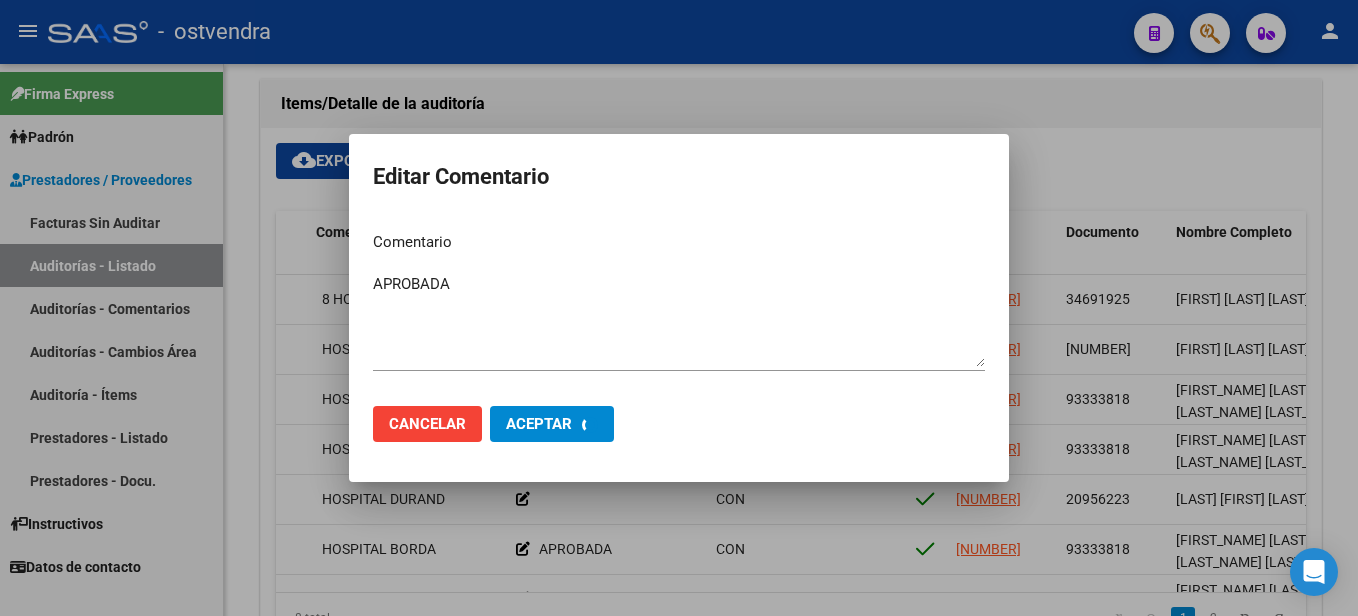 type 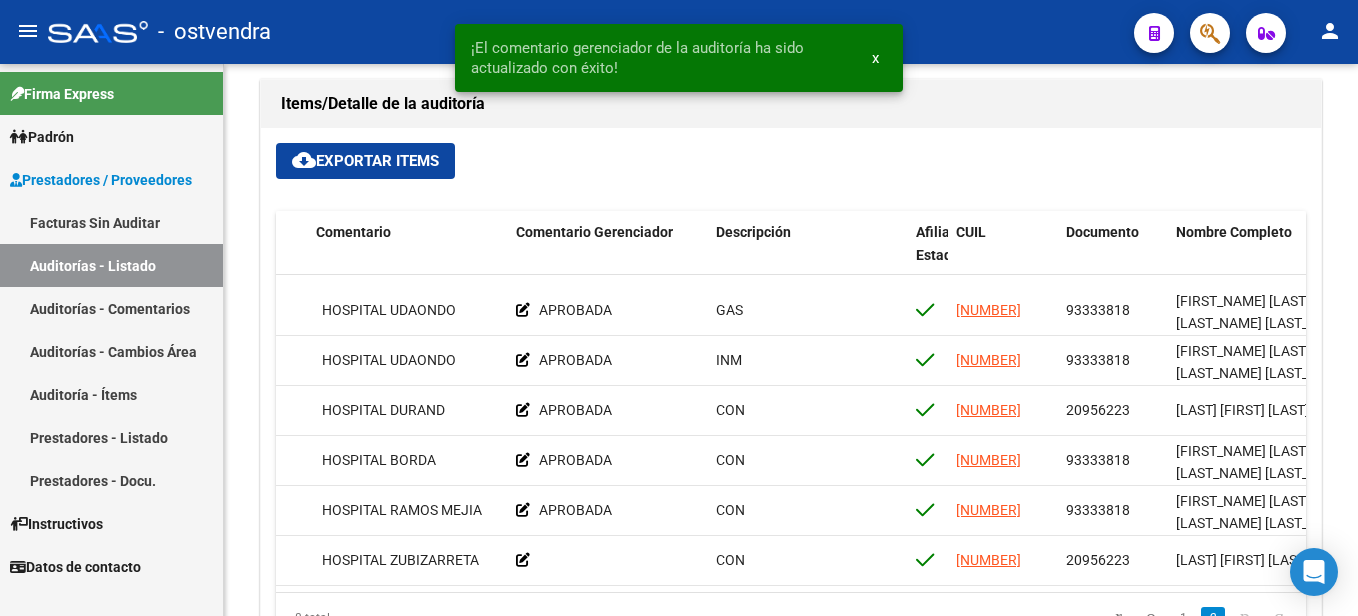 scroll, scrollTop: 105, scrollLeft: 608, axis: both 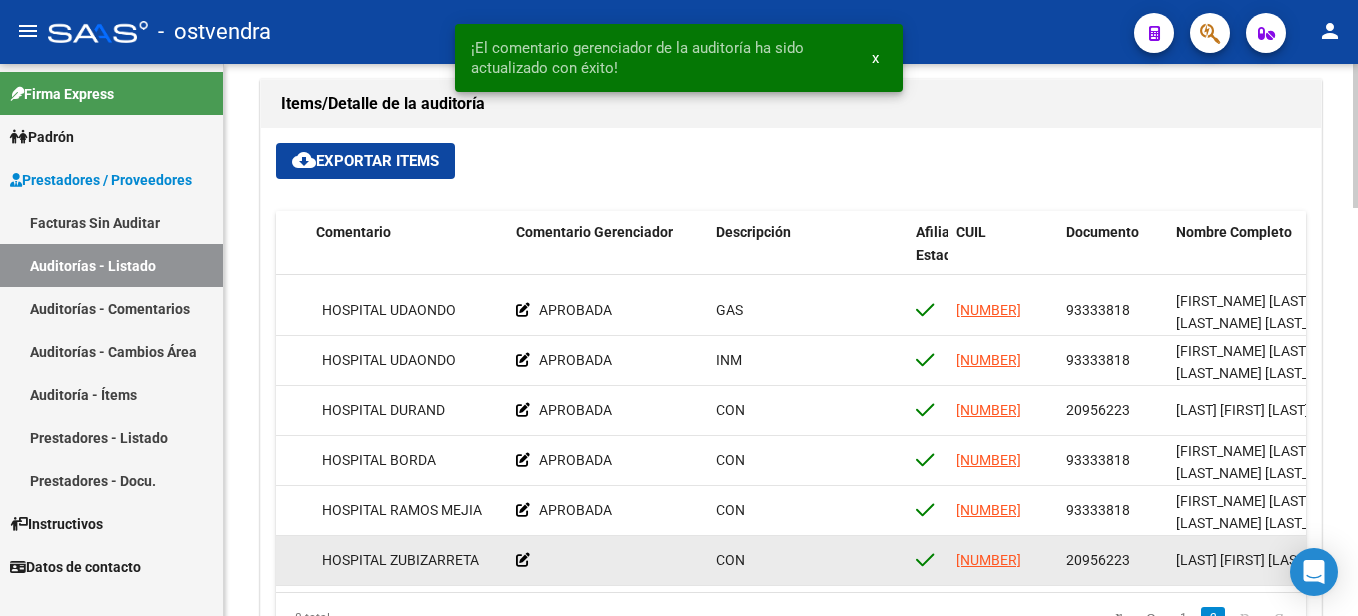 click 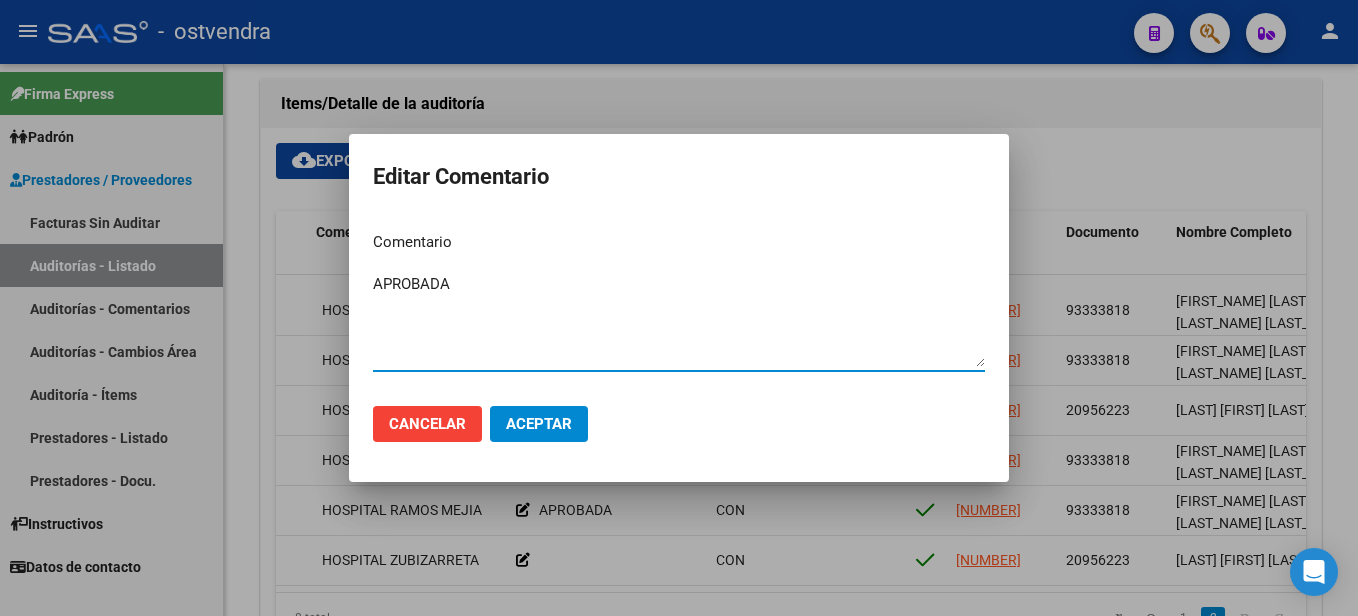 type on "APROBADA" 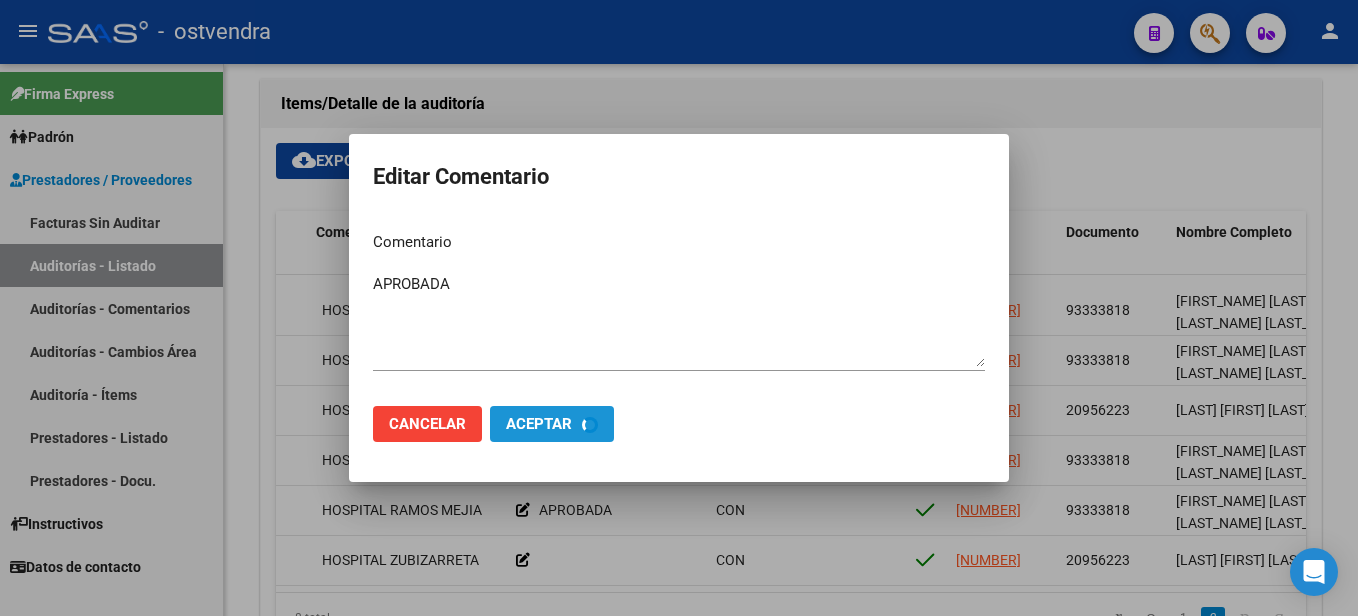 type 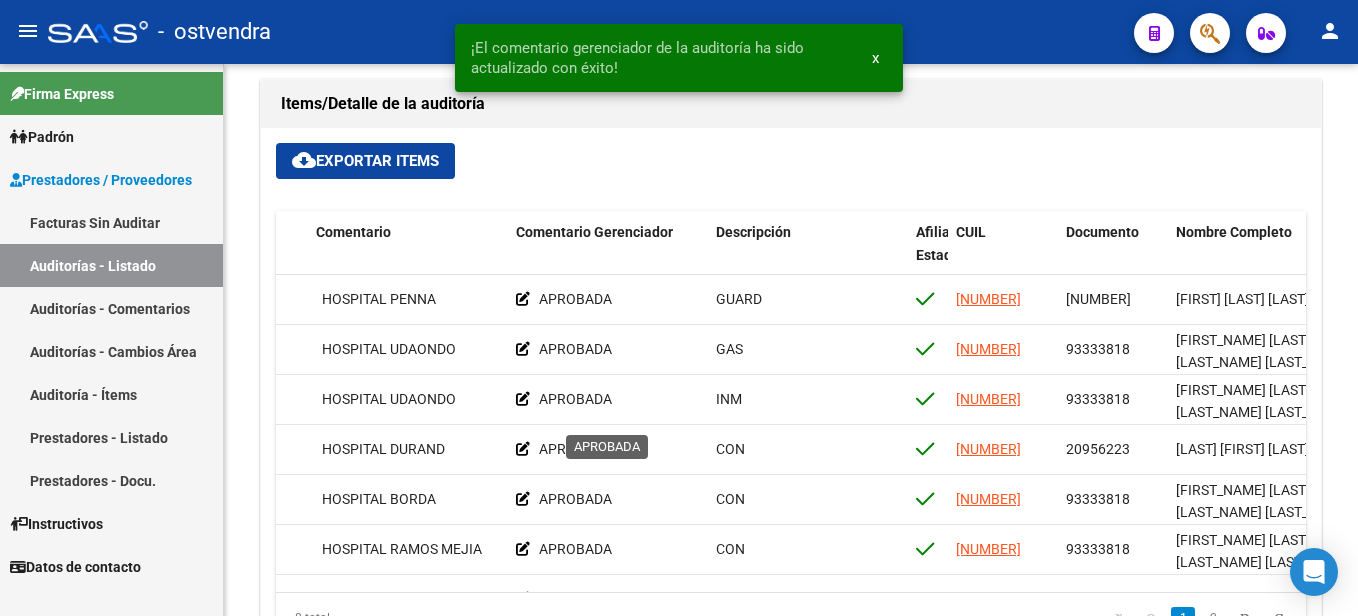 scroll, scrollTop: 0, scrollLeft: 608, axis: horizontal 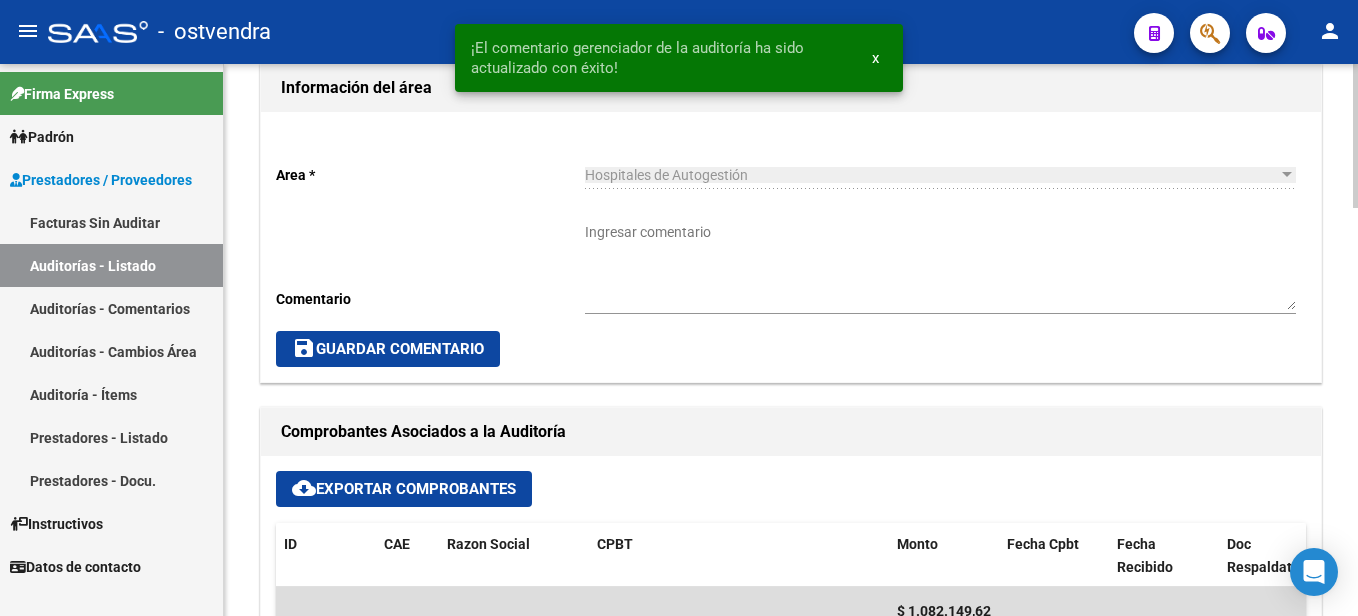 click on "Ingresar comentario" at bounding box center [940, 266] 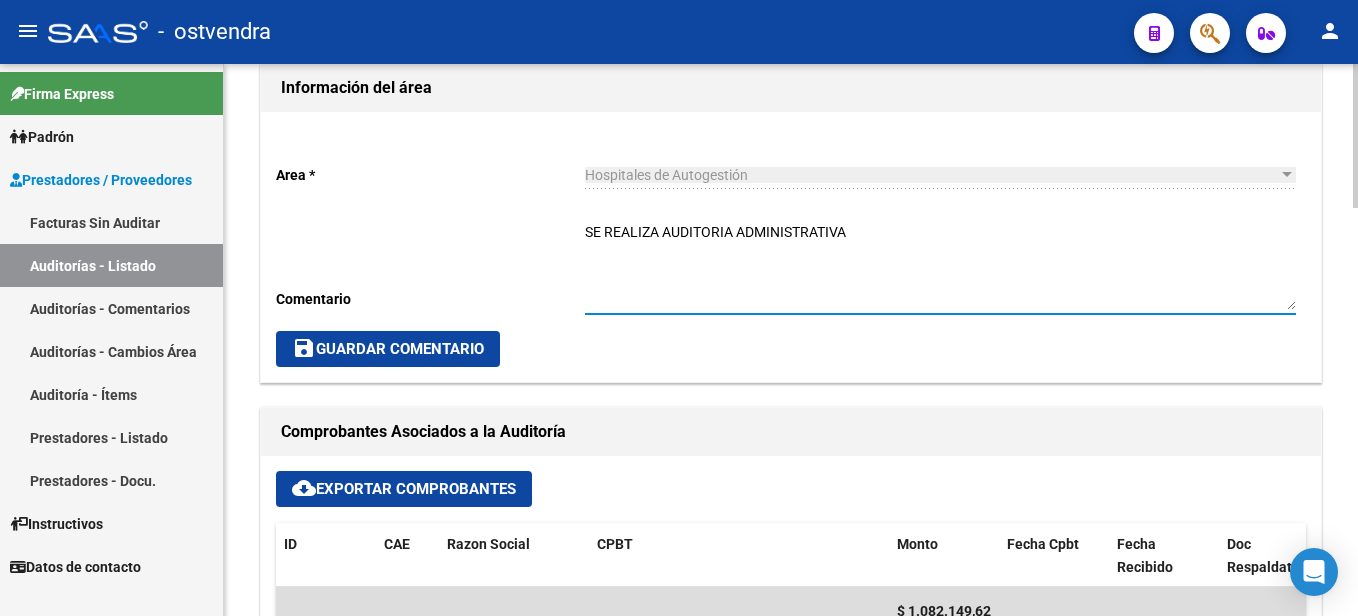 type on "SE REALIZA AUDITORIA ADMINISTRATIVA" 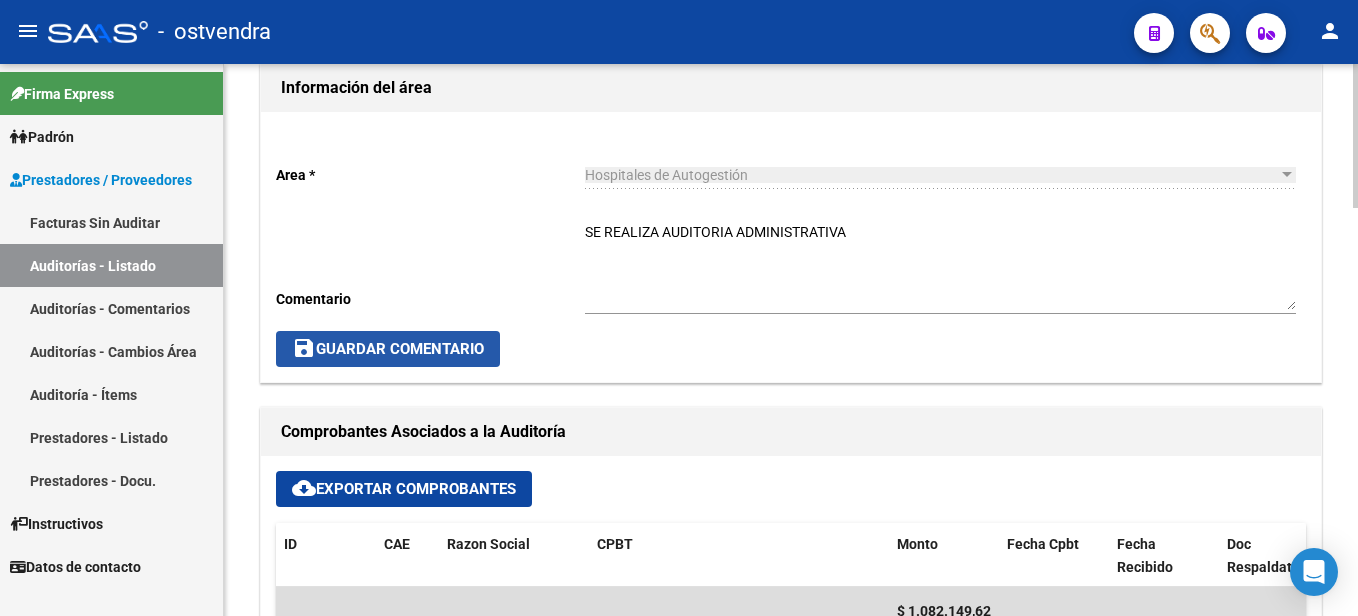 click on "save  Guardar Comentario" 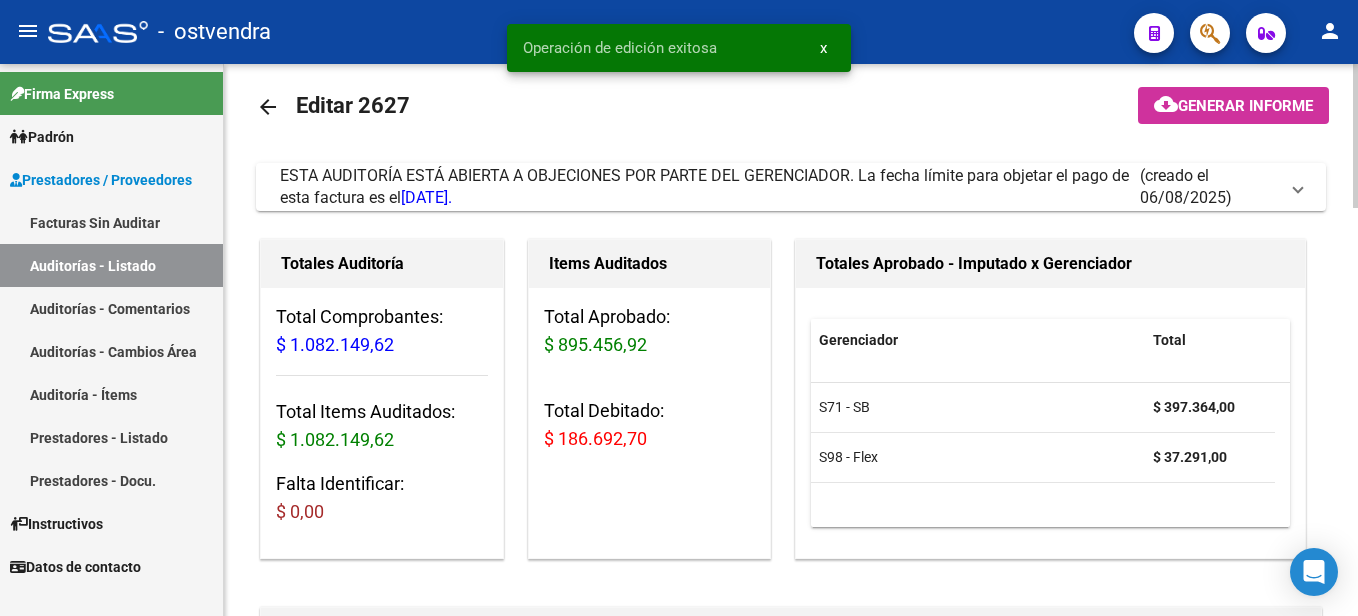 scroll, scrollTop: 0, scrollLeft: 0, axis: both 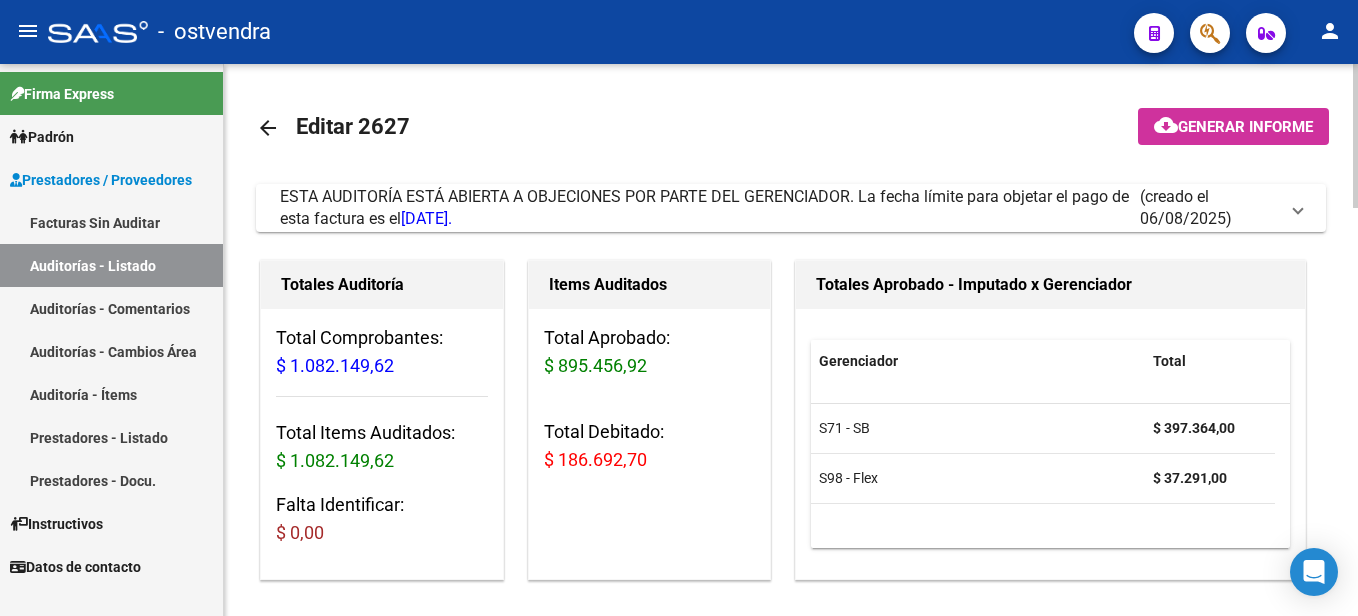 click on "arrow_back" 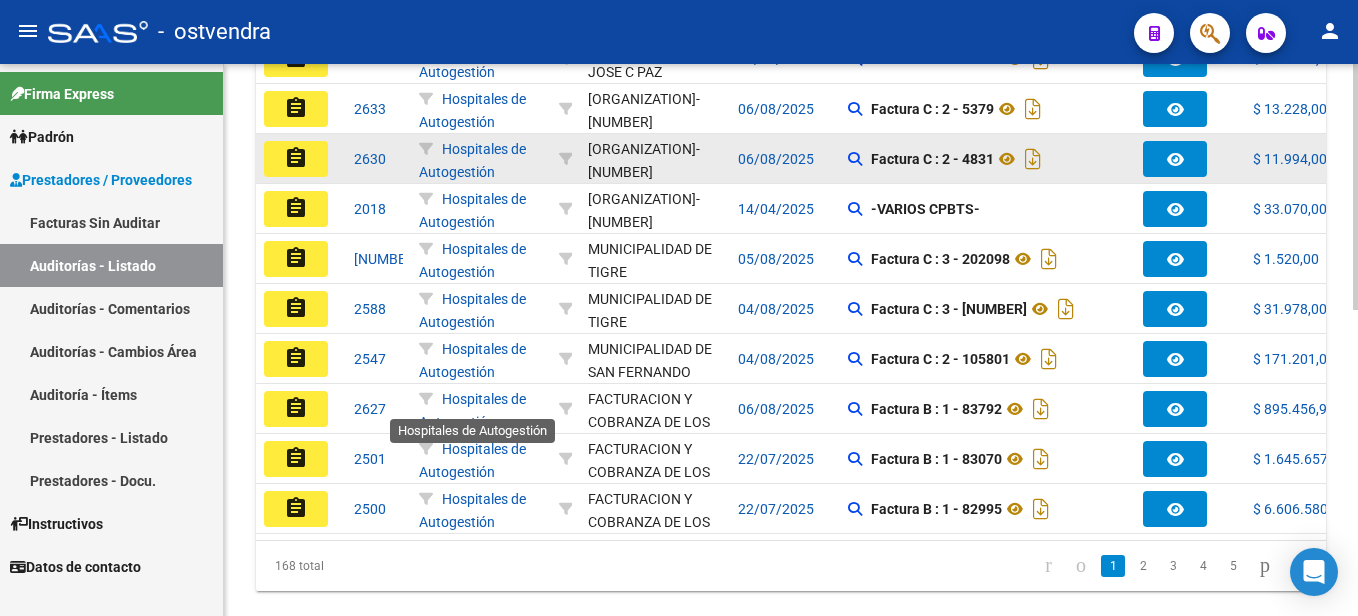scroll, scrollTop: 686, scrollLeft: 0, axis: vertical 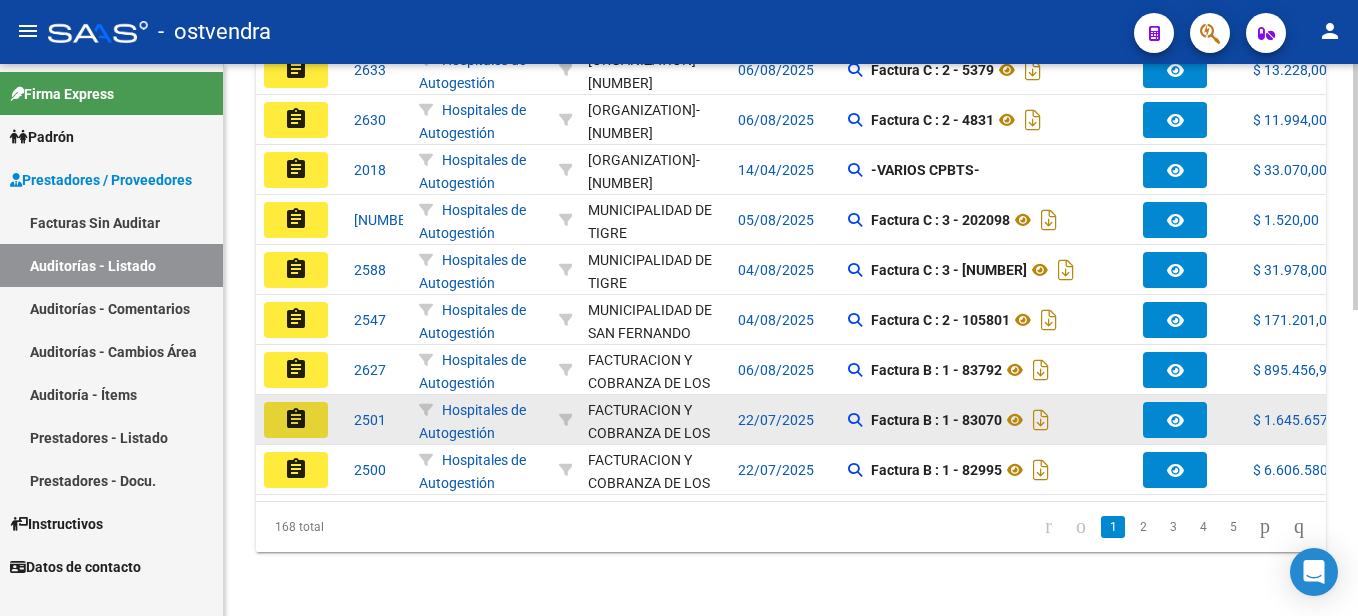 click on "assignment" 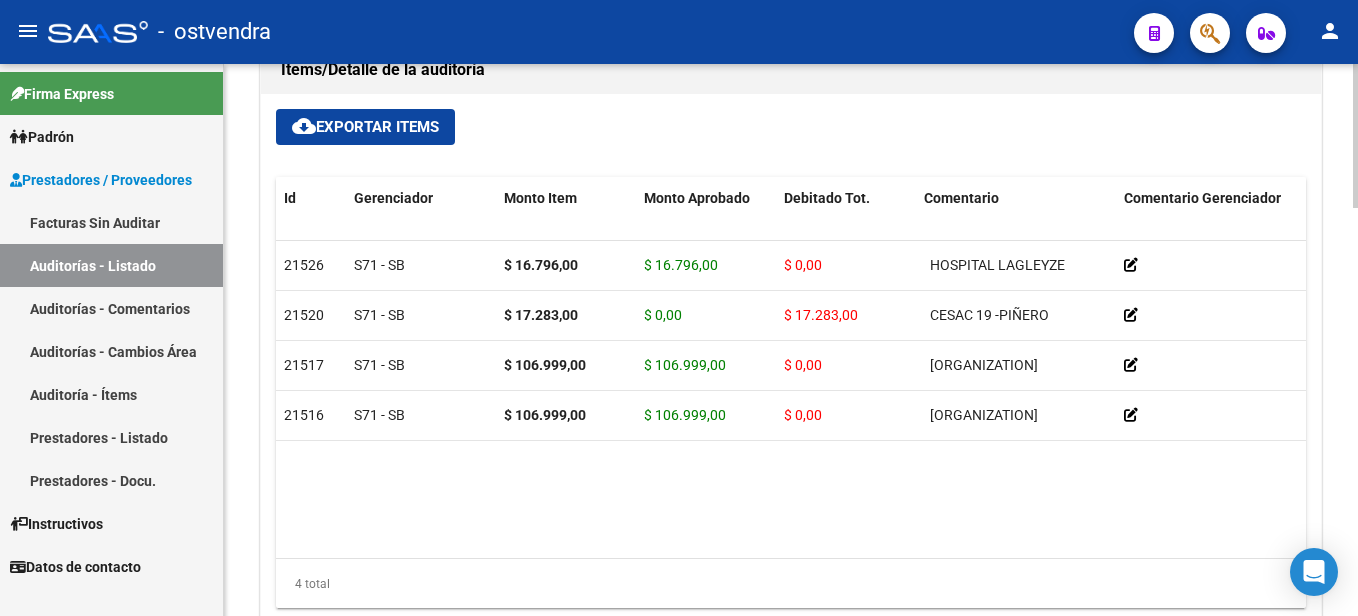scroll, scrollTop: 1400, scrollLeft: 0, axis: vertical 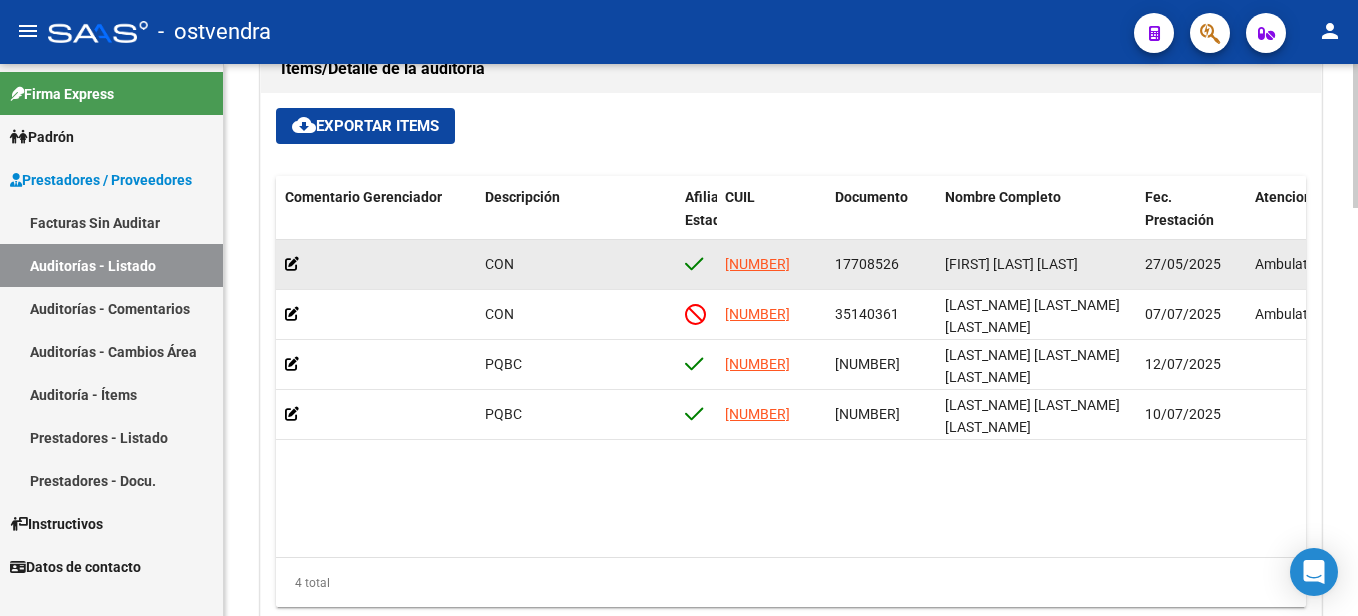 drag, startPoint x: 837, startPoint y: 259, endPoint x: 906, endPoint y: 263, distance: 69.115845 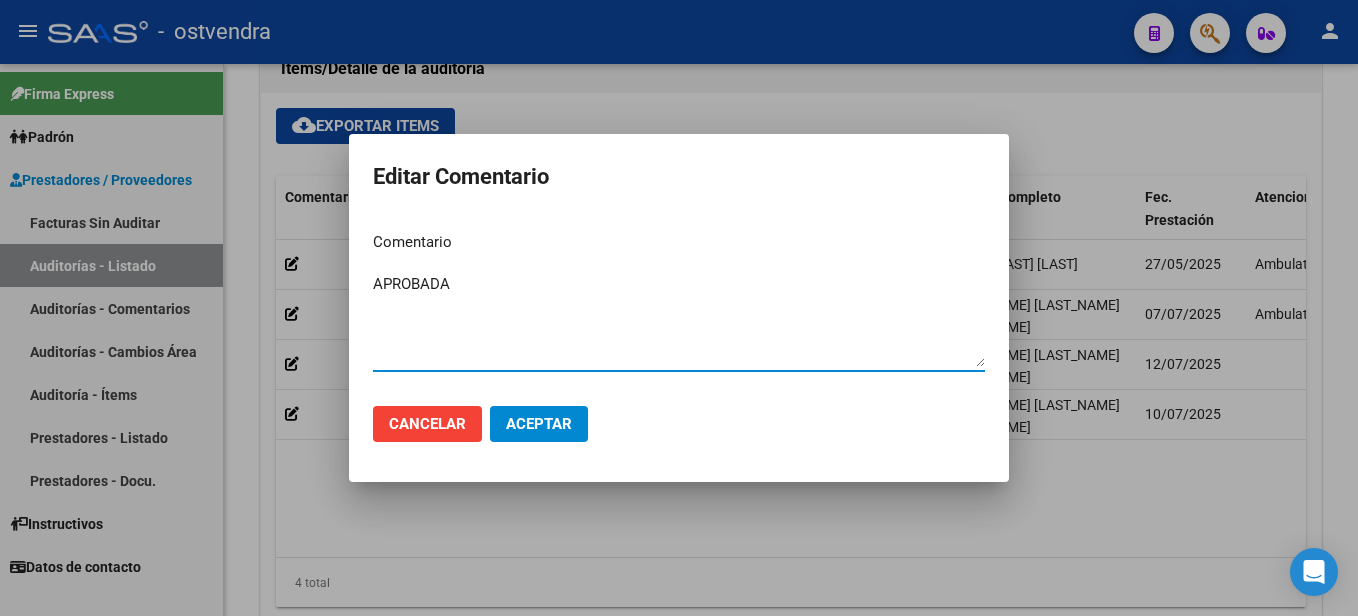 type on "APROBADA" 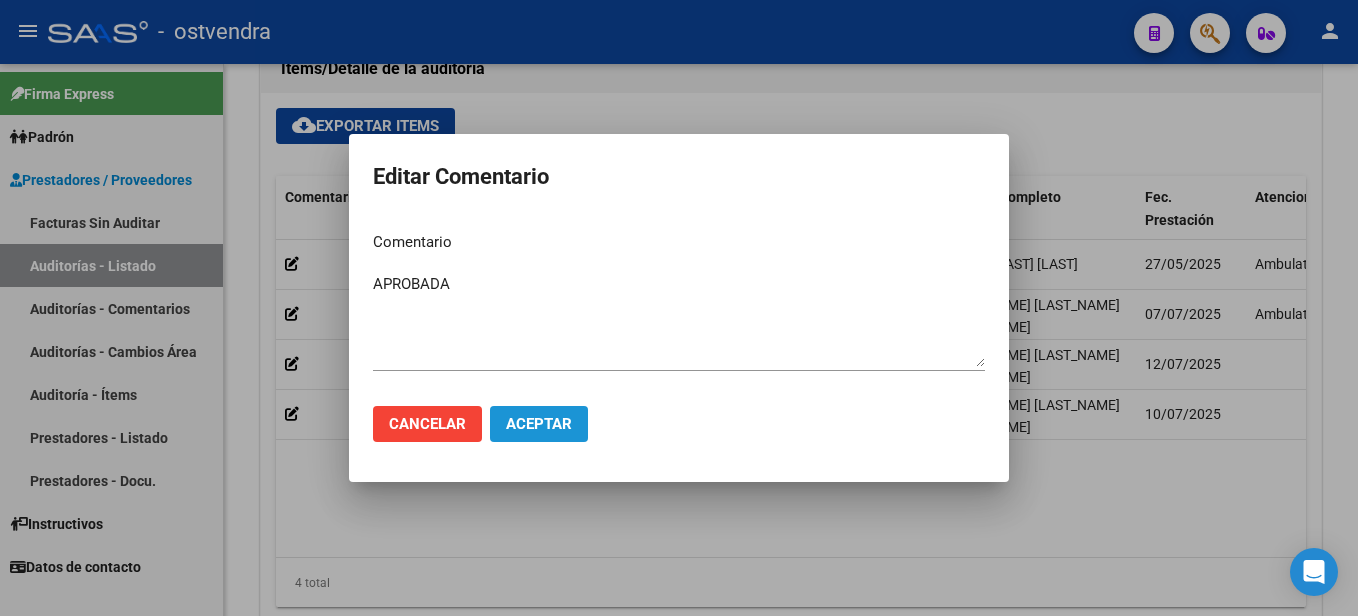 click on "Aceptar" 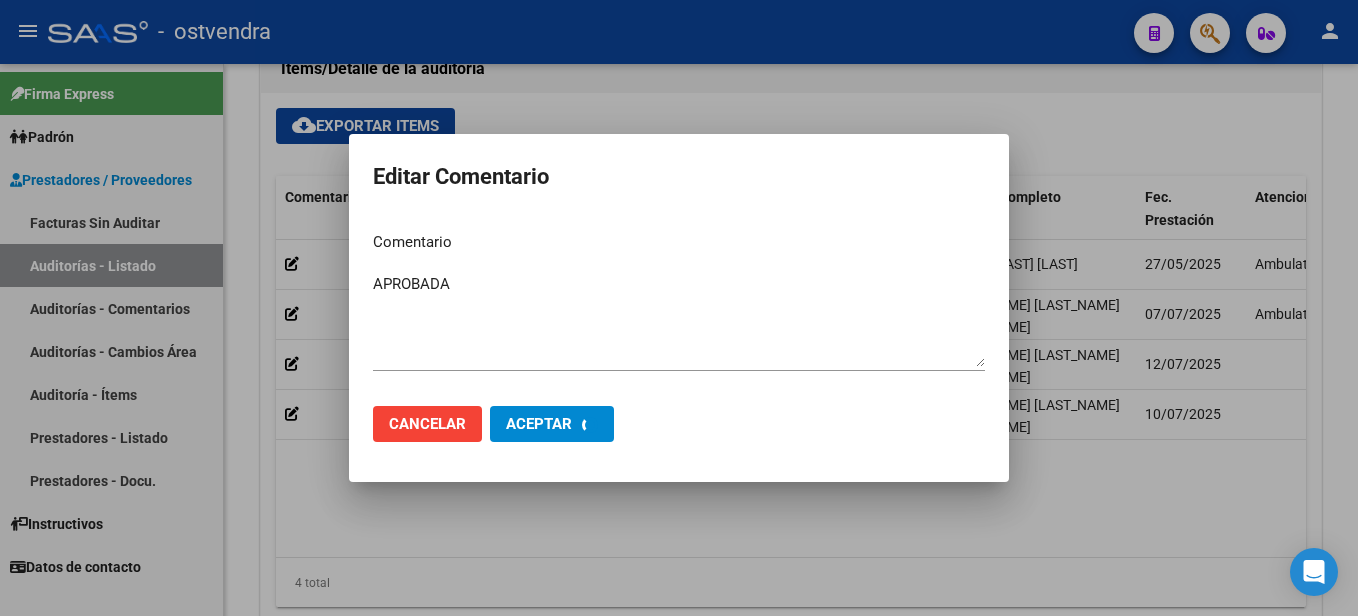 type 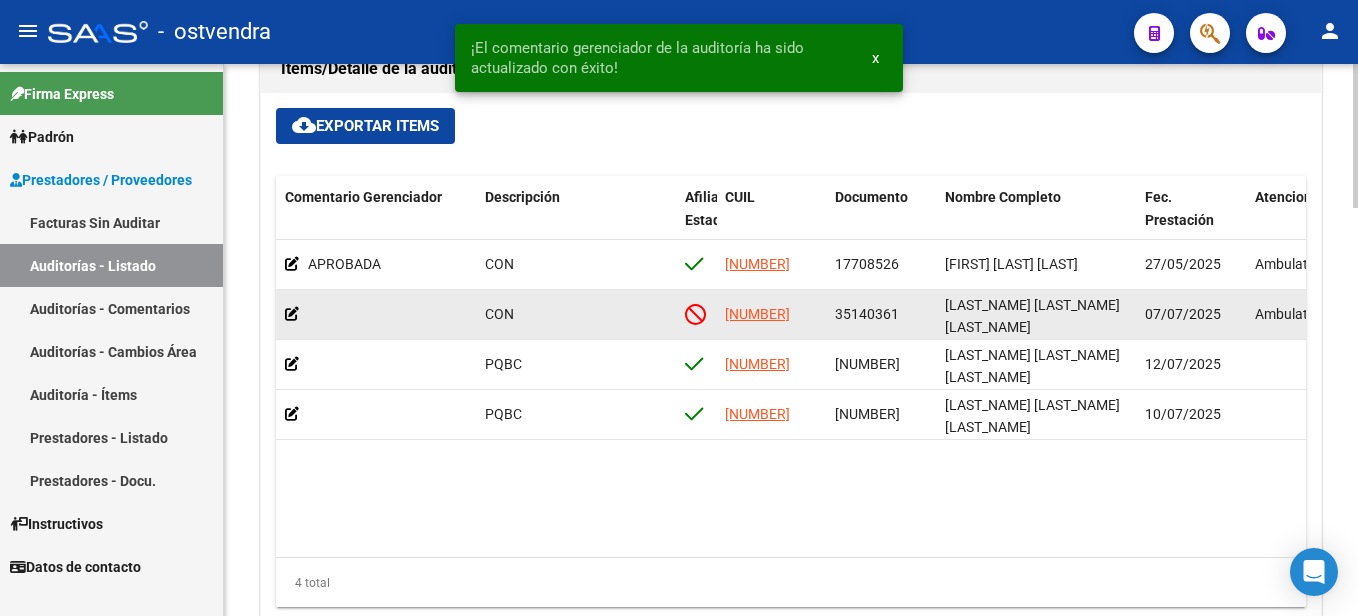 drag, startPoint x: 834, startPoint y: 309, endPoint x: 901, endPoint y: 315, distance: 67.26812 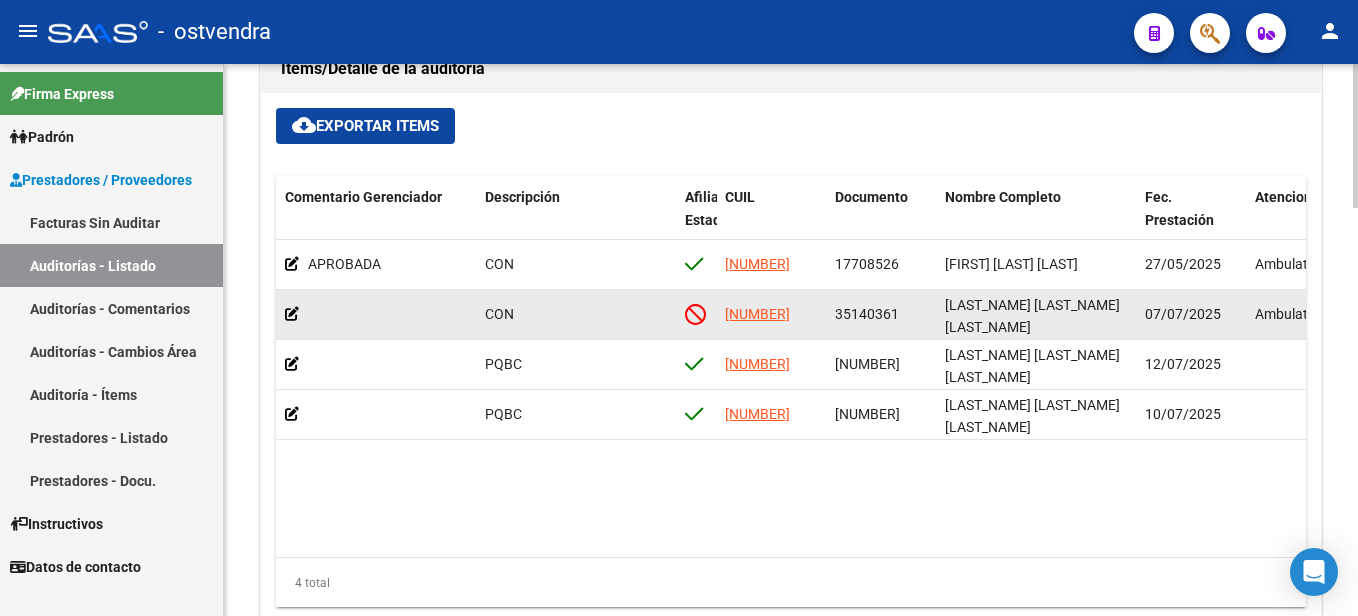 click 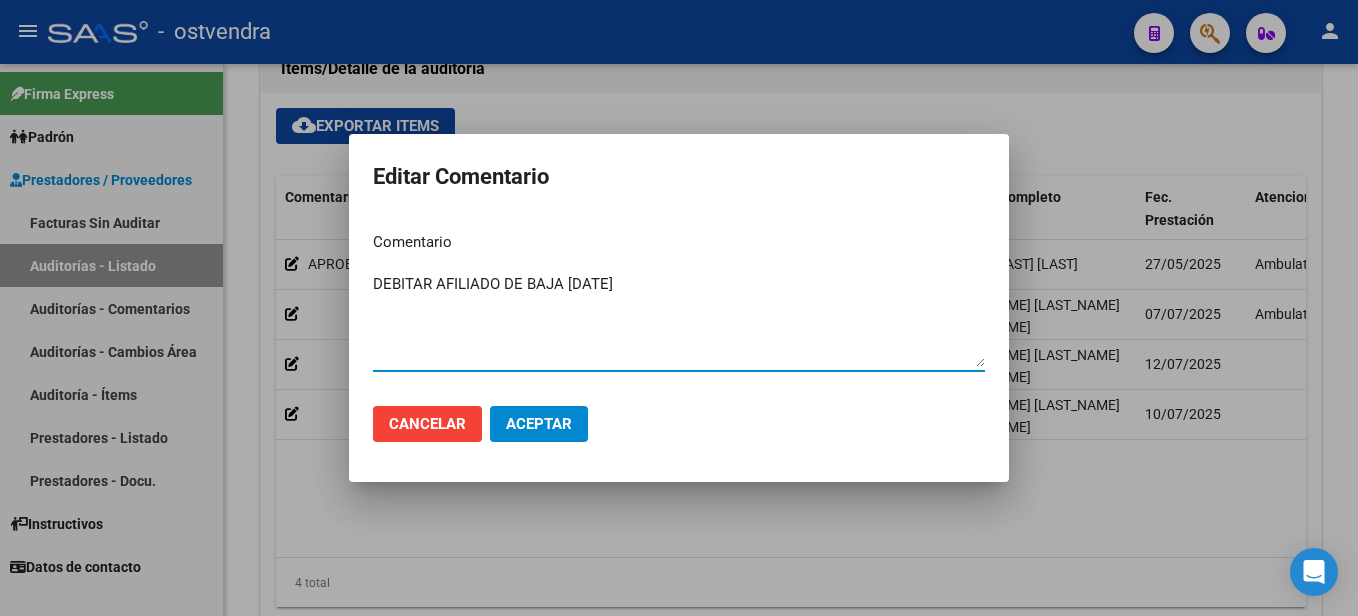type on "DEBITAR AFILIADO DE BAJA [DATE]" 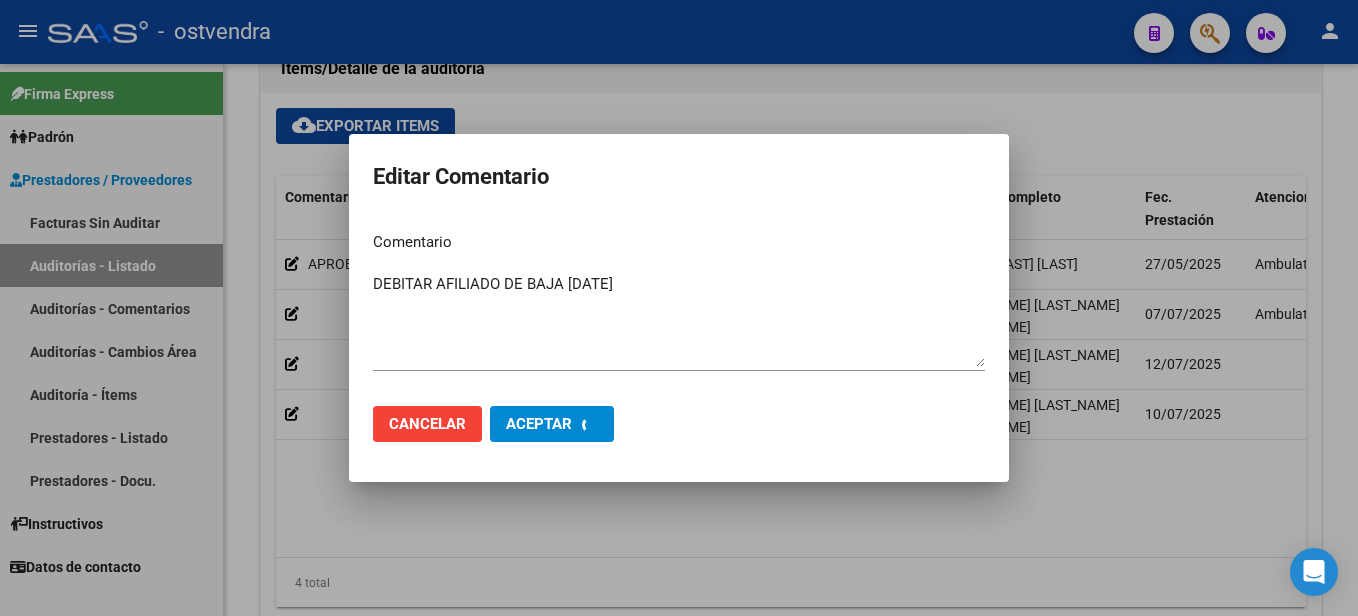 type 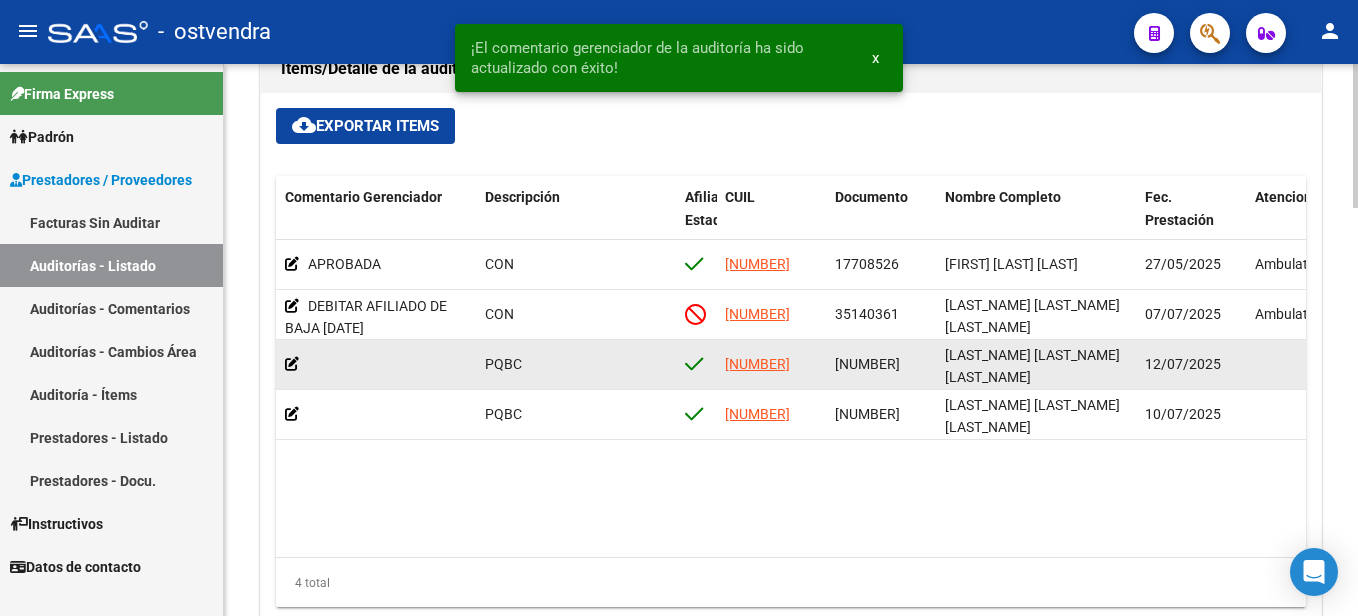 drag, startPoint x: 836, startPoint y: 360, endPoint x: 902, endPoint y: 362, distance: 66.0303 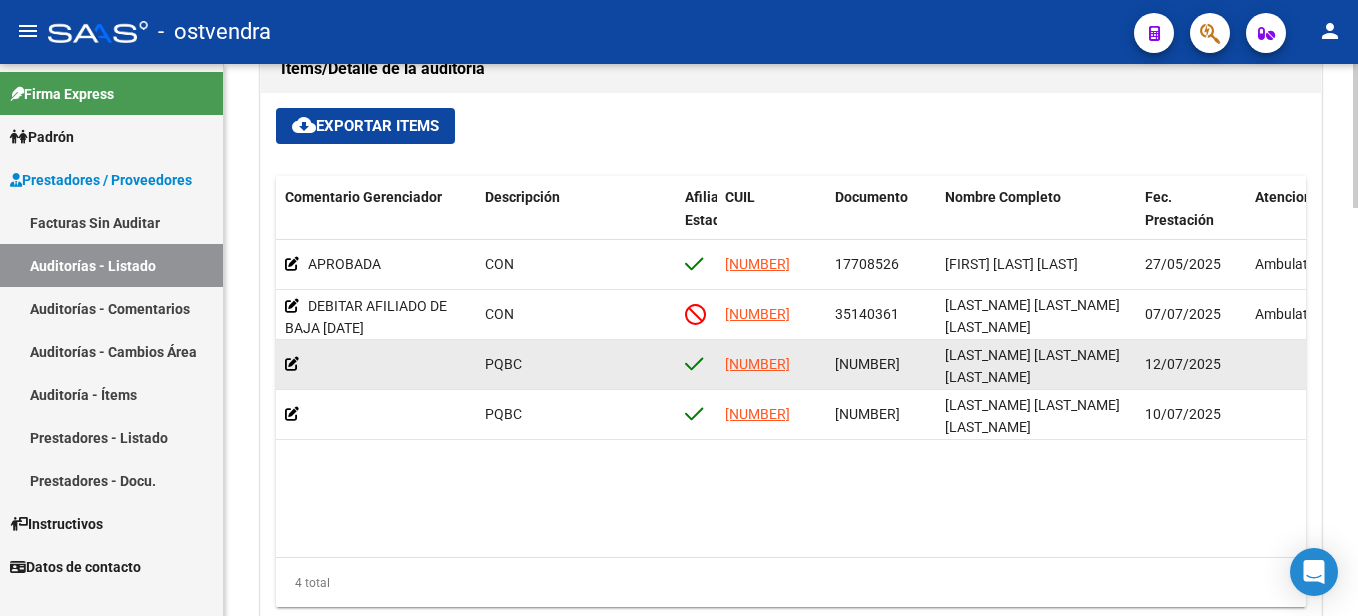 copy on "[NUMBER]" 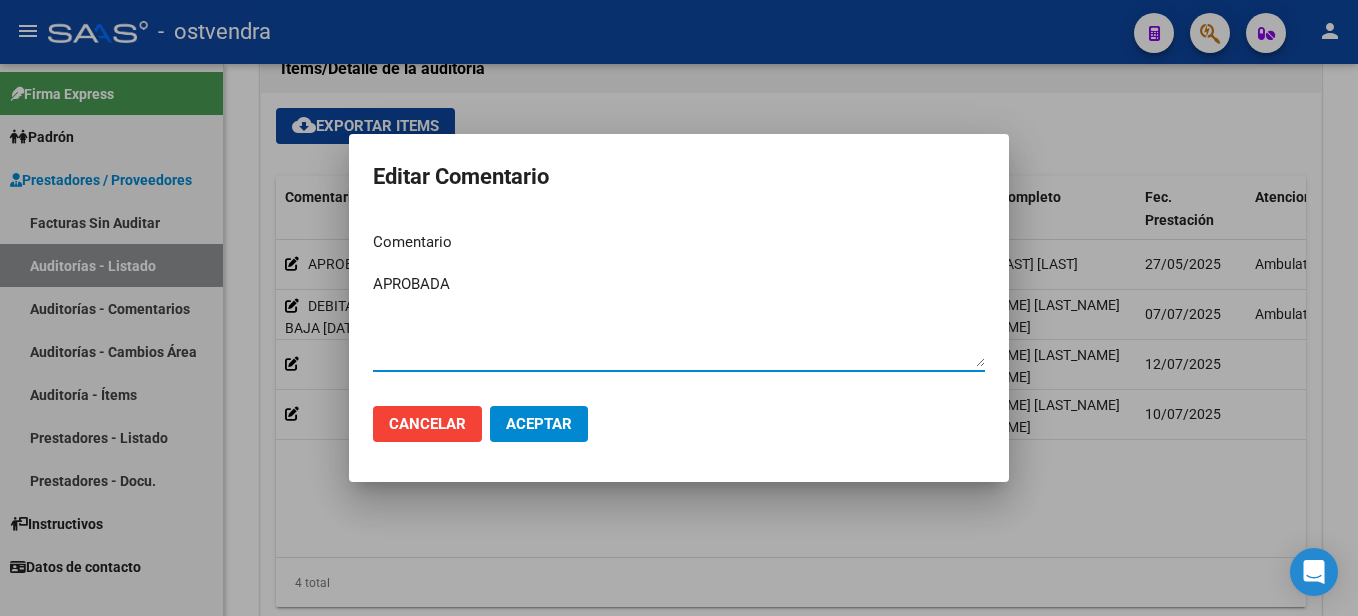 type on "APROBADA" 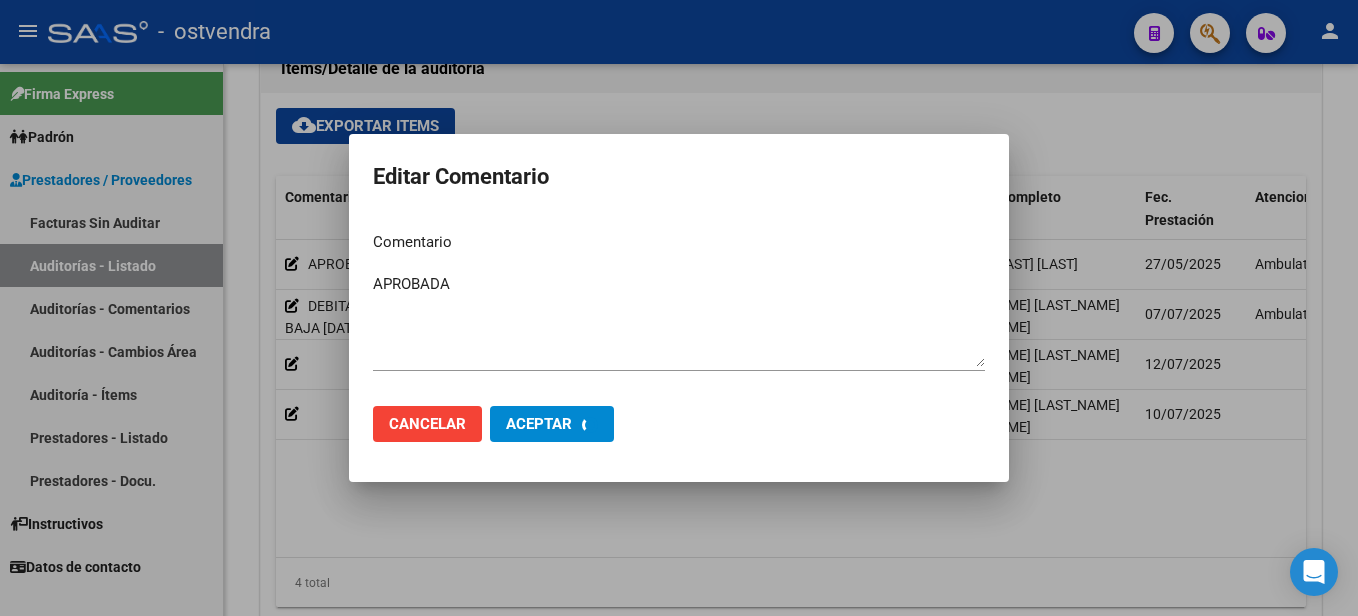 type 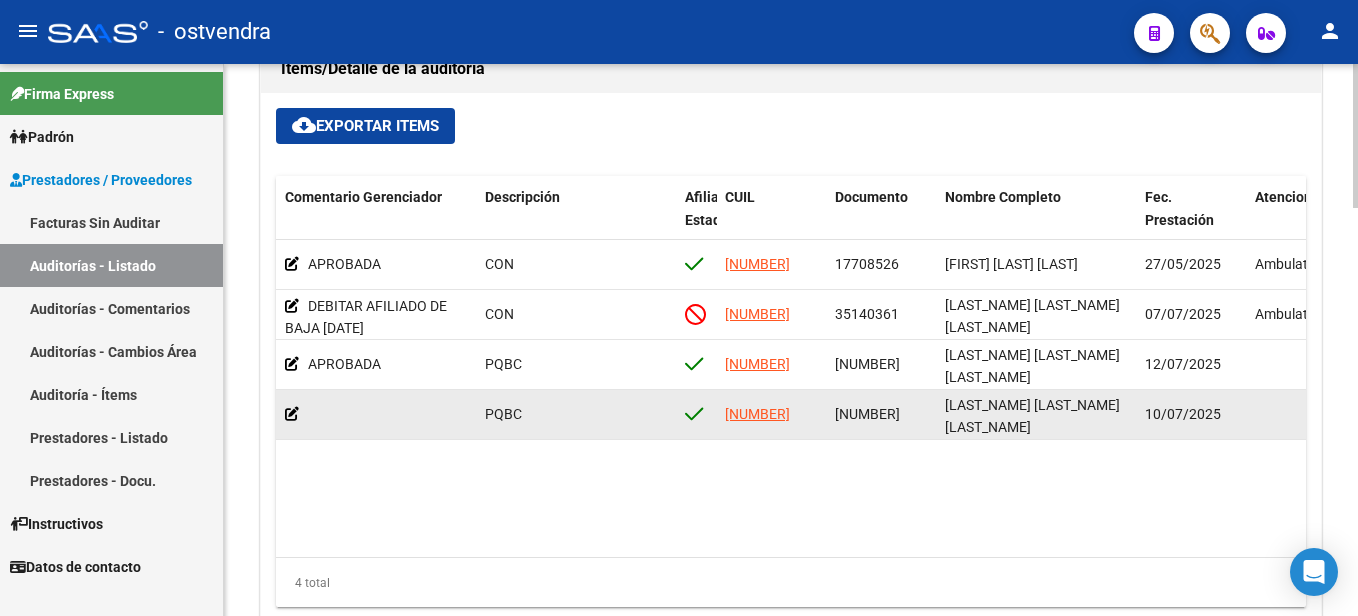 click 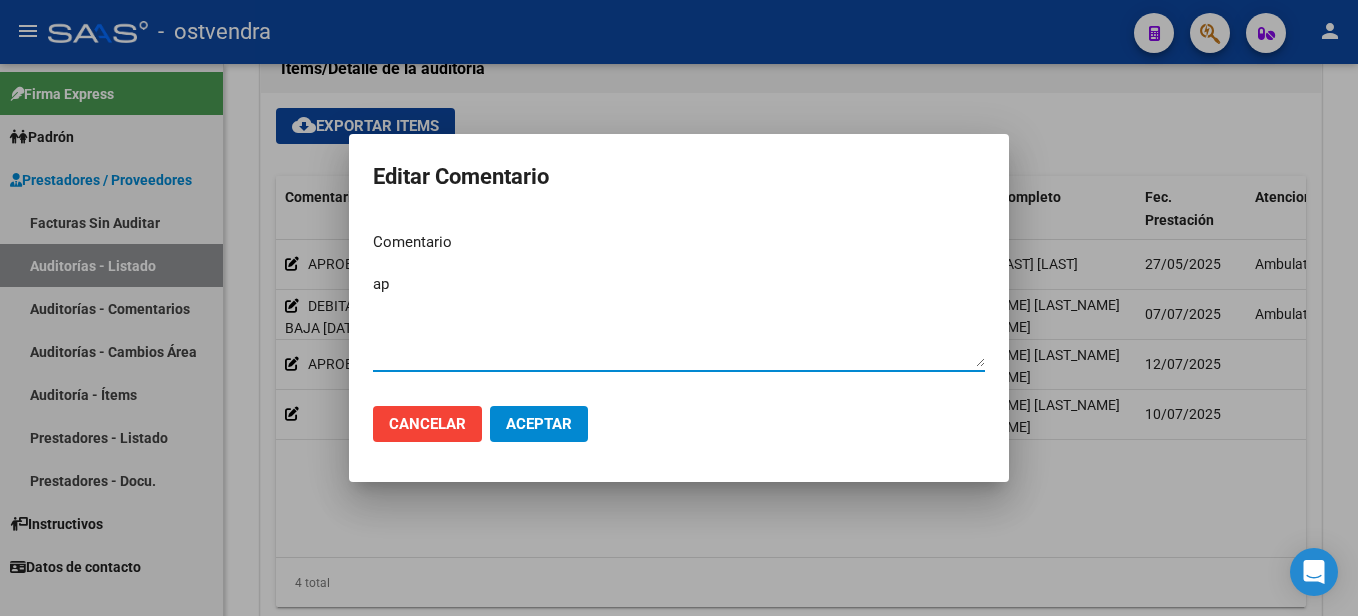 type on "a" 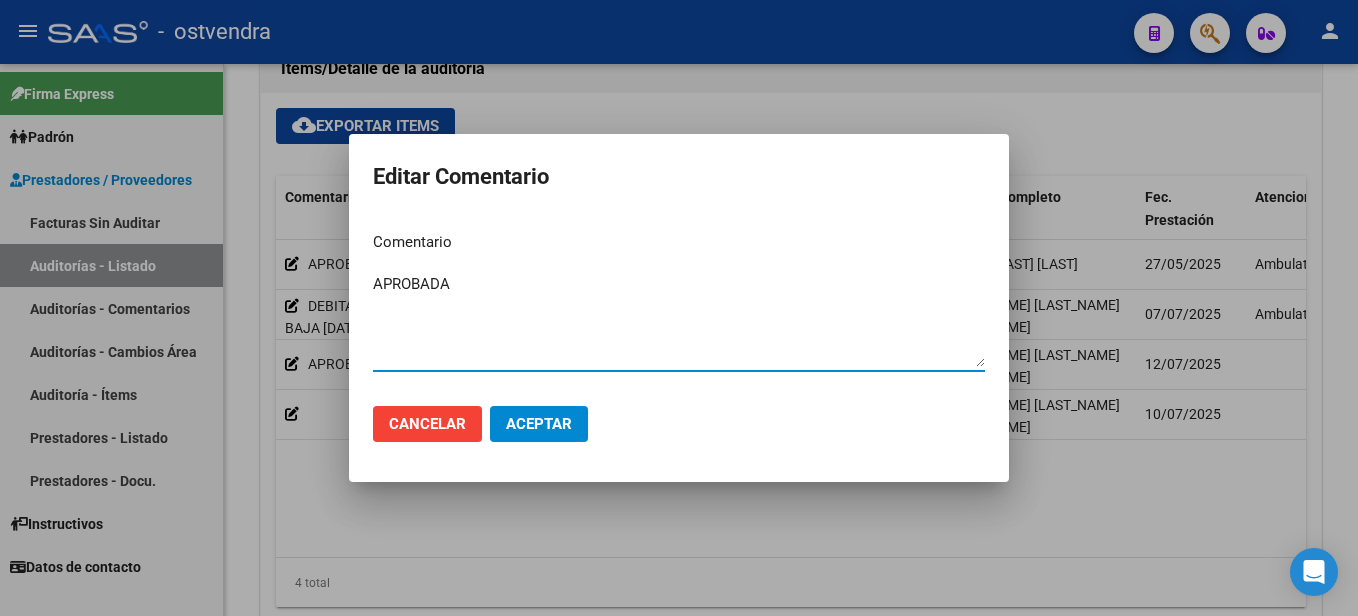 type on "APROBADA" 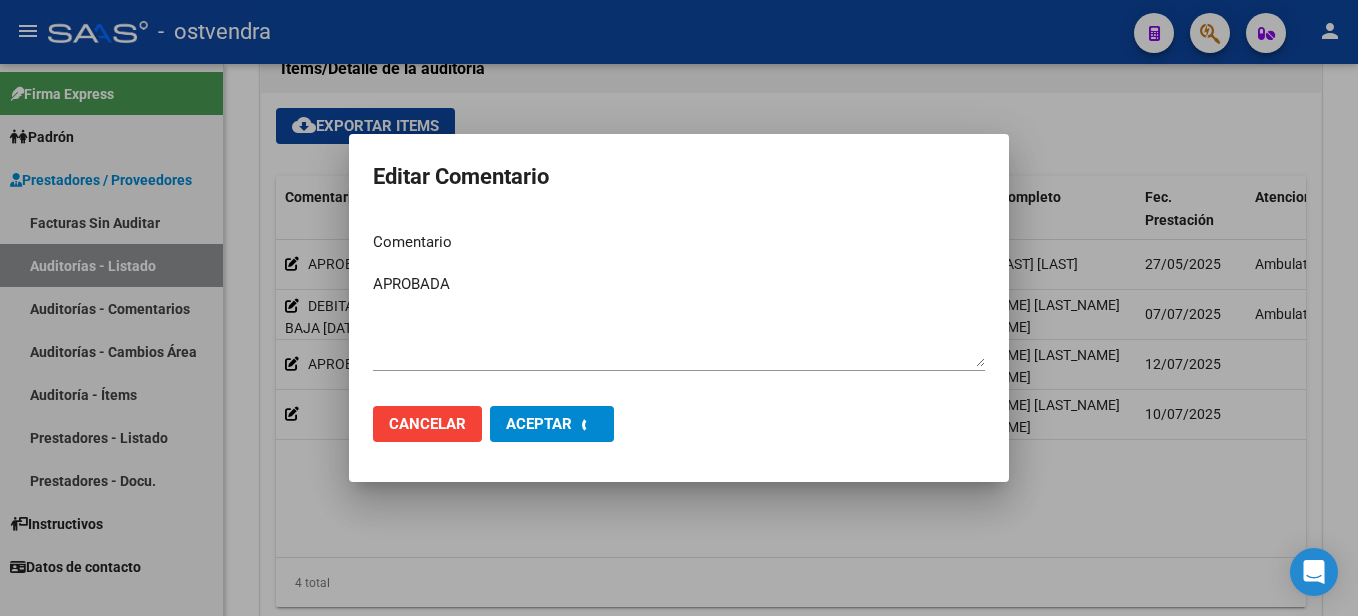 type 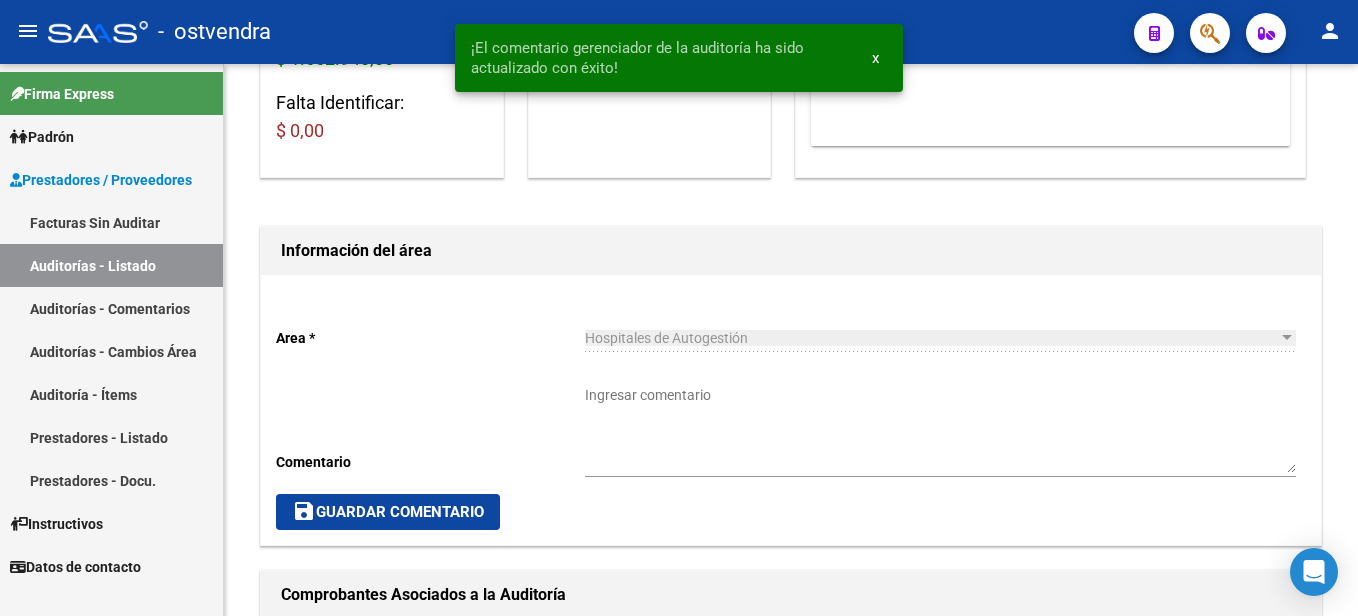 scroll, scrollTop: 400, scrollLeft: 0, axis: vertical 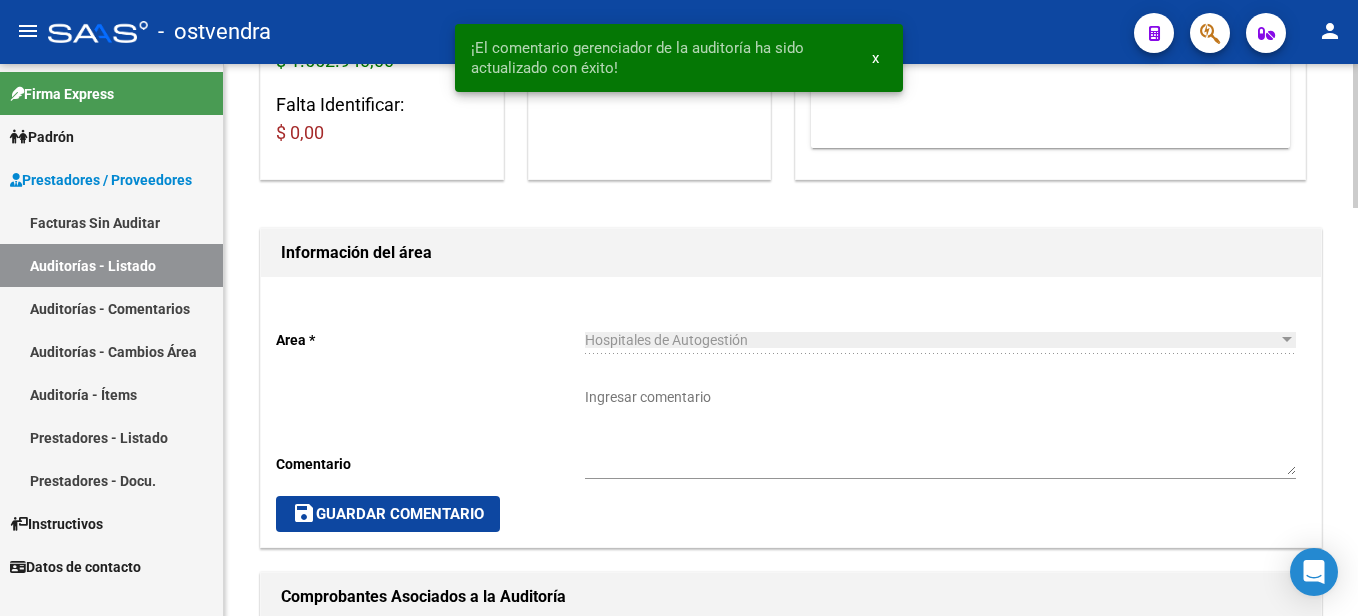 click on "Ingresar comentario" at bounding box center [940, 431] 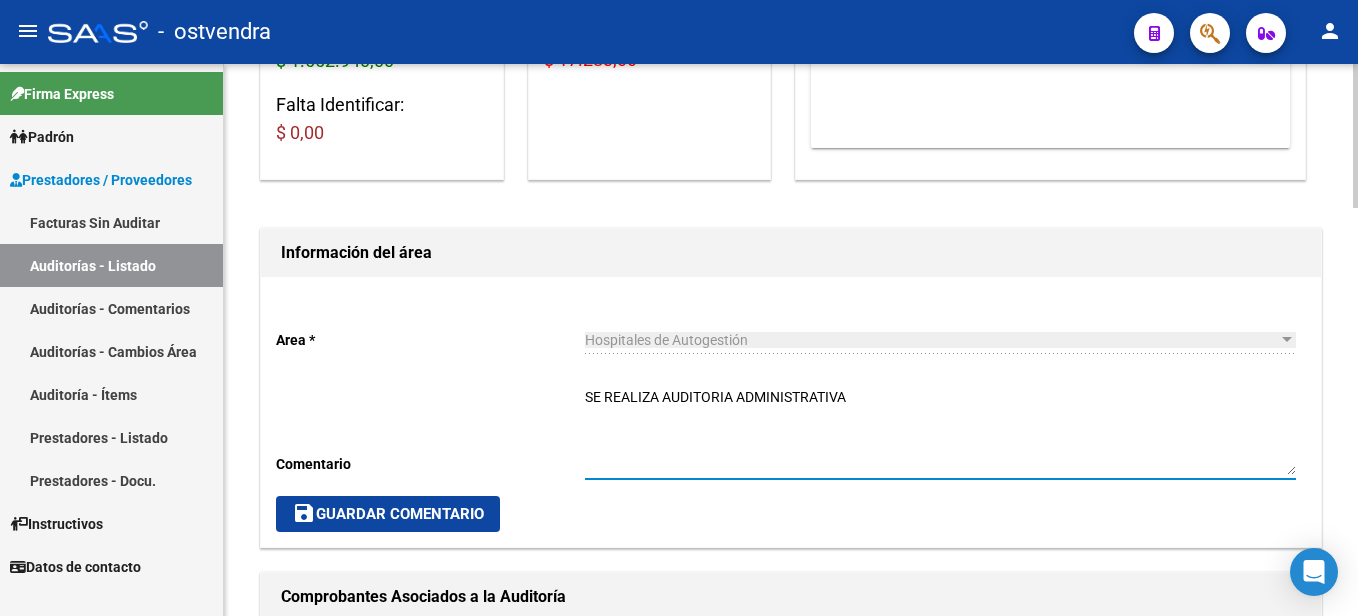 type on "SE REALIZA AUDITORIA ADMINISTRATIVA" 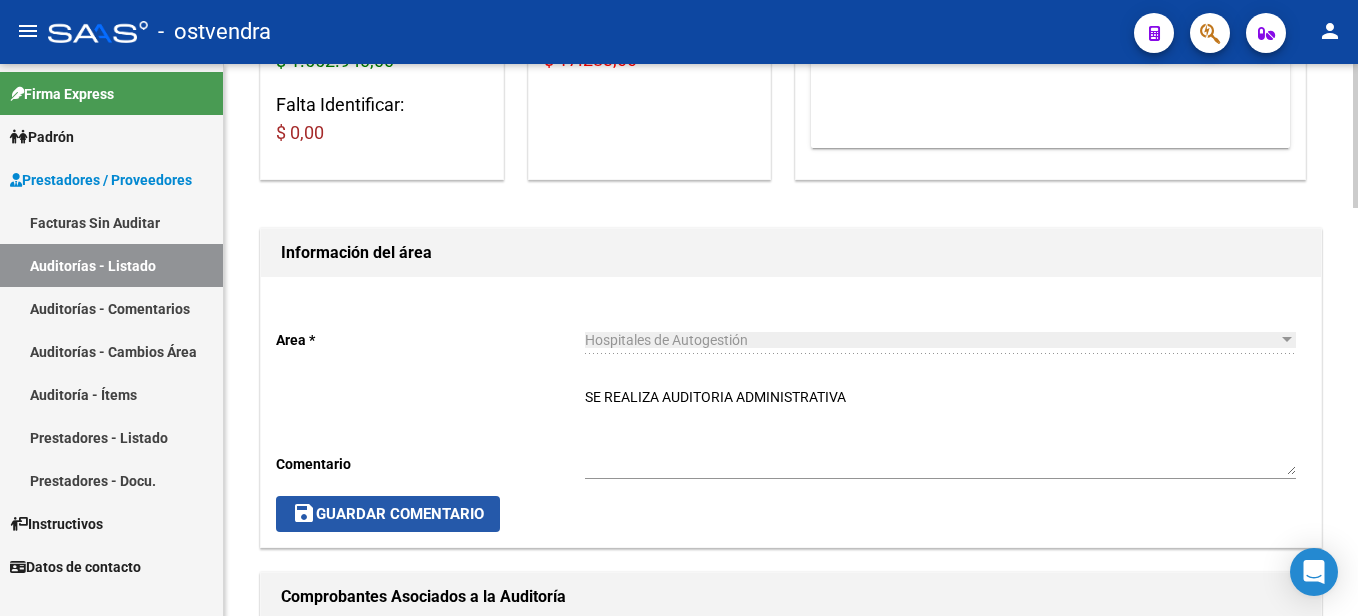 click on "save  Guardar Comentario" 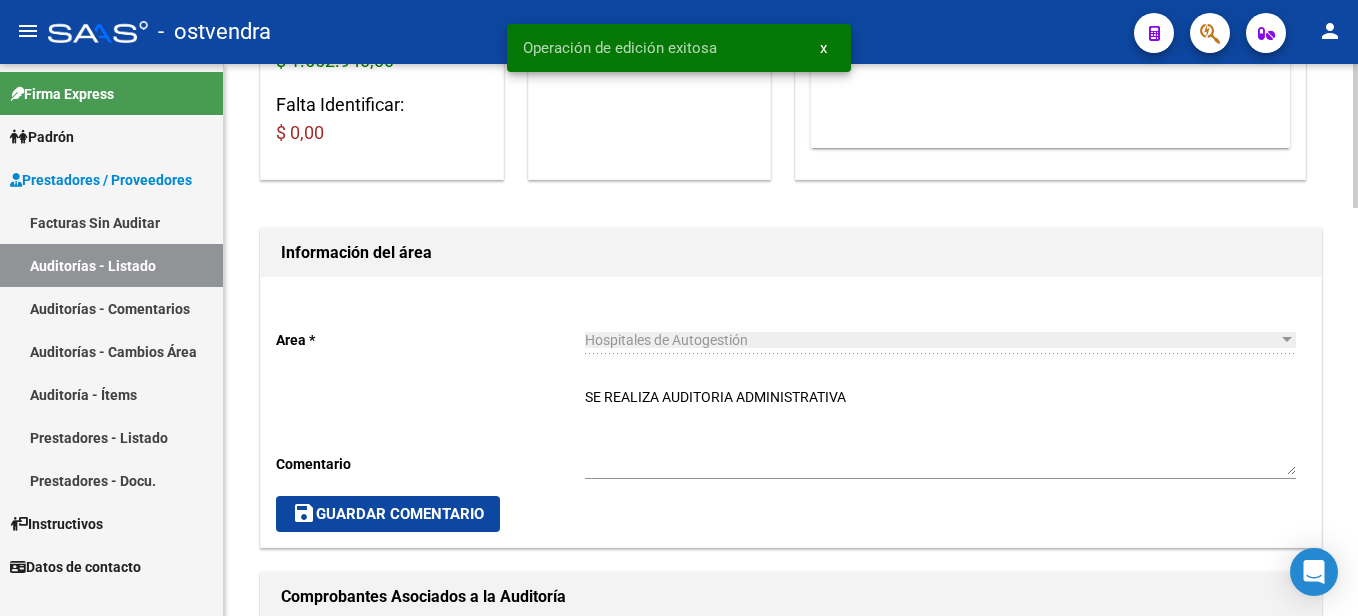 scroll, scrollTop: 0, scrollLeft: 0, axis: both 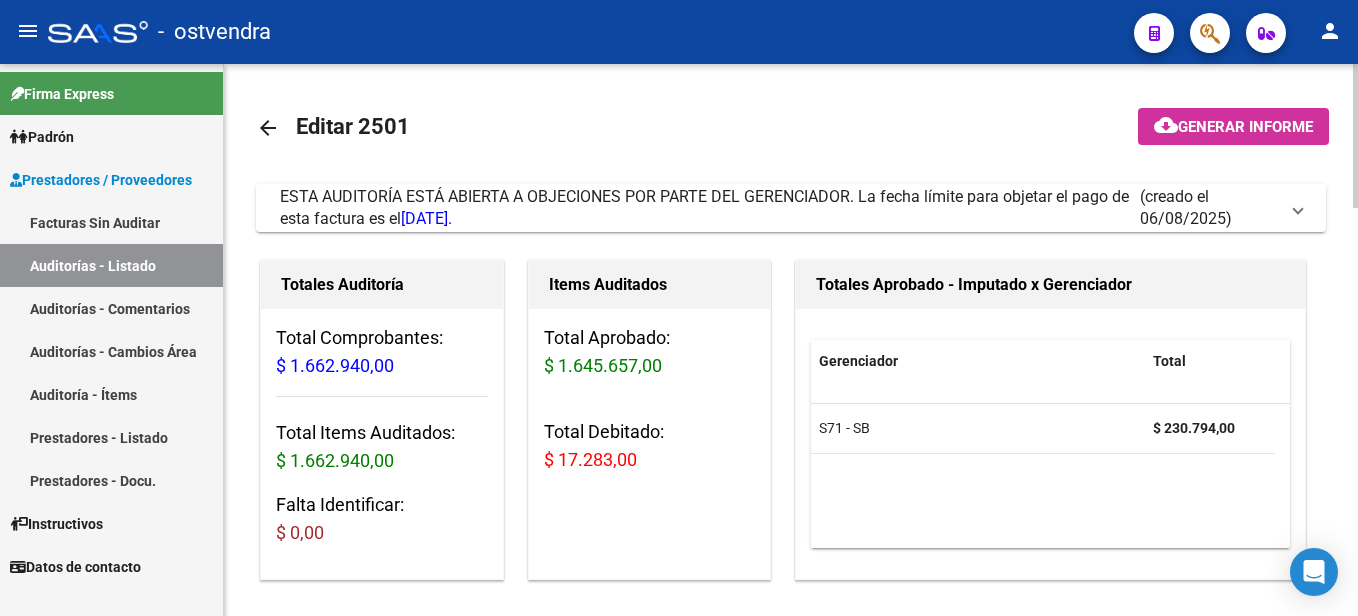 click on "arrow_back" 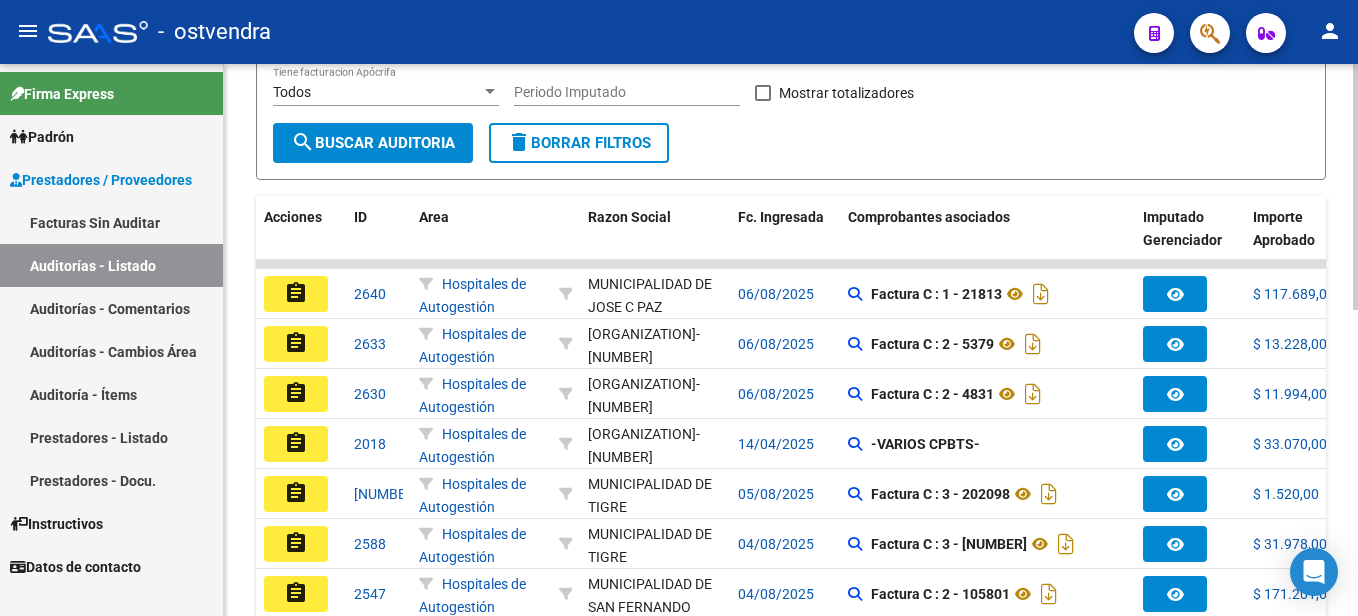 scroll, scrollTop: 400, scrollLeft: 0, axis: vertical 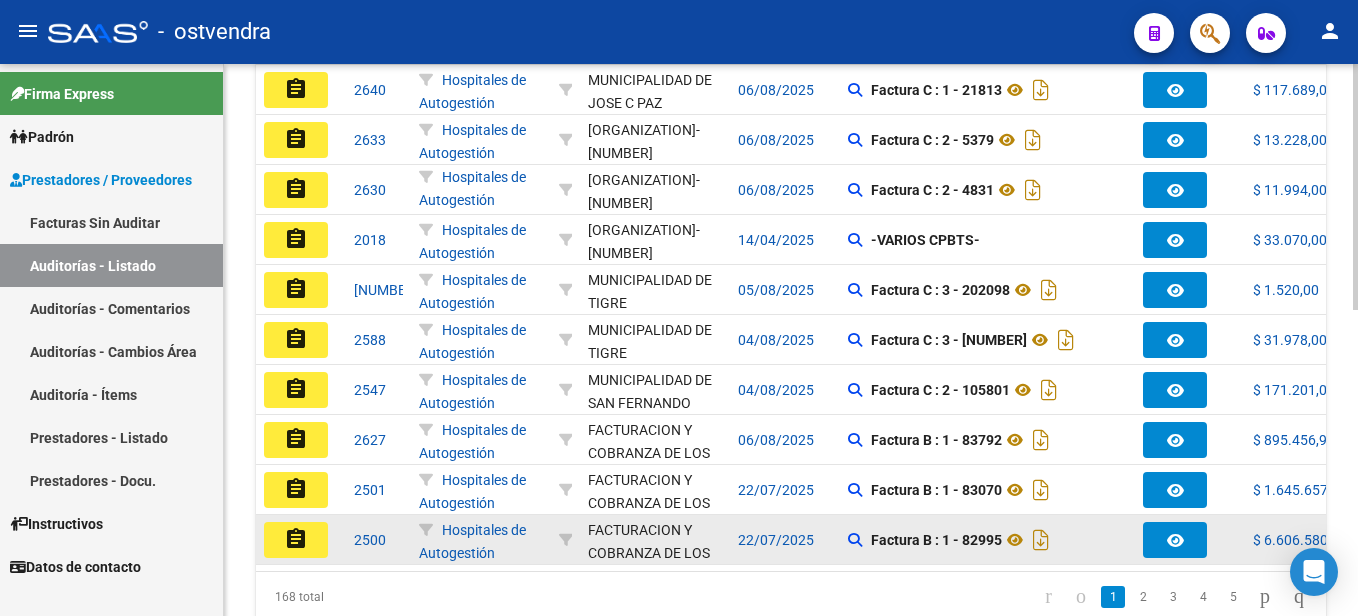 click on "assignment" 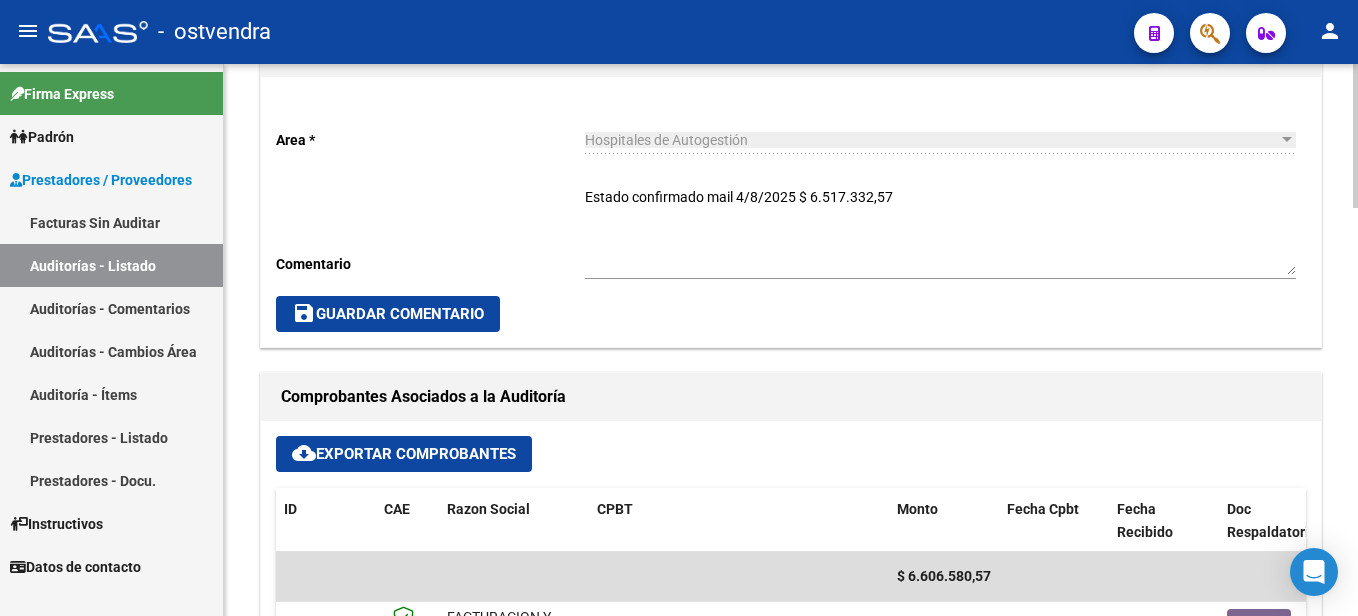 scroll, scrollTop: 700, scrollLeft: 0, axis: vertical 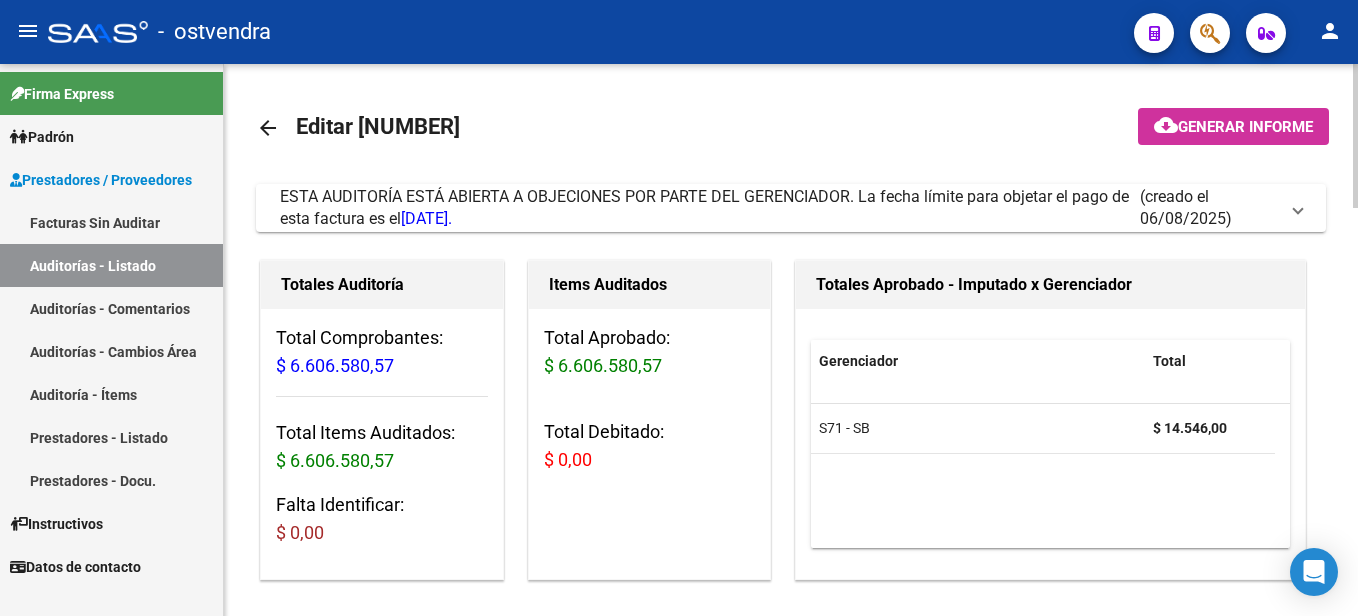 click on "arrow_back" 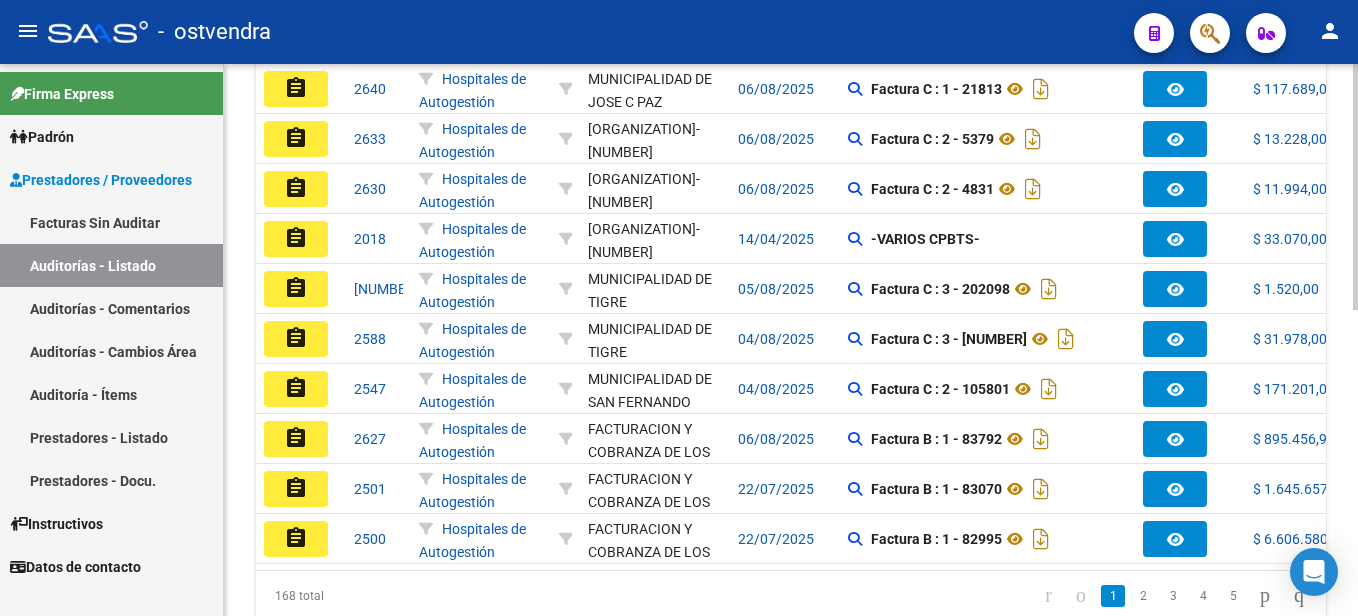 scroll, scrollTop: 686, scrollLeft: 0, axis: vertical 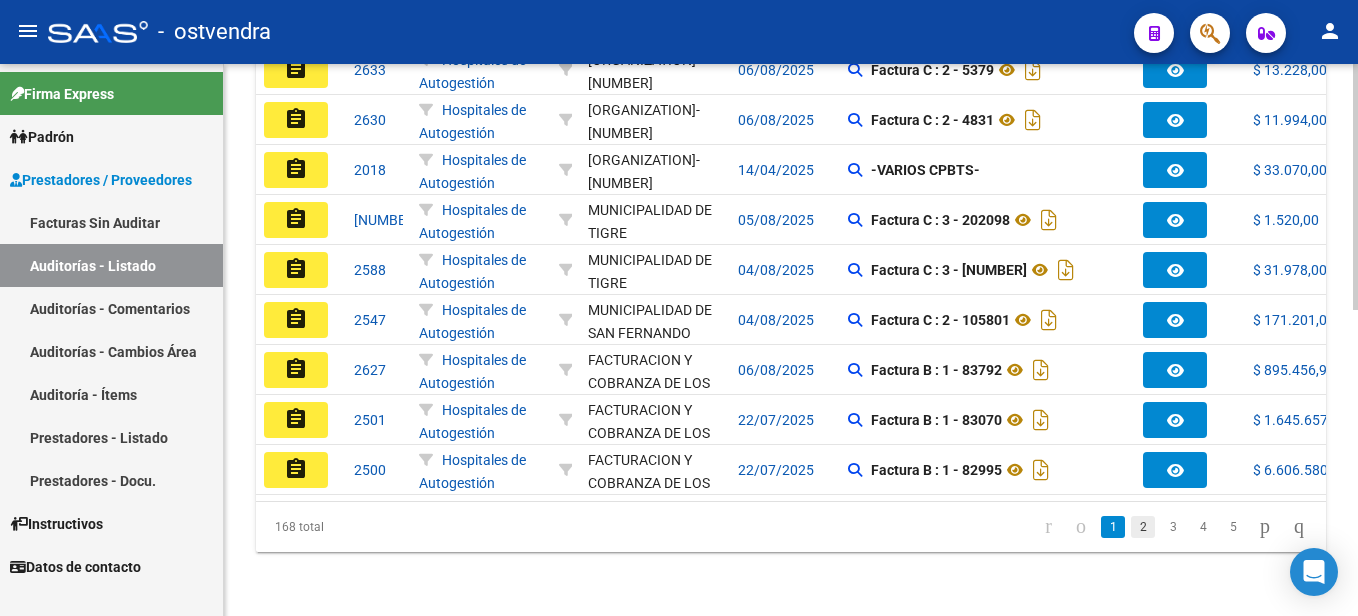click on "2" 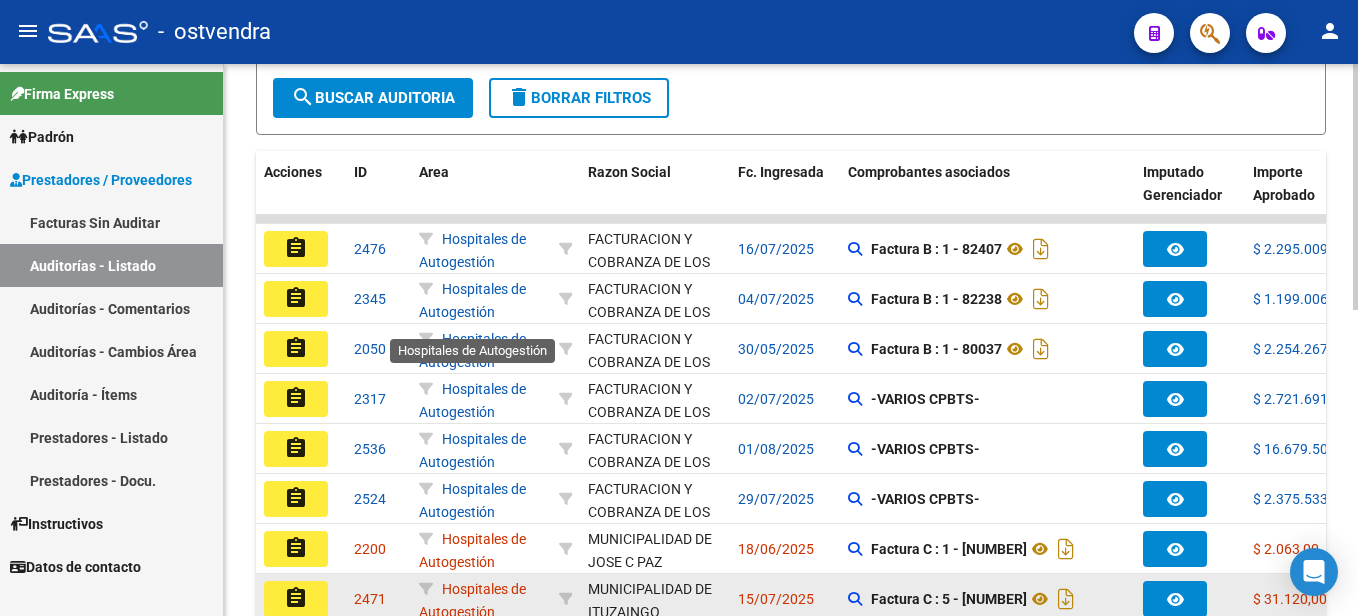 scroll, scrollTop: 386, scrollLeft: 0, axis: vertical 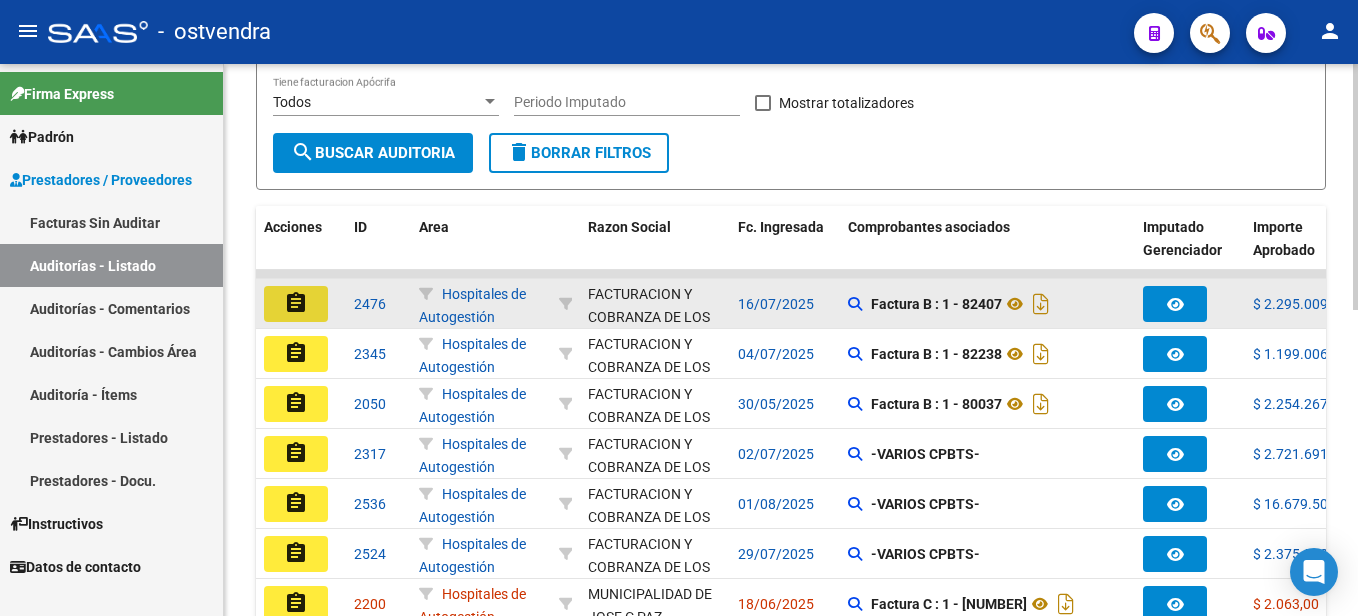 click on "assignment" 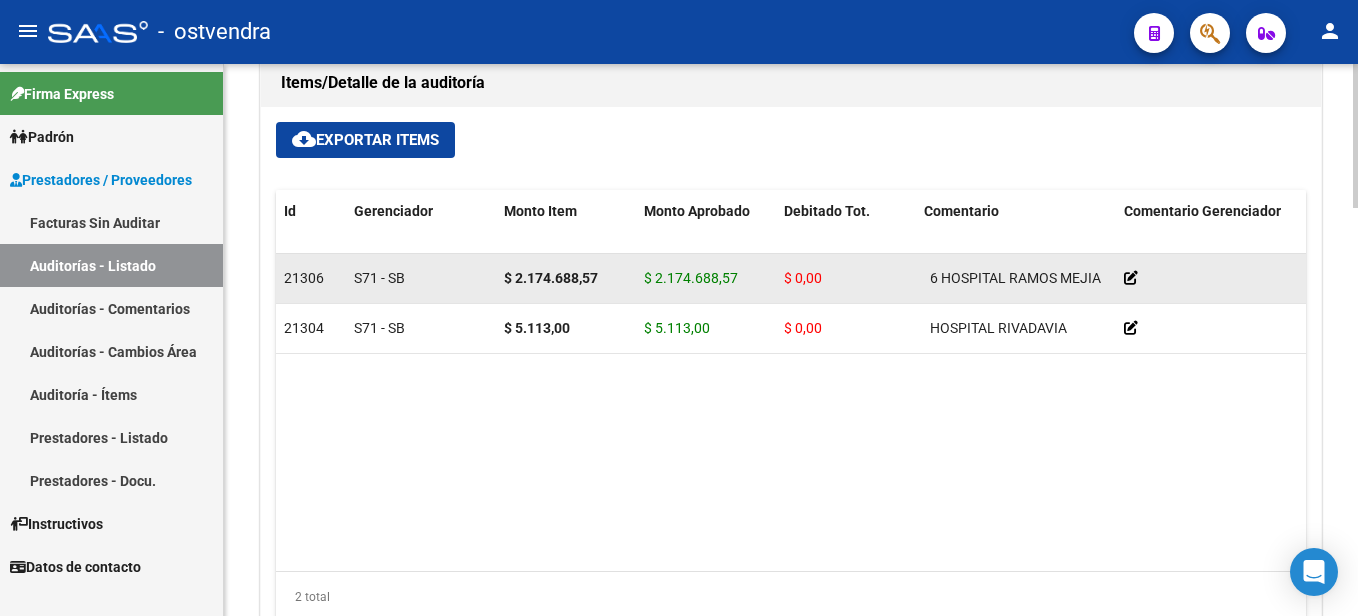 scroll, scrollTop: 1400, scrollLeft: 0, axis: vertical 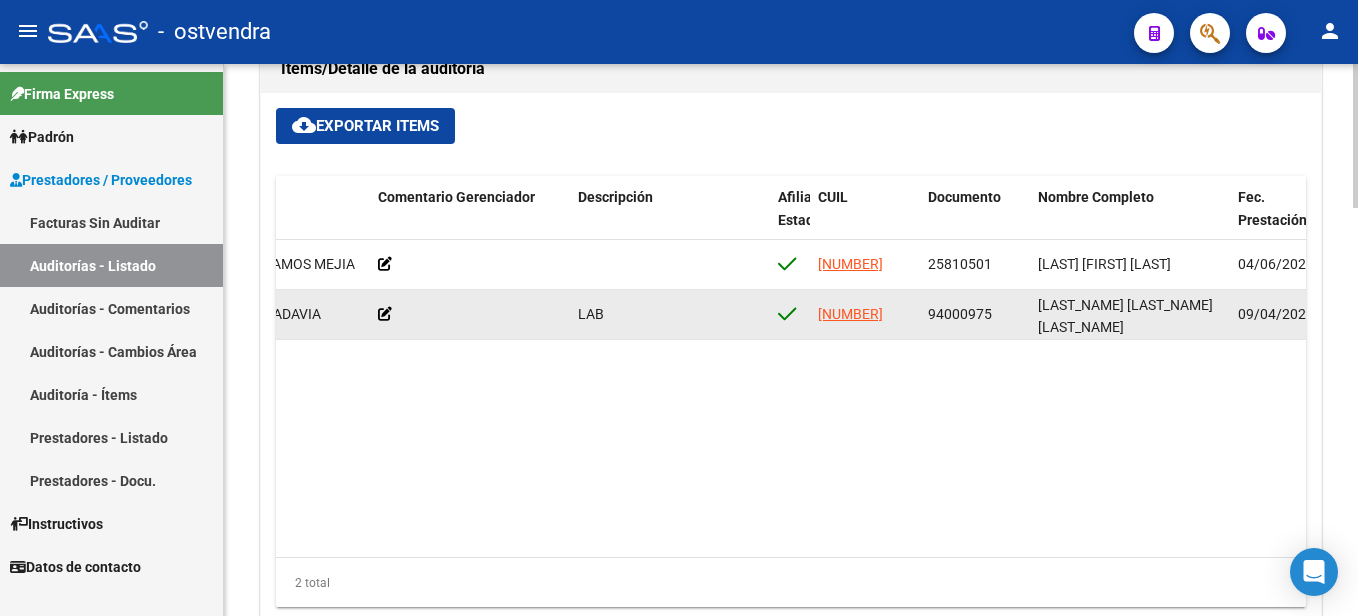 click 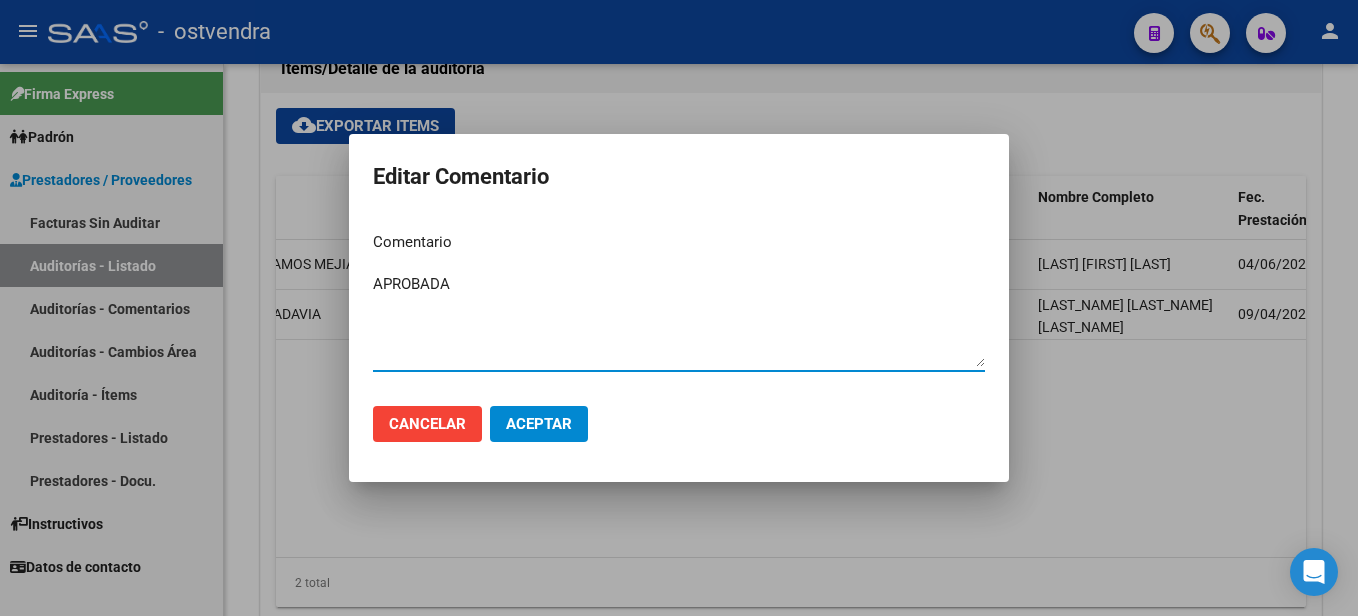 type on "APROBADA" 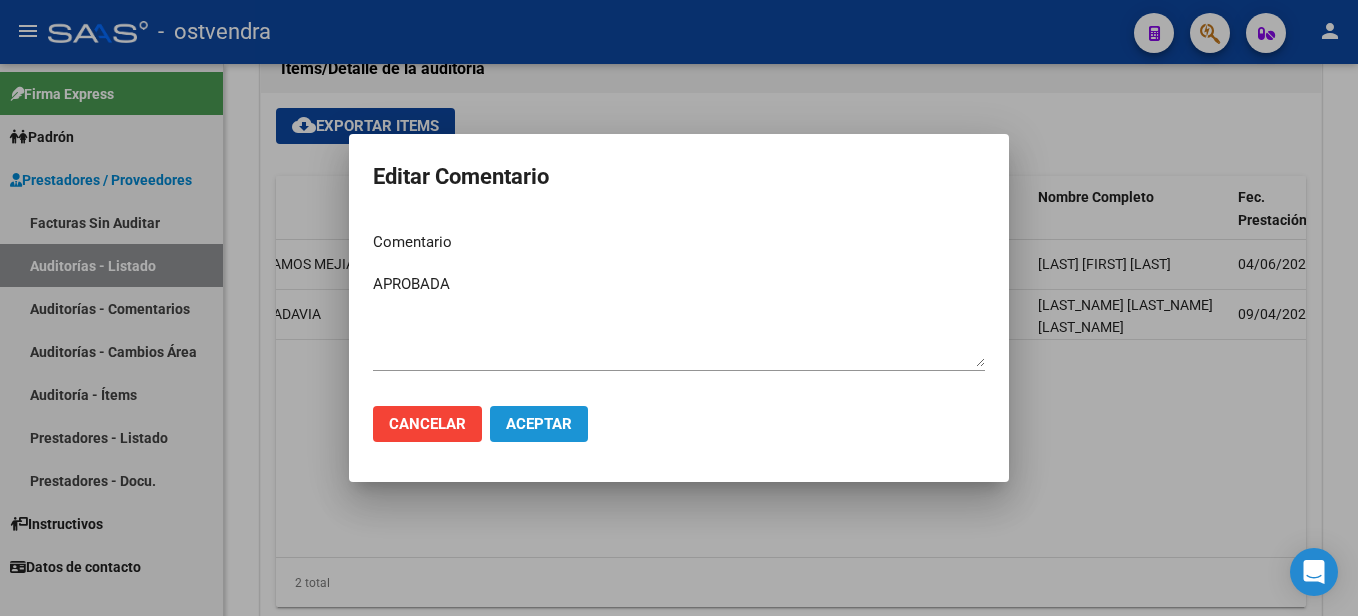 click on "Aceptar" 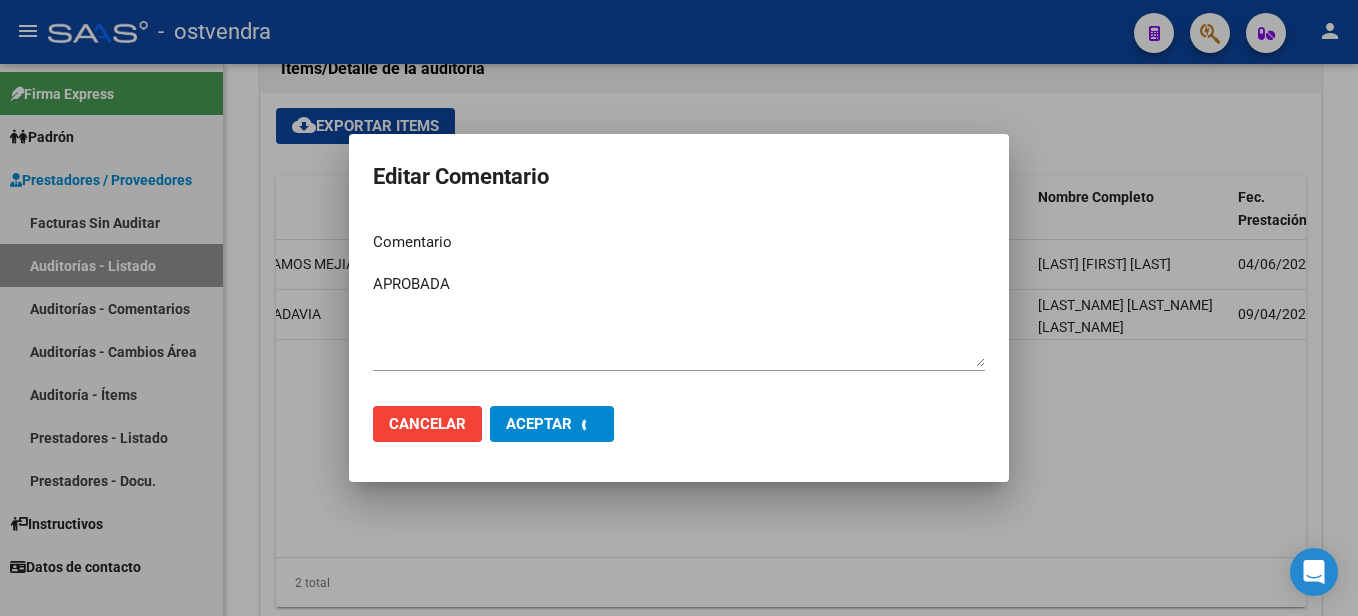type 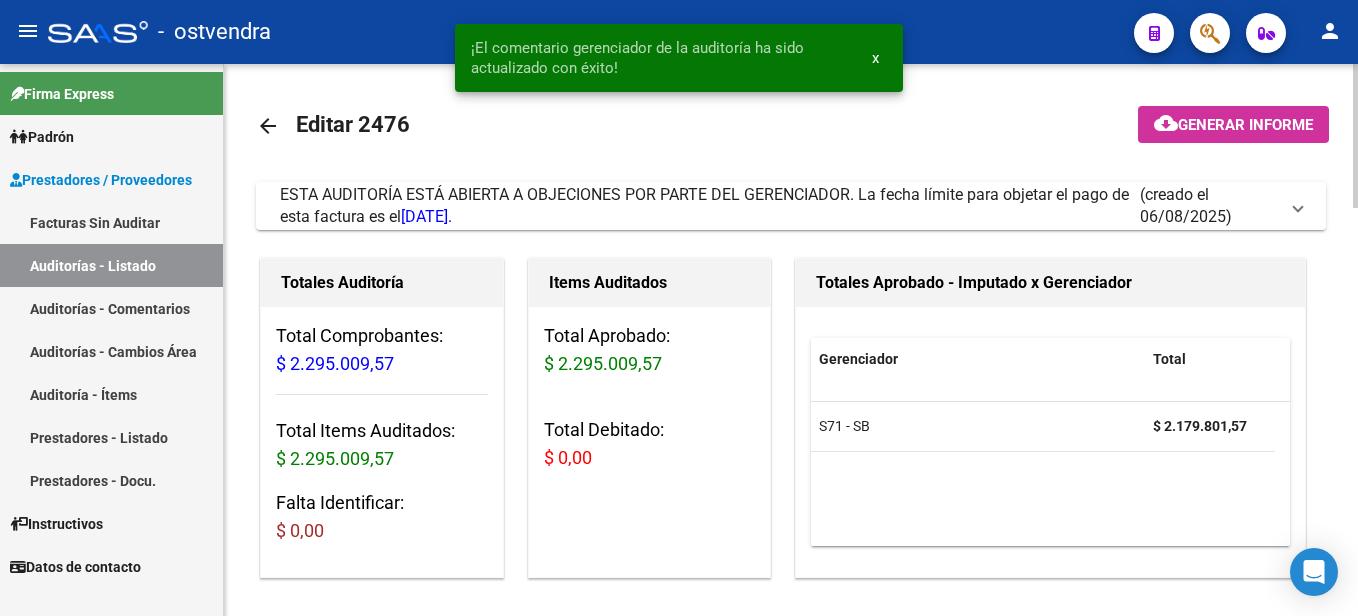scroll, scrollTop: 0, scrollLeft: 0, axis: both 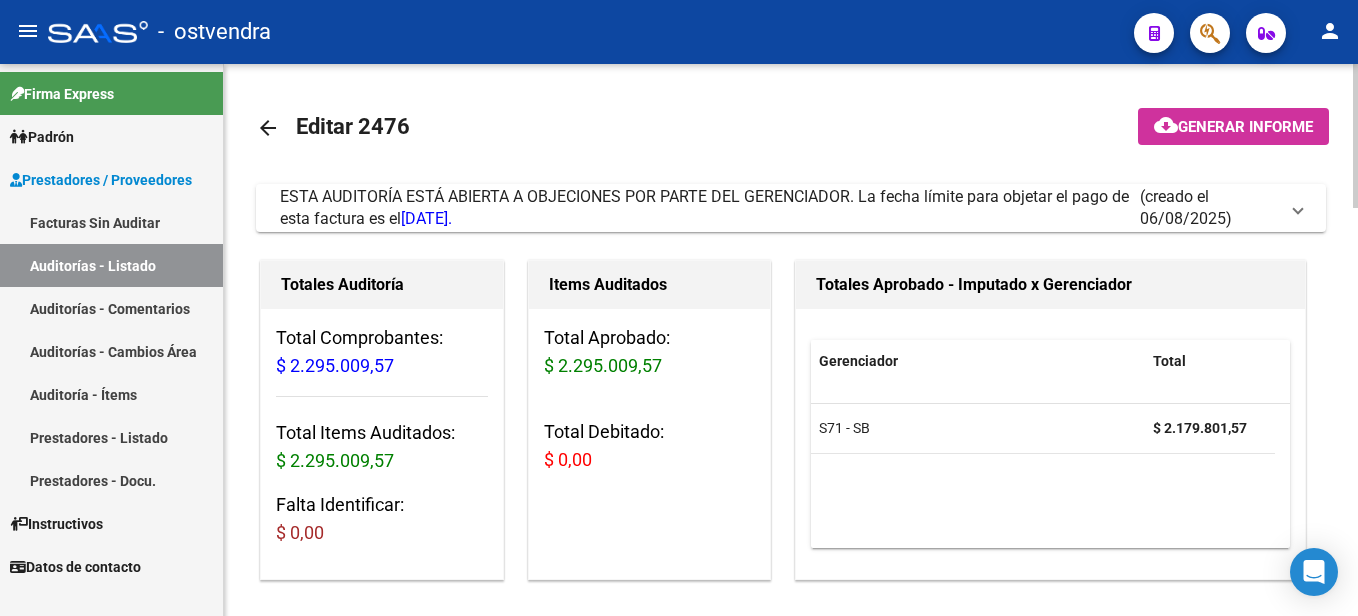 click on "arrow_back" 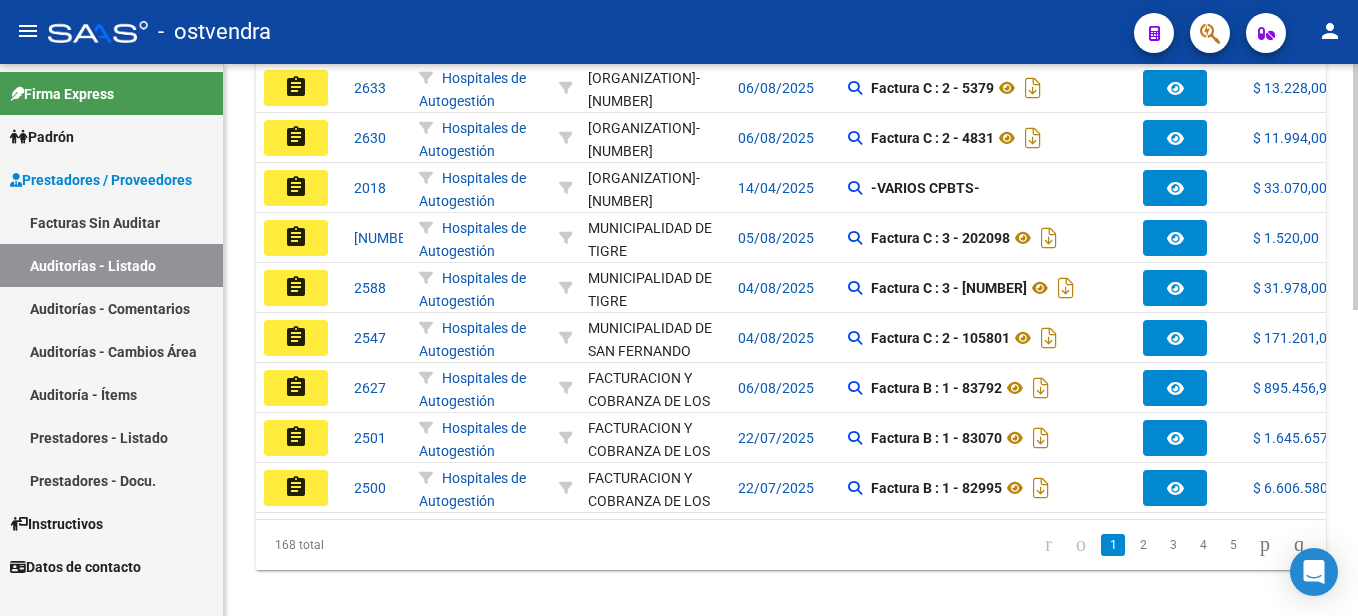 scroll, scrollTop: 686, scrollLeft: 0, axis: vertical 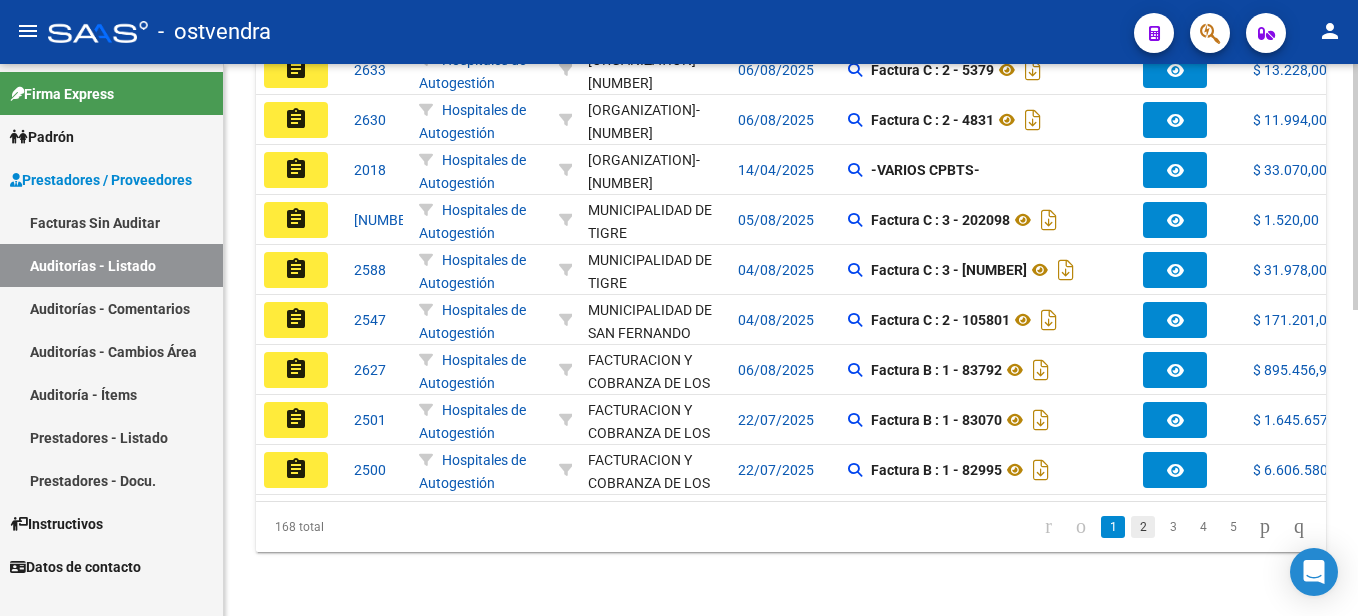 click on "2" 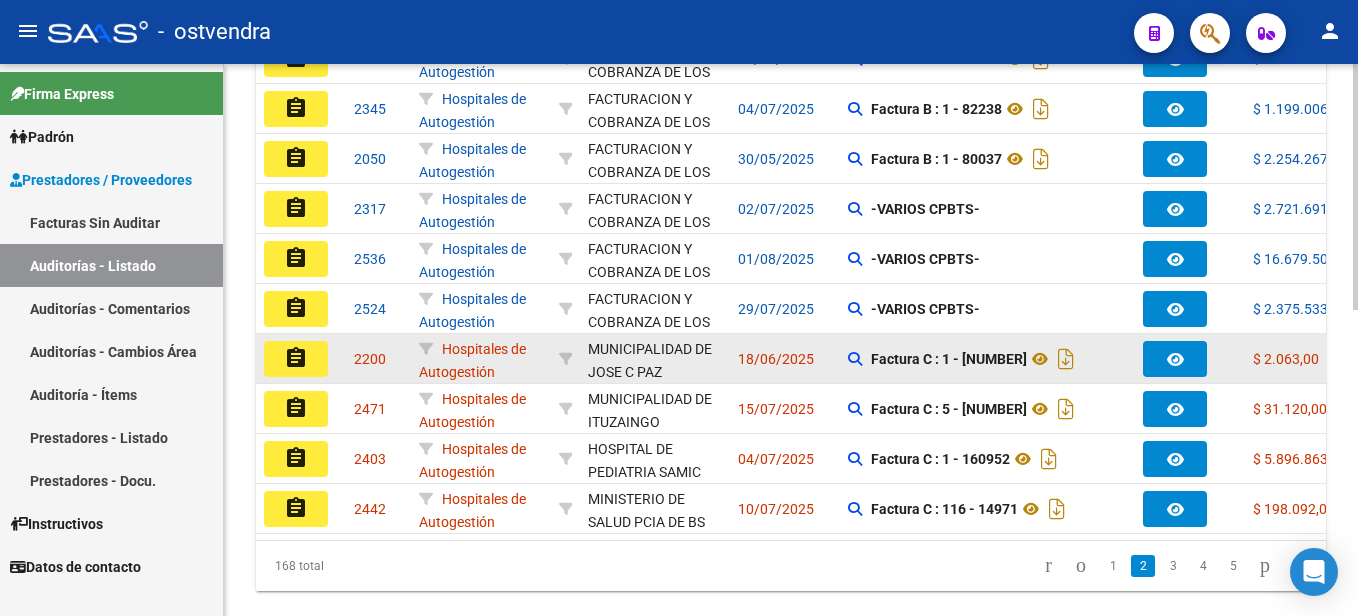 scroll, scrollTop: 586, scrollLeft: 0, axis: vertical 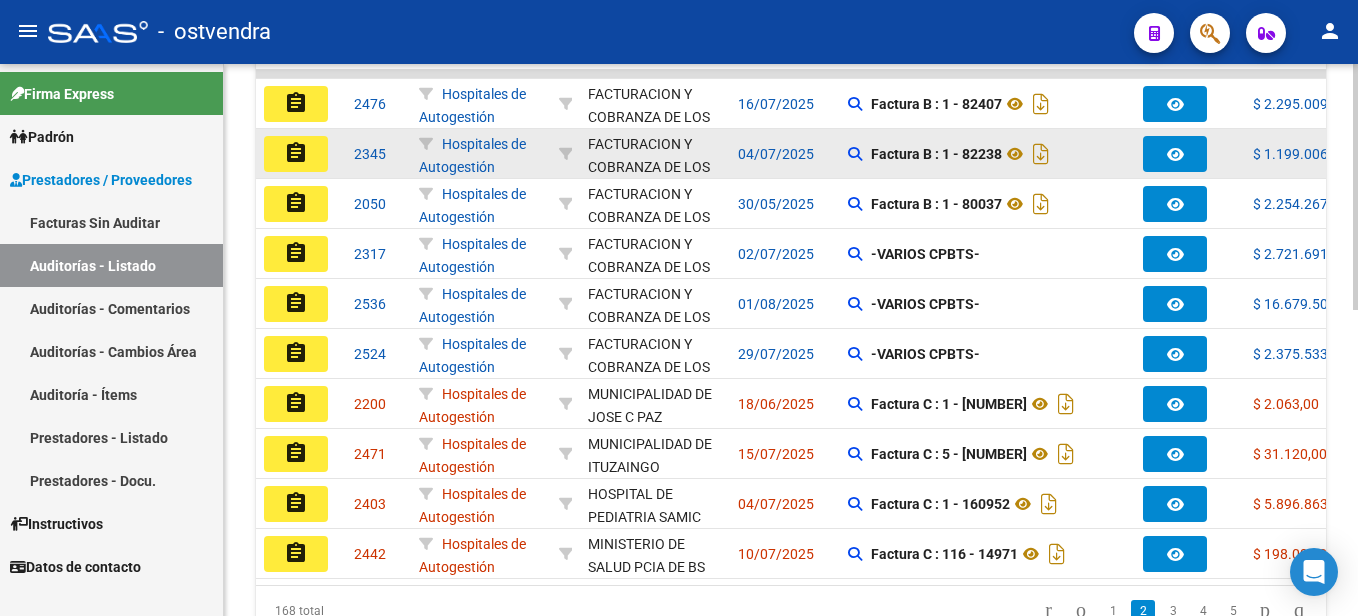 click on "assignment" 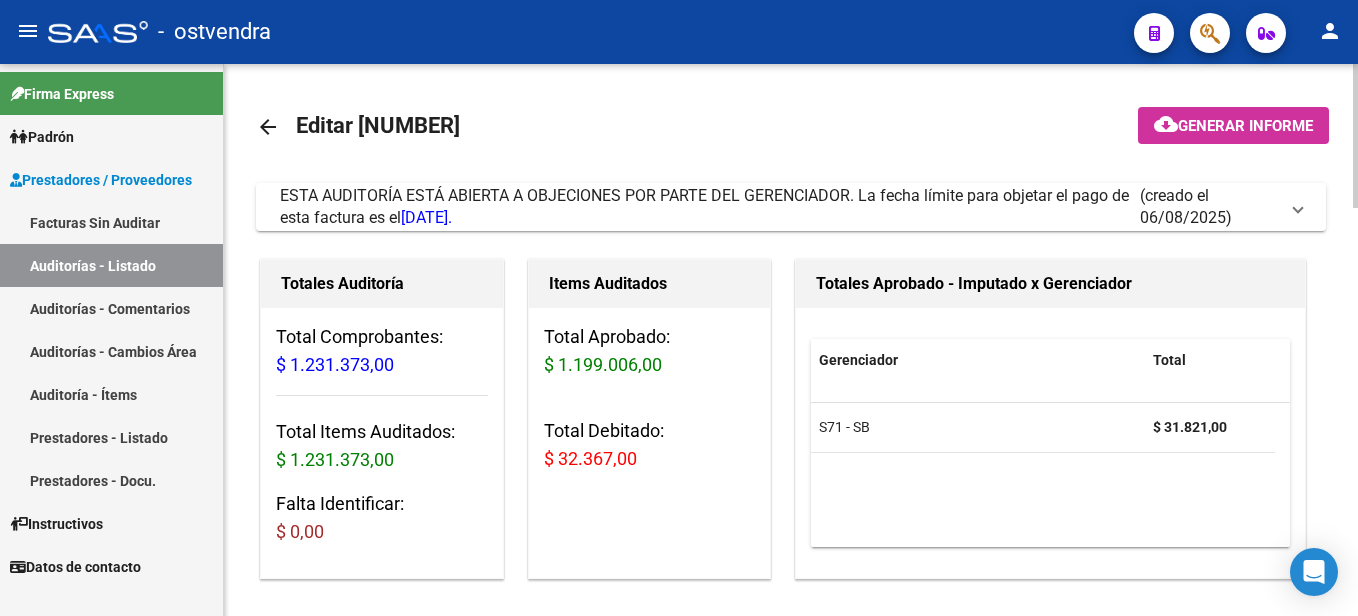 scroll, scrollTop: 0, scrollLeft: 0, axis: both 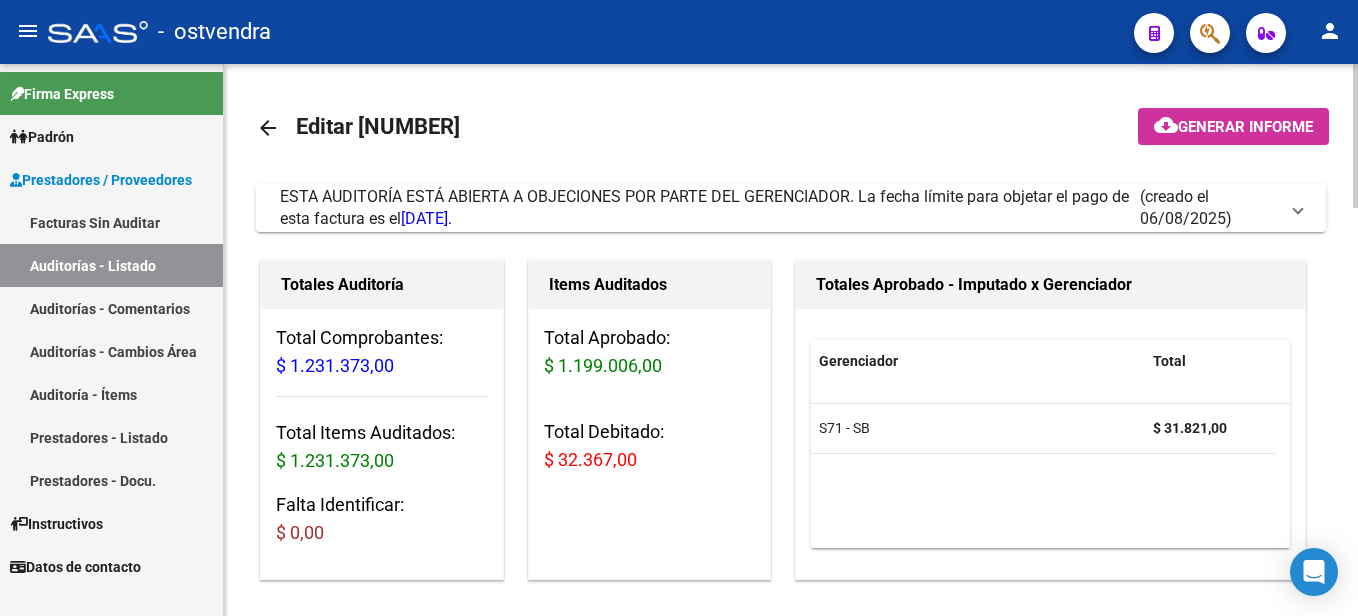 click on "arrow_back" 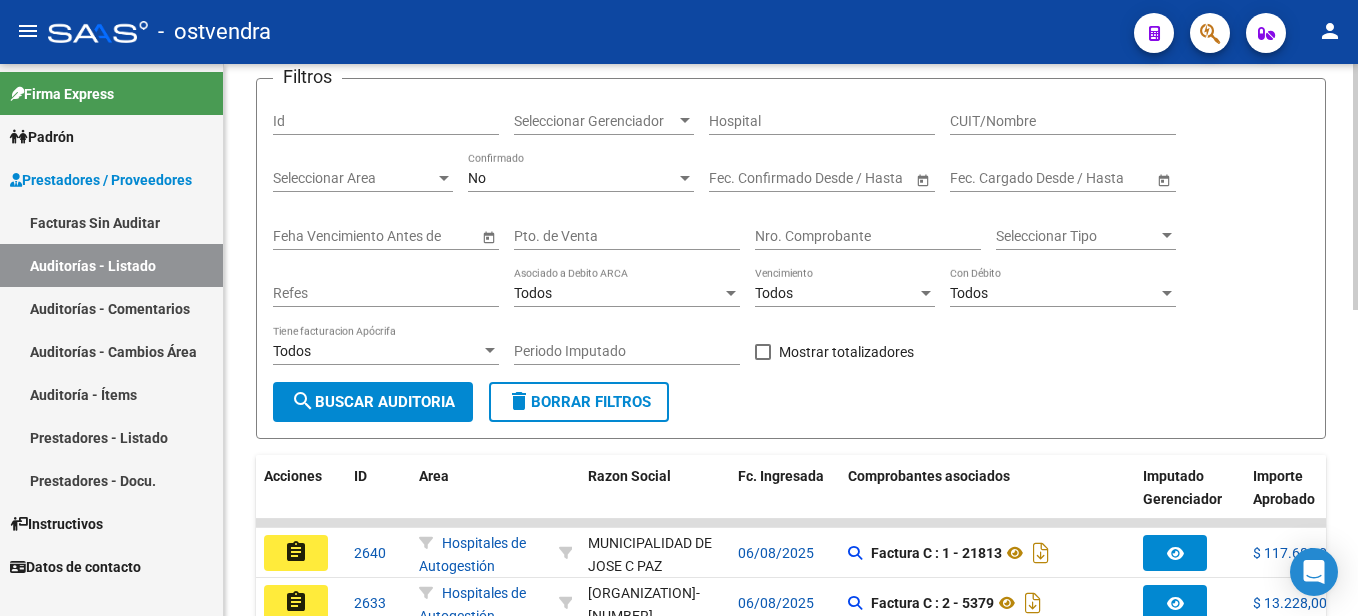 scroll, scrollTop: 400, scrollLeft: 0, axis: vertical 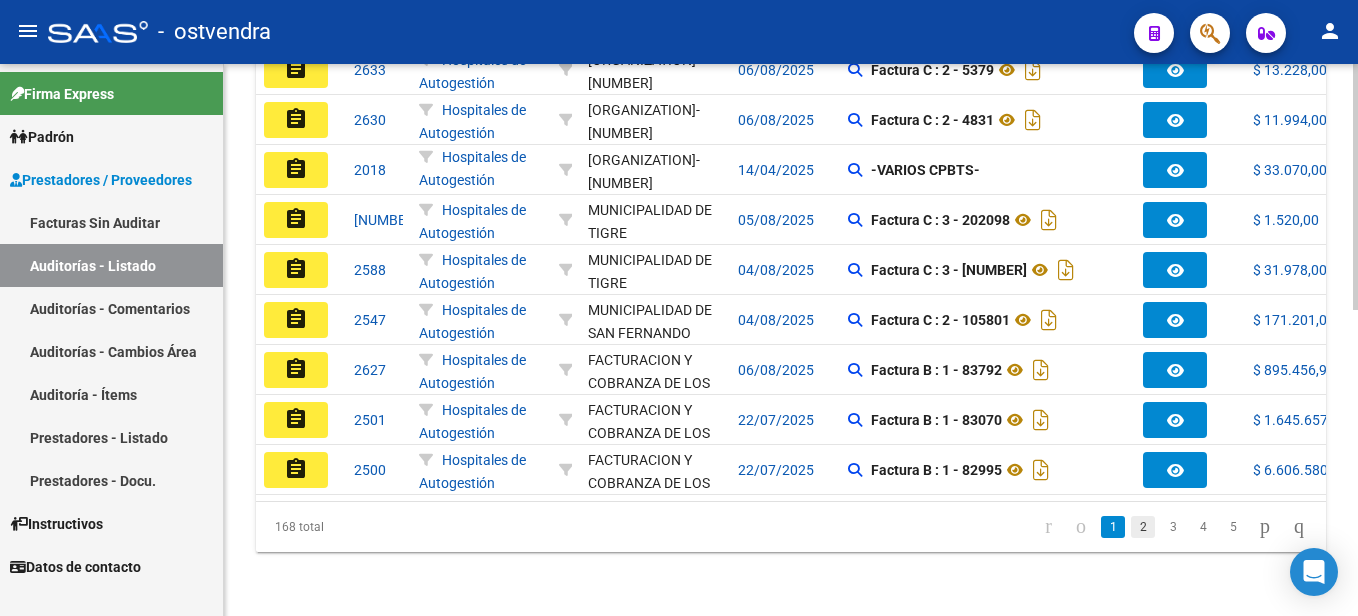click on "2" 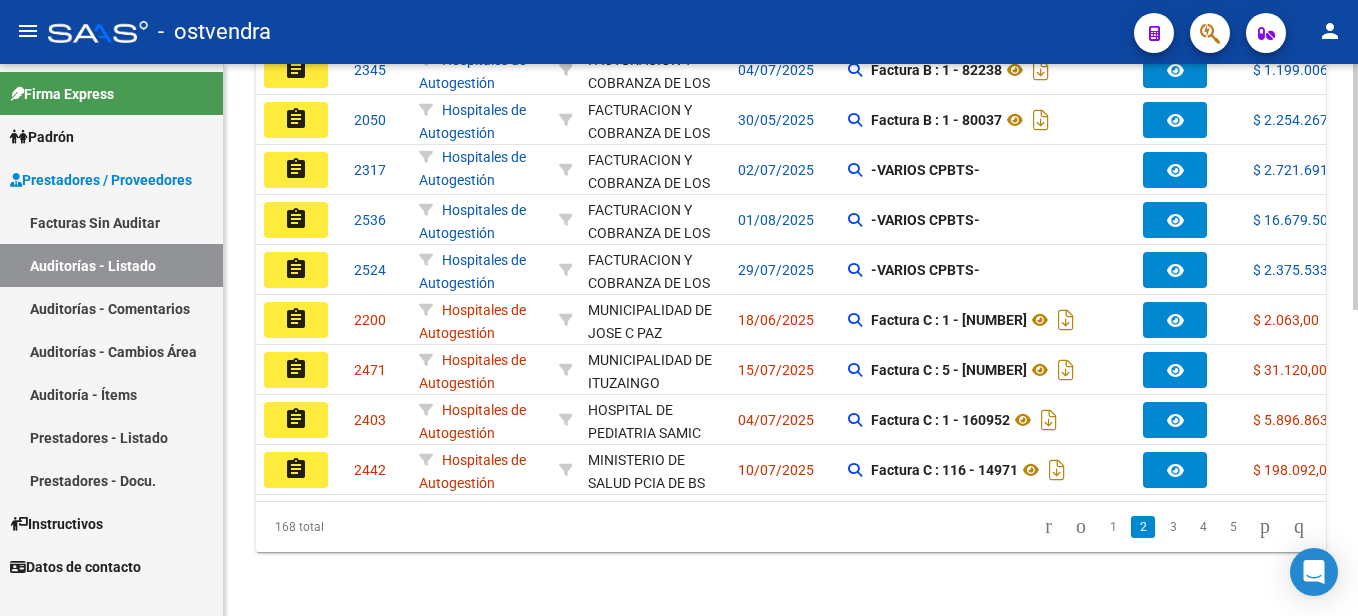 scroll, scrollTop: 686, scrollLeft: 0, axis: vertical 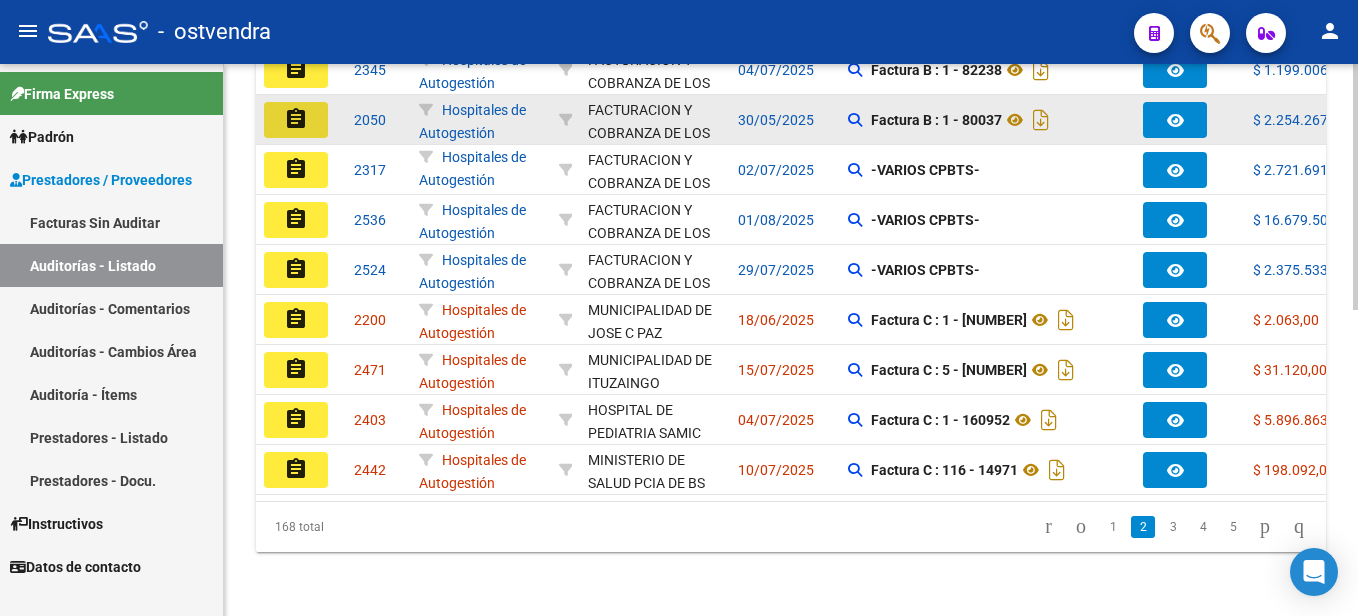 click on "assignment" 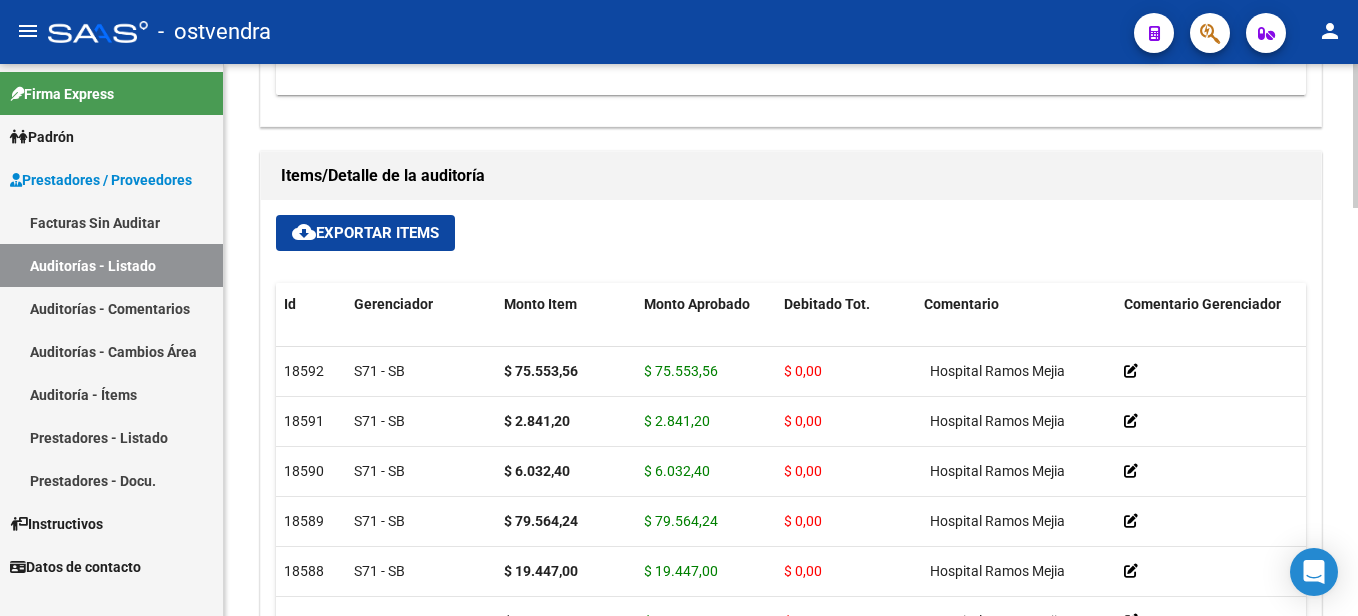 scroll, scrollTop: 1300, scrollLeft: 0, axis: vertical 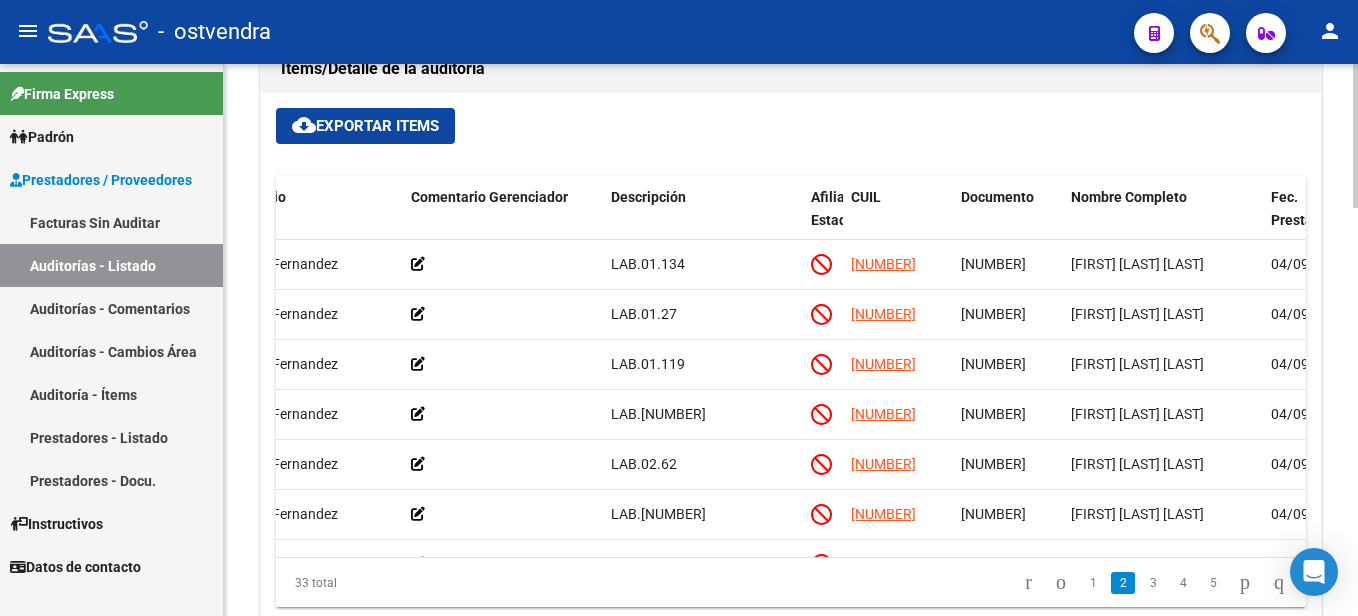 click 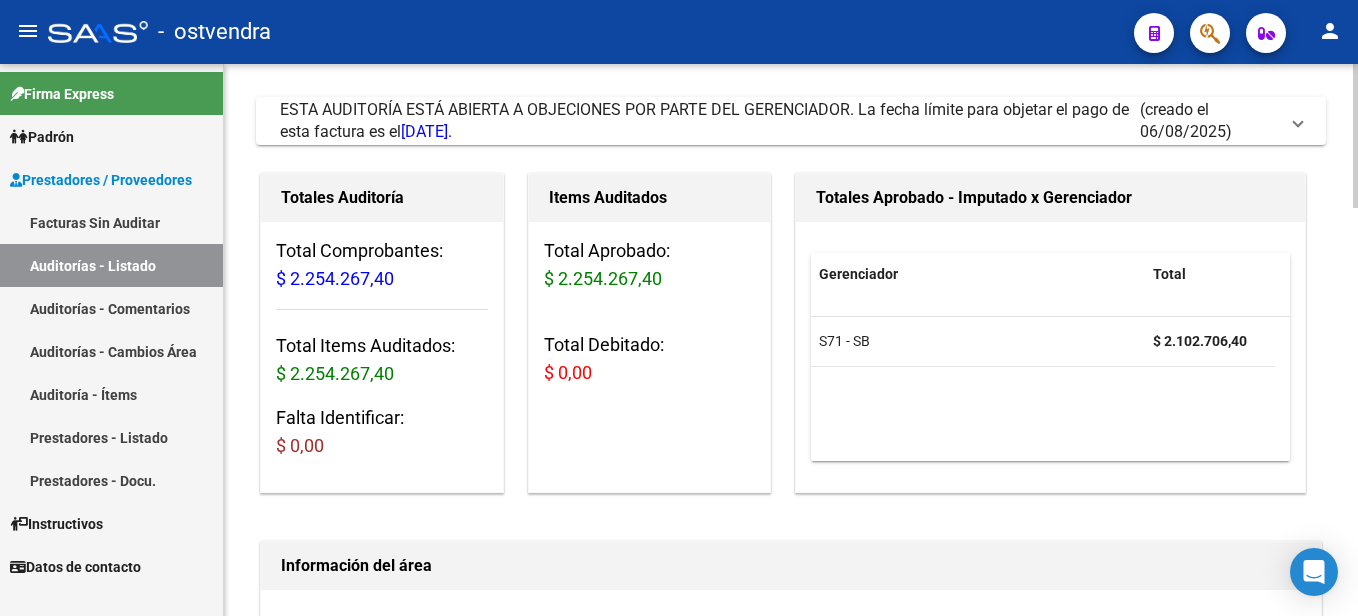 scroll, scrollTop: 0, scrollLeft: 0, axis: both 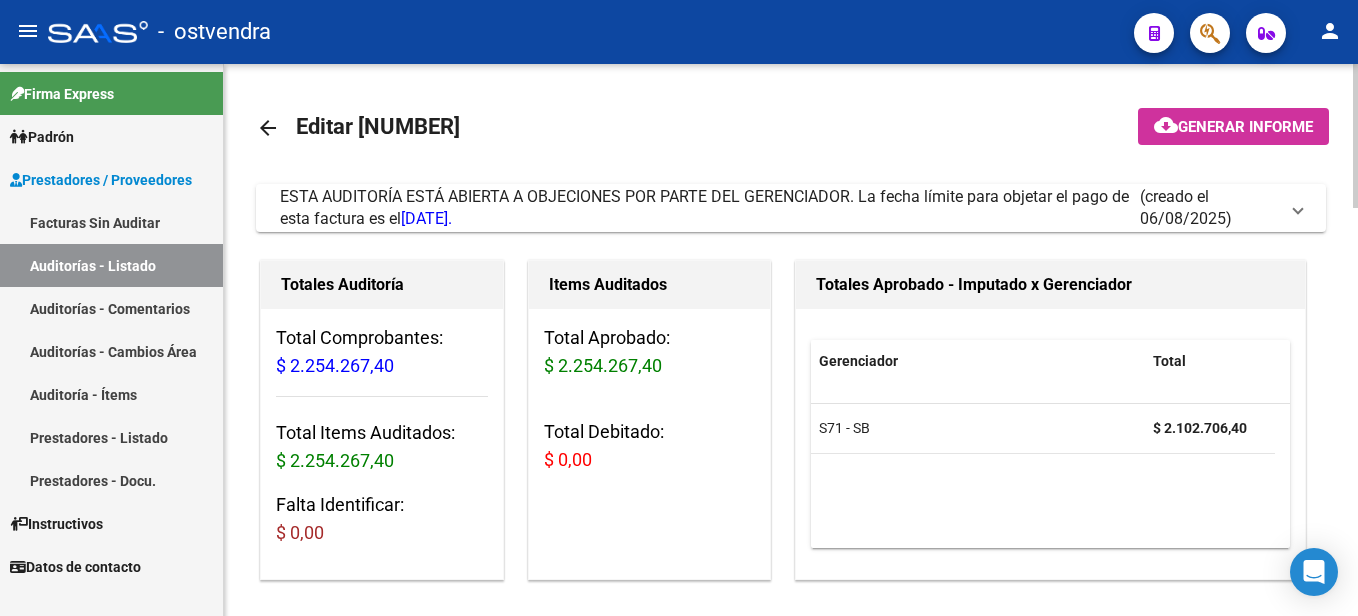 click on "arrow_back" 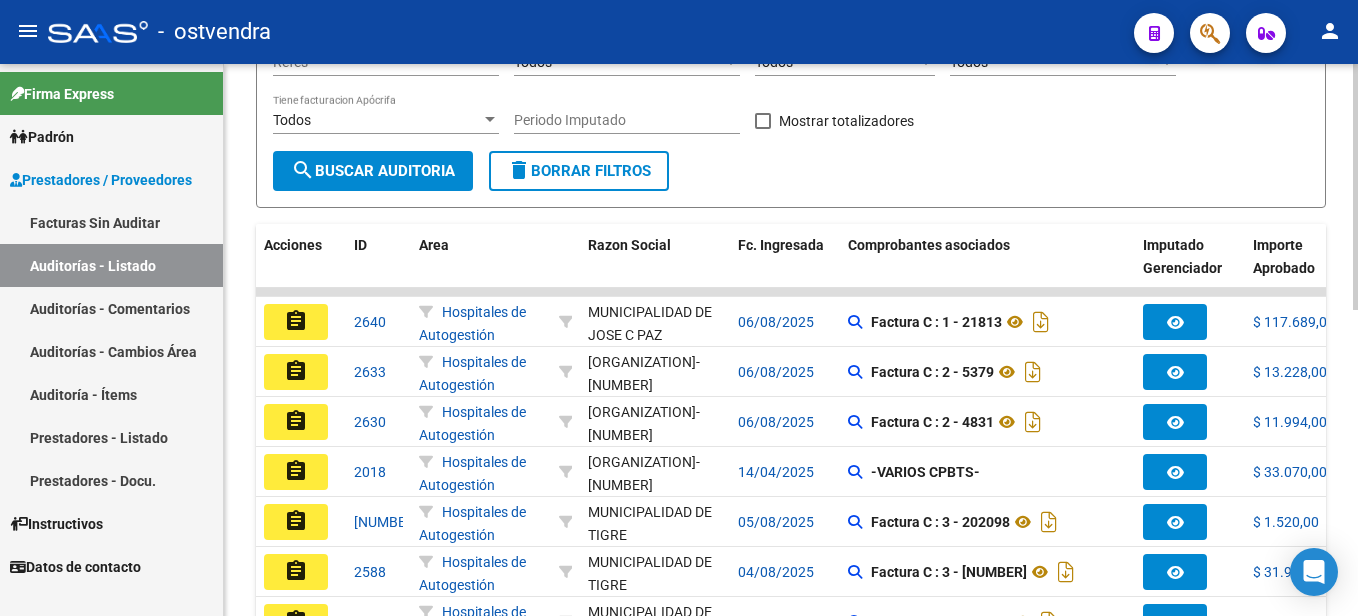 scroll, scrollTop: 686, scrollLeft: 0, axis: vertical 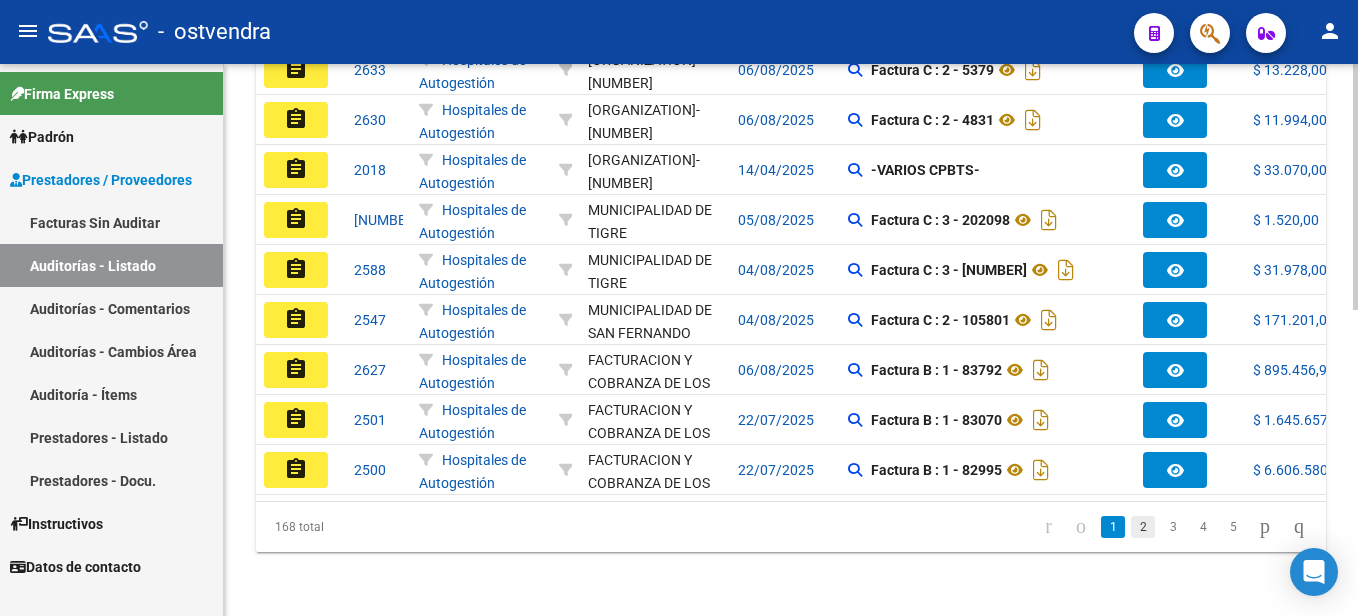 click on "2" 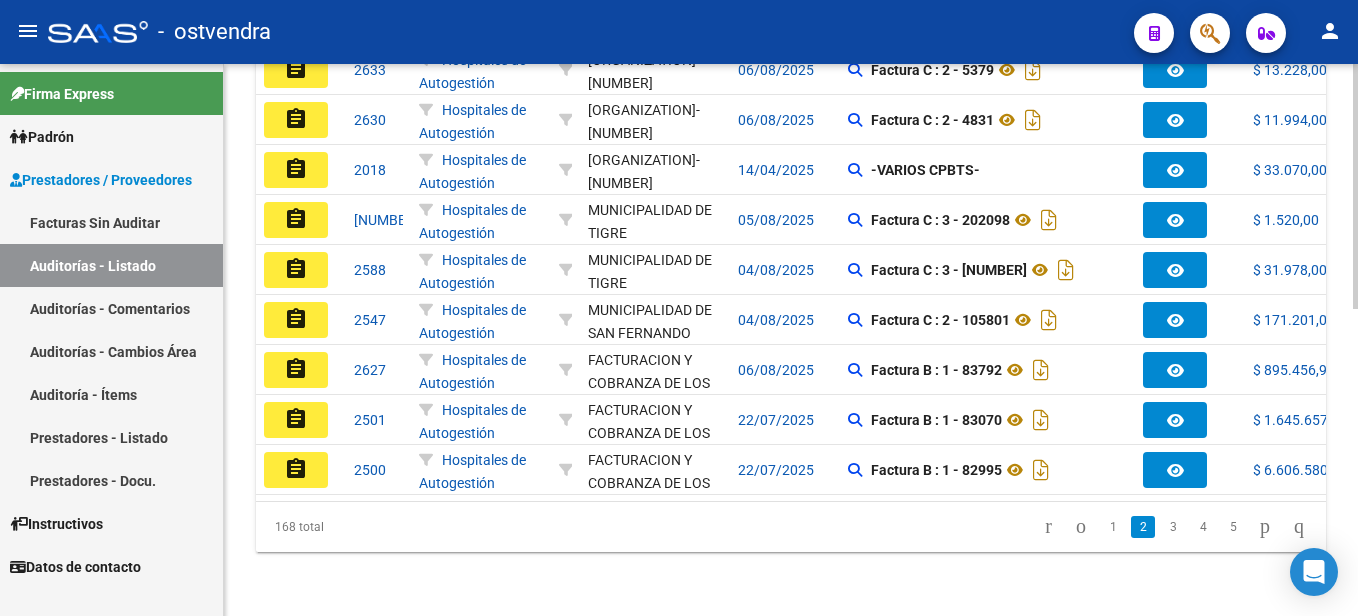 scroll, scrollTop: 686, scrollLeft: 0, axis: vertical 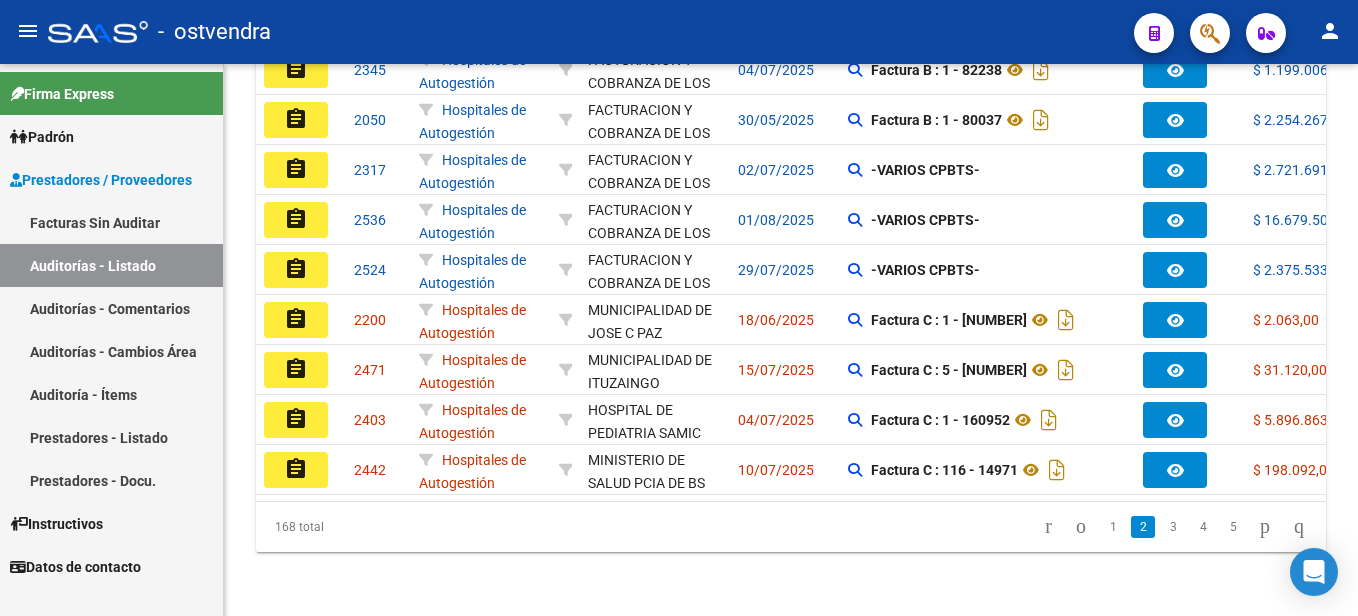 click on "assignment" 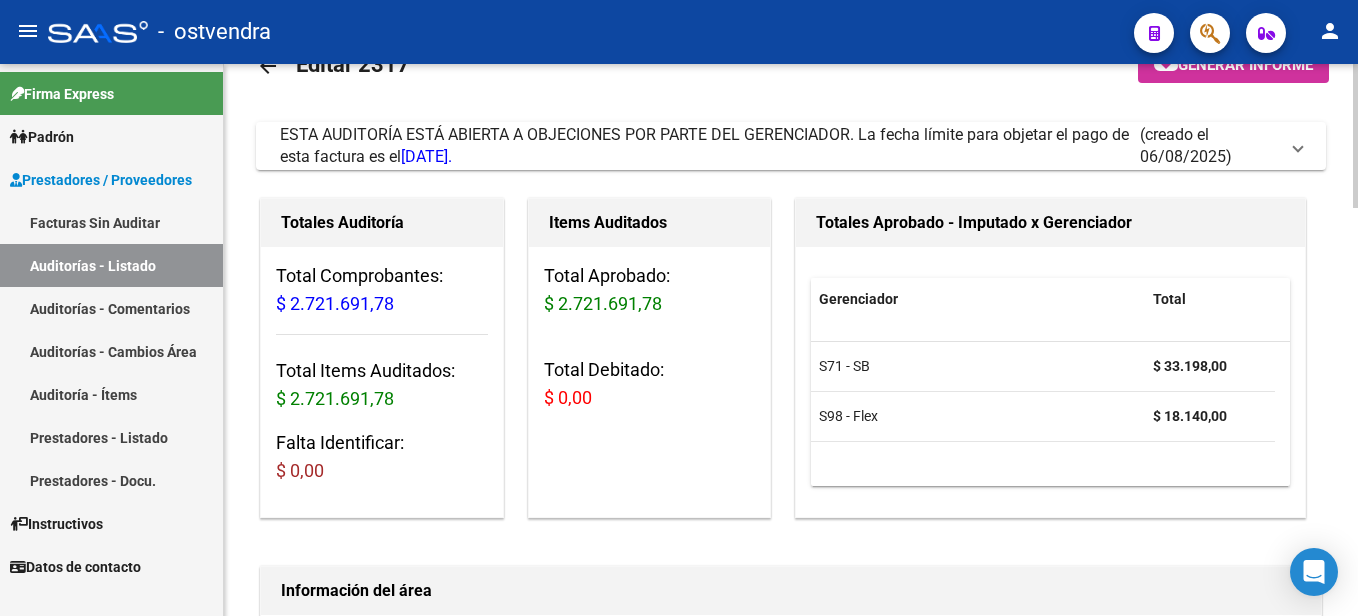 scroll, scrollTop: 0, scrollLeft: 0, axis: both 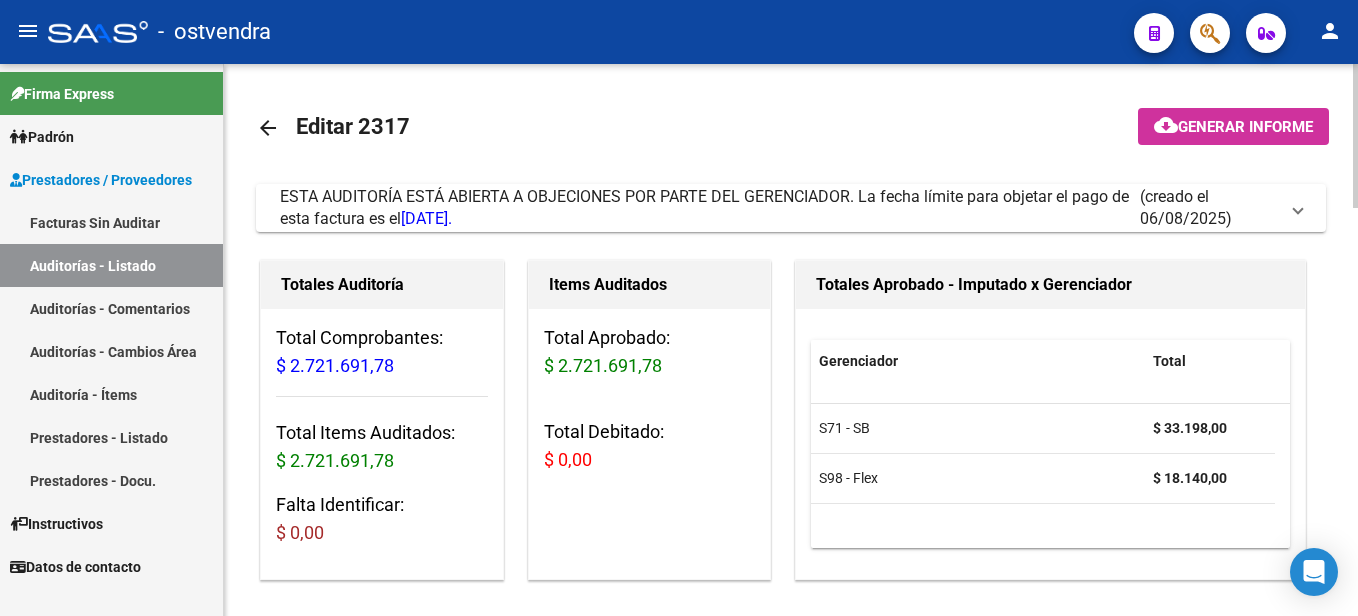 click on "arrow_back" 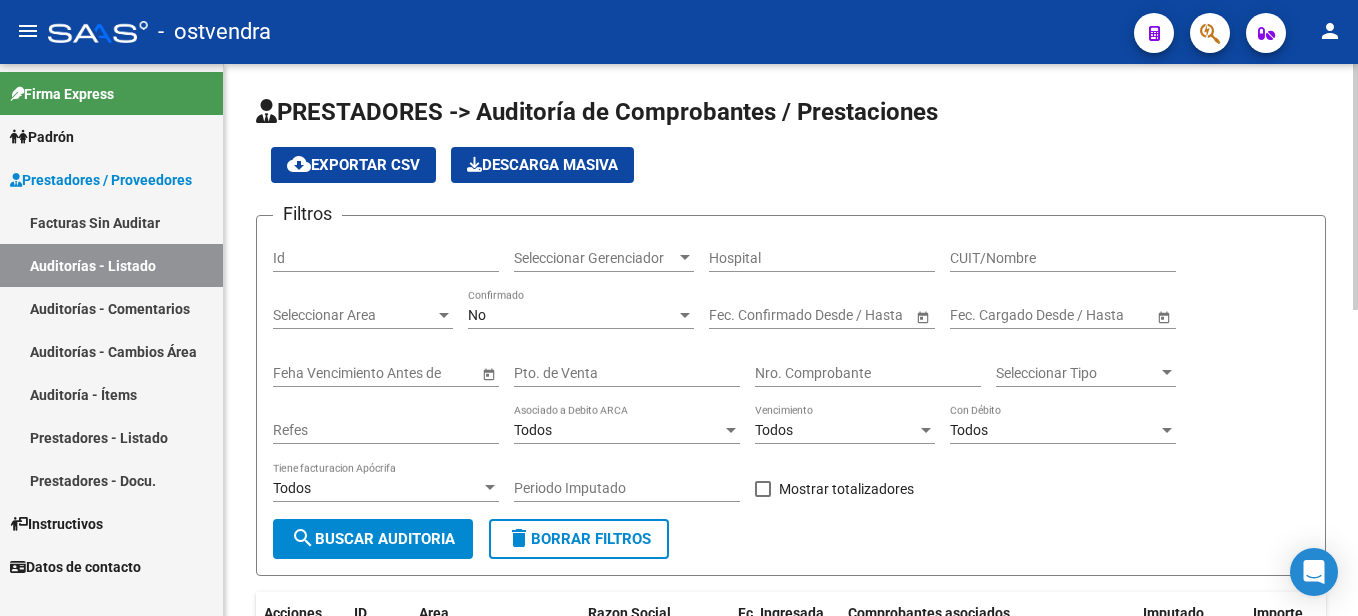 scroll, scrollTop: 600, scrollLeft: 0, axis: vertical 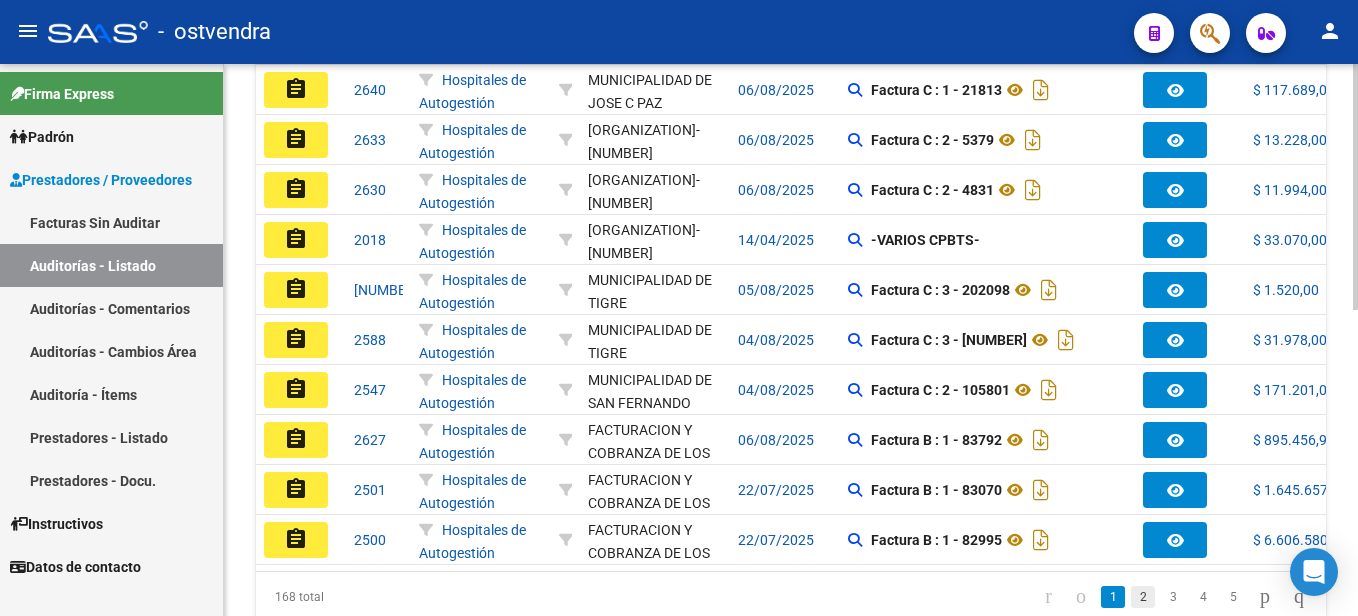 click on "2" 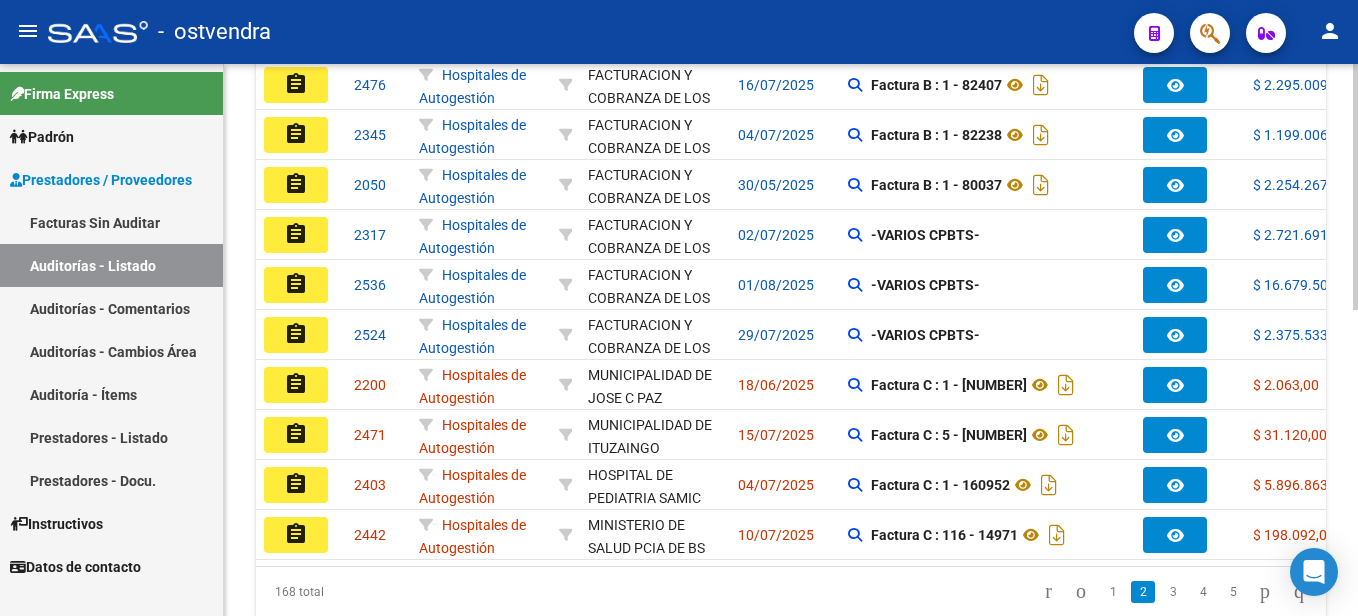 scroll, scrollTop: 600, scrollLeft: 0, axis: vertical 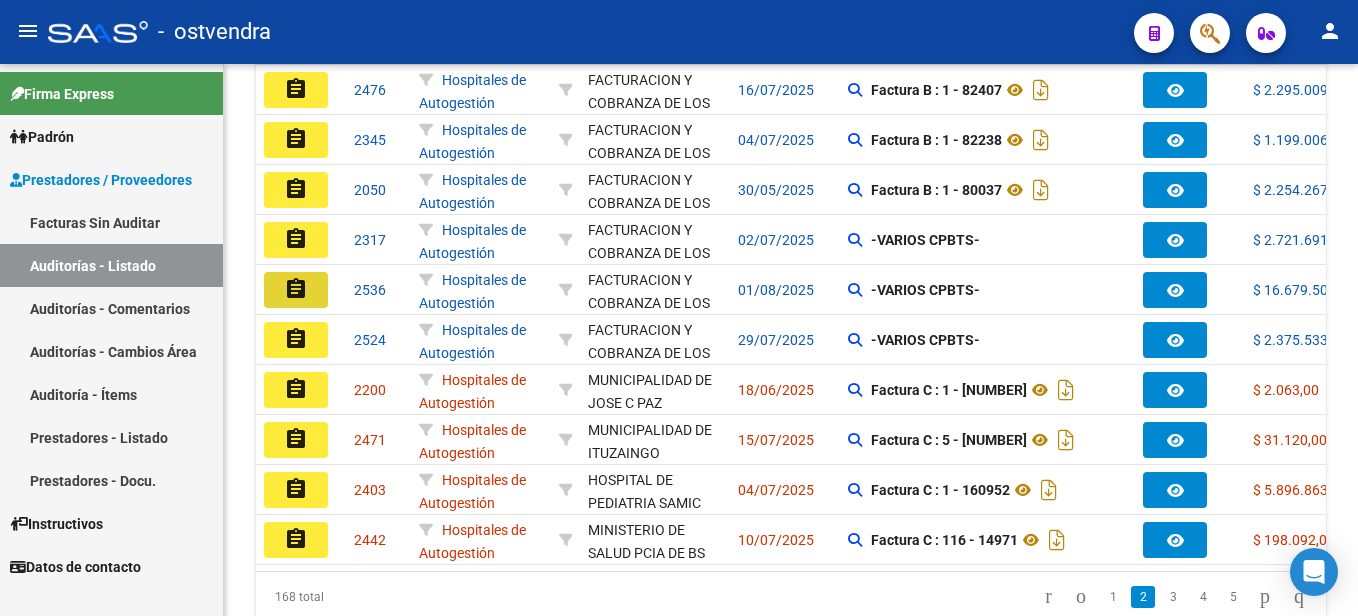 click on "assignment" 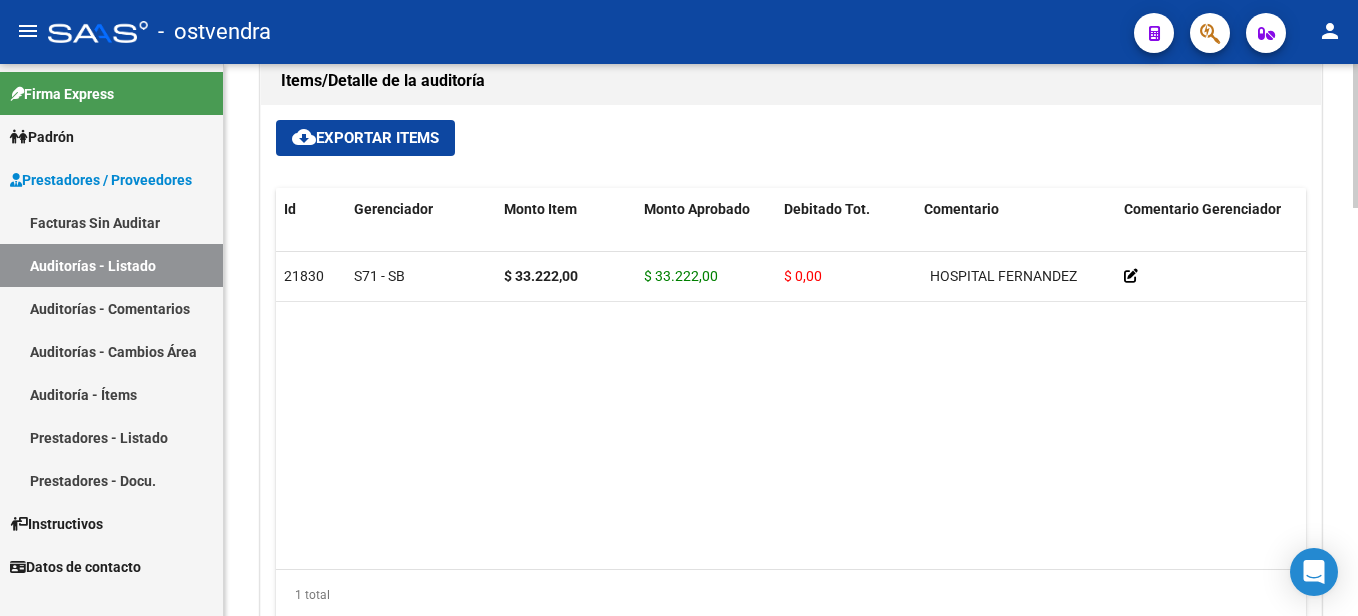 scroll, scrollTop: 1400, scrollLeft: 0, axis: vertical 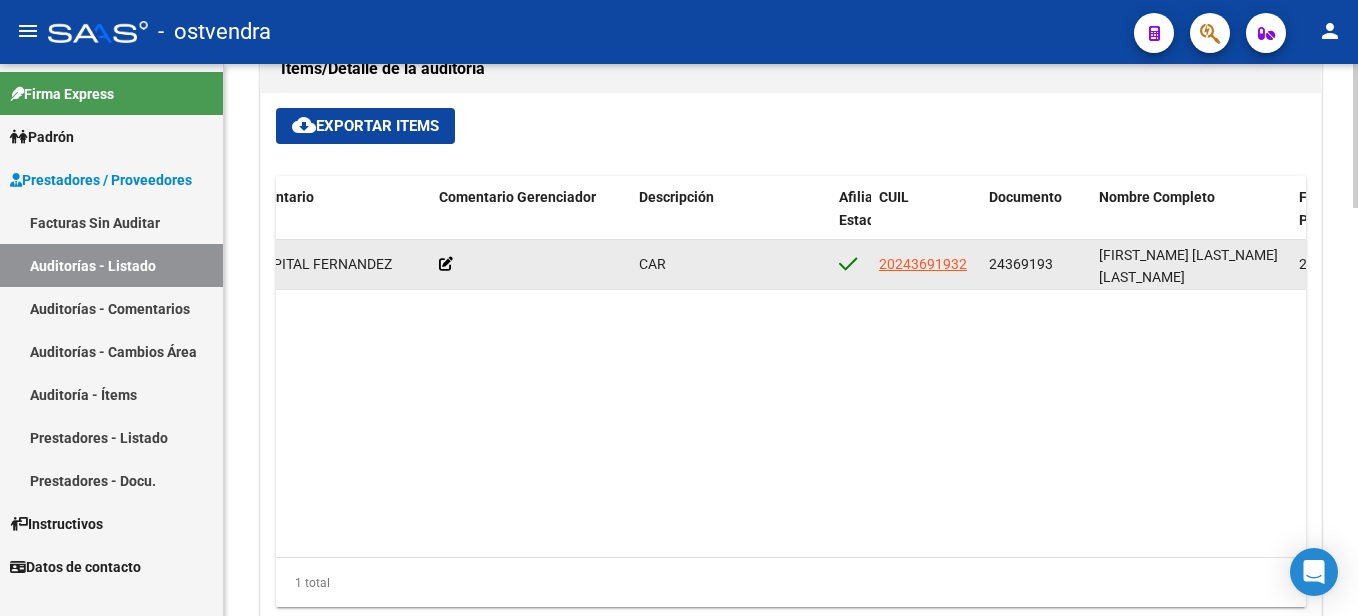 click 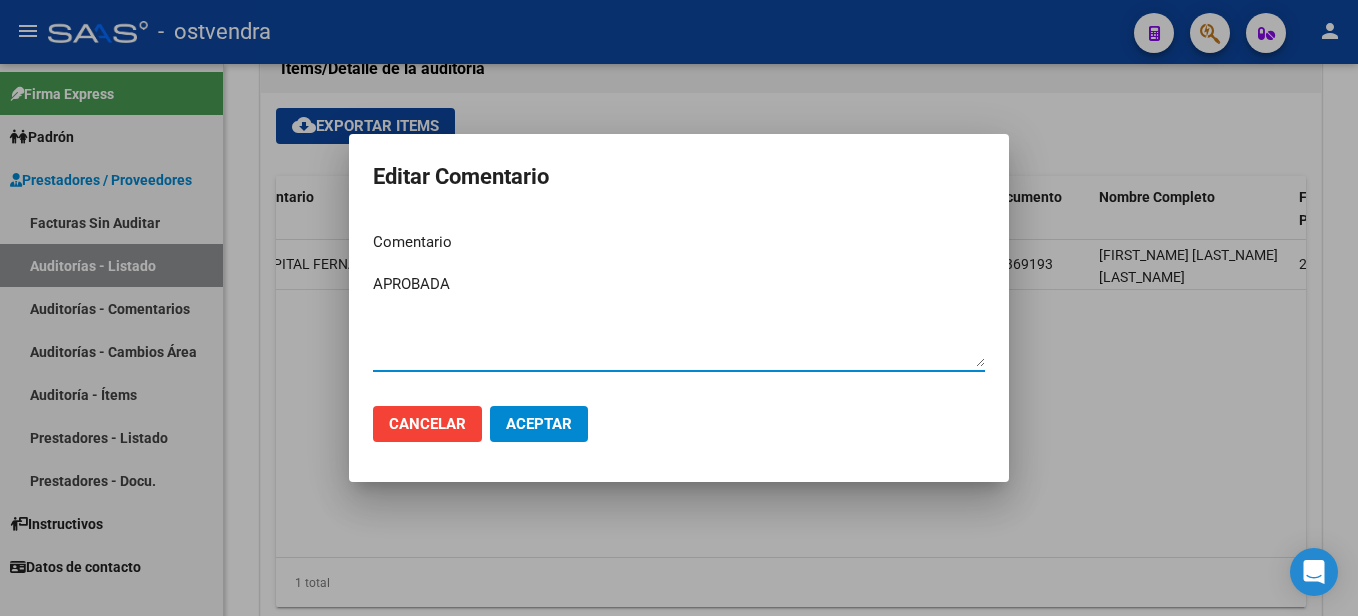 type on "APROBADA" 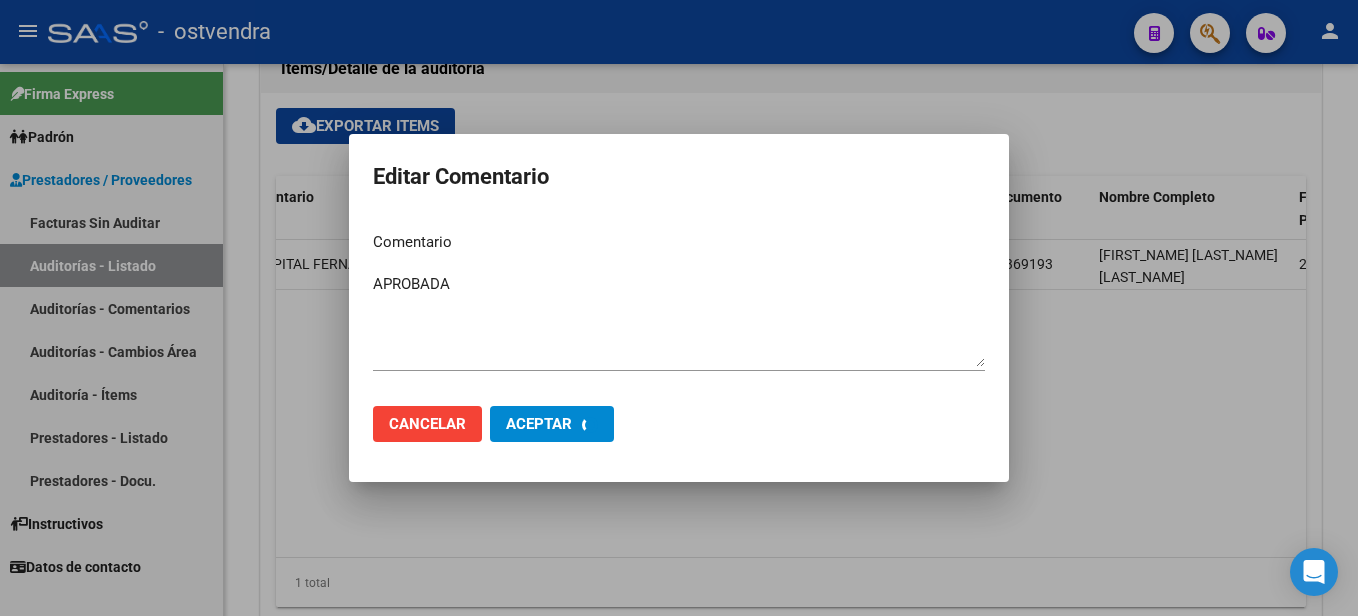 type 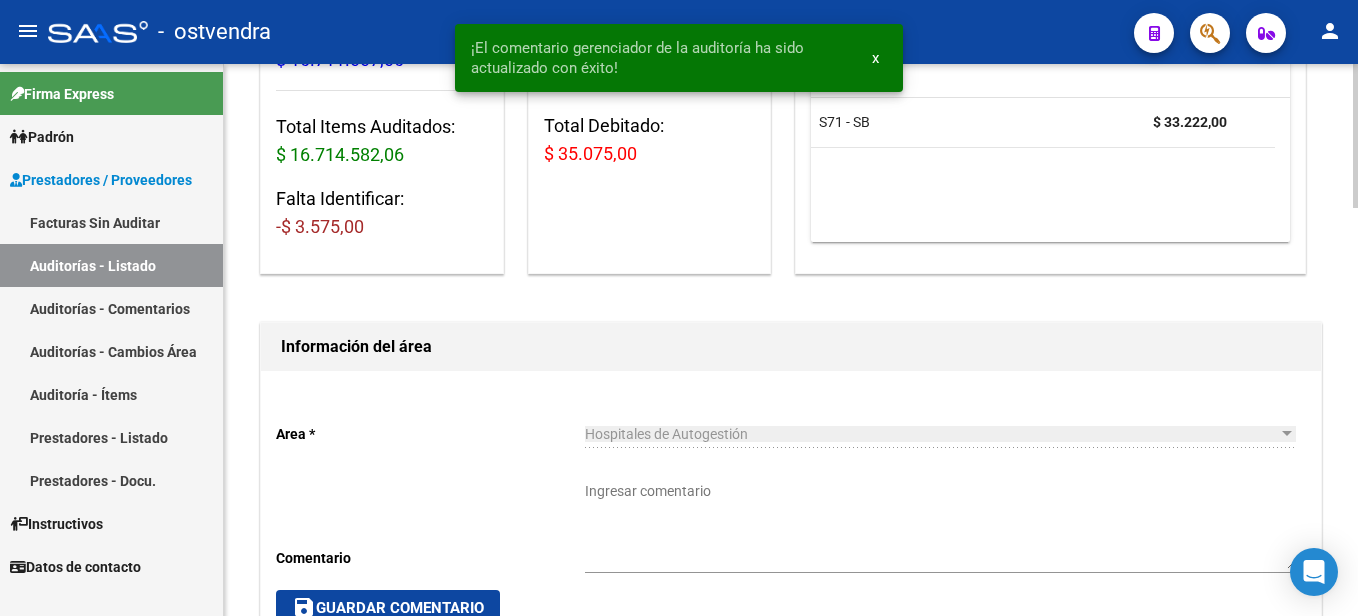 scroll, scrollTop: 300, scrollLeft: 0, axis: vertical 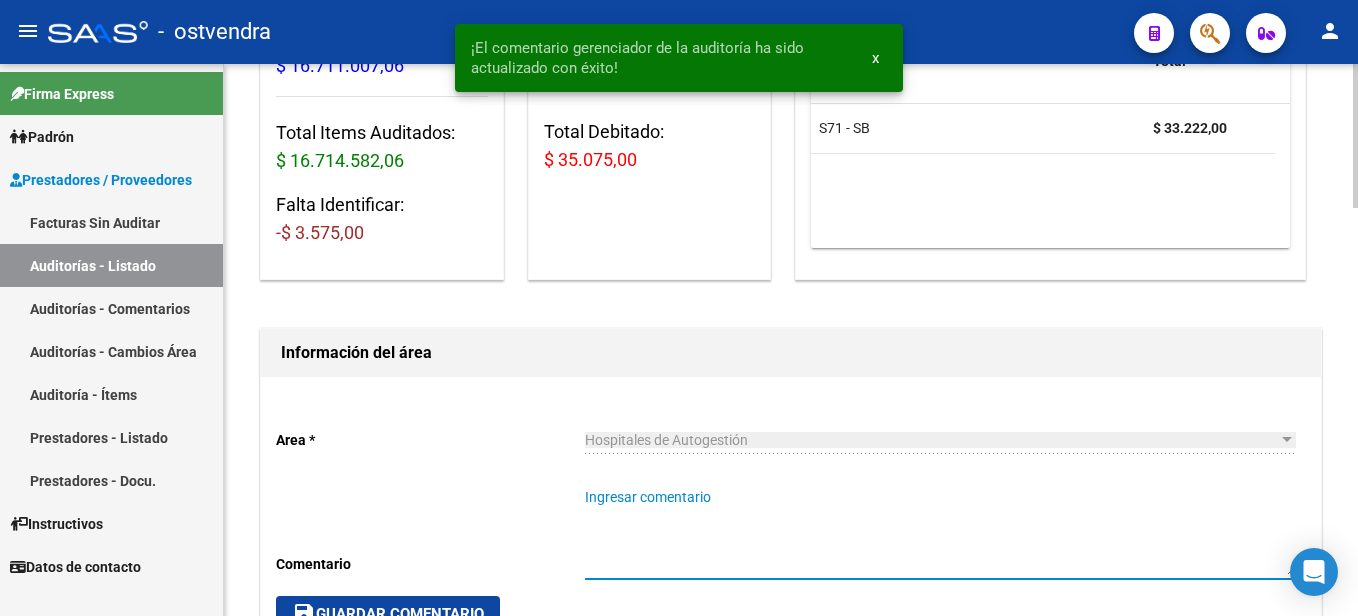 click on "Ingresar comentario" at bounding box center [940, 531] 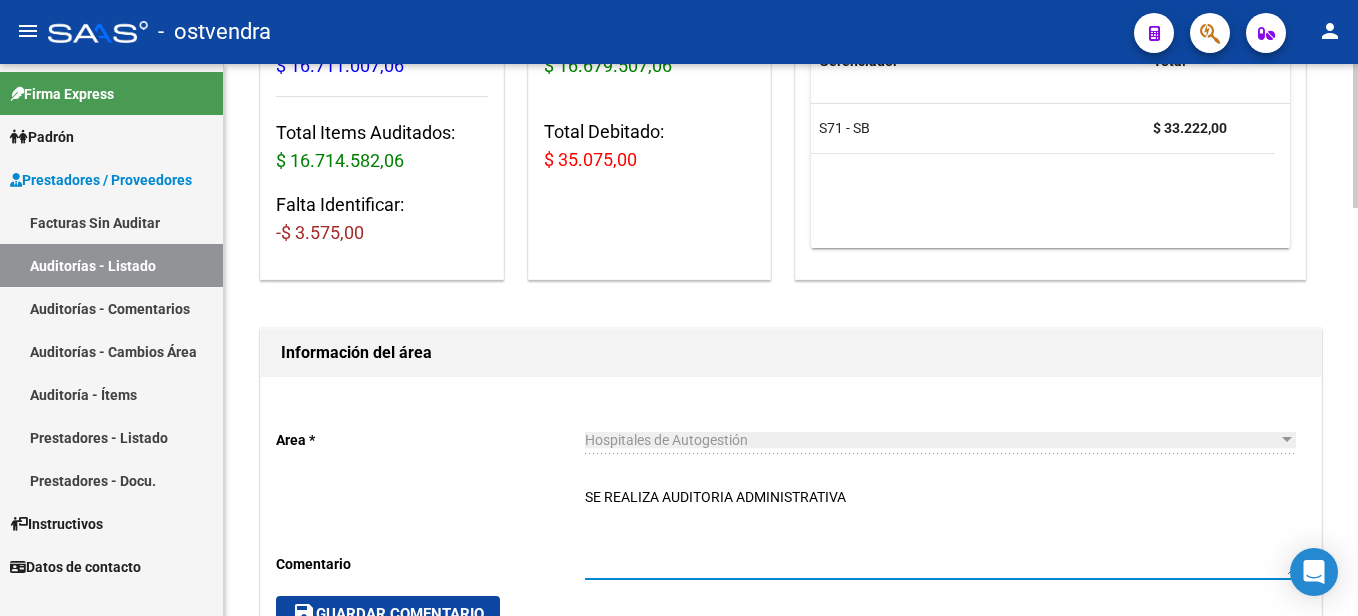 type on "SE REALIZA AUDITORIA ADMINISTRATIVA" 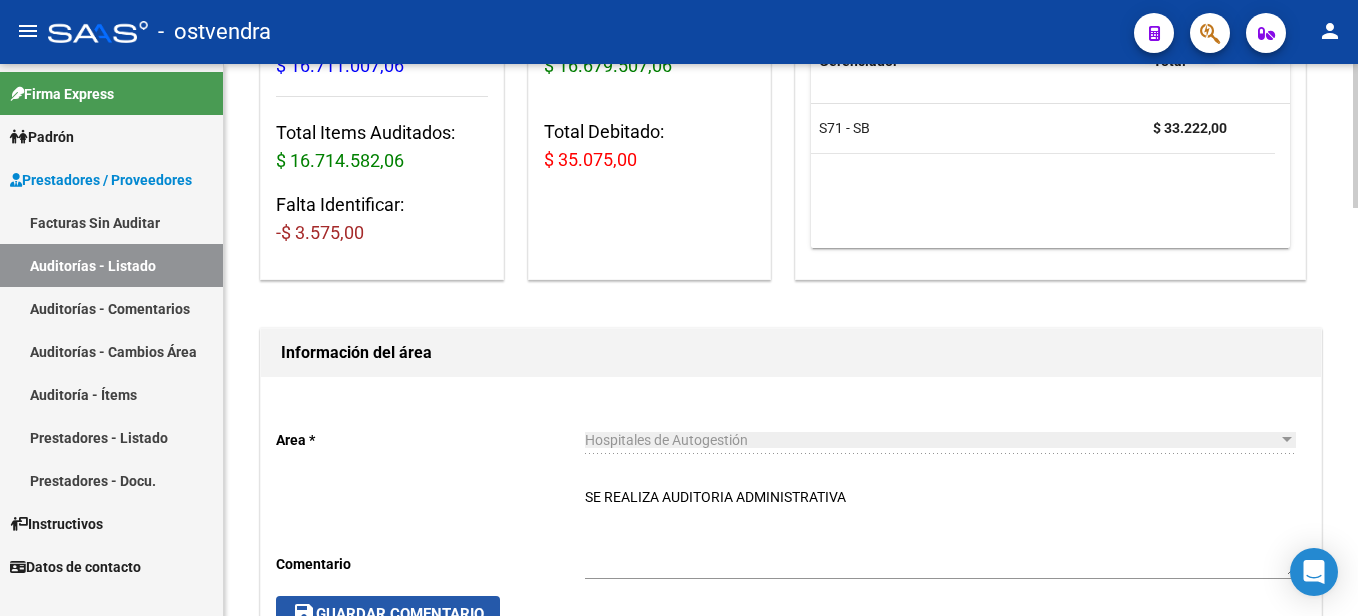 click on "save  Guardar Comentario" 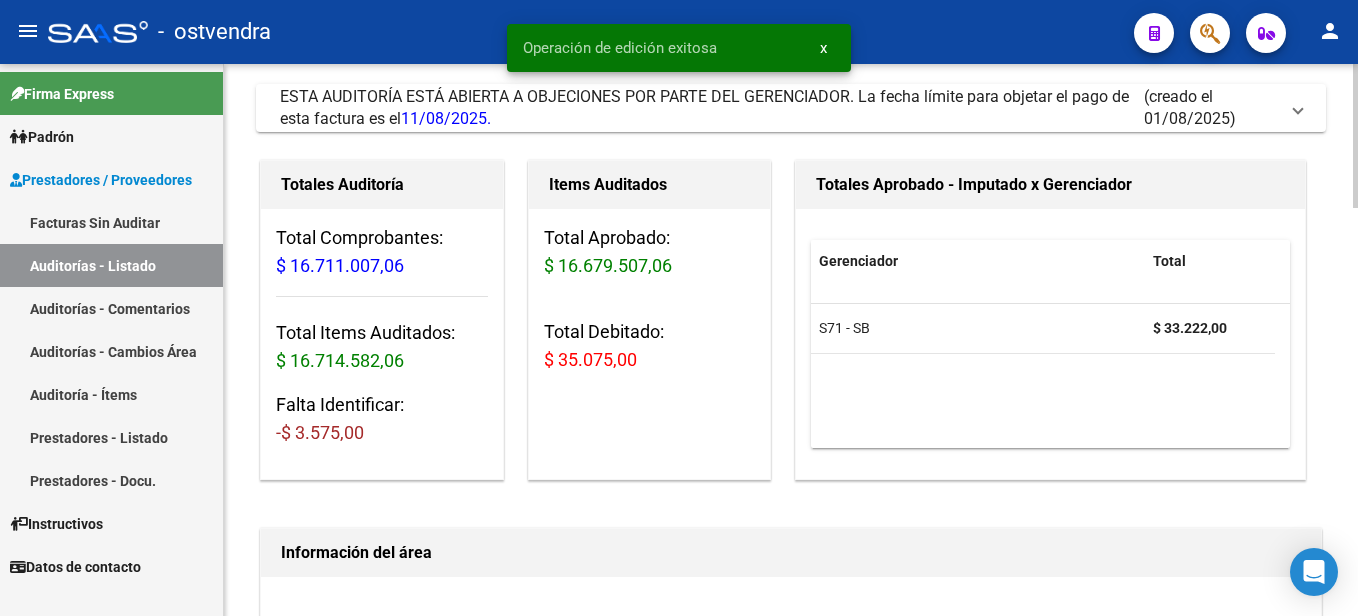 scroll, scrollTop: 0, scrollLeft: 0, axis: both 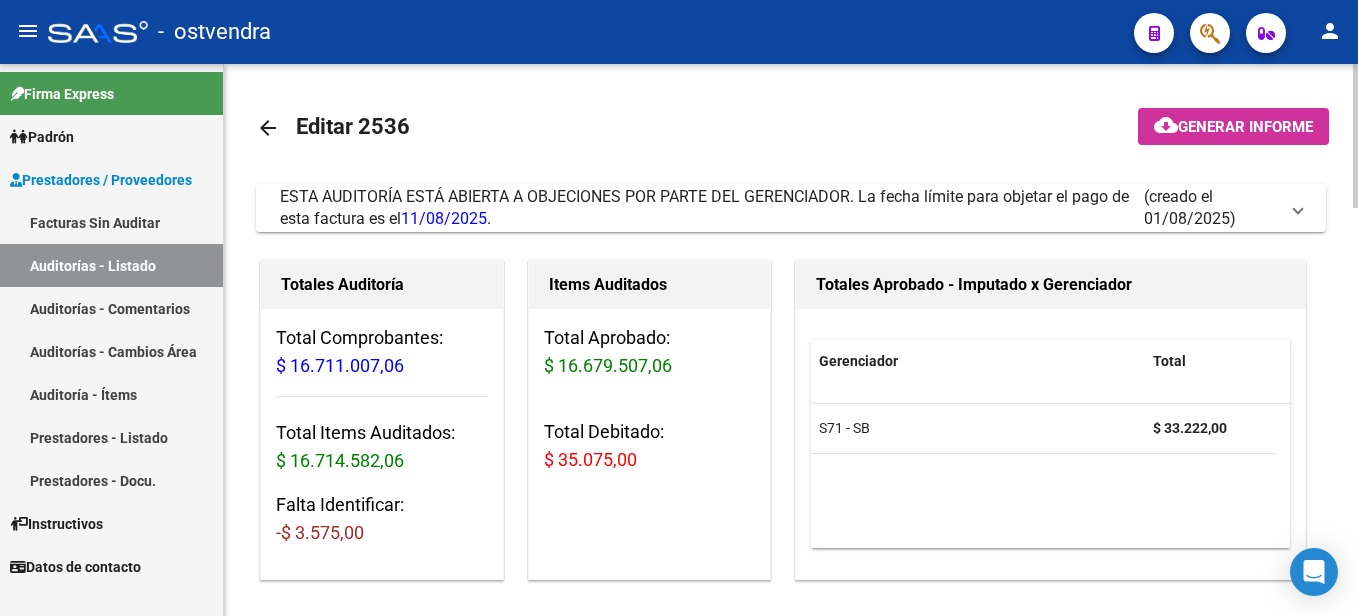 click on "arrow_back" 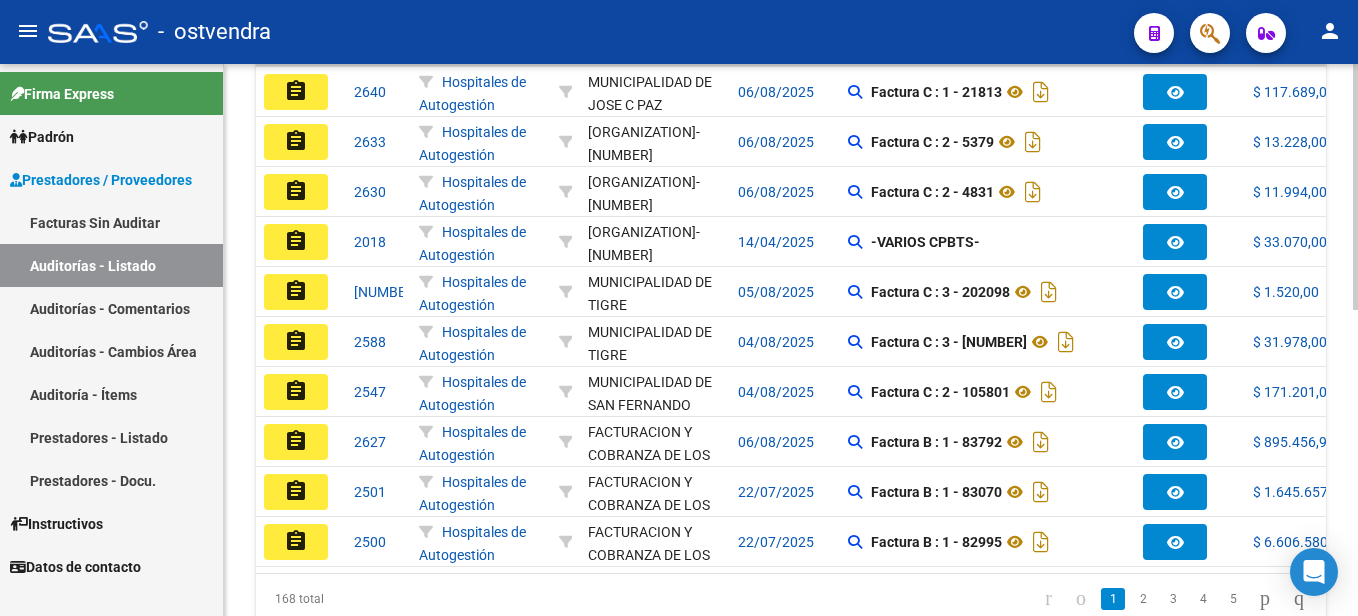 scroll, scrollTop: 600, scrollLeft: 0, axis: vertical 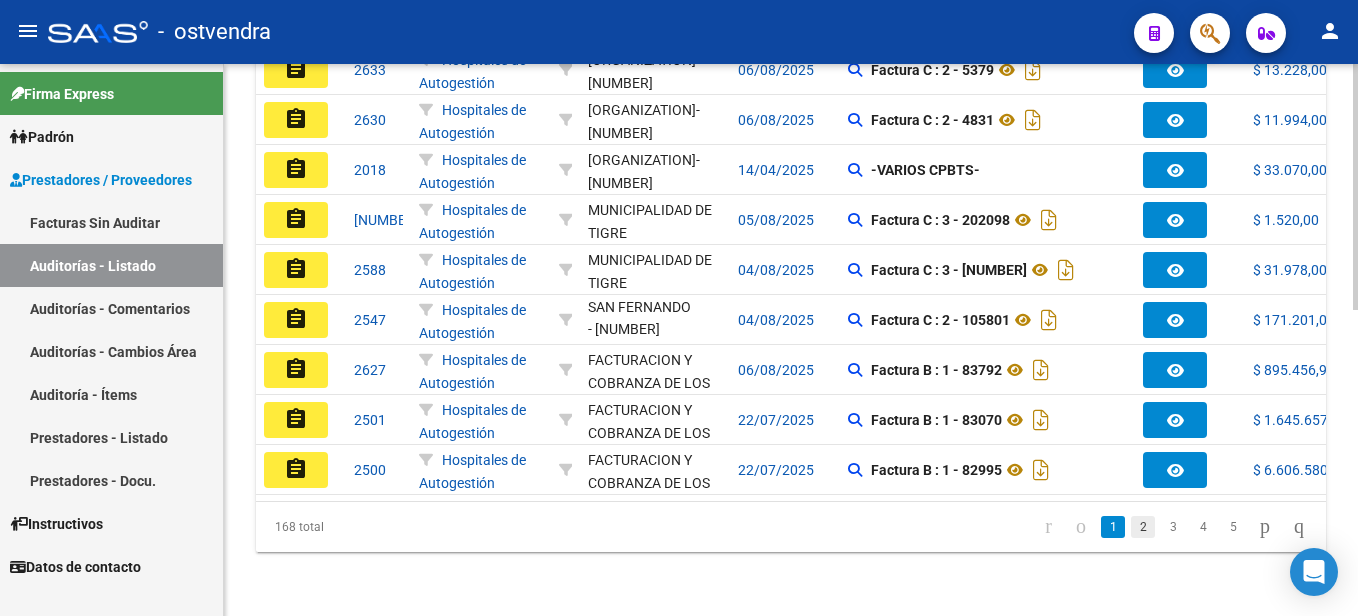 click on "2" 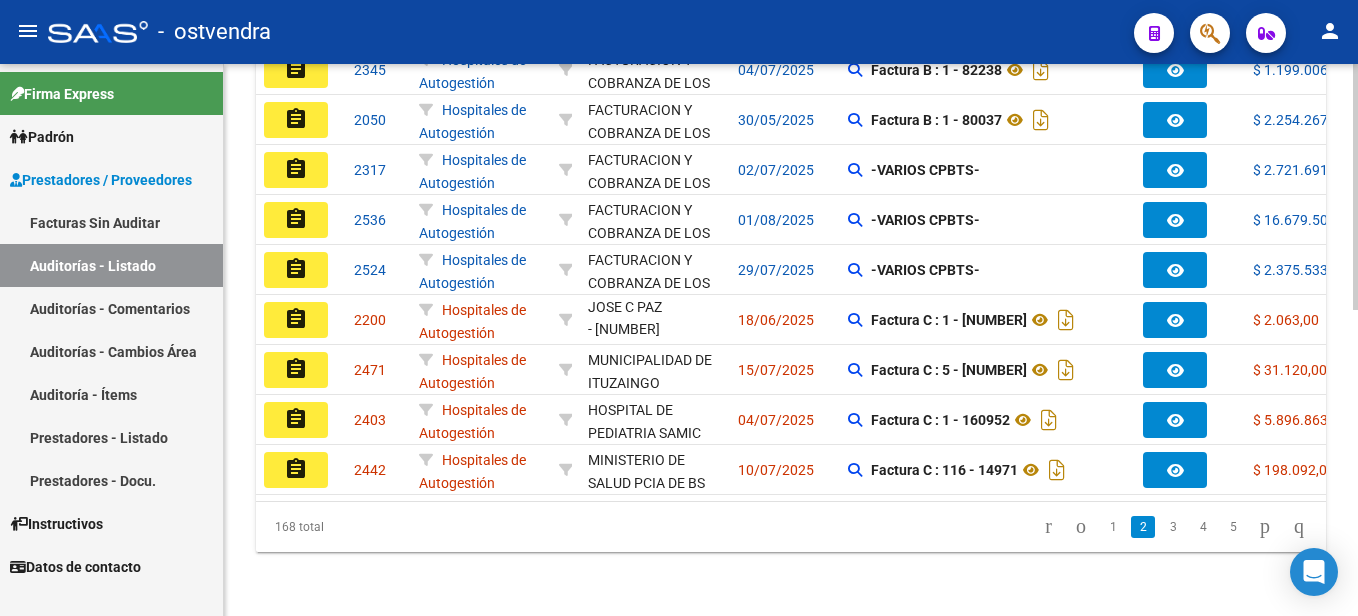 scroll, scrollTop: 686, scrollLeft: 0, axis: vertical 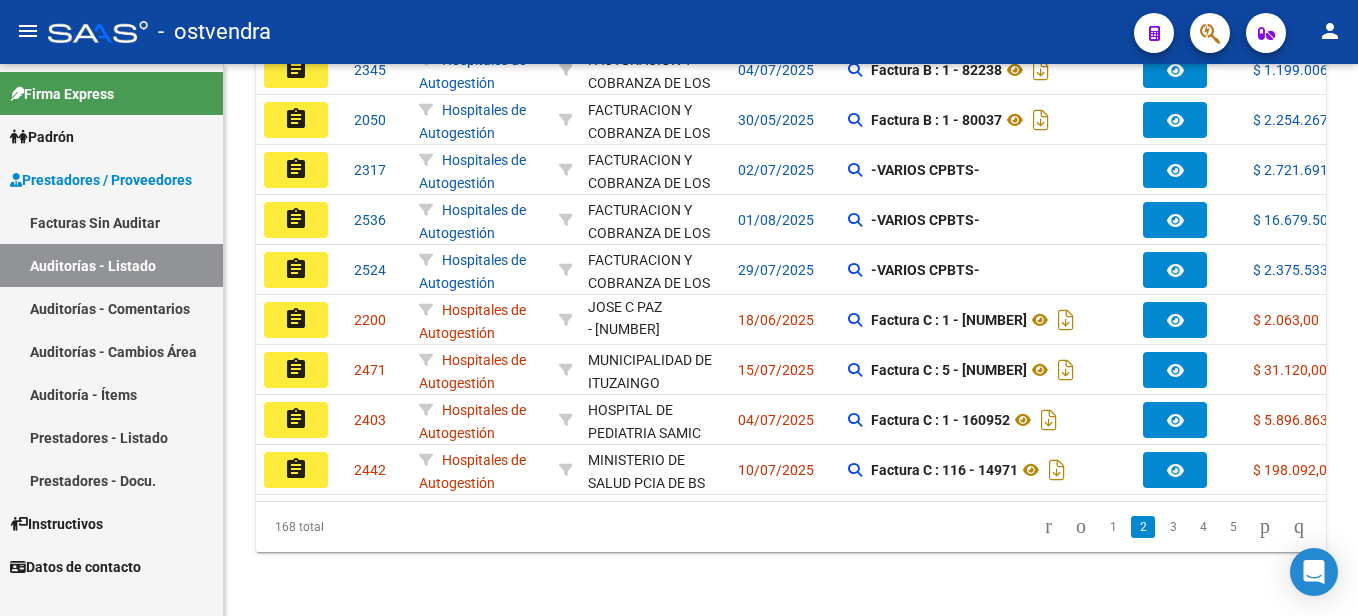 click on "assignment" 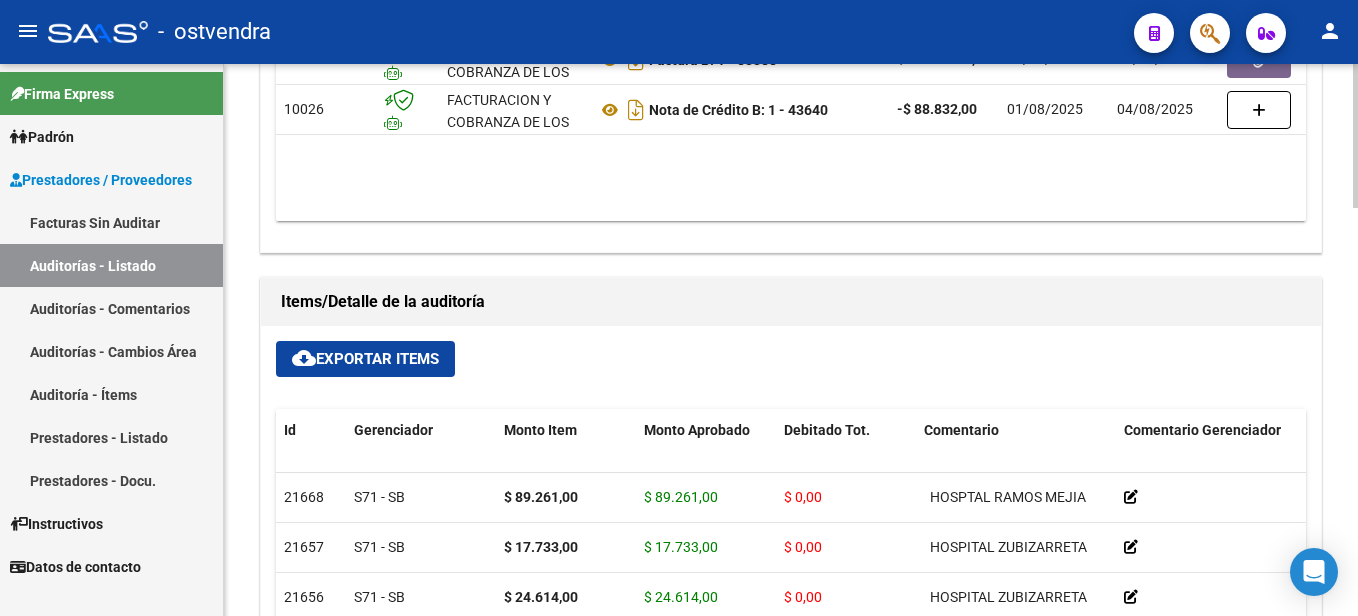 scroll, scrollTop: 1200, scrollLeft: 0, axis: vertical 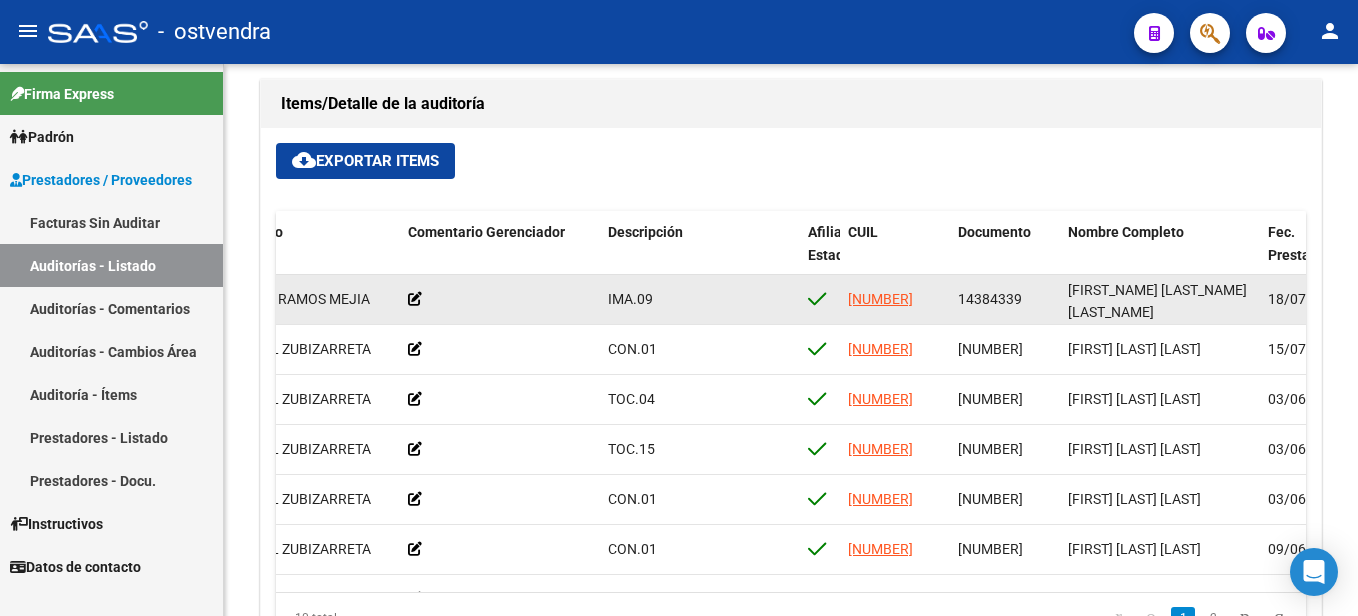 drag, startPoint x: 960, startPoint y: 296, endPoint x: 1030, endPoint y: 300, distance: 70.11419 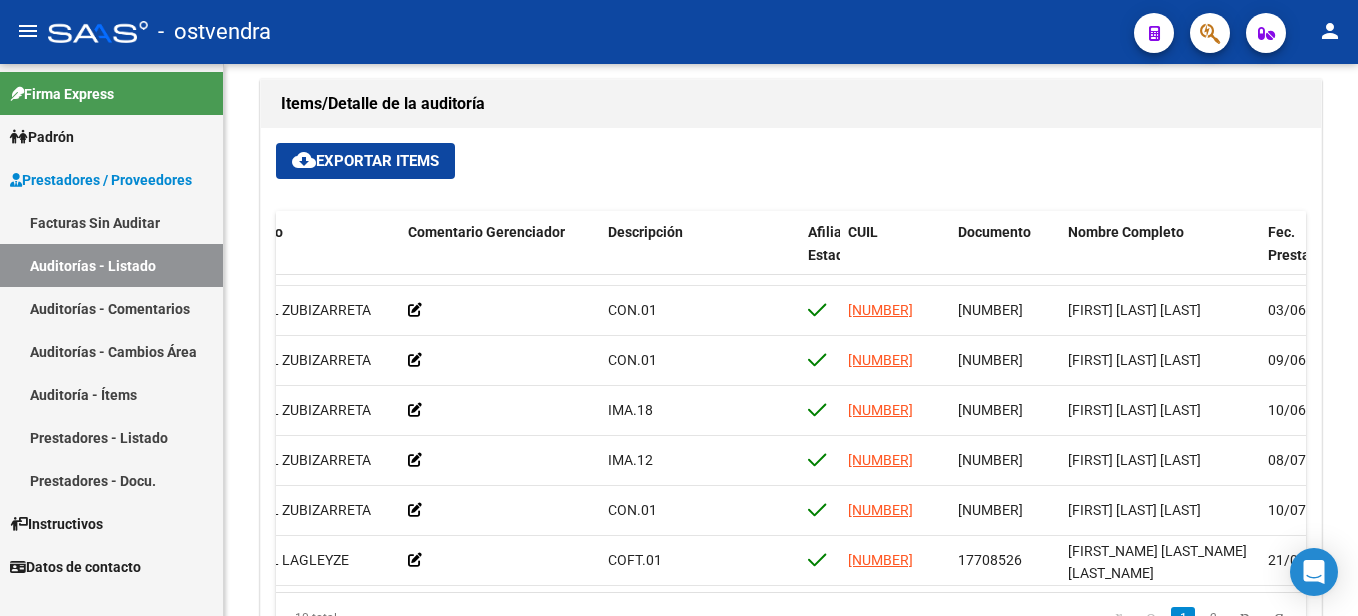 scroll, scrollTop: 0, scrollLeft: 716, axis: horizontal 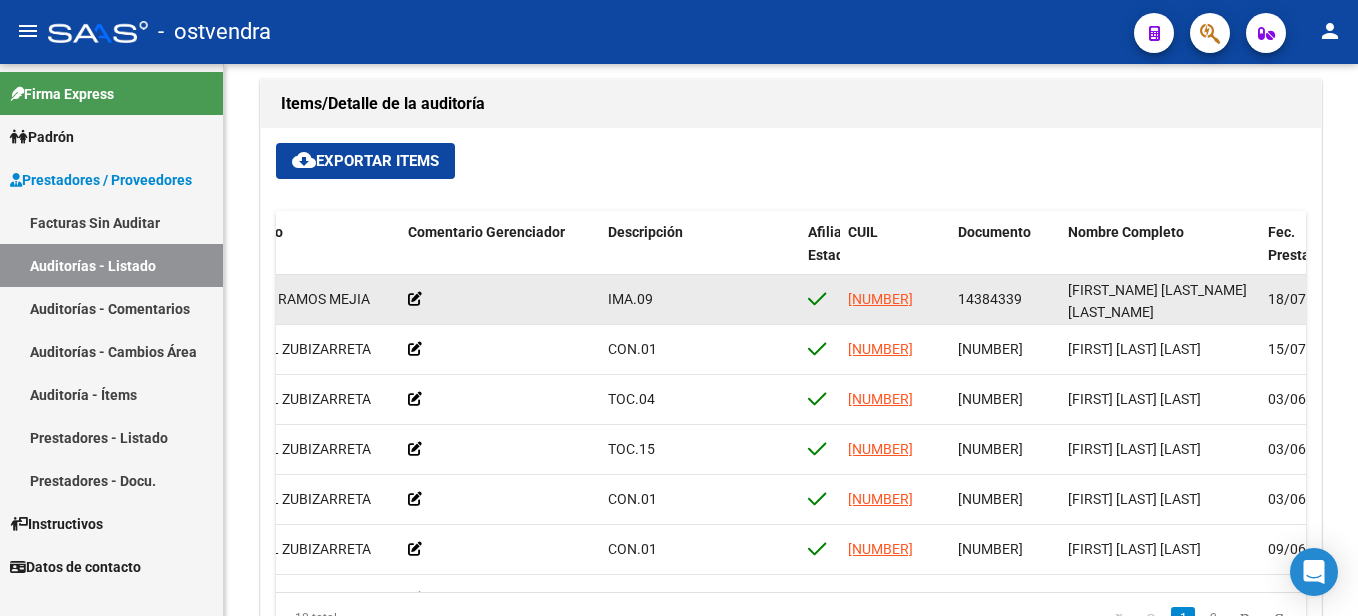 click 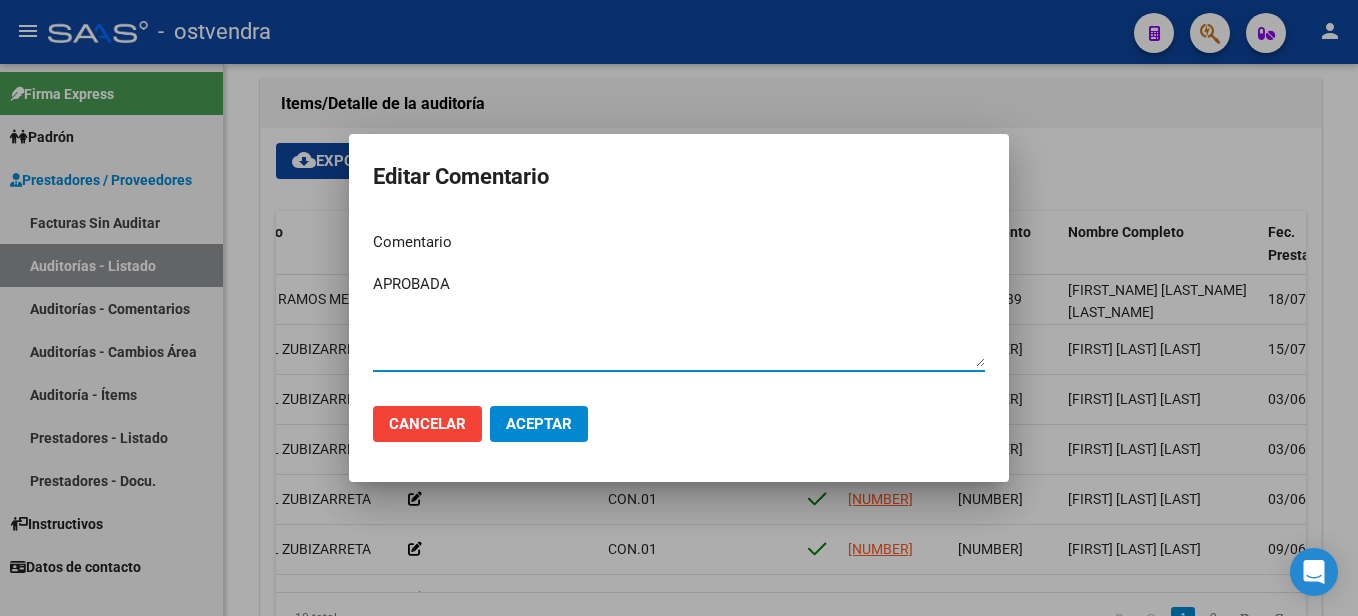 type on "APROBADA" 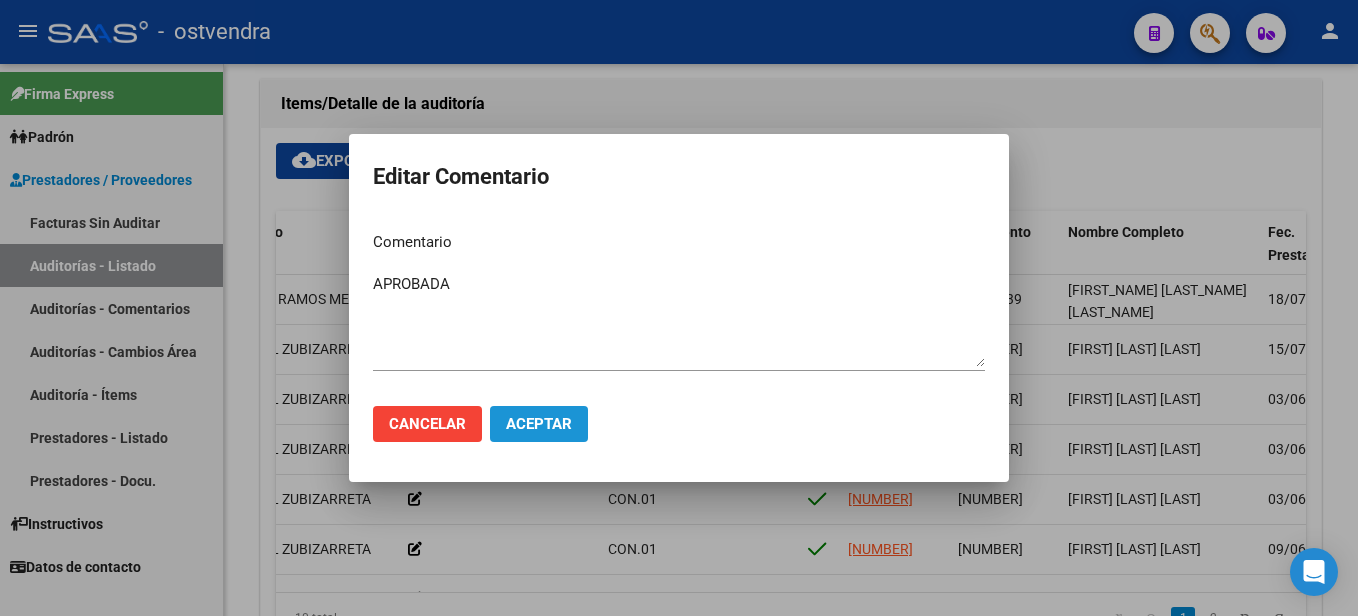 click on "Aceptar" 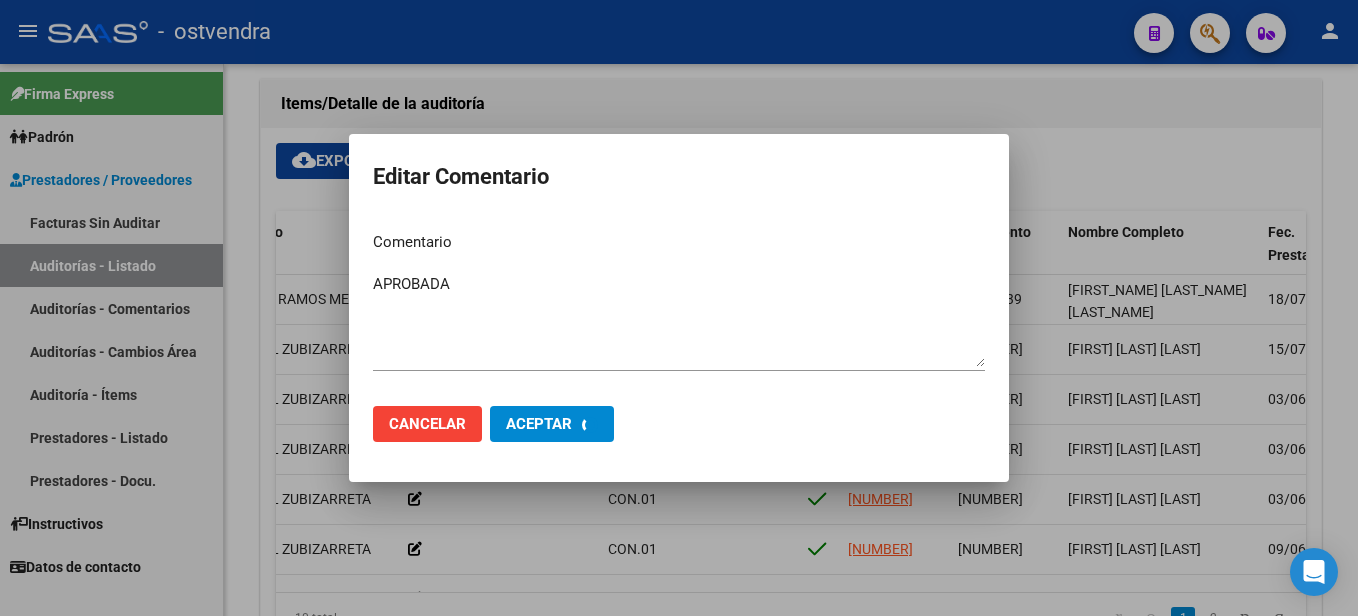 type 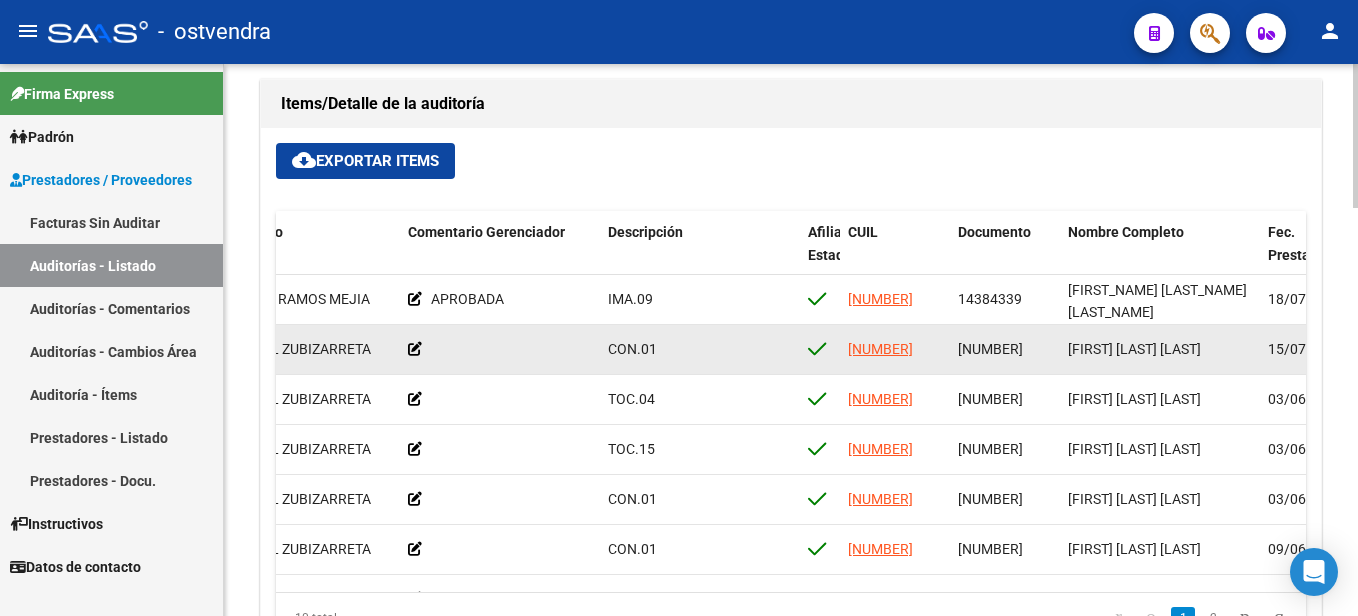 click 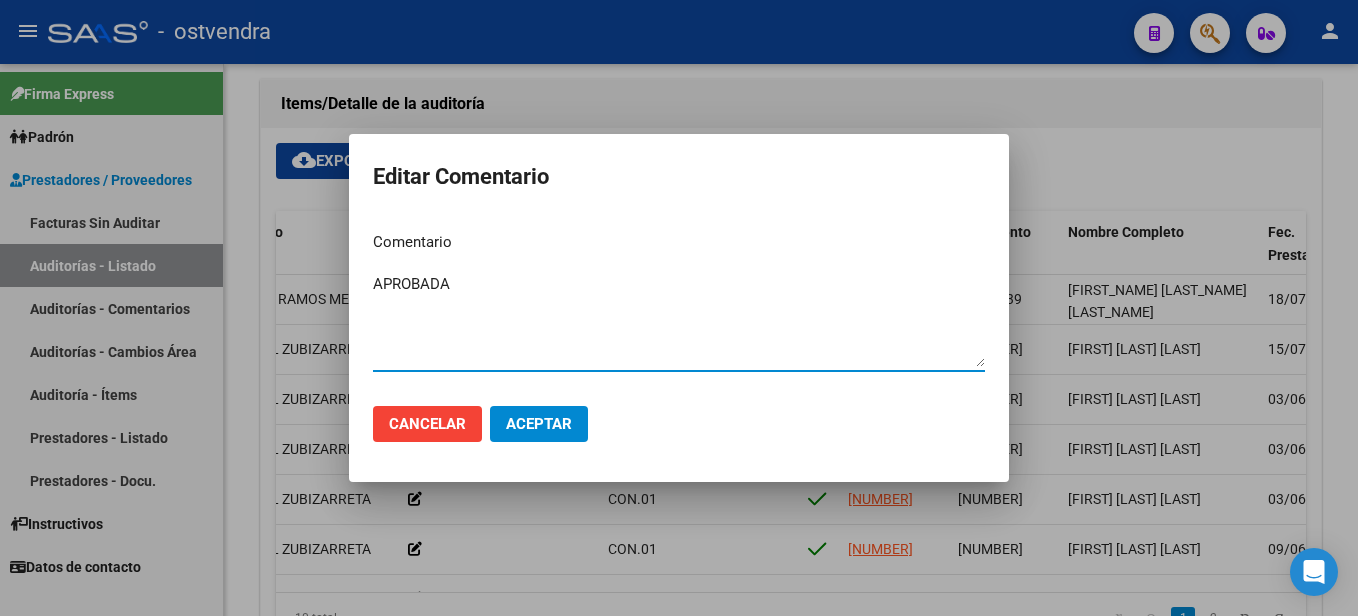 type on "APROBADA" 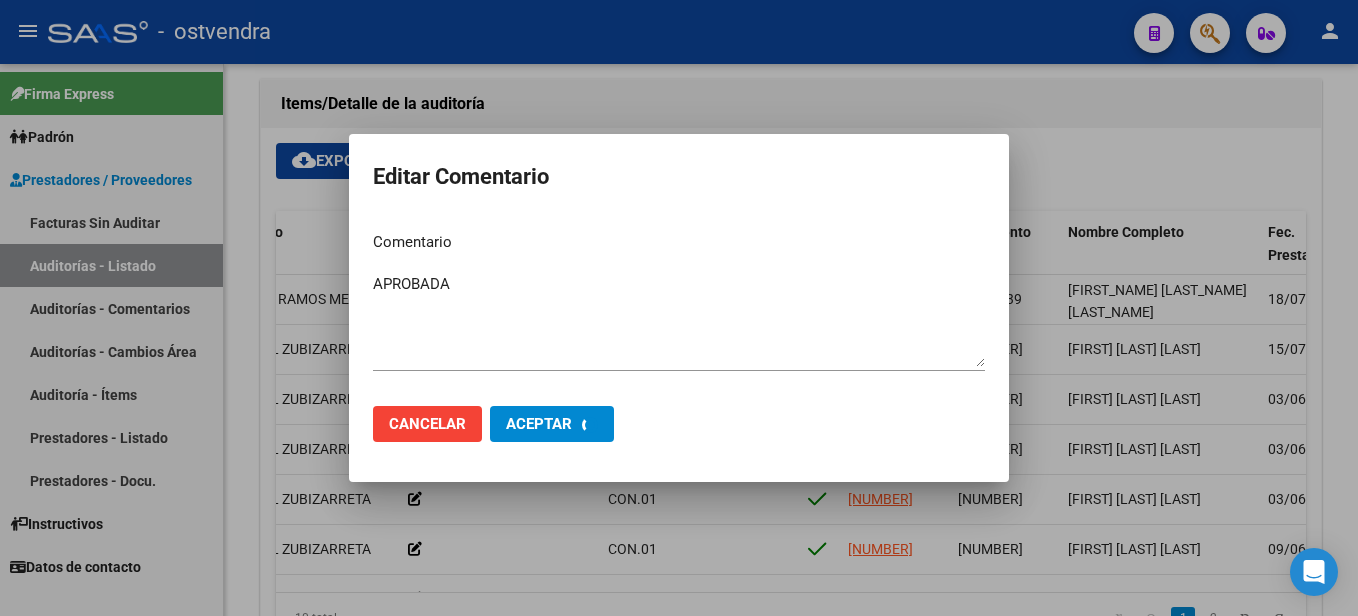 type 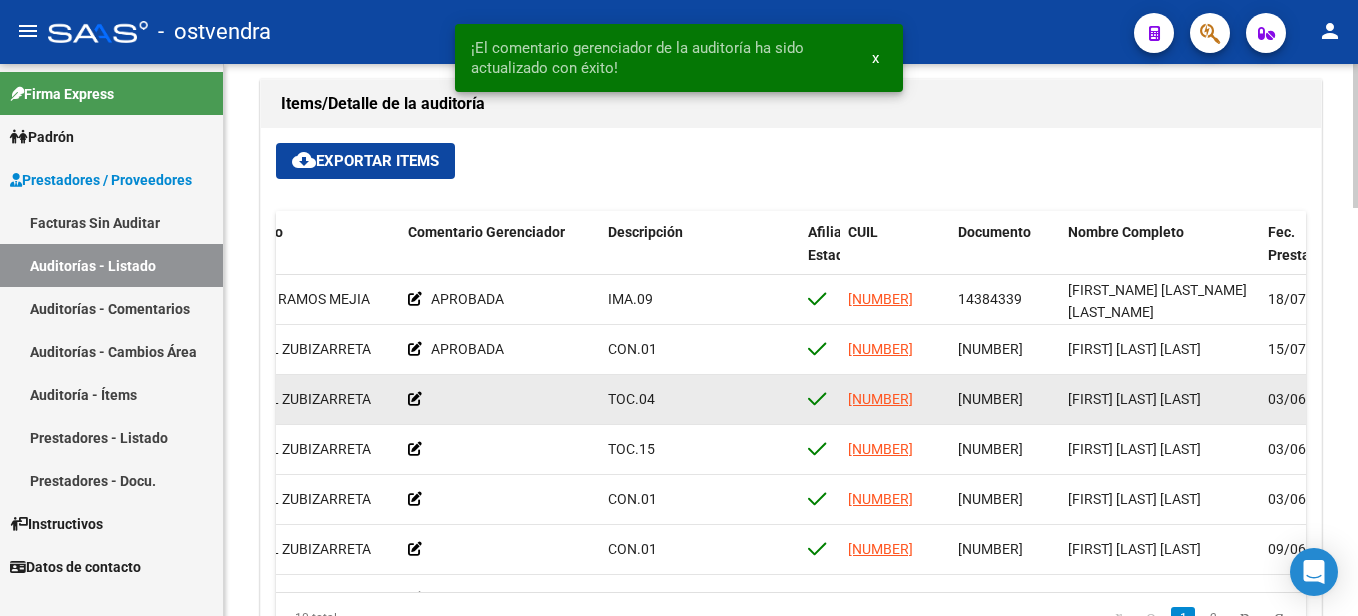 click 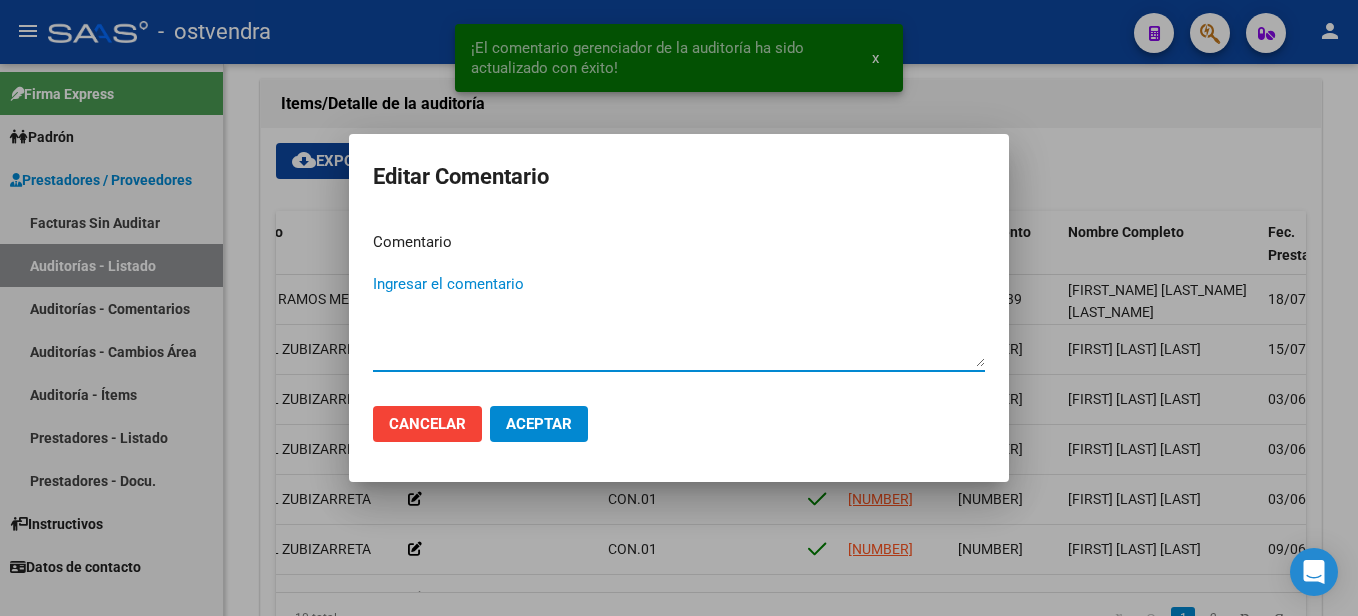 drag, startPoint x: 431, startPoint y: 285, endPoint x: 446, endPoint y: 300, distance: 21.213203 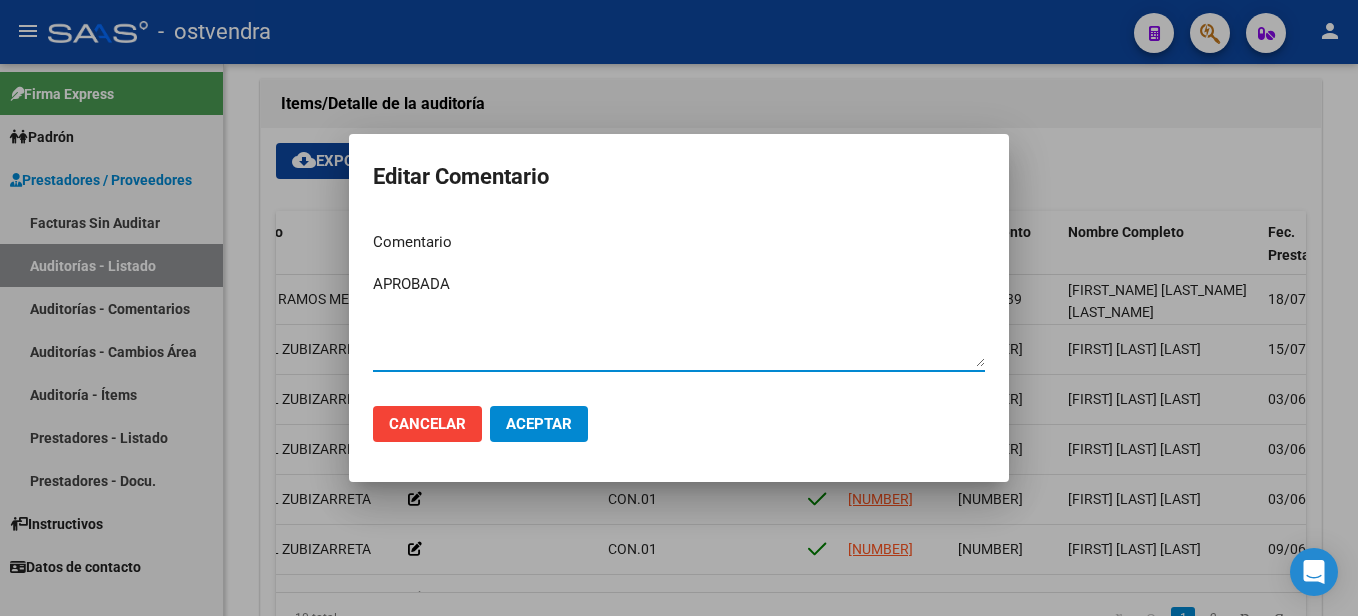 type on "APROBADA" 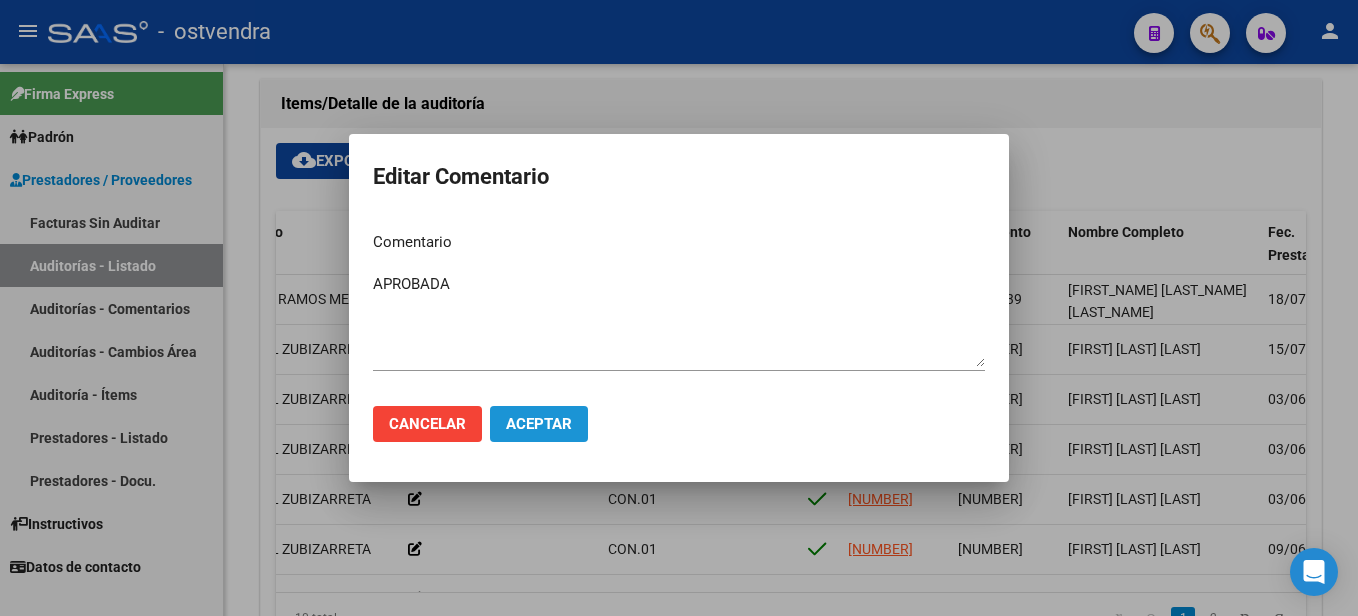 click on "Aceptar" 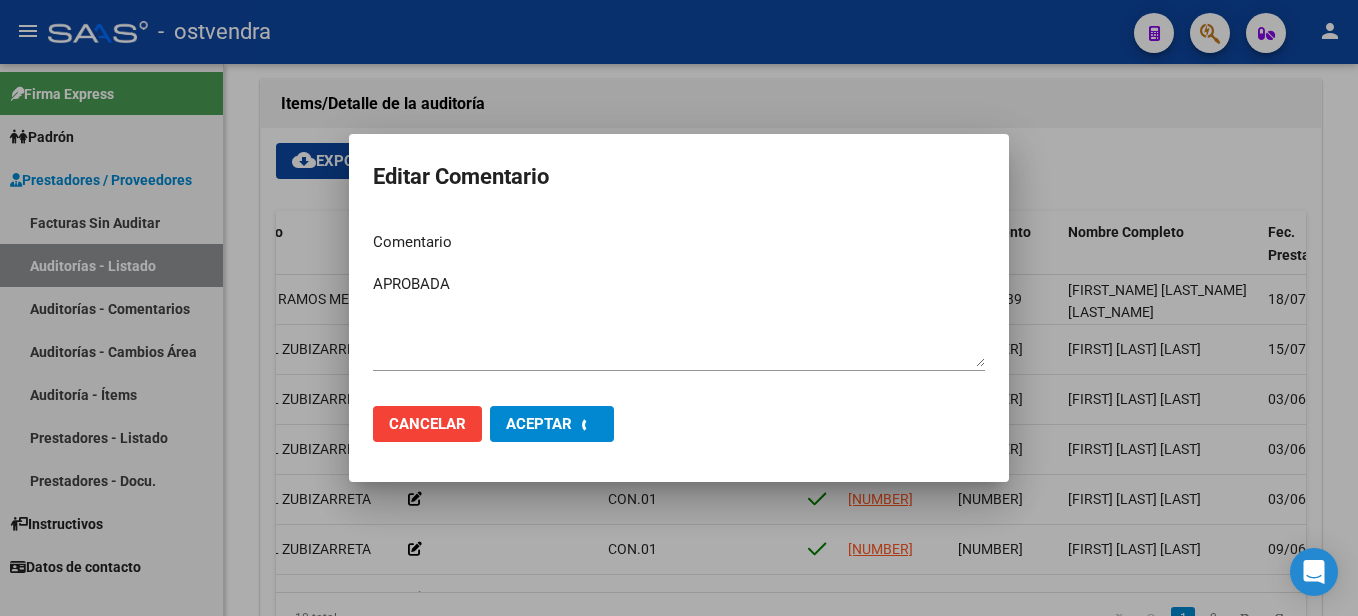 type 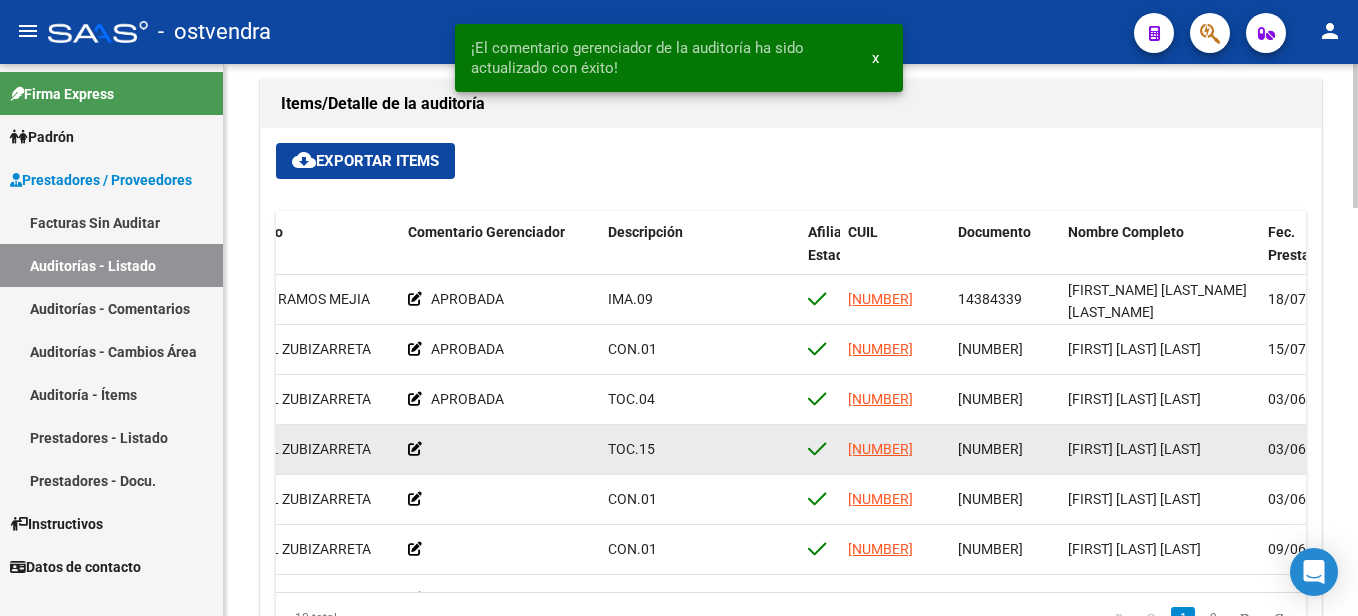 click 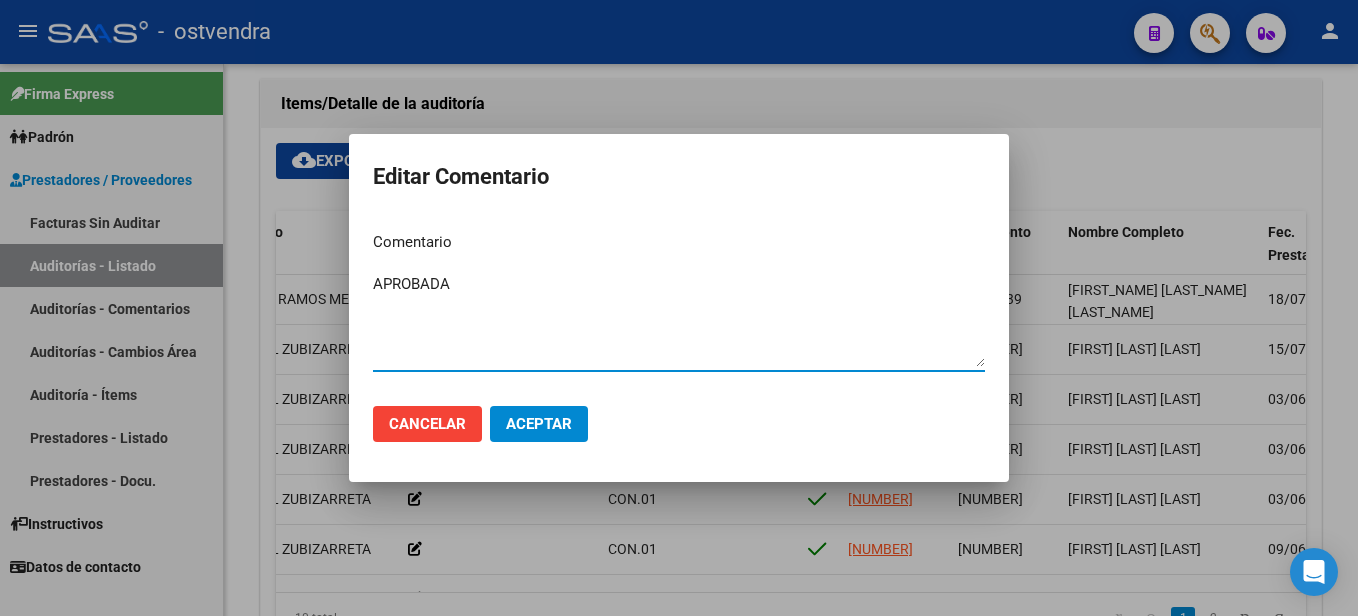 type on "APROBADA" 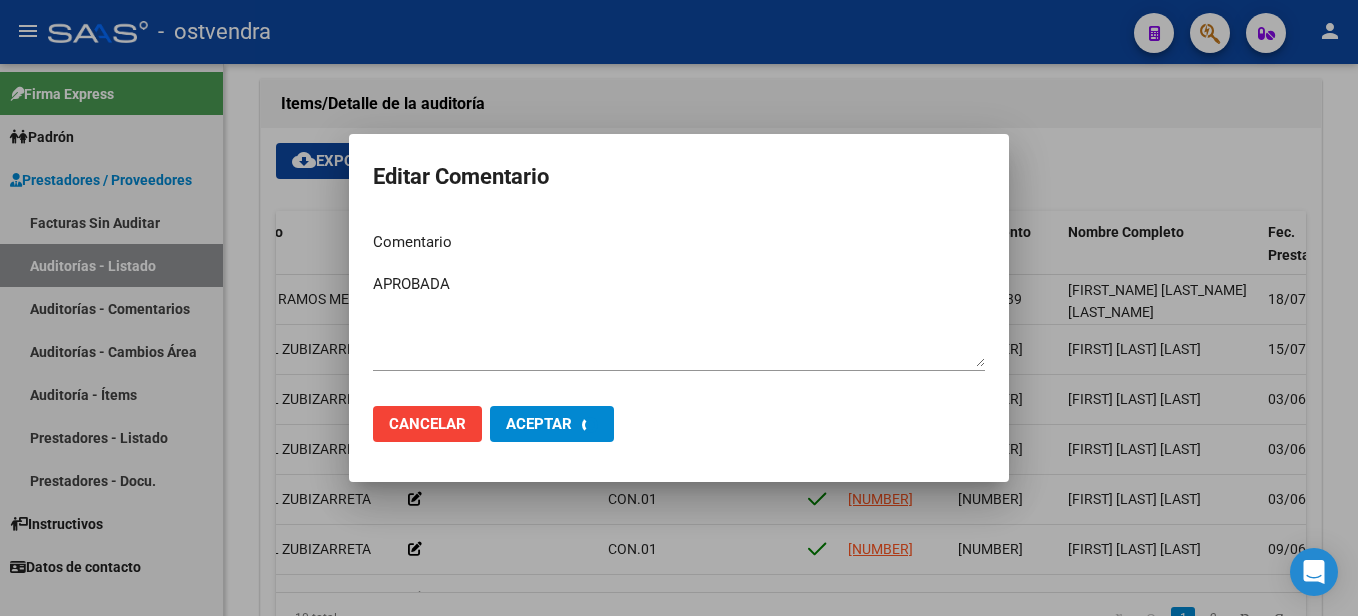 type 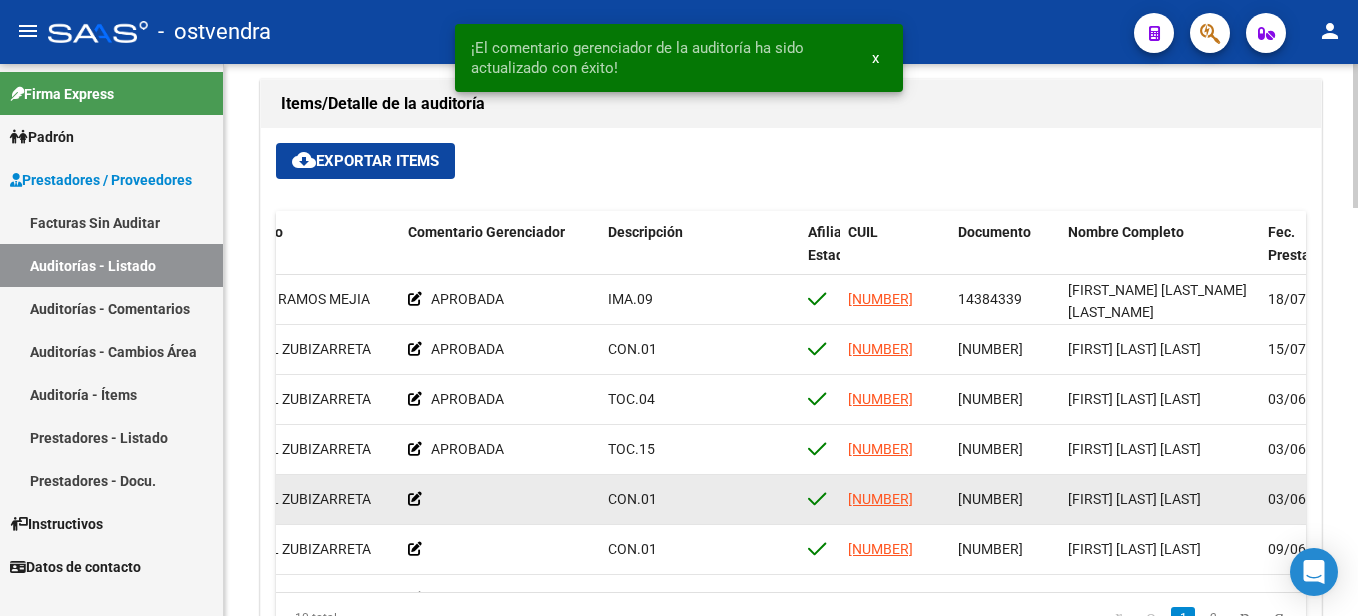 click 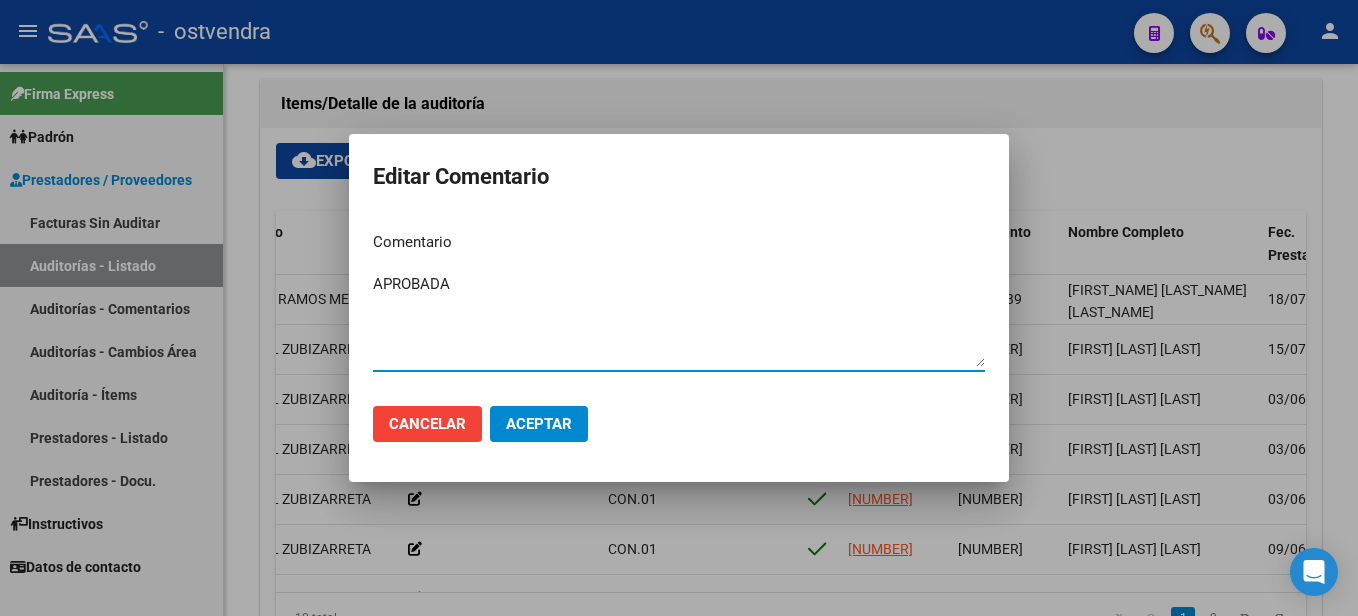 type on "APROBADA" 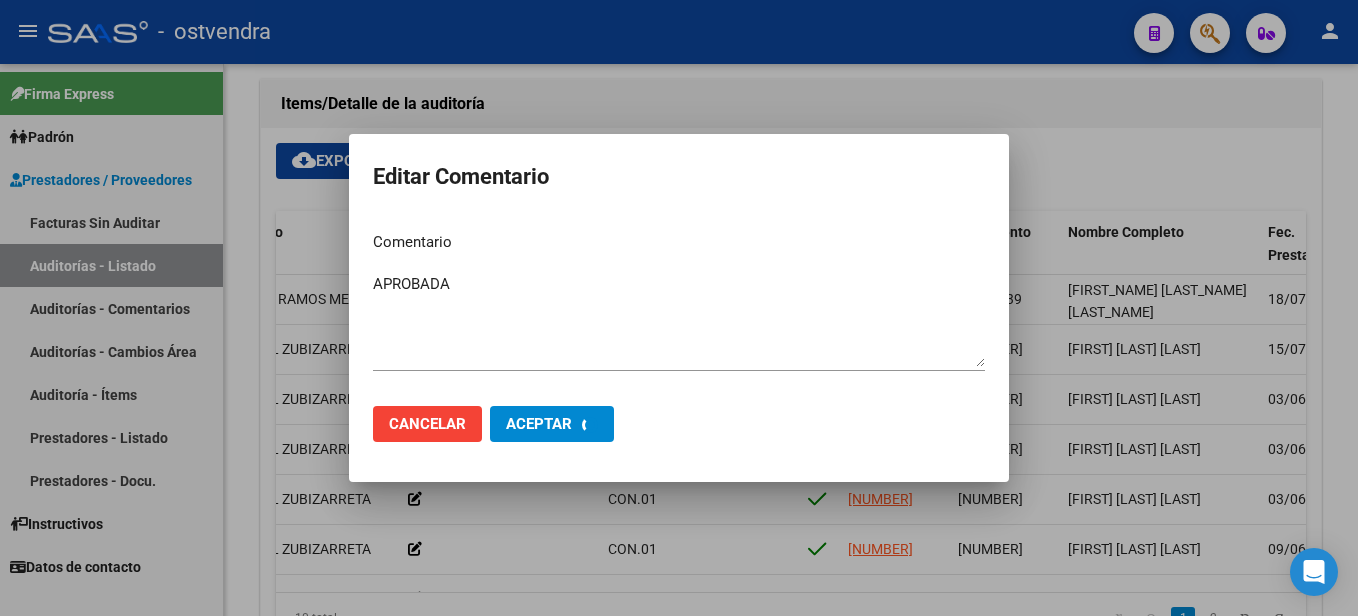 type 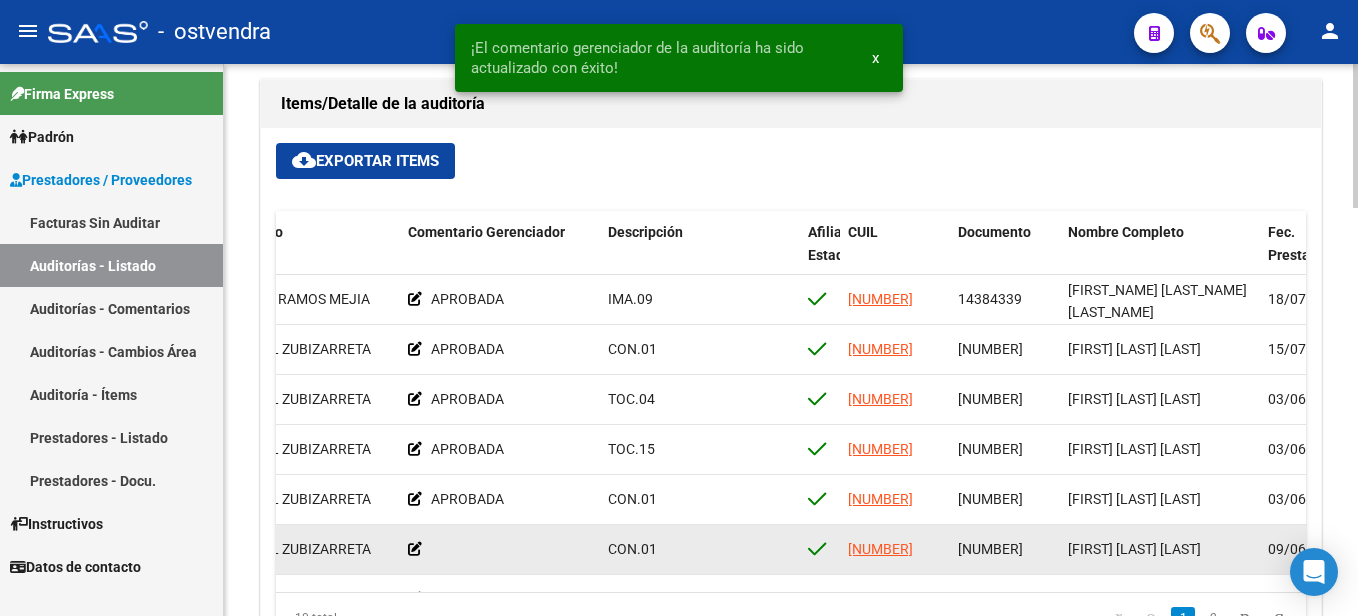 click 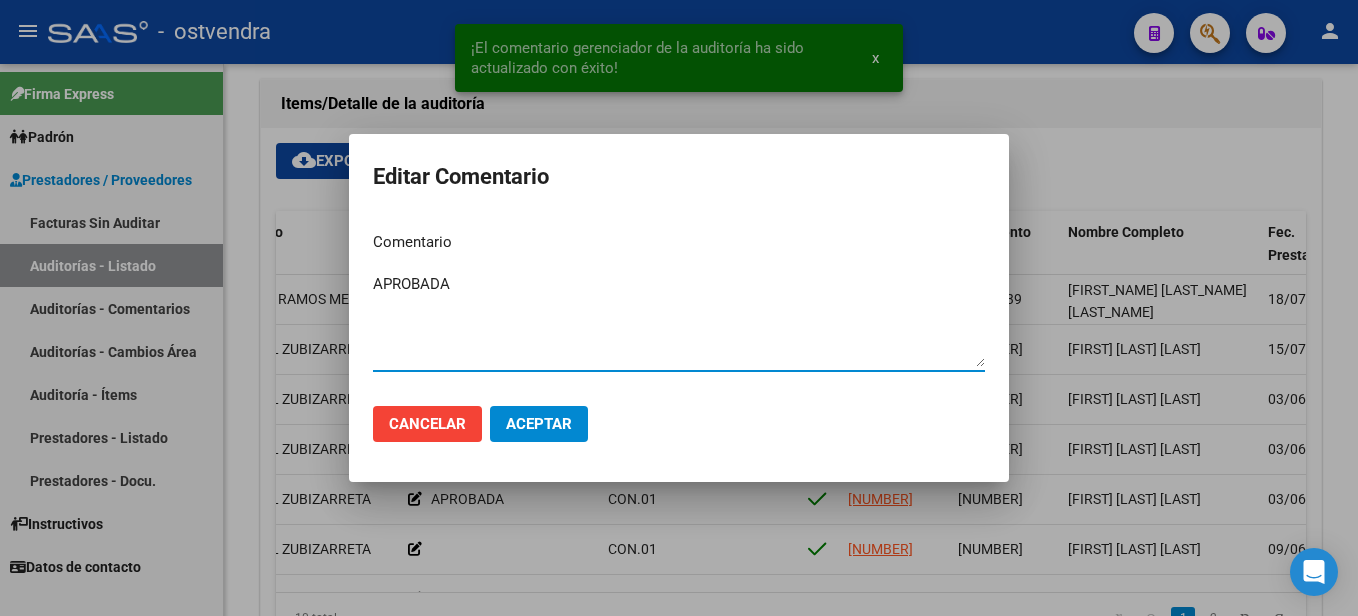 type on "APROBADA" 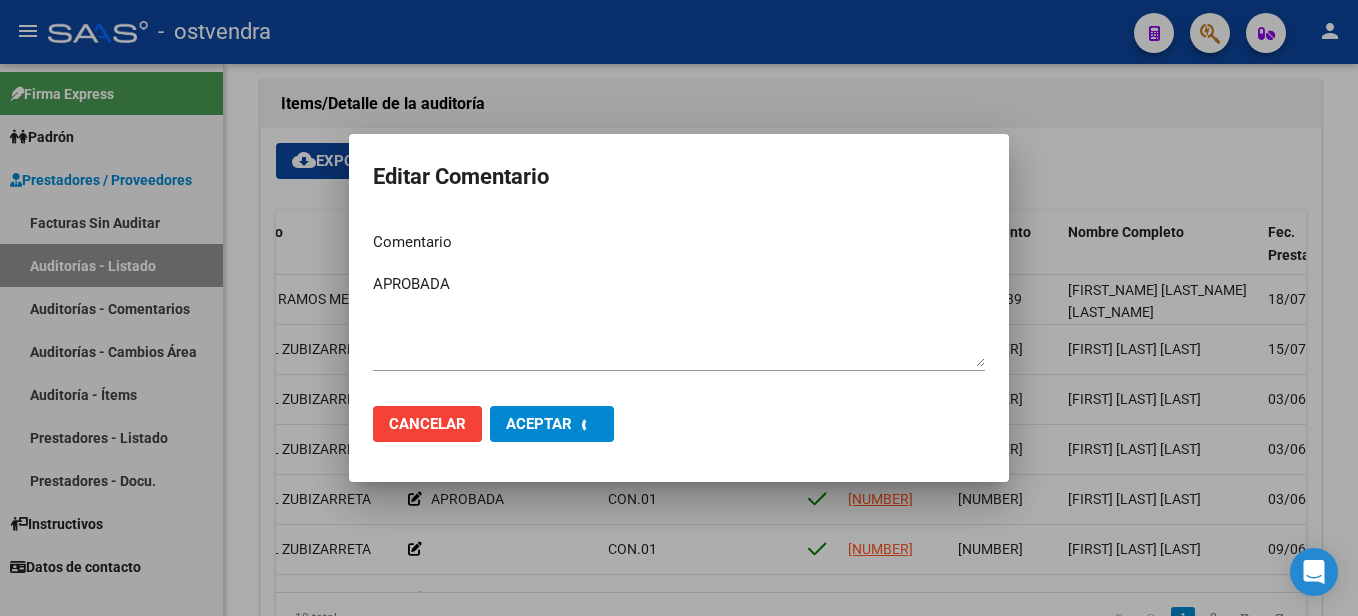 type 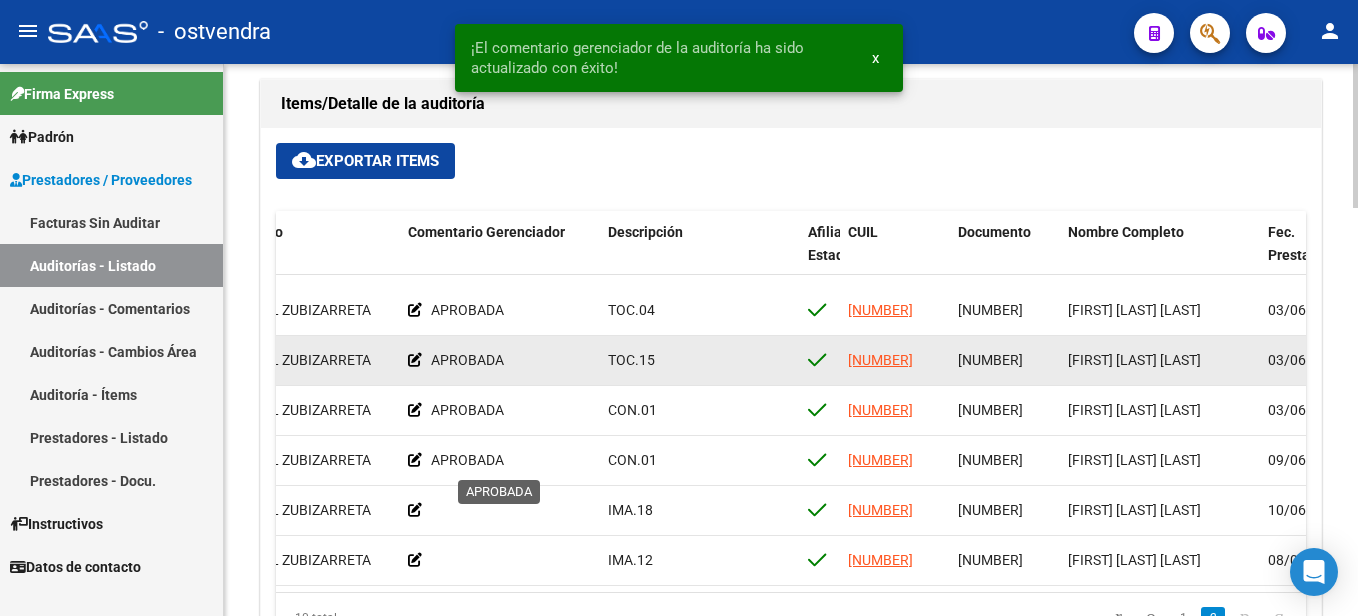scroll, scrollTop: 100, scrollLeft: 716, axis: both 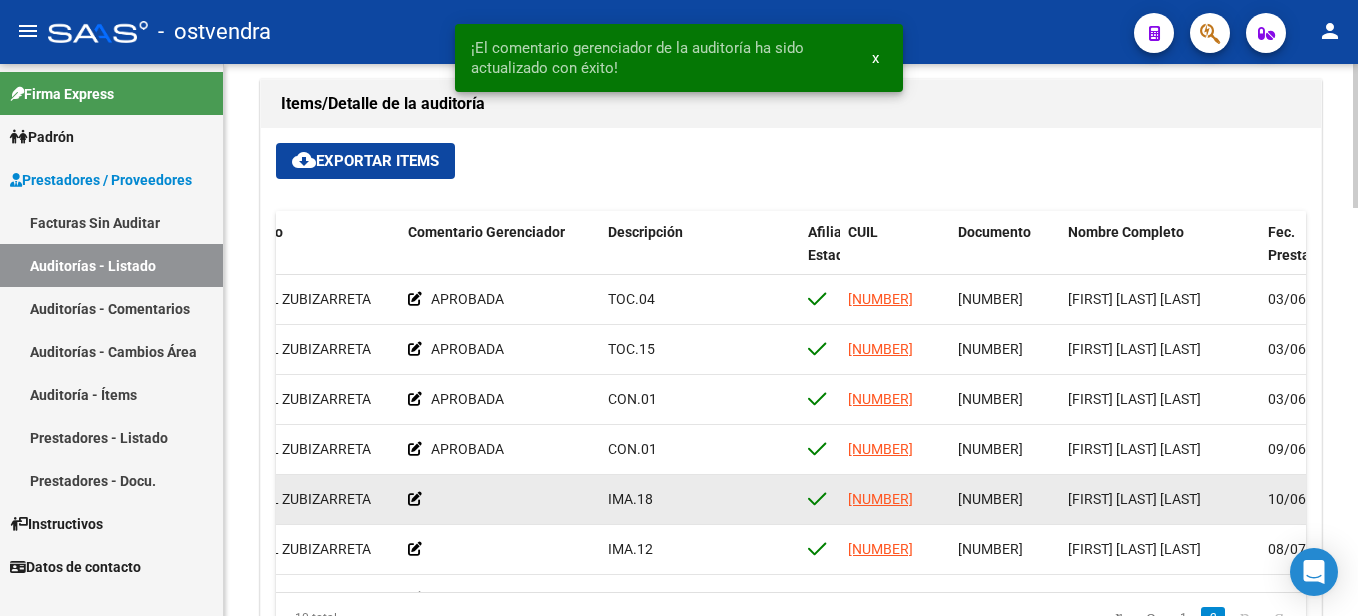 click 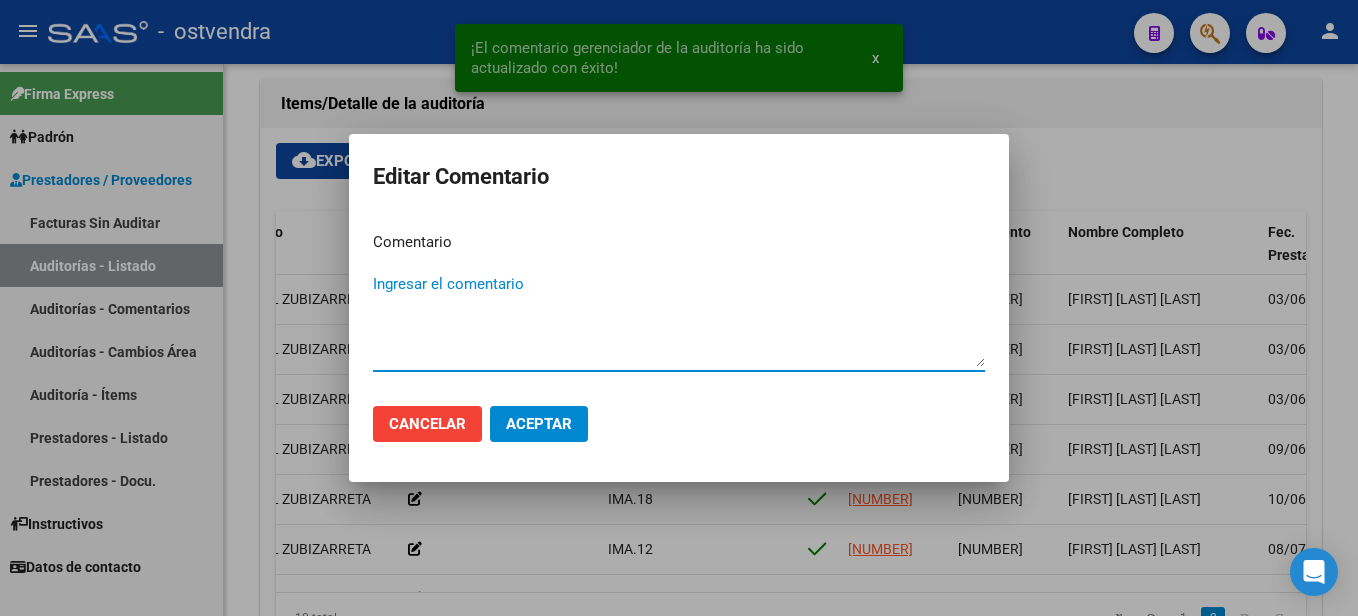click on "Ingresar el comentario" at bounding box center (679, 320) 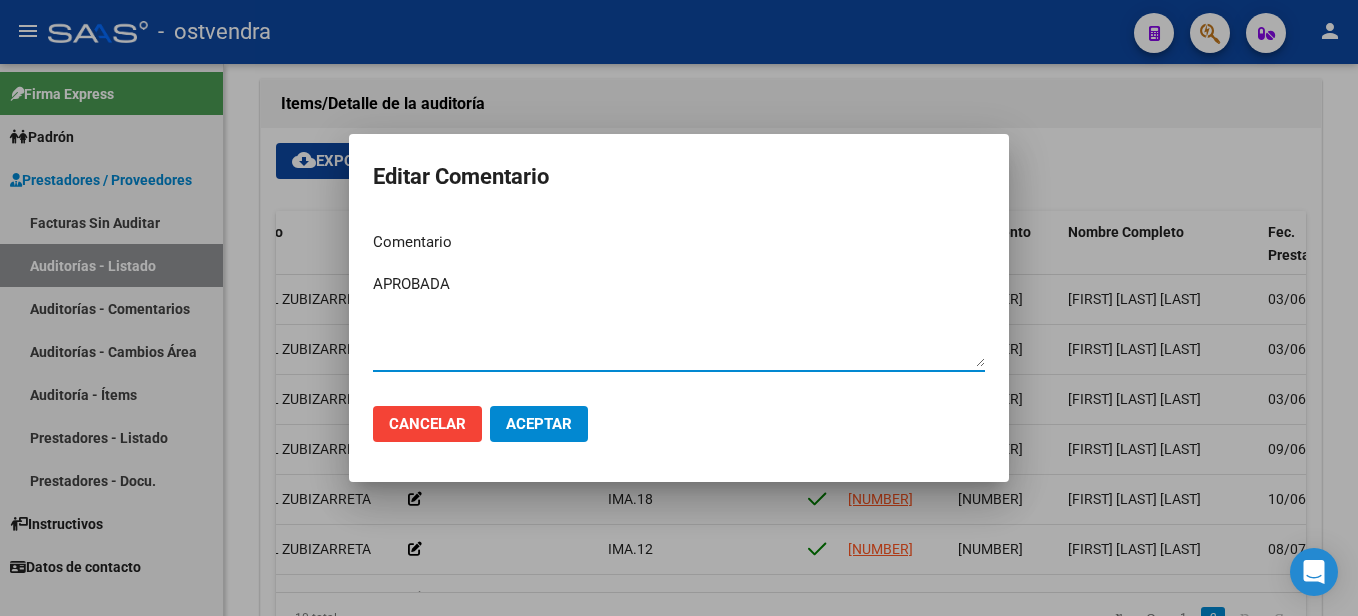 type on "APROBADA" 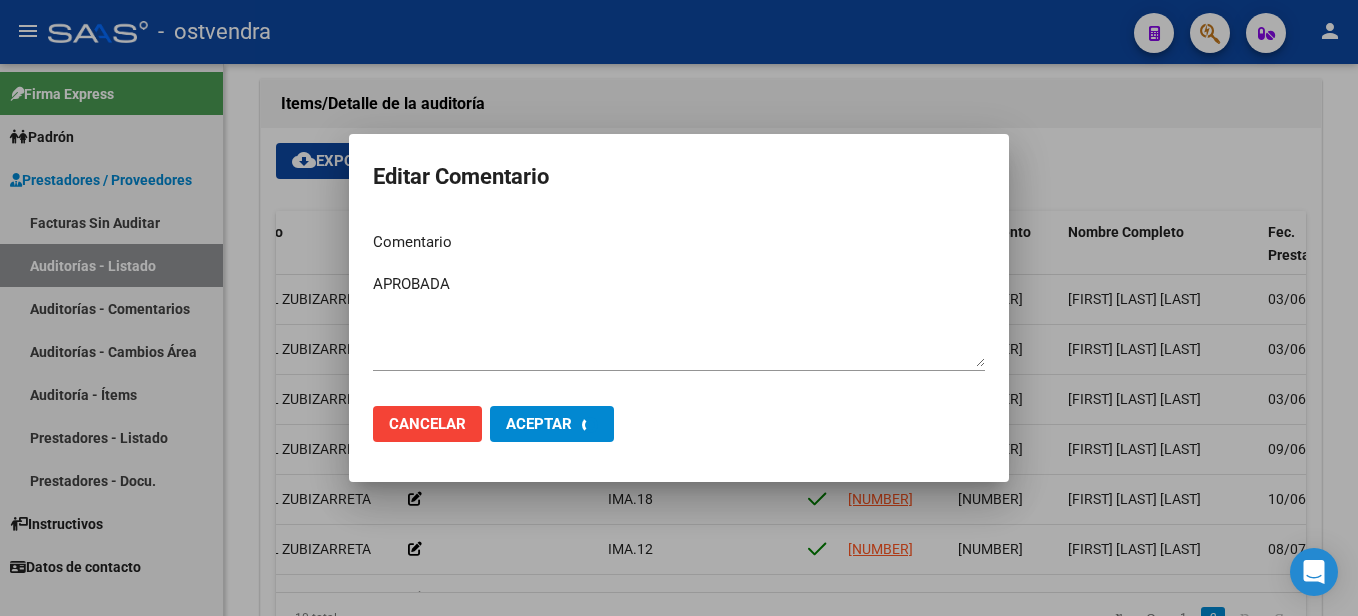 type 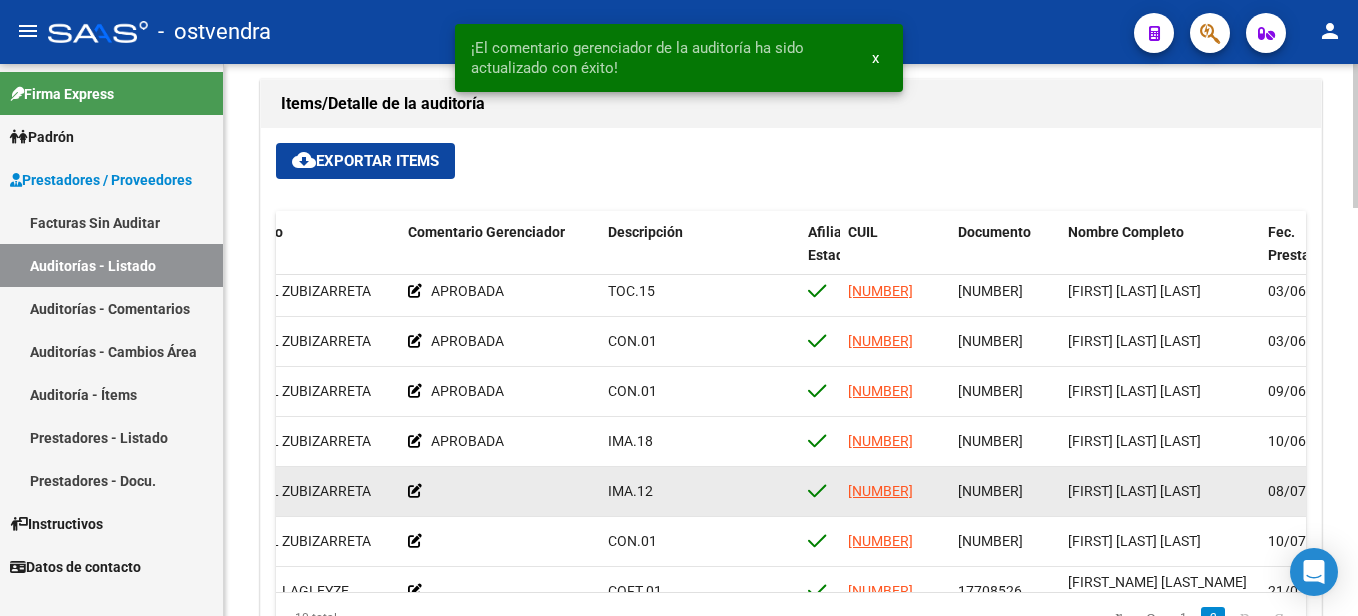 scroll, scrollTop: 205, scrollLeft: 716, axis: both 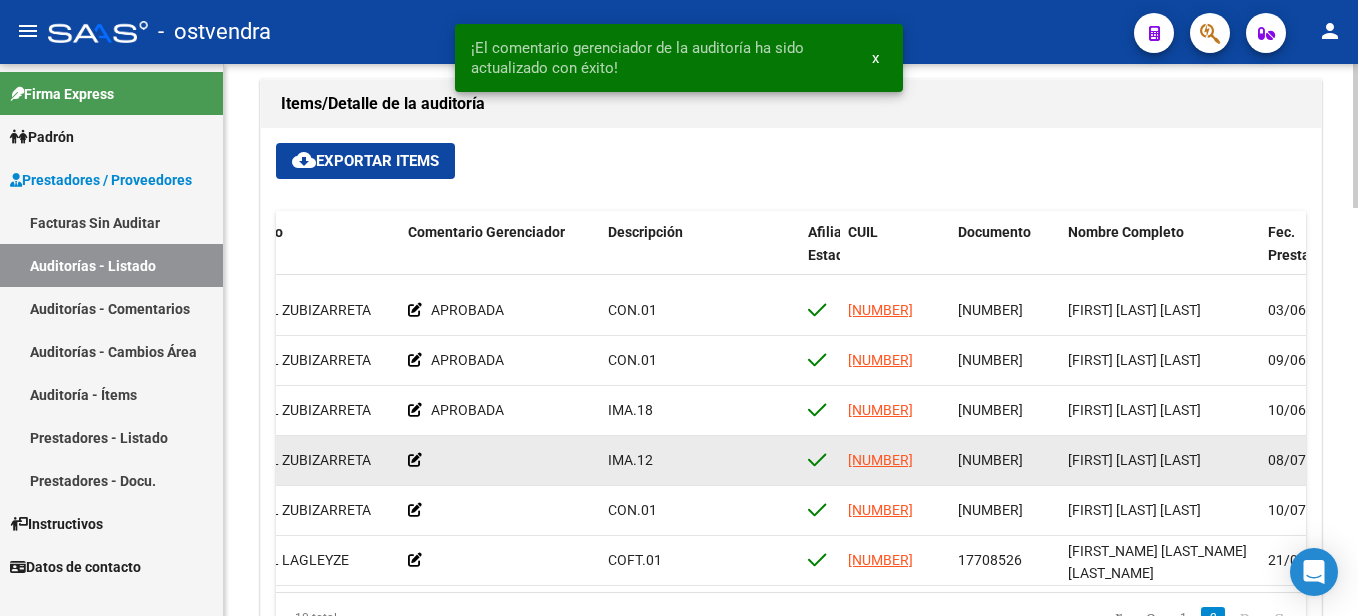 click 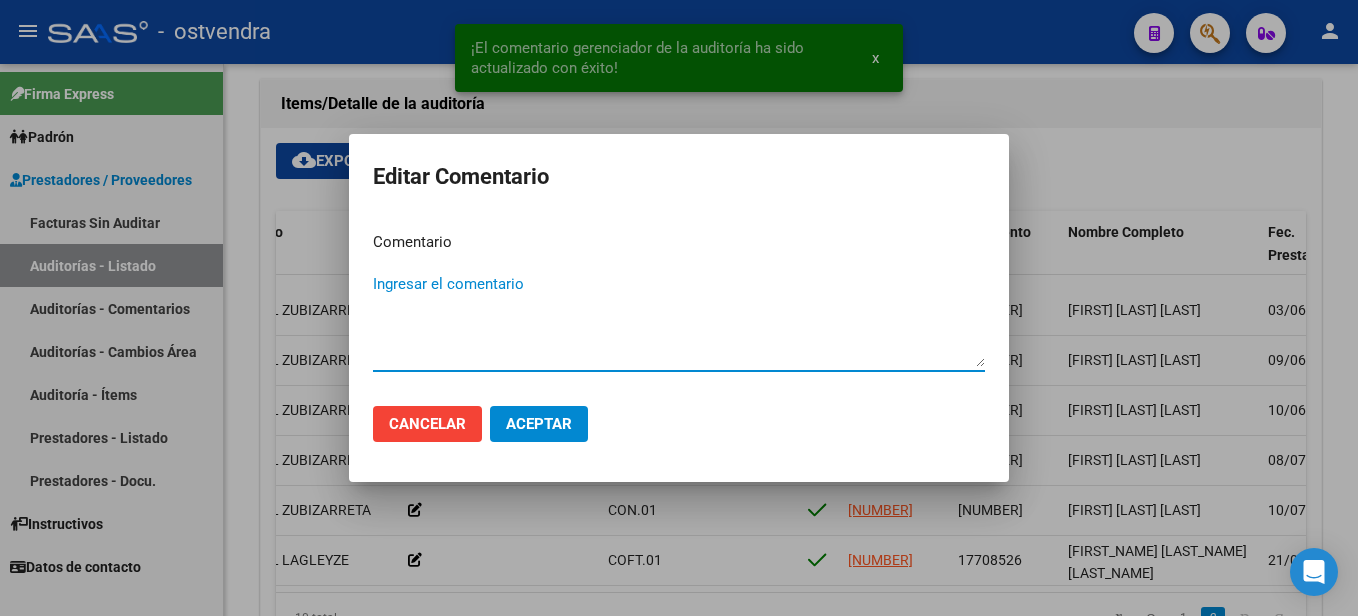 click on "Ingresar el comentario" at bounding box center (679, 320) 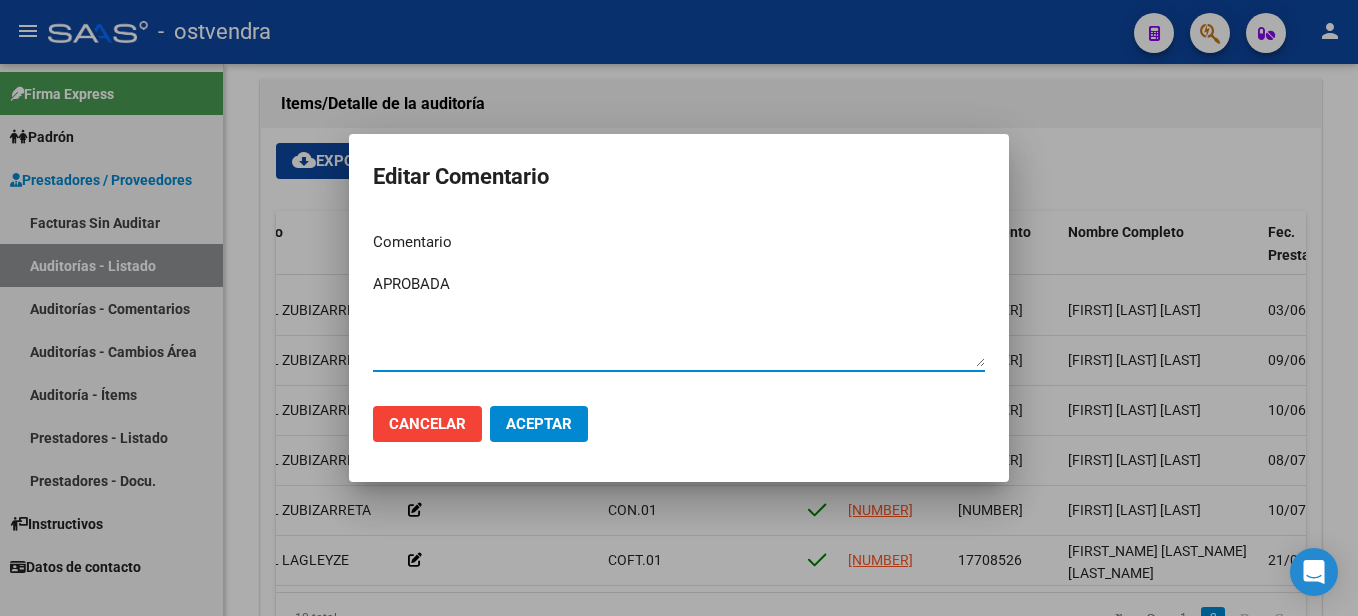 type on "APROBADA" 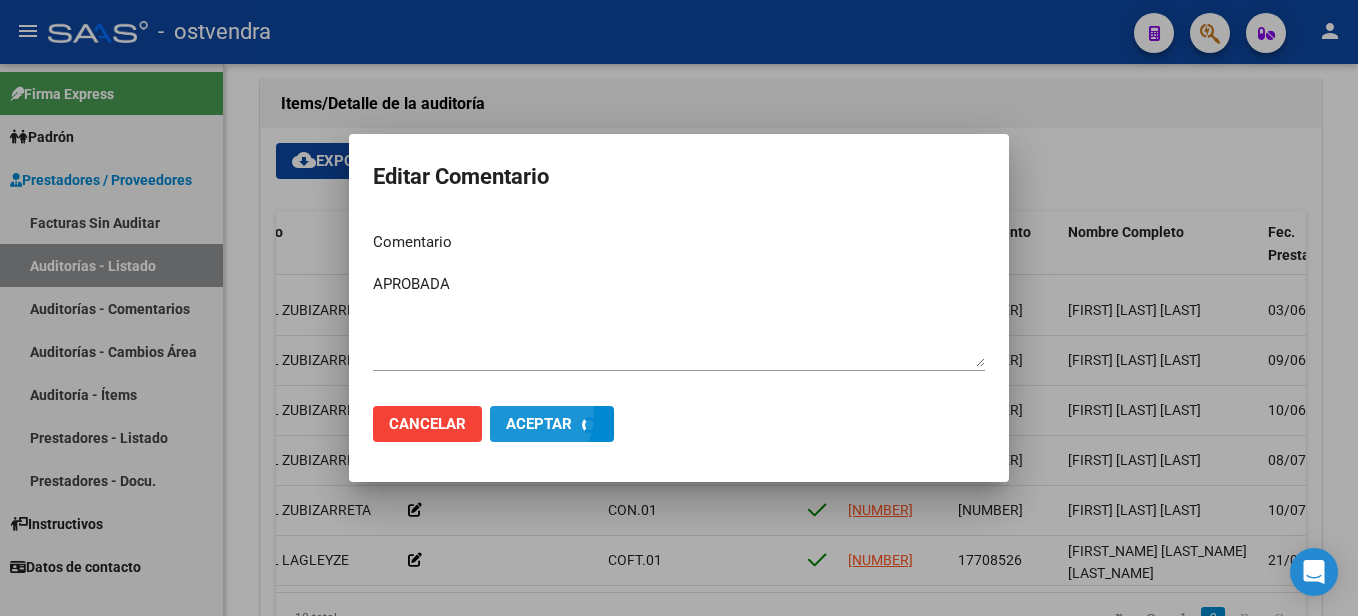 type 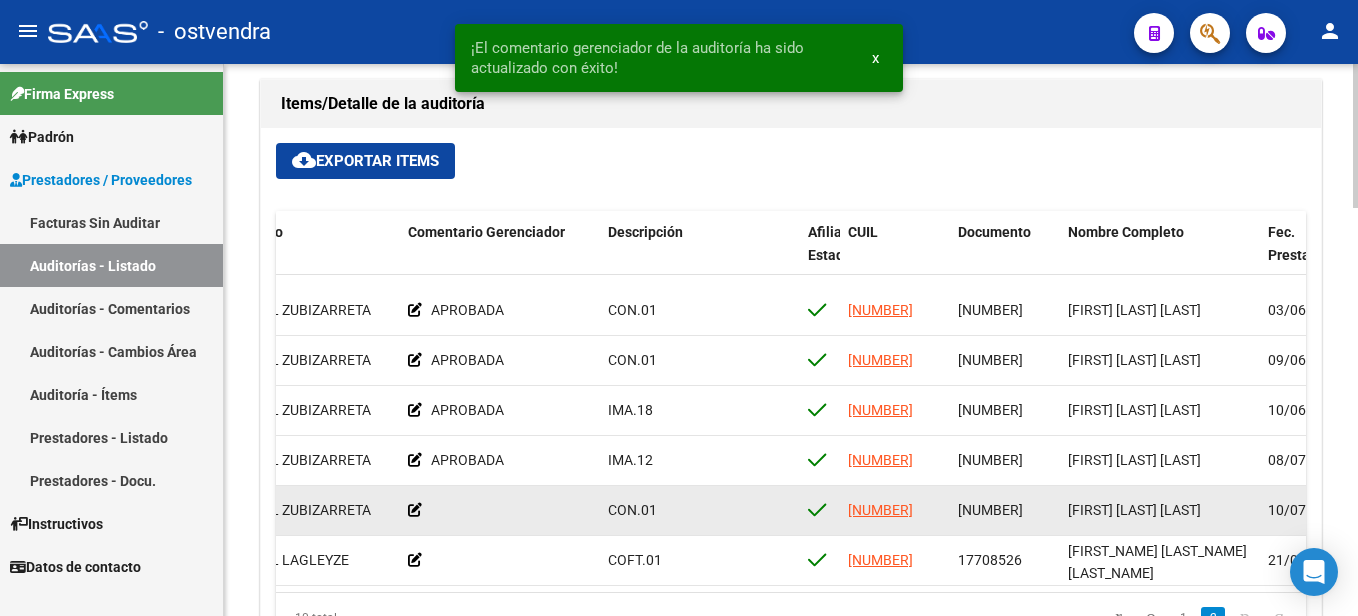 click 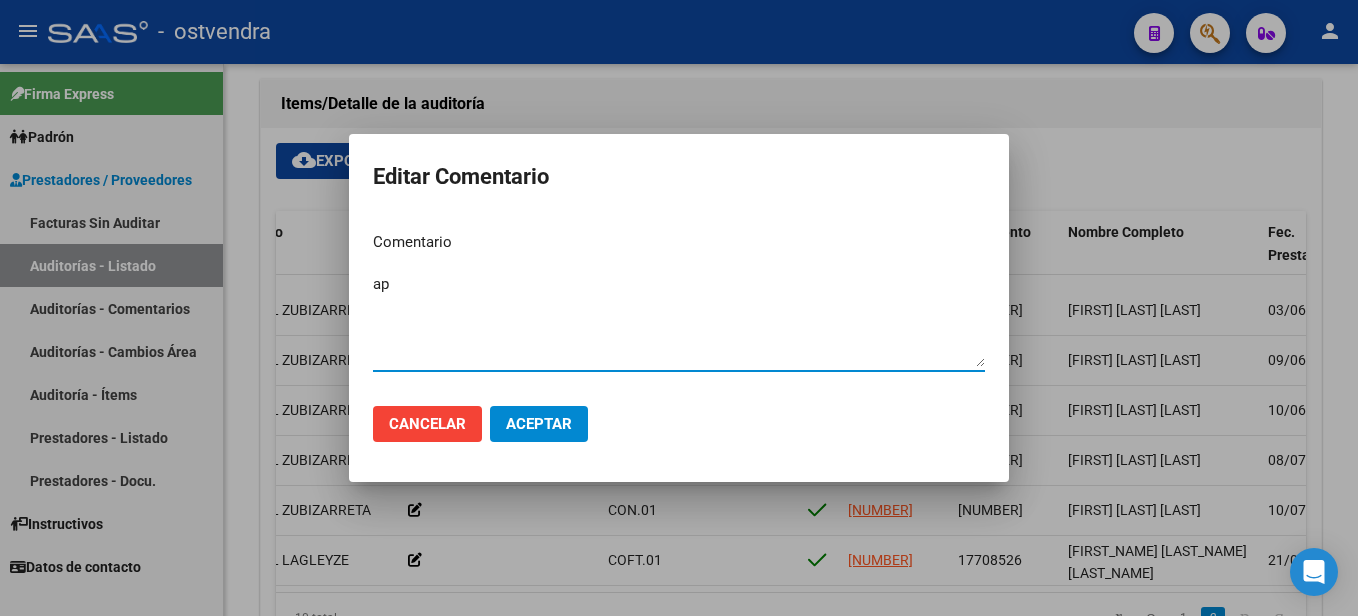 type on "a" 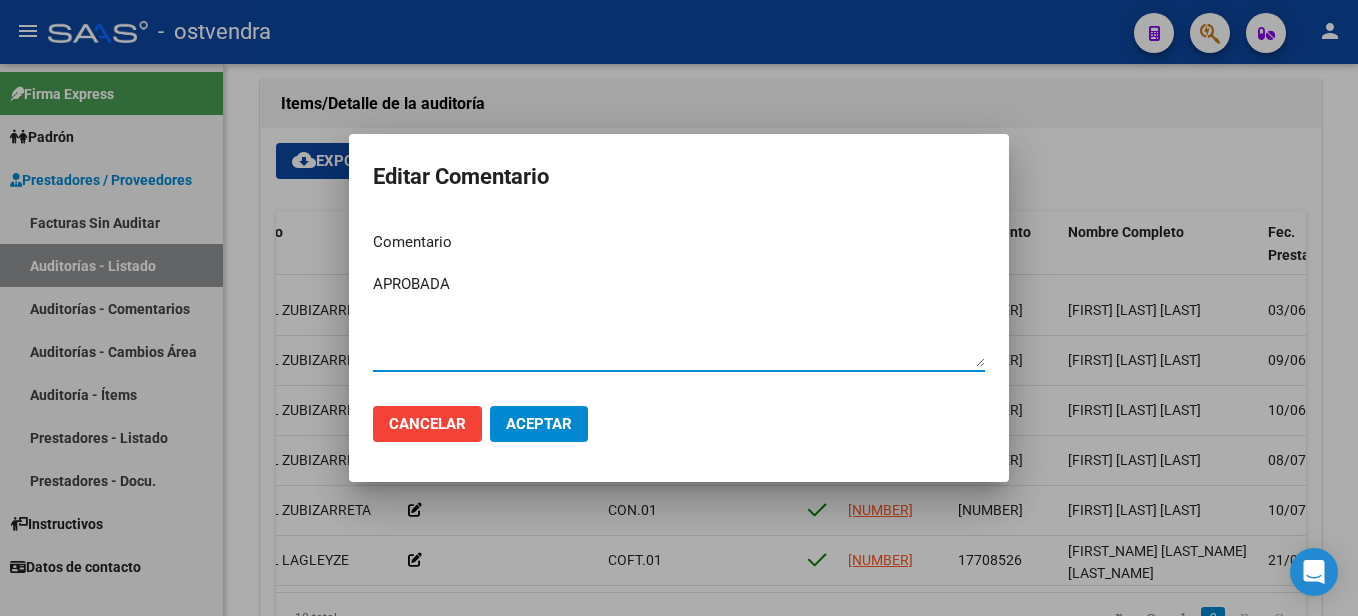 type on "APROBADA" 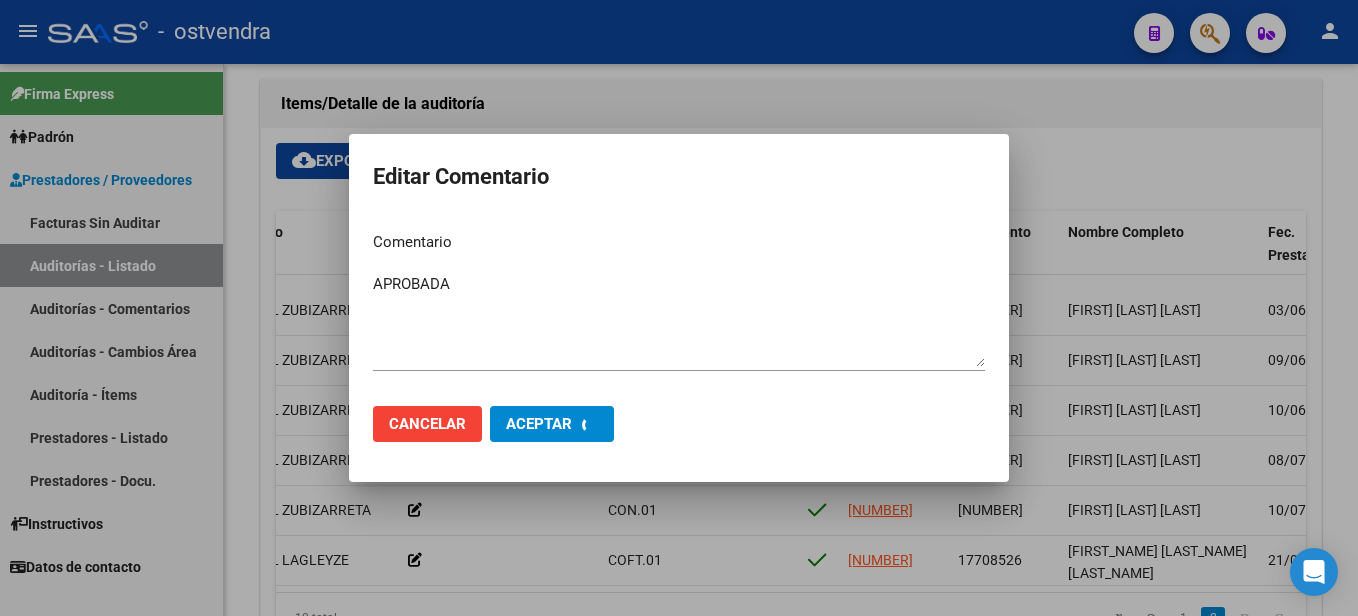 type 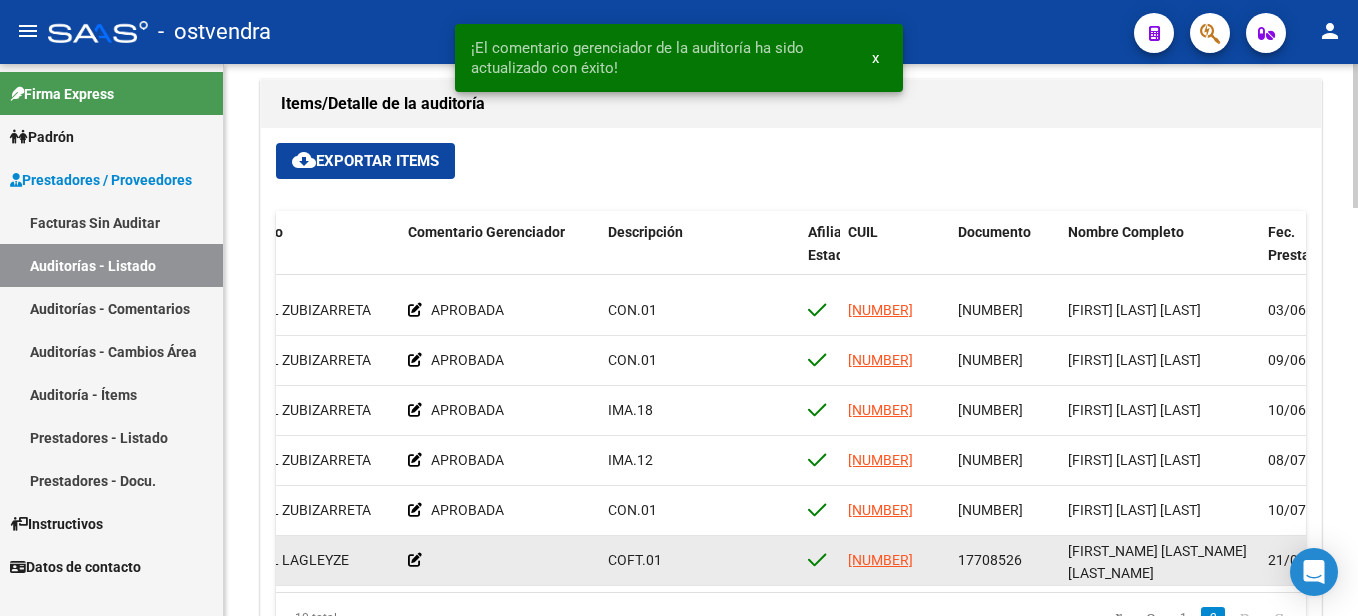 click 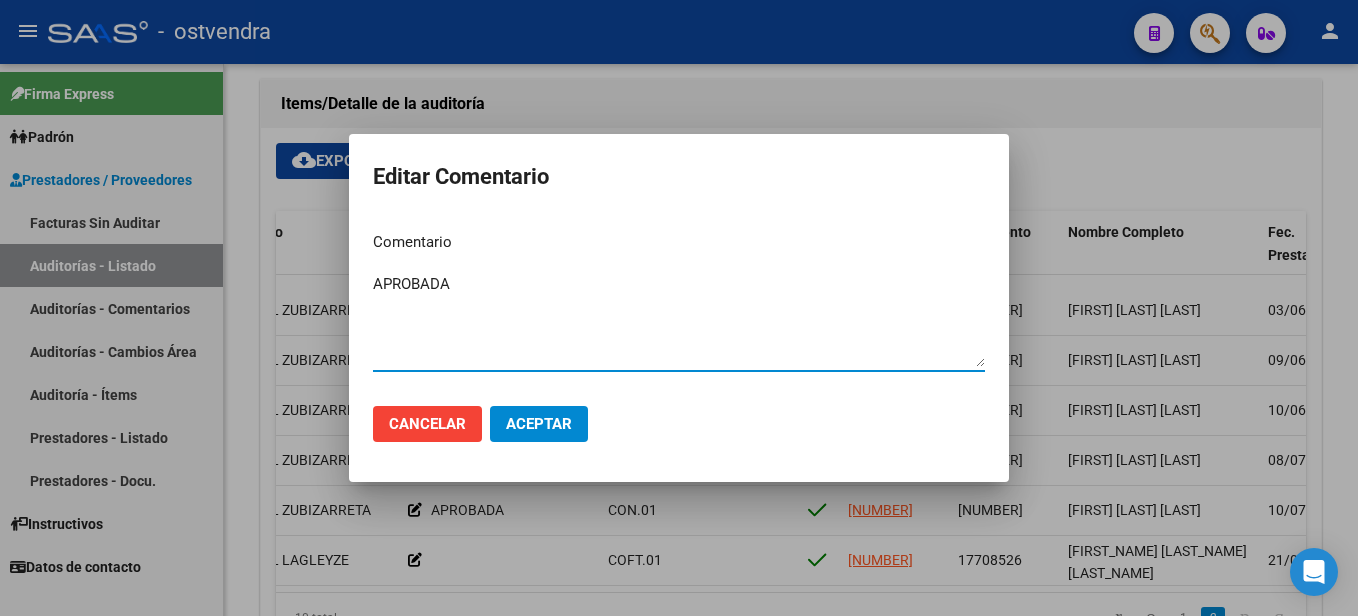 type on "APROBADA" 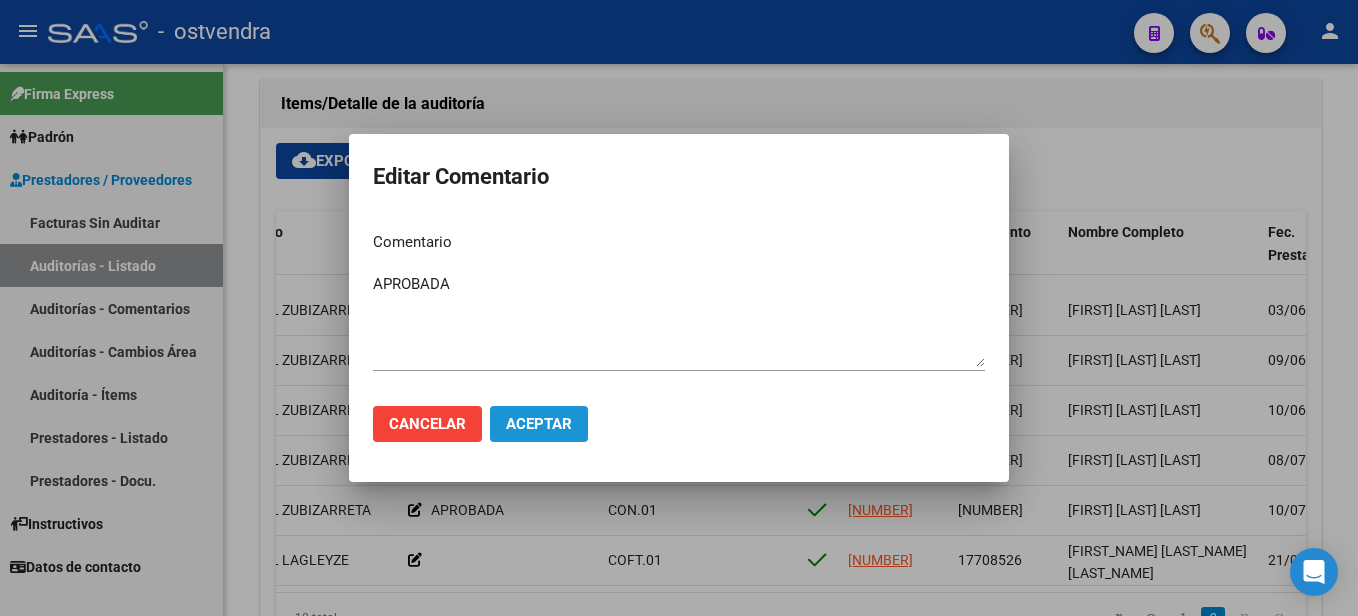 click on "Aceptar" 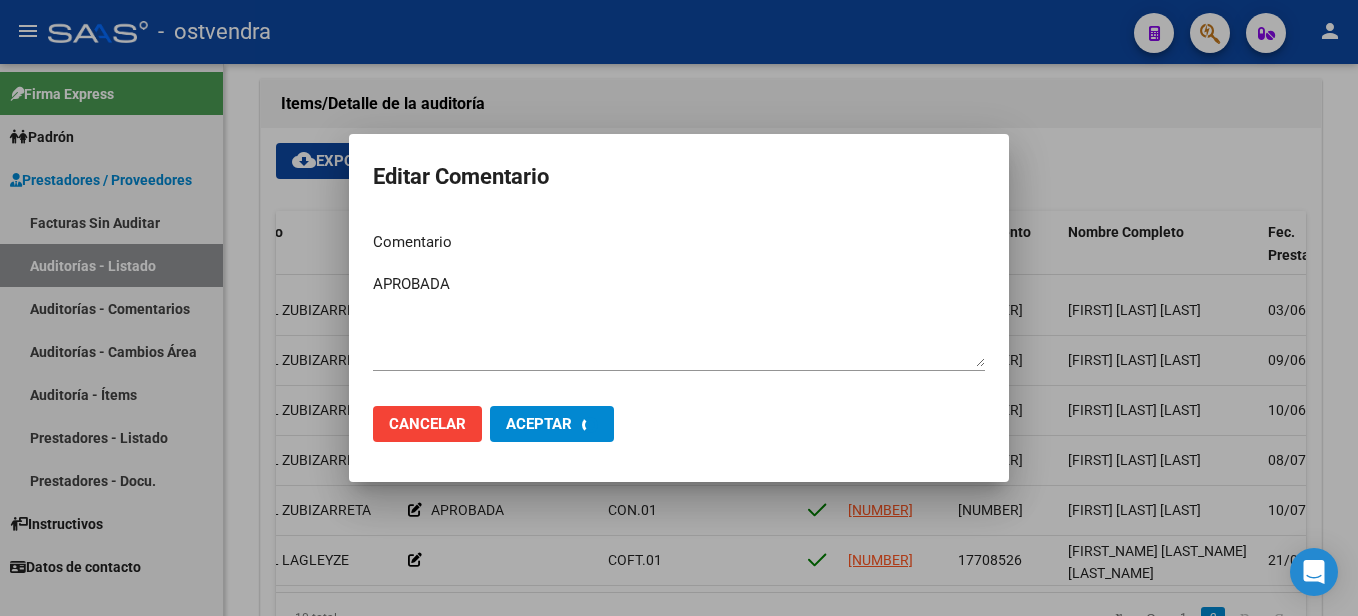type 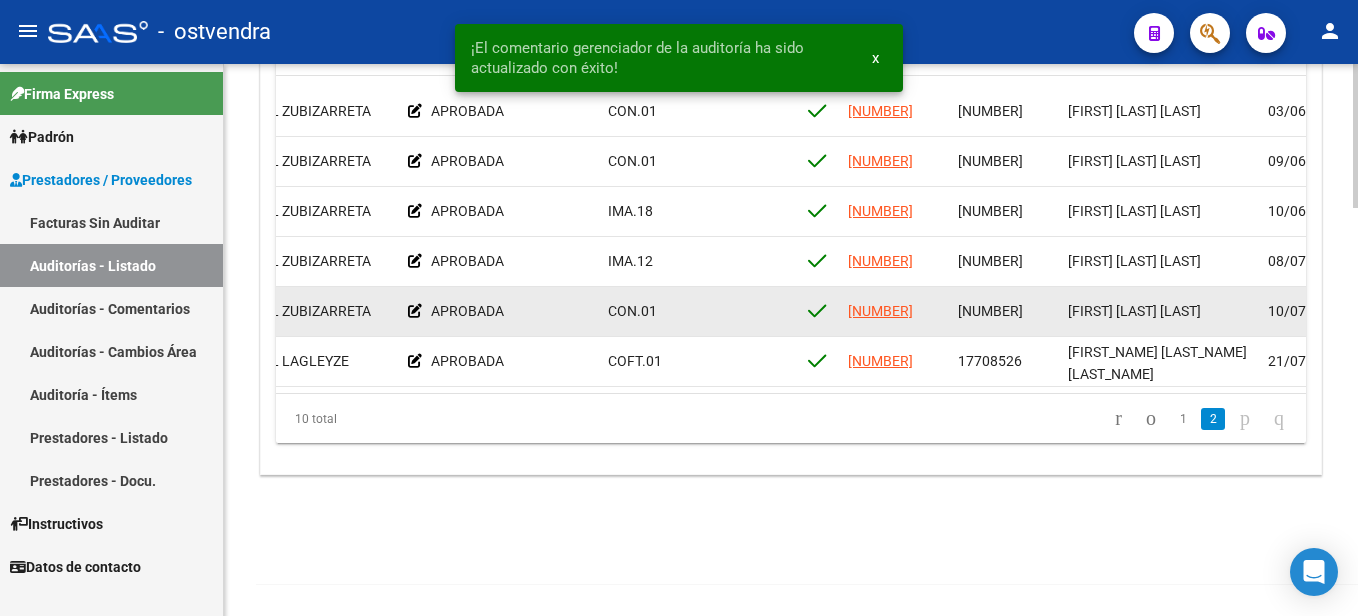 scroll, scrollTop: 1565, scrollLeft: 0, axis: vertical 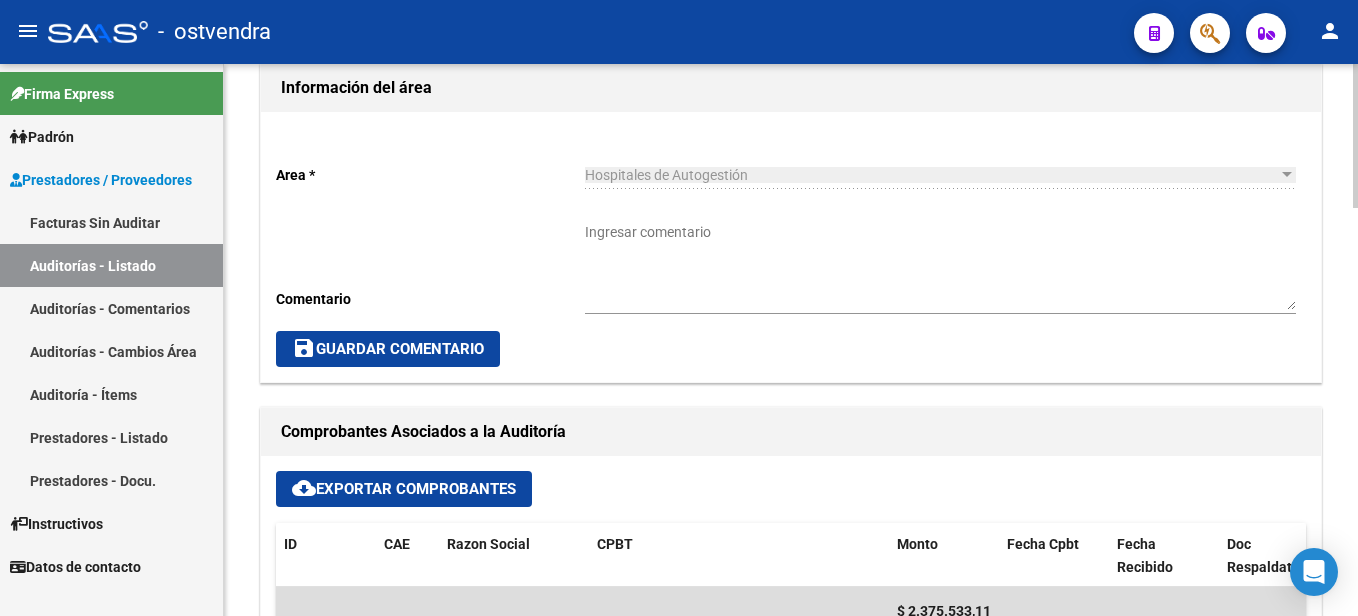 click on "Ingresar comentario" at bounding box center [940, 266] 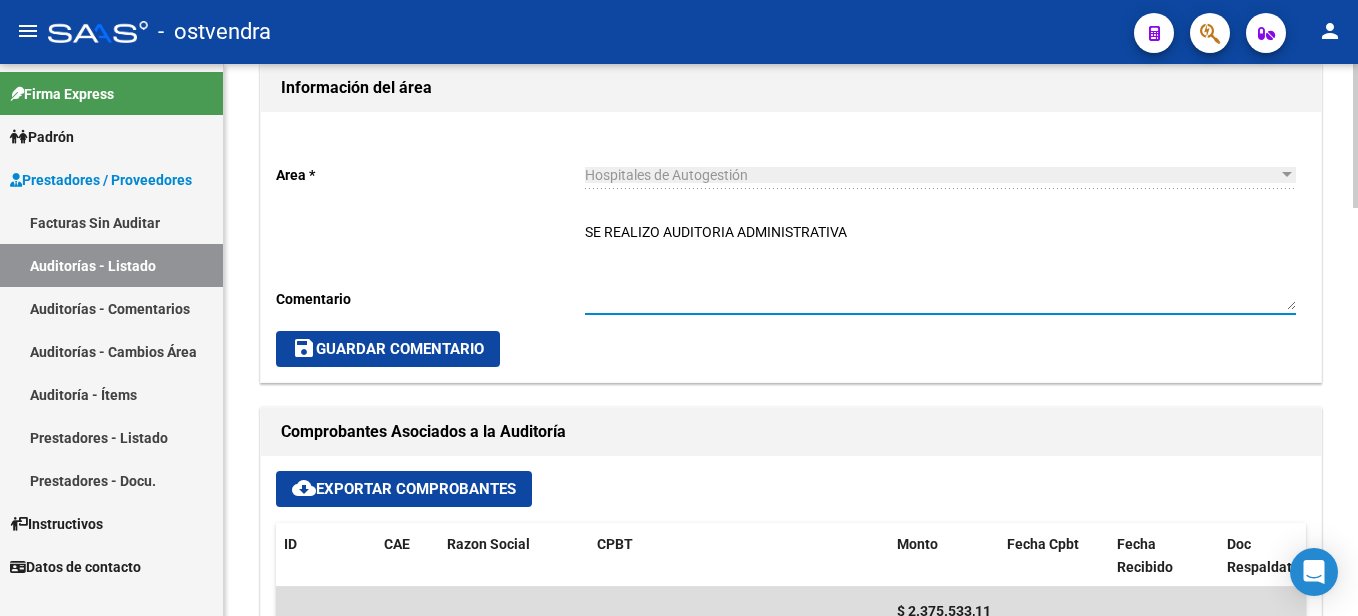 type on "SE REALIZO AUDITORIA ADMINISTRATIVA" 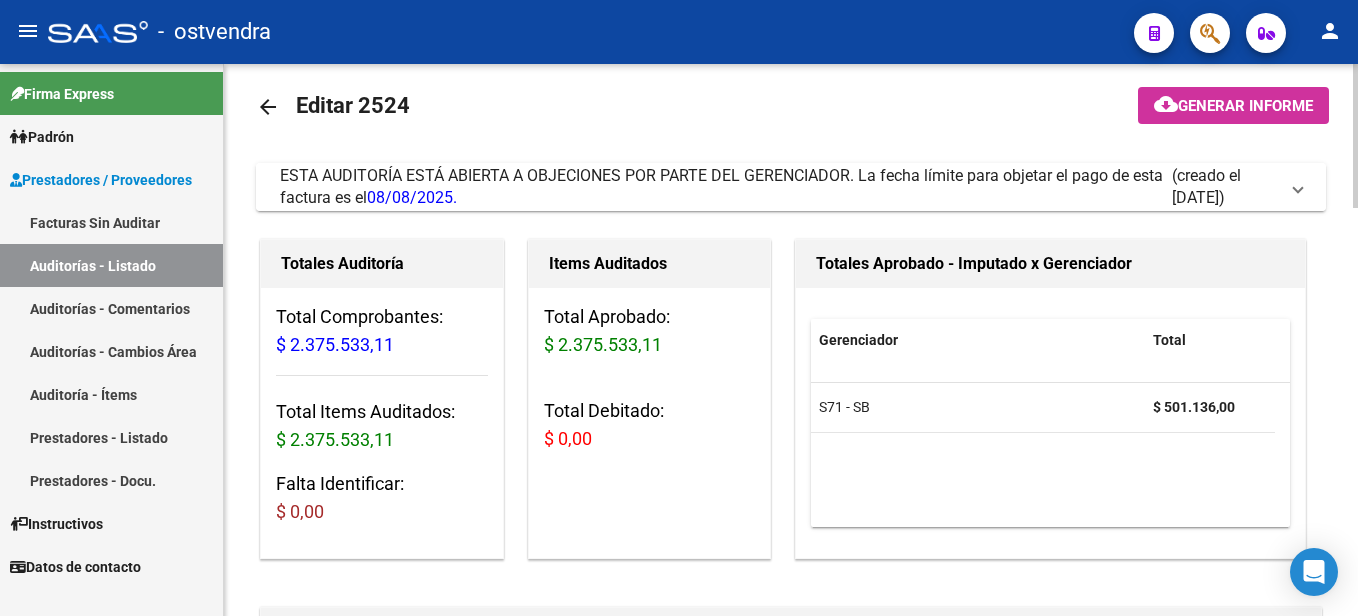 scroll, scrollTop: 0, scrollLeft: 0, axis: both 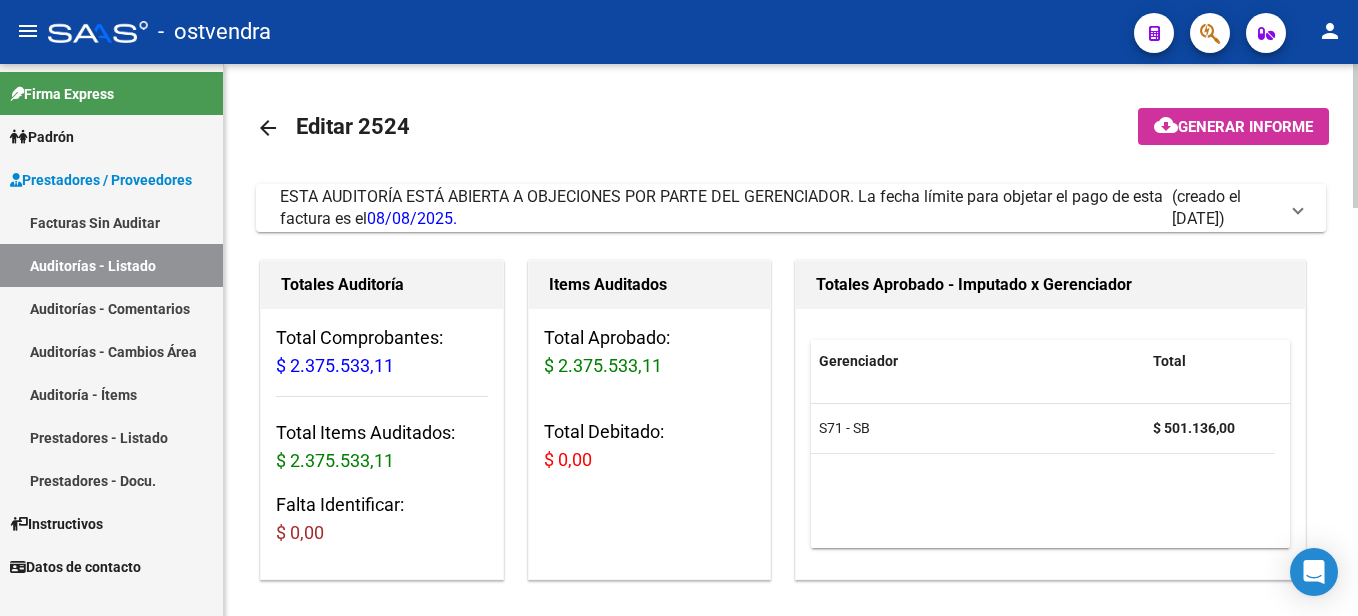 click on "arrow_back" 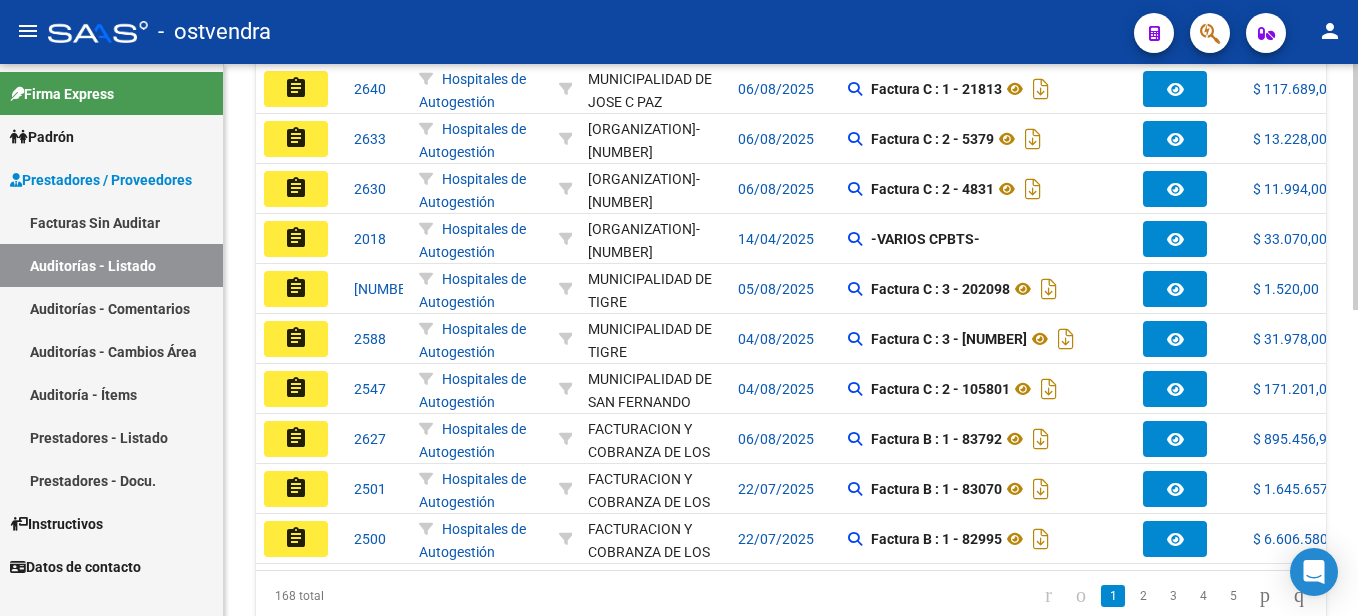 scroll, scrollTop: 686, scrollLeft: 0, axis: vertical 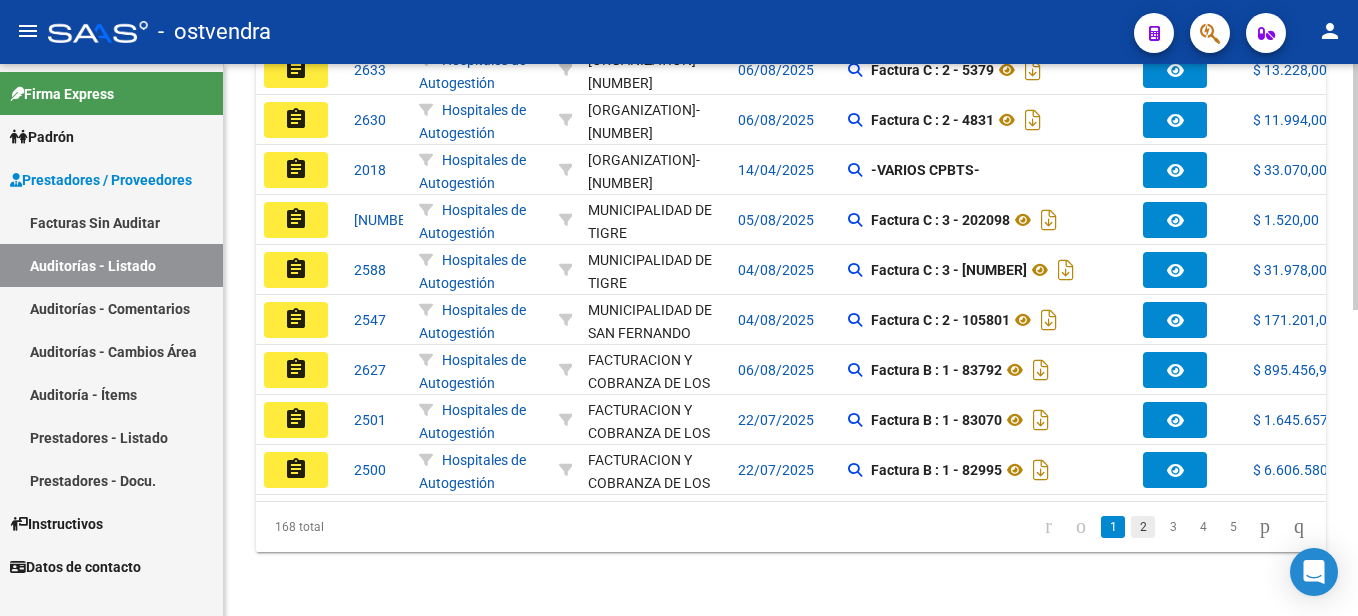 click on "2" 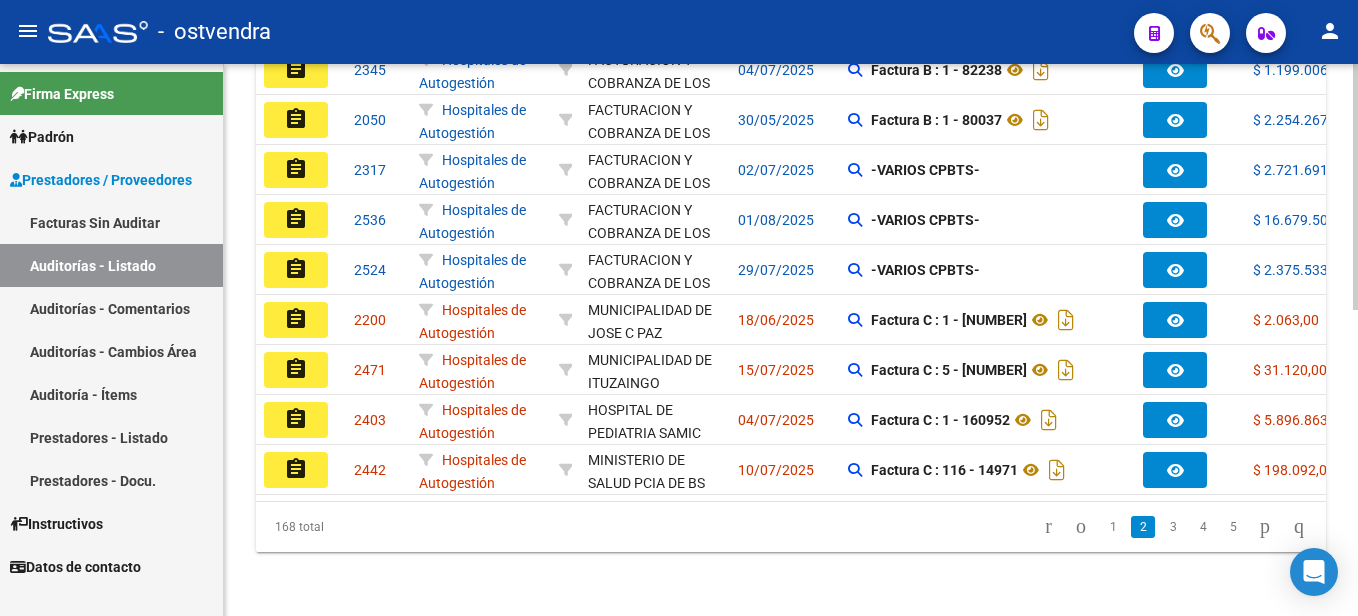 scroll, scrollTop: 686, scrollLeft: 0, axis: vertical 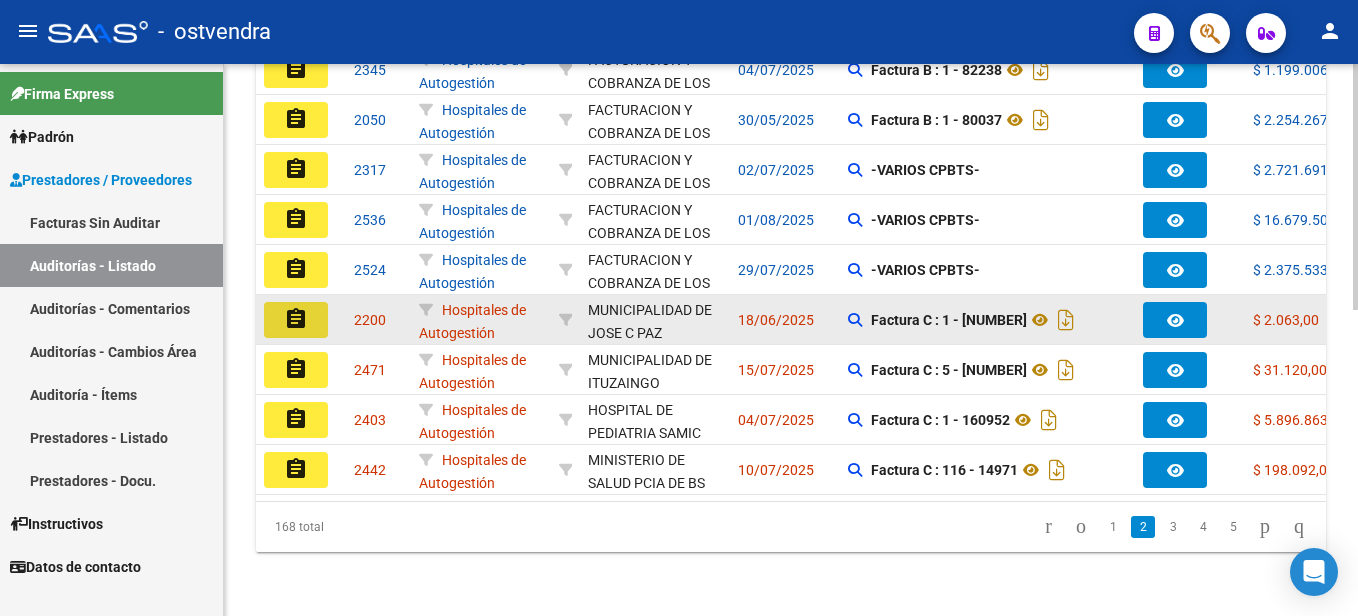 click on "assignment" 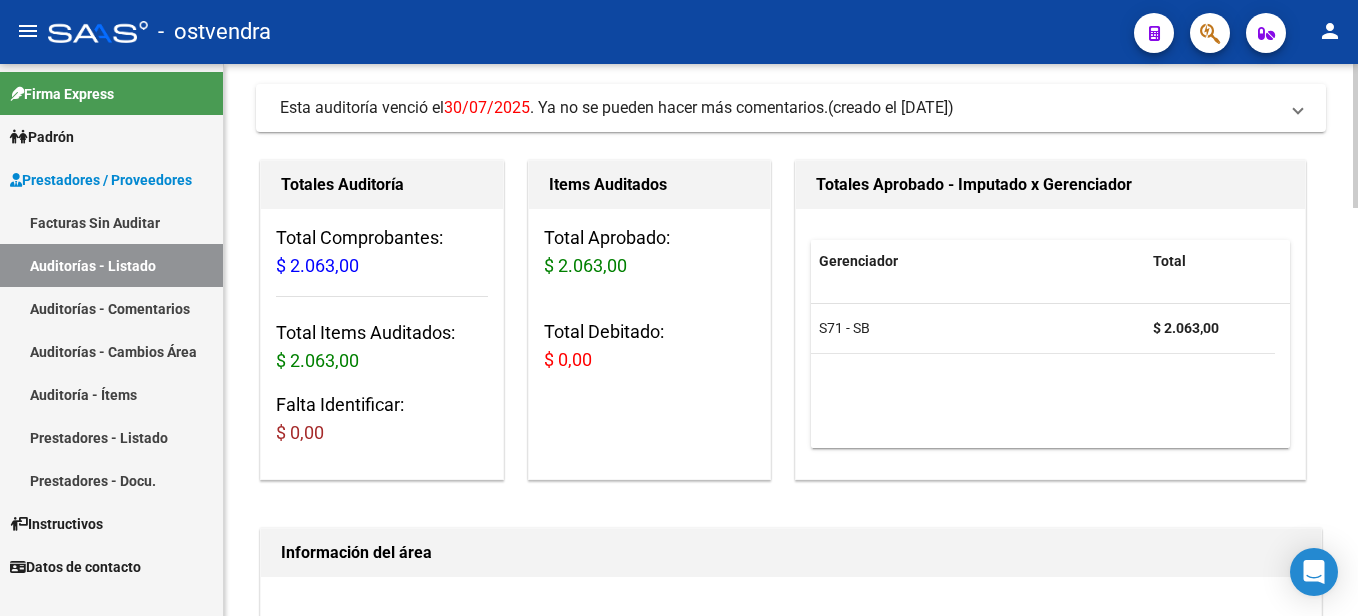scroll, scrollTop: 0, scrollLeft: 0, axis: both 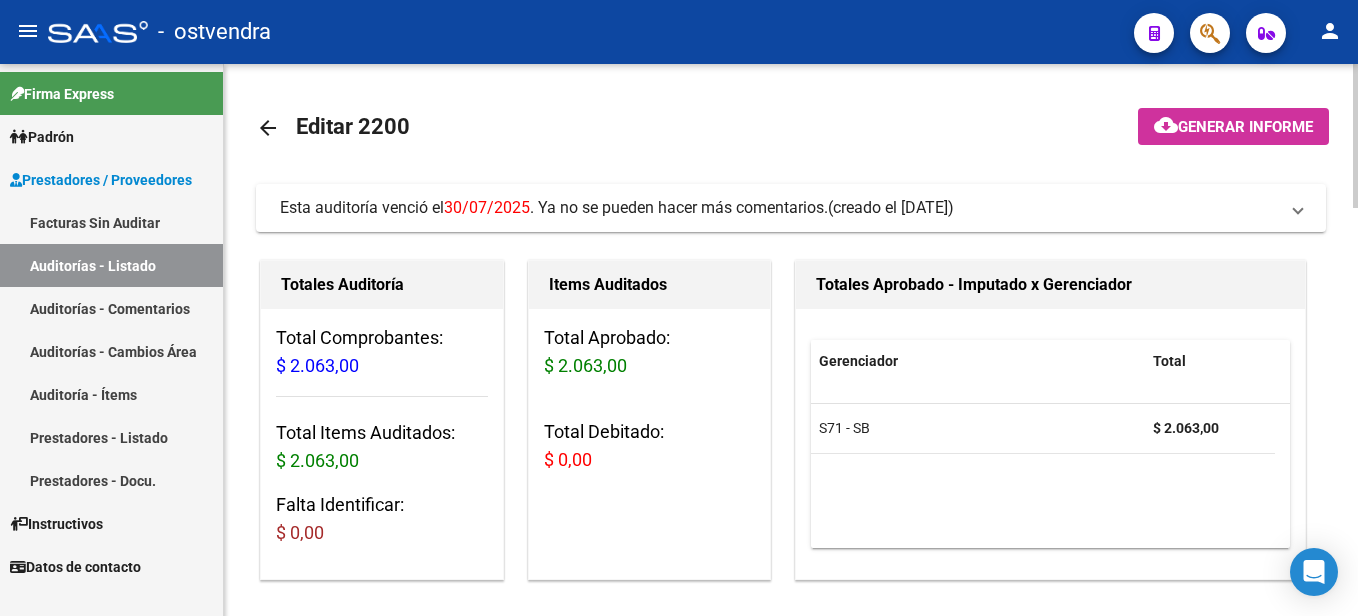 click on "arrow_back" 